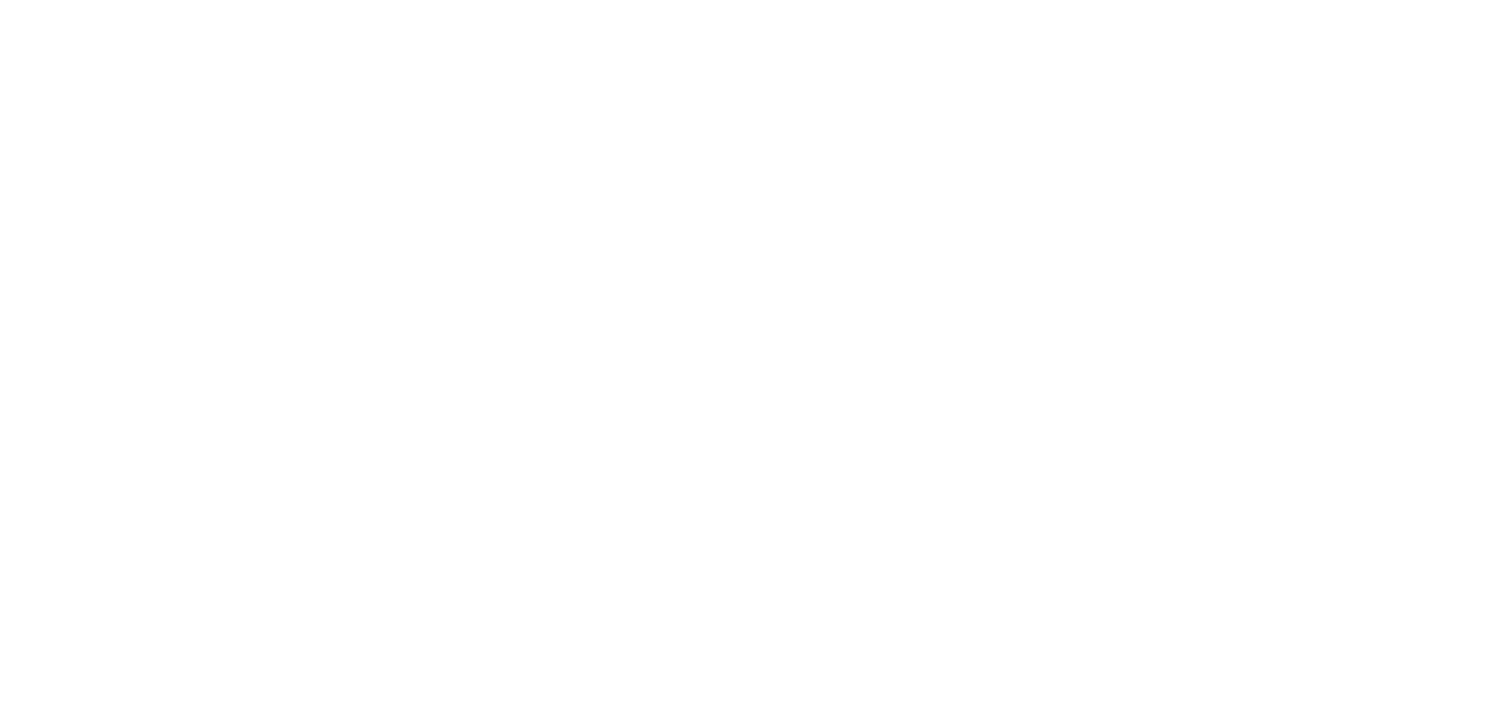 scroll, scrollTop: 0, scrollLeft: 0, axis: both 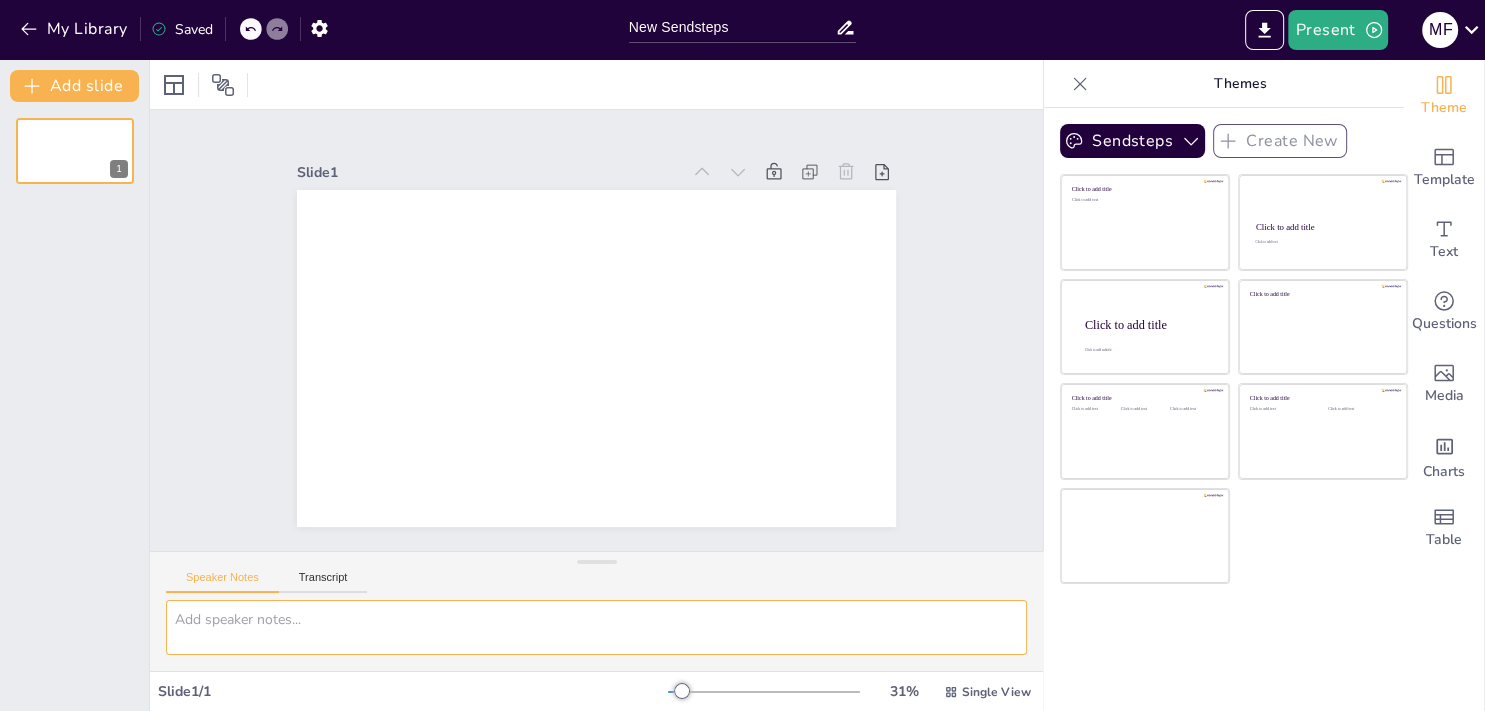 click at bounding box center [596, 627] 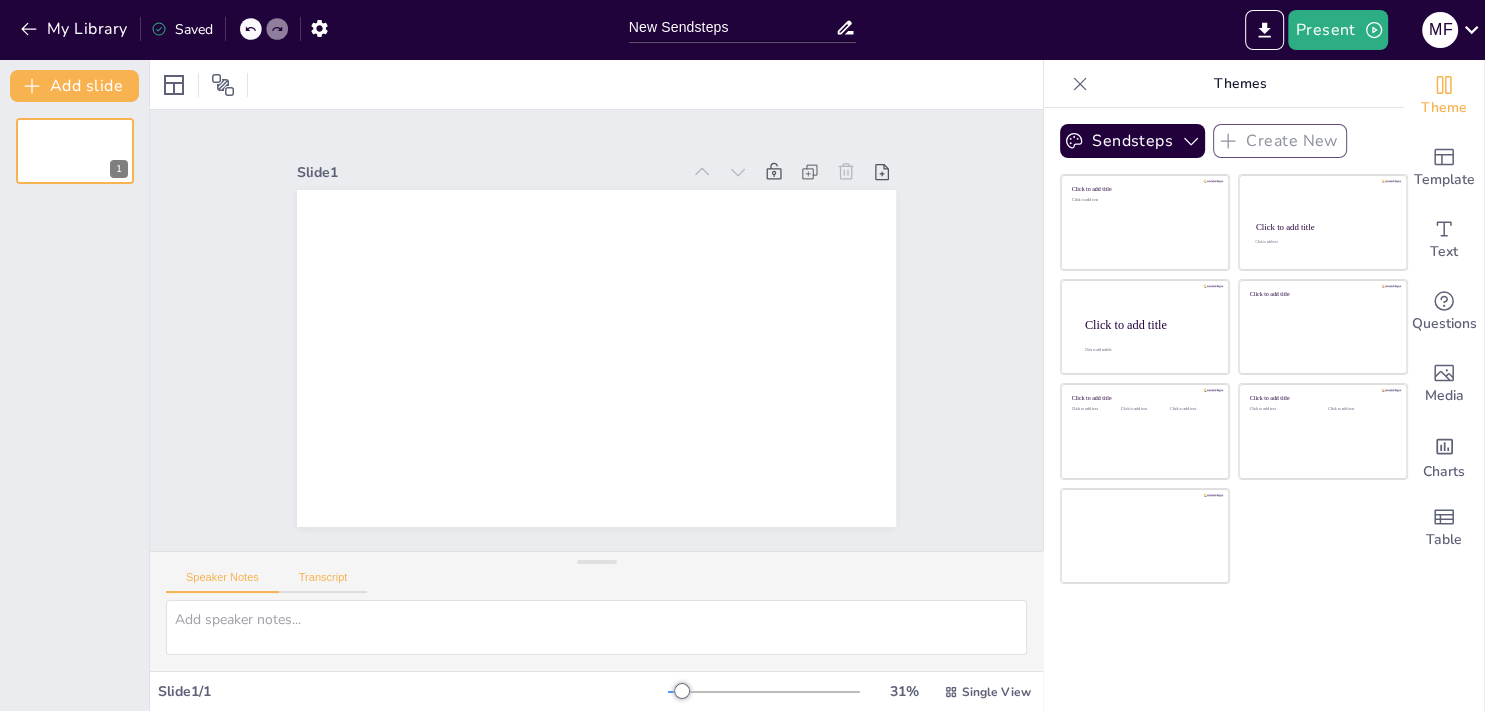 click on "Transcript" at bounding box center (323, 582) 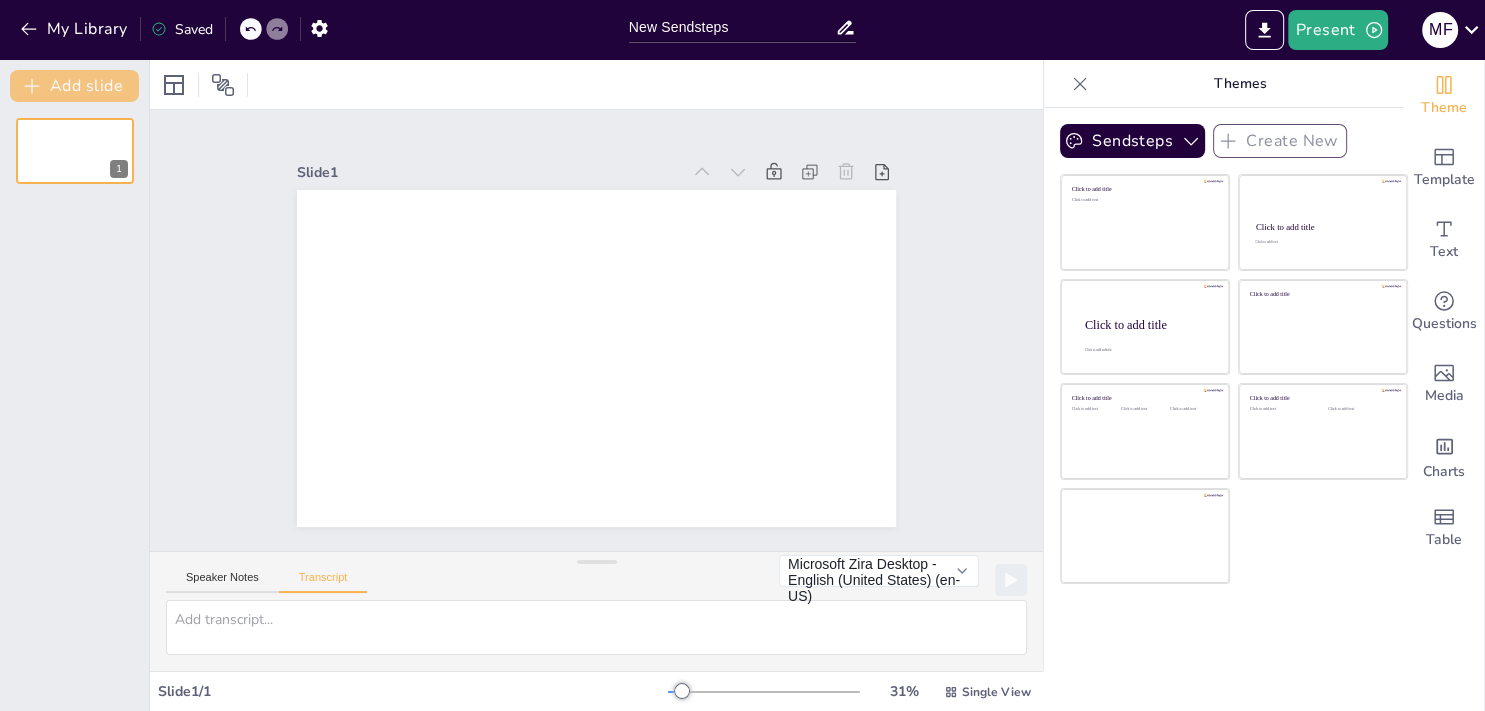 click on "Add slide" at bounding box center (74, 86) 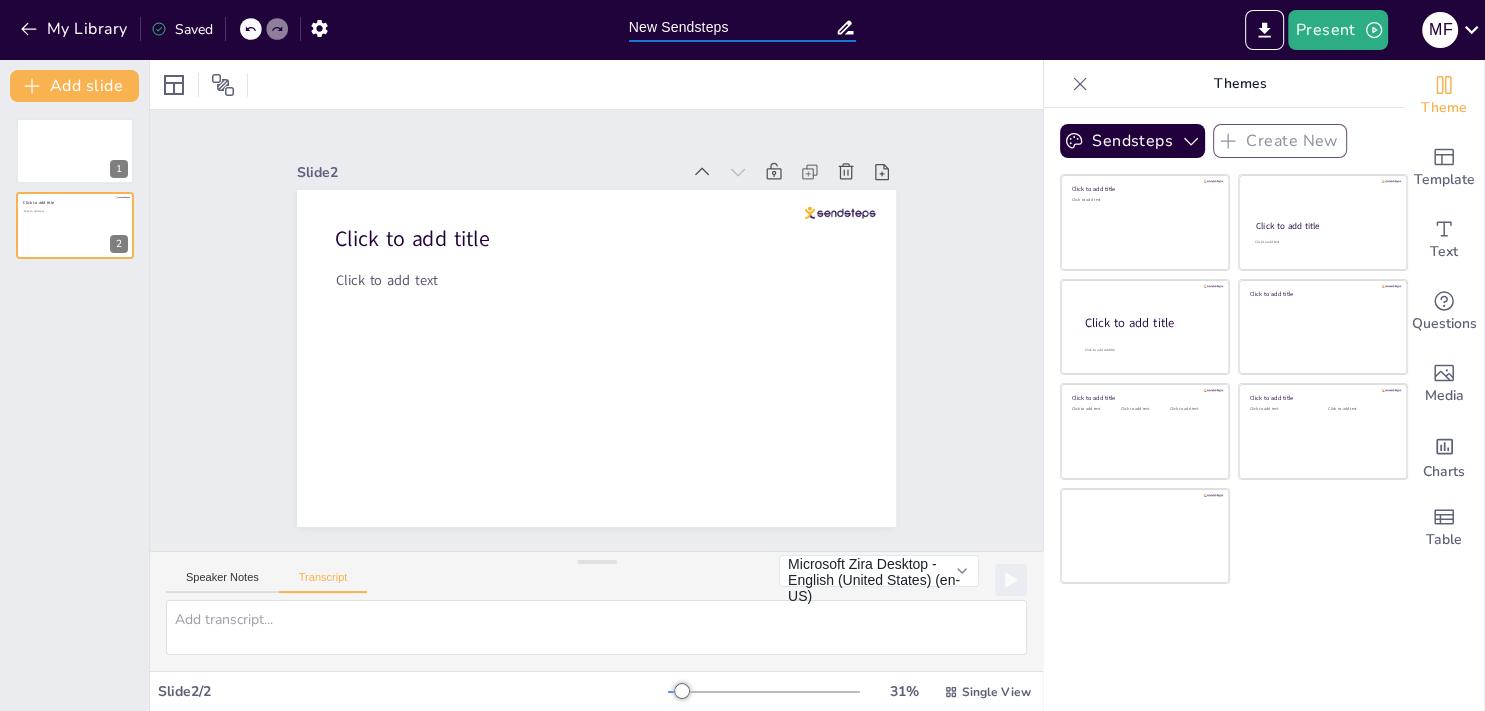 click on "New Sendsteps" at bounding box center (732, 27) 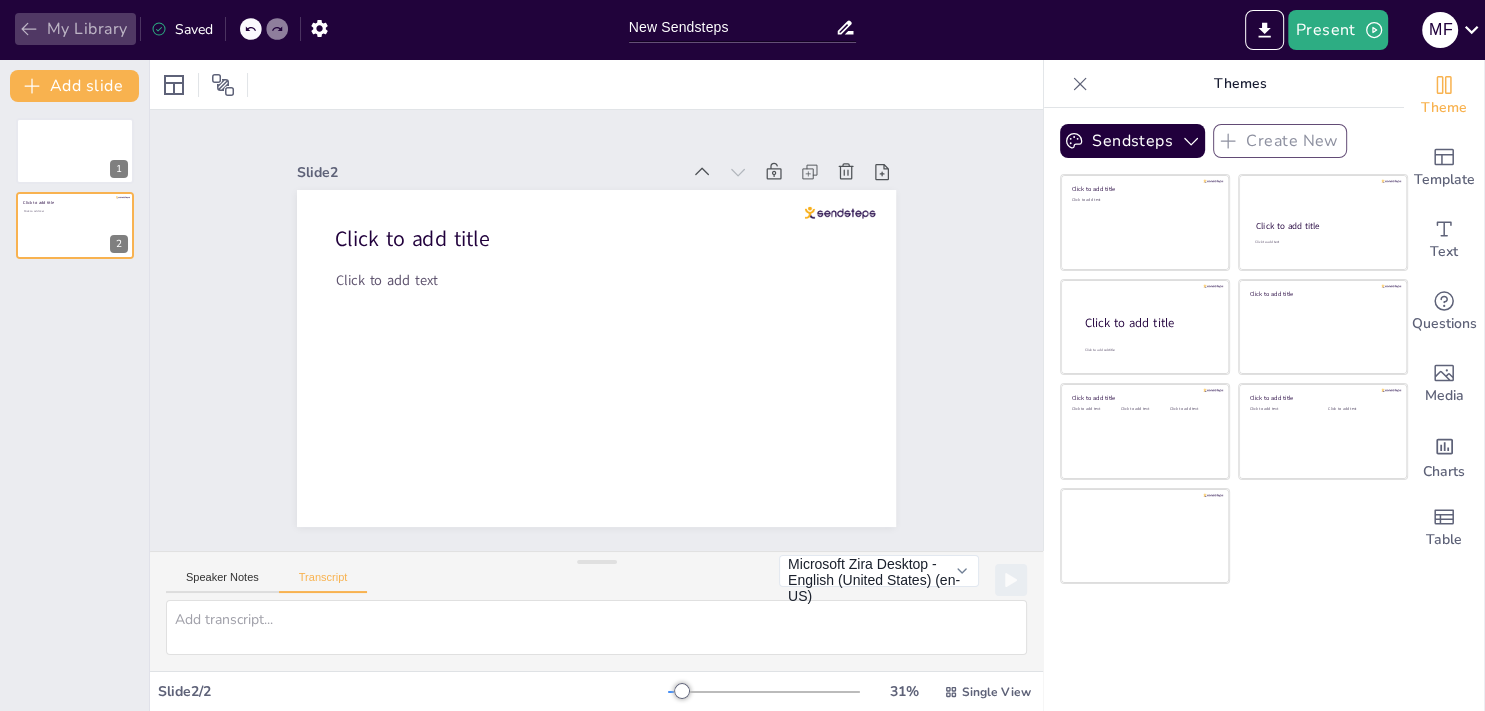 click 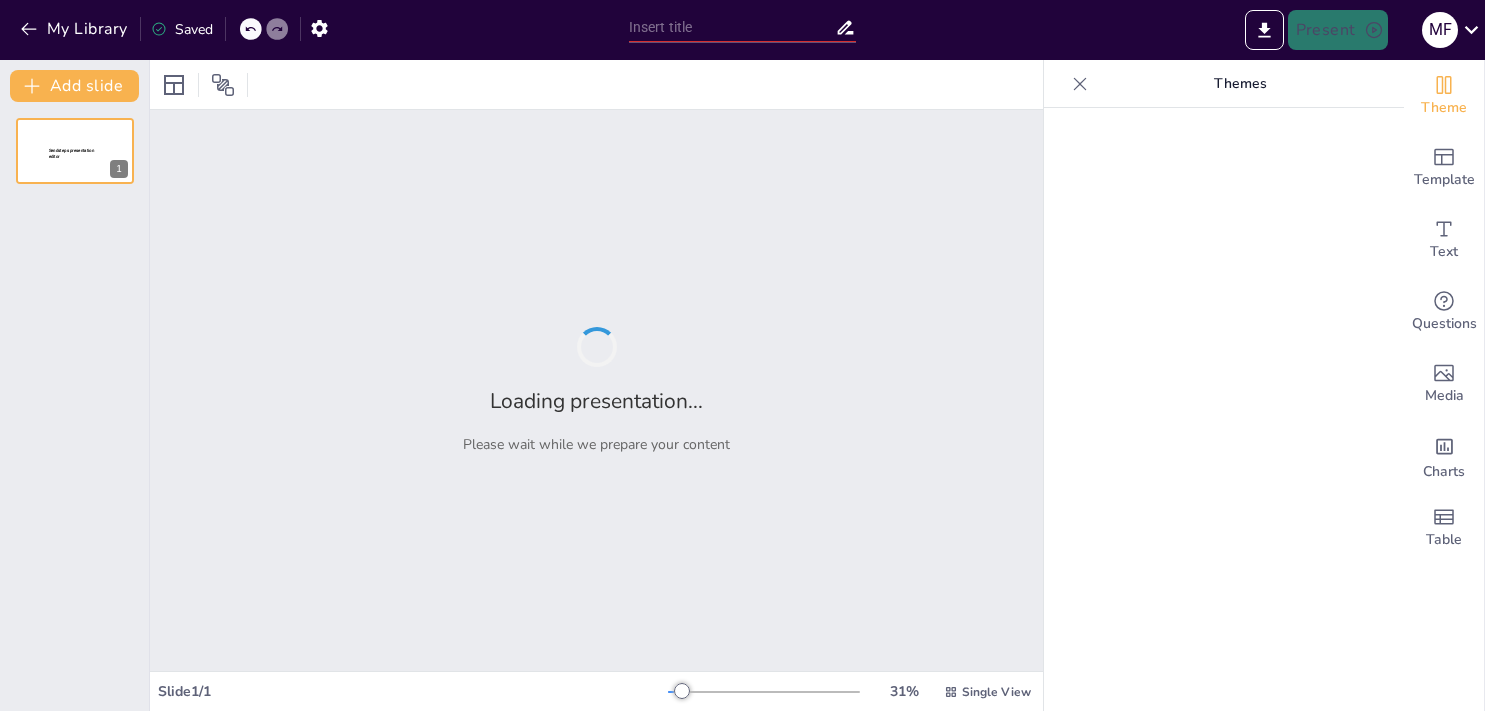 scroll, scrollTop: 0, scrollLeft: 0, axis: both 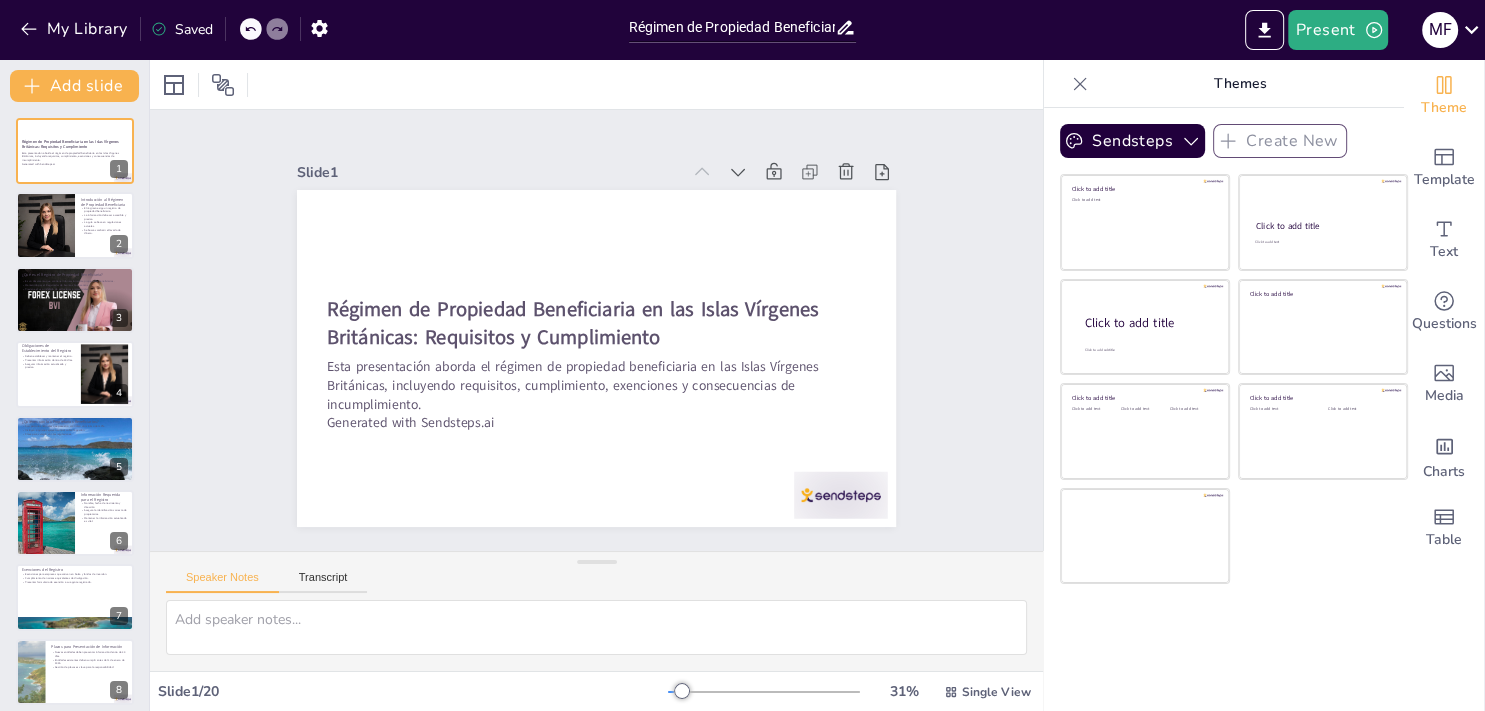 type on "Régimen de Propiedad Beneficiaria en las Islas Vírgenes Británicas: Requisitos y Cumplimiento" 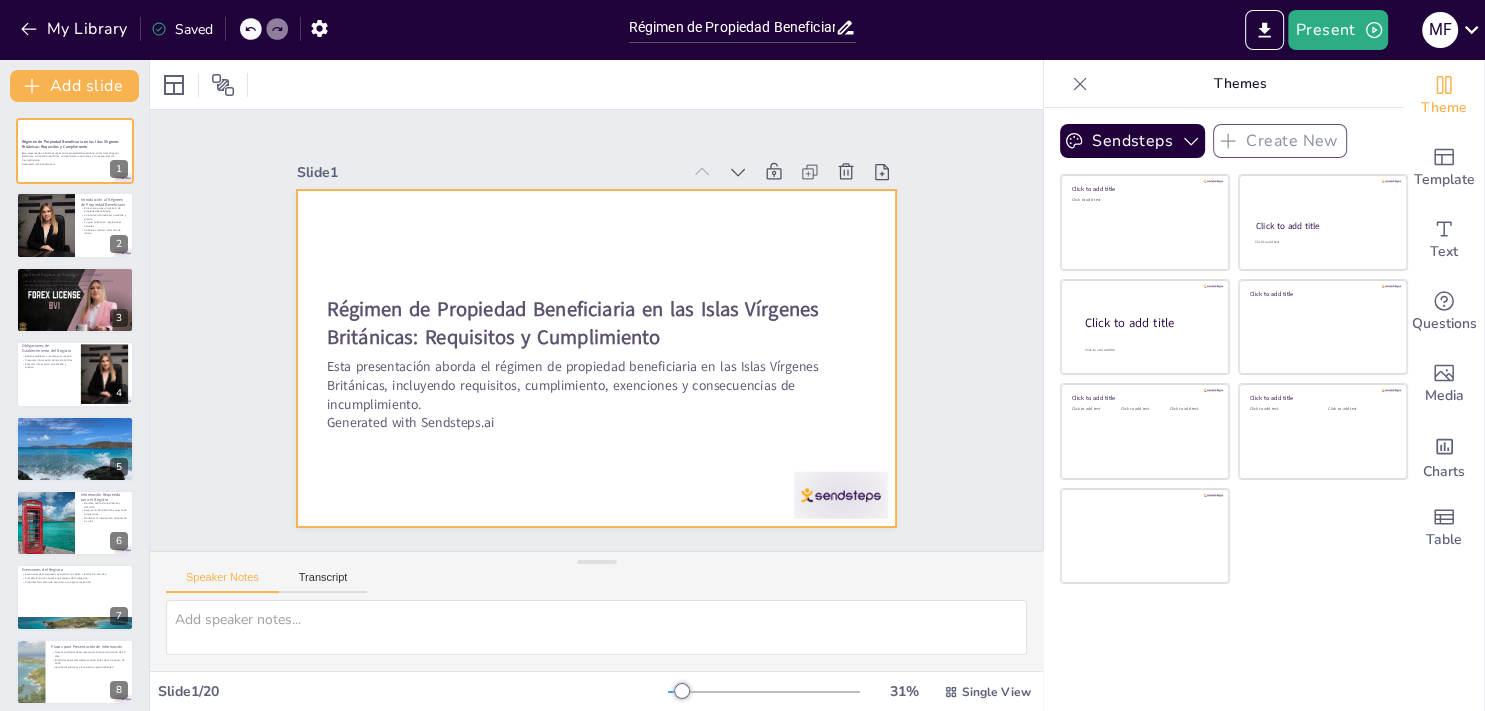 checkbox on "true" 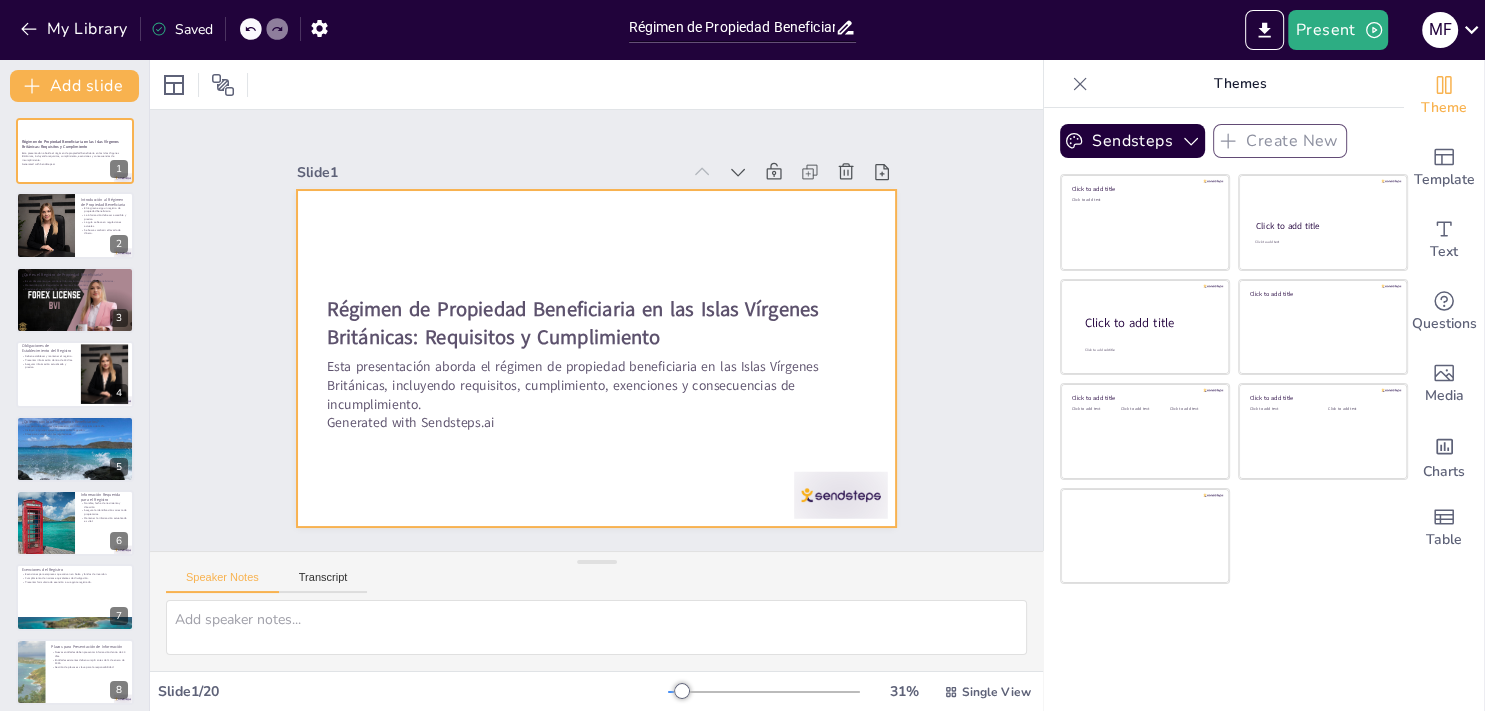 checkbox on "true" 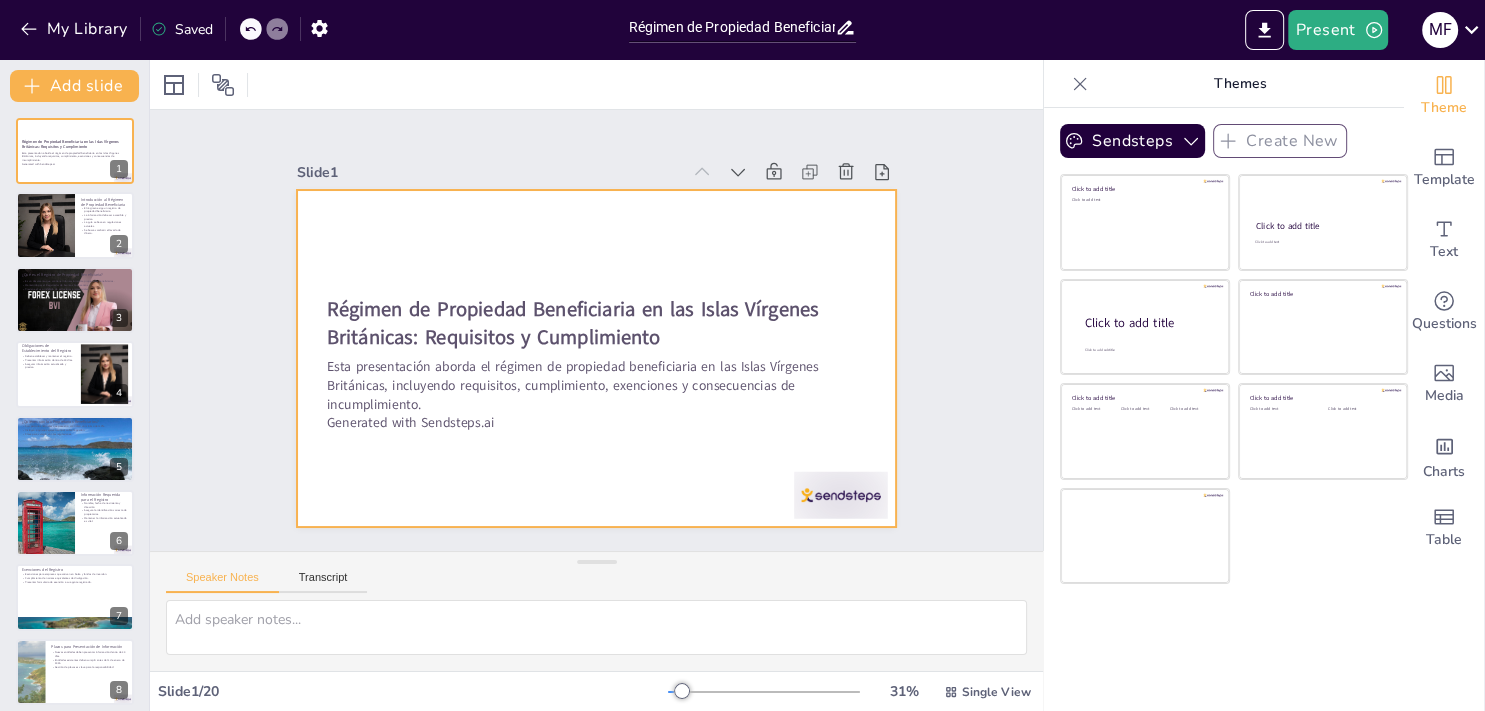 checkbox on "true" 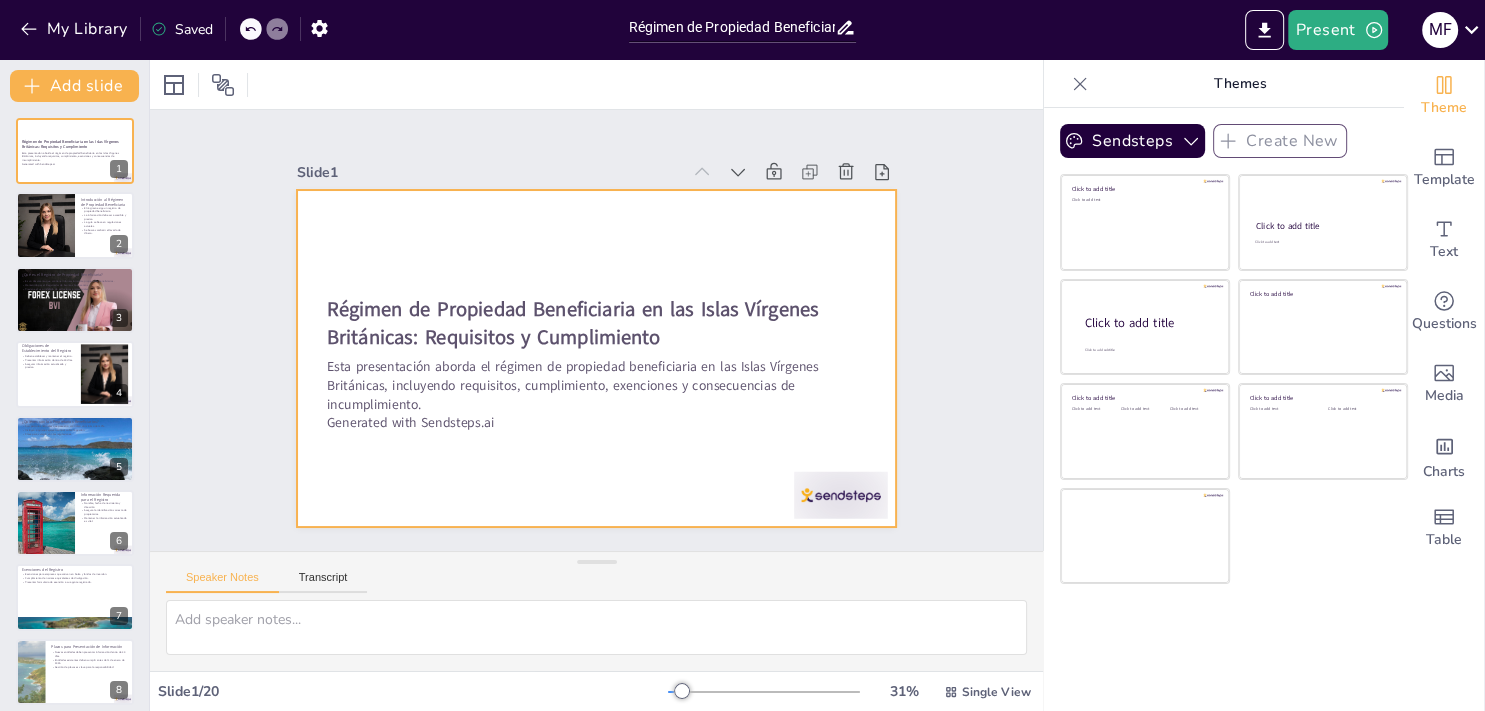 checkbox on "true" 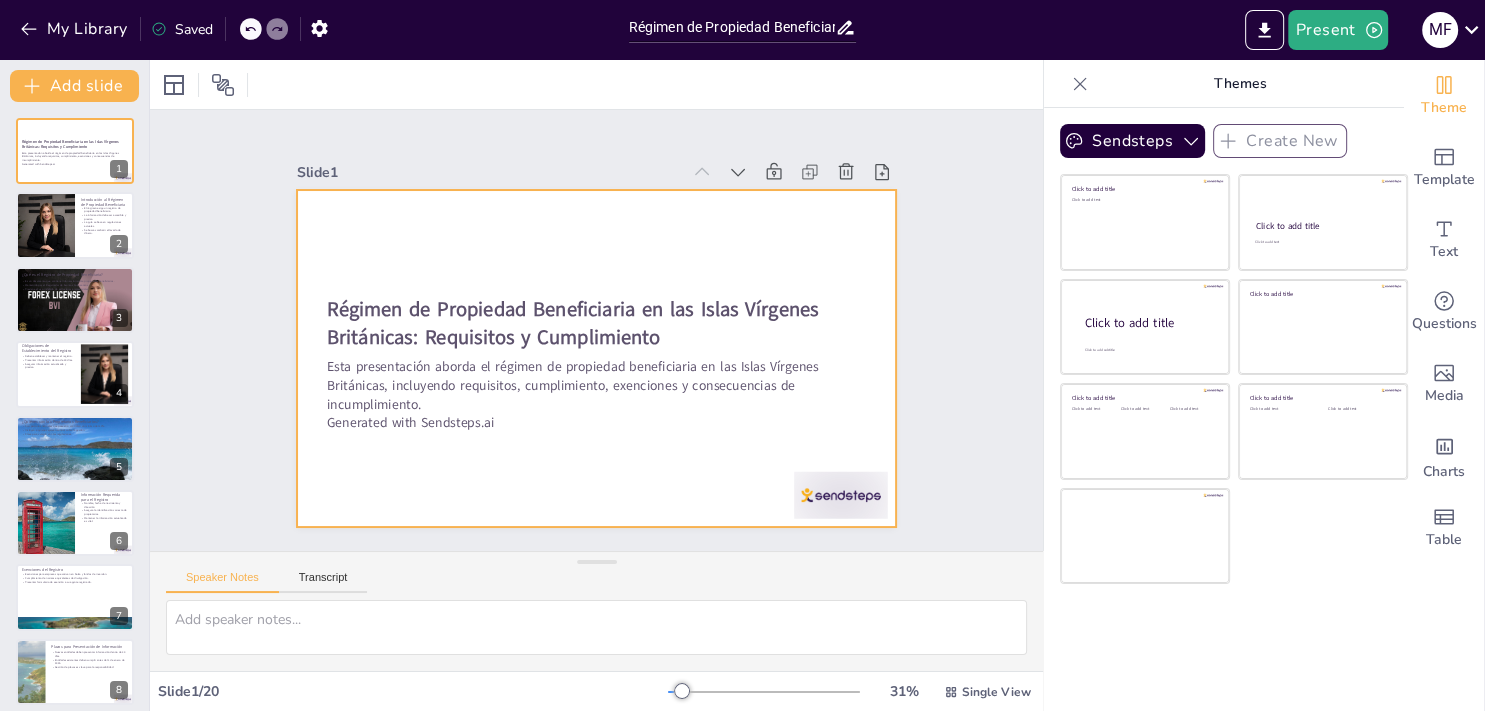 checkbox on "true" 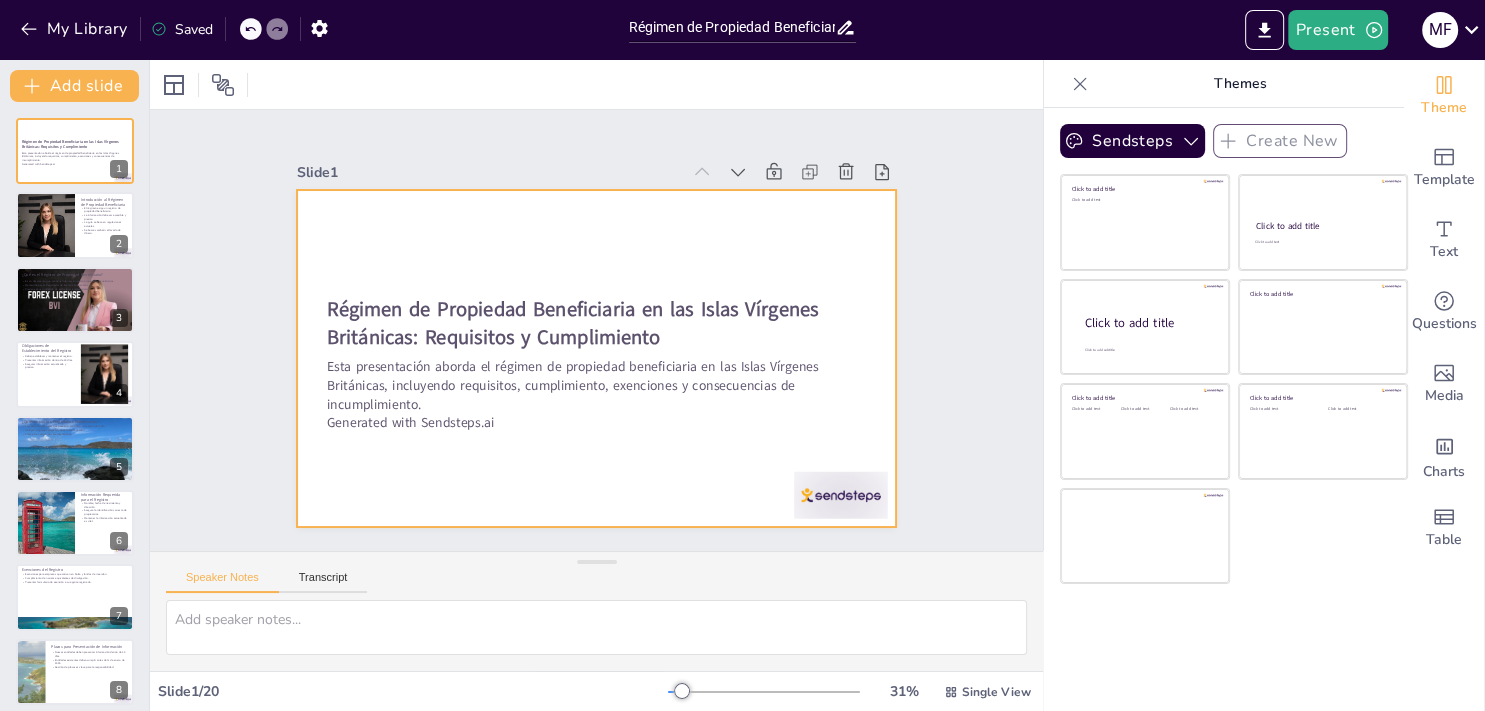 checkbox on "true" 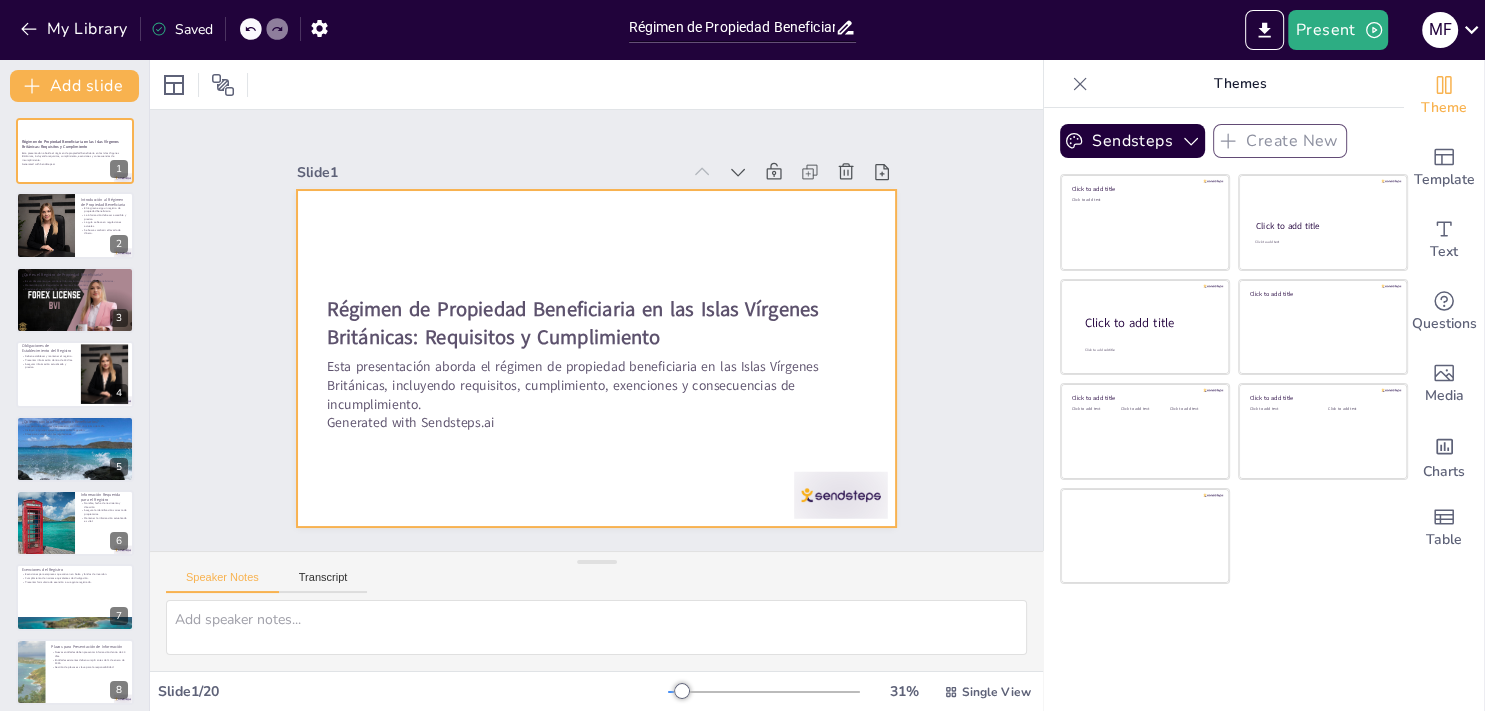 checkbox on "true" 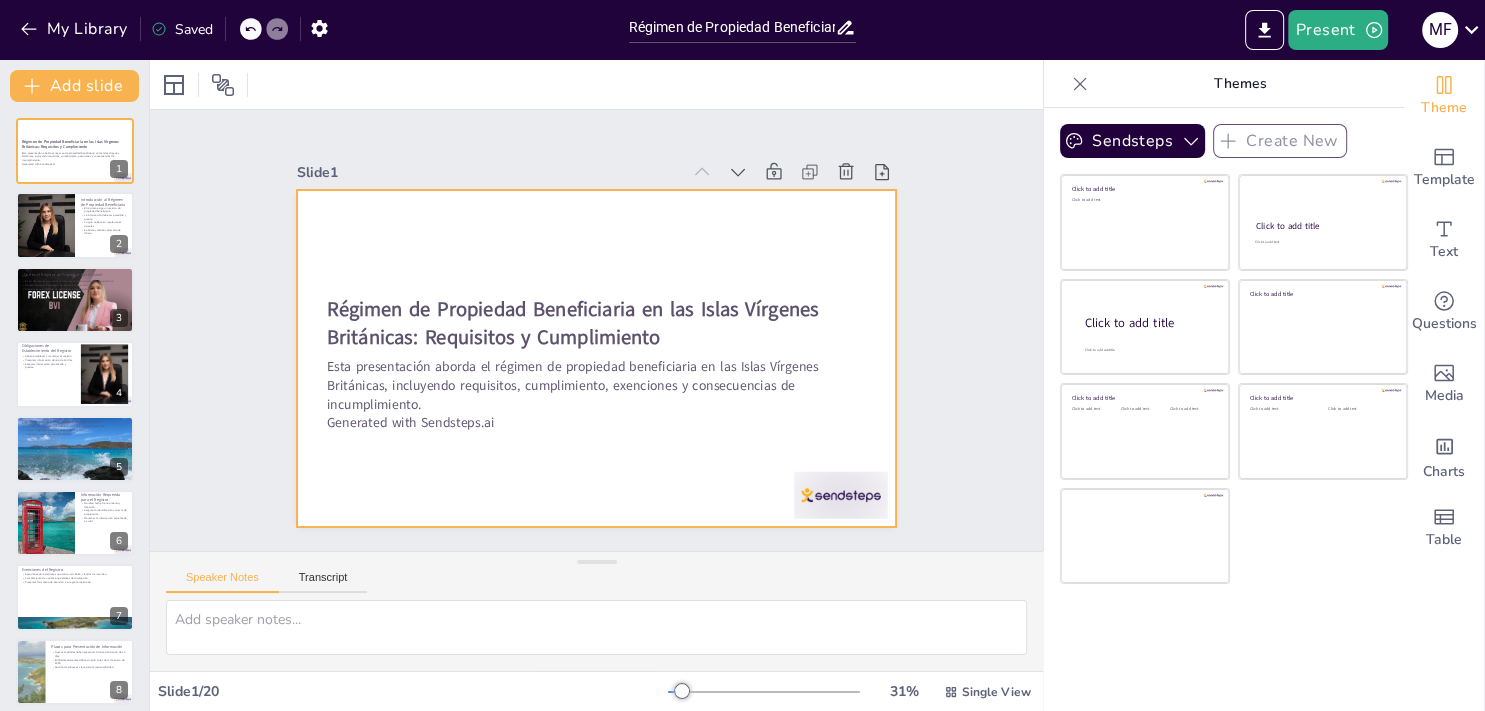 checkbox on "true" 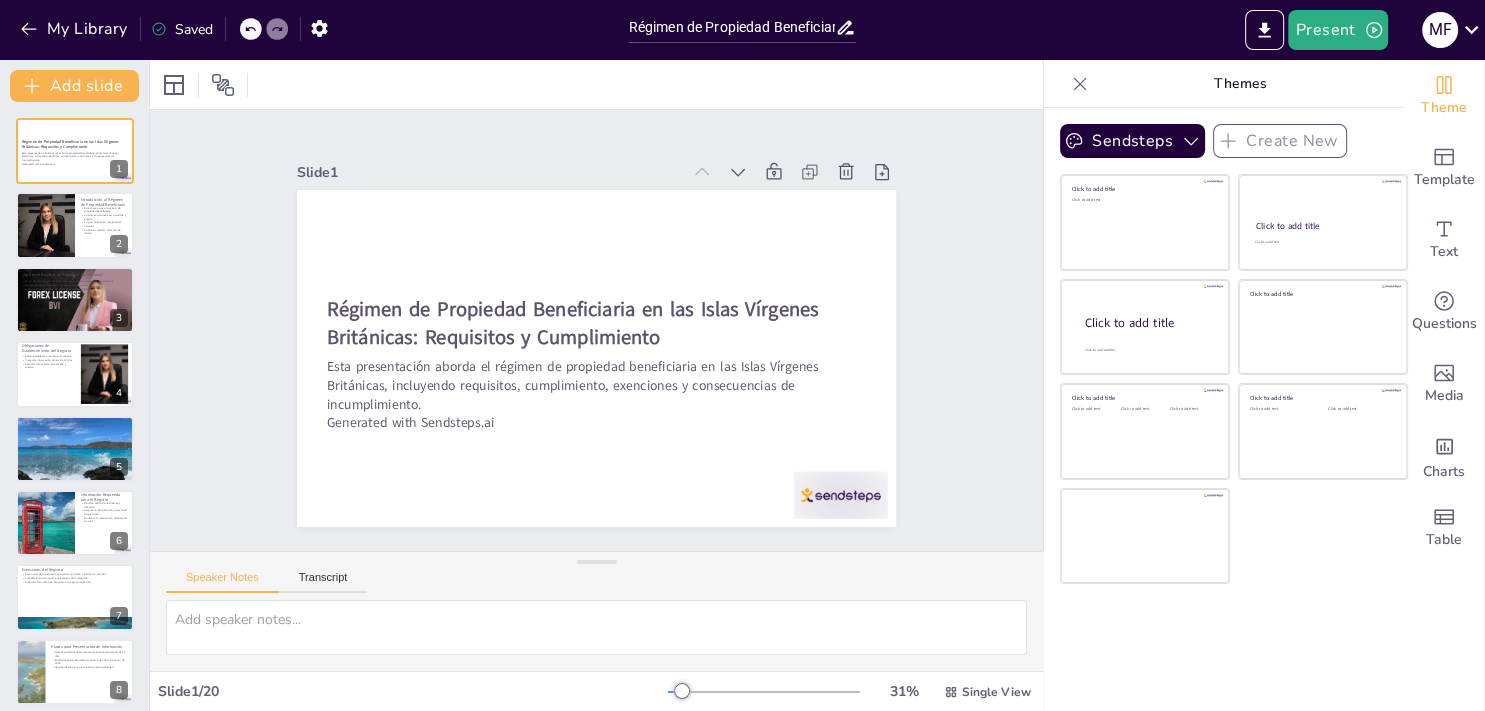 checkbox on "true" 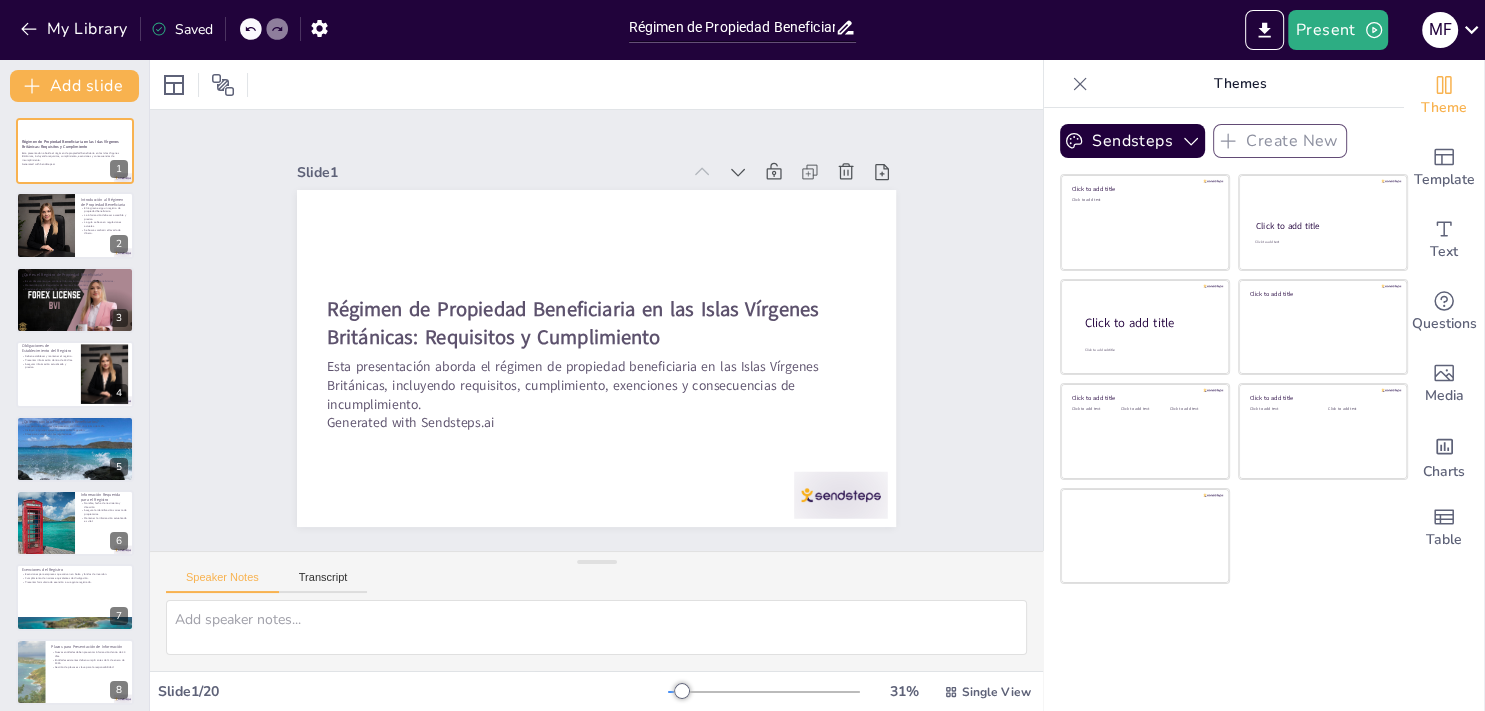 checkbox on "true" 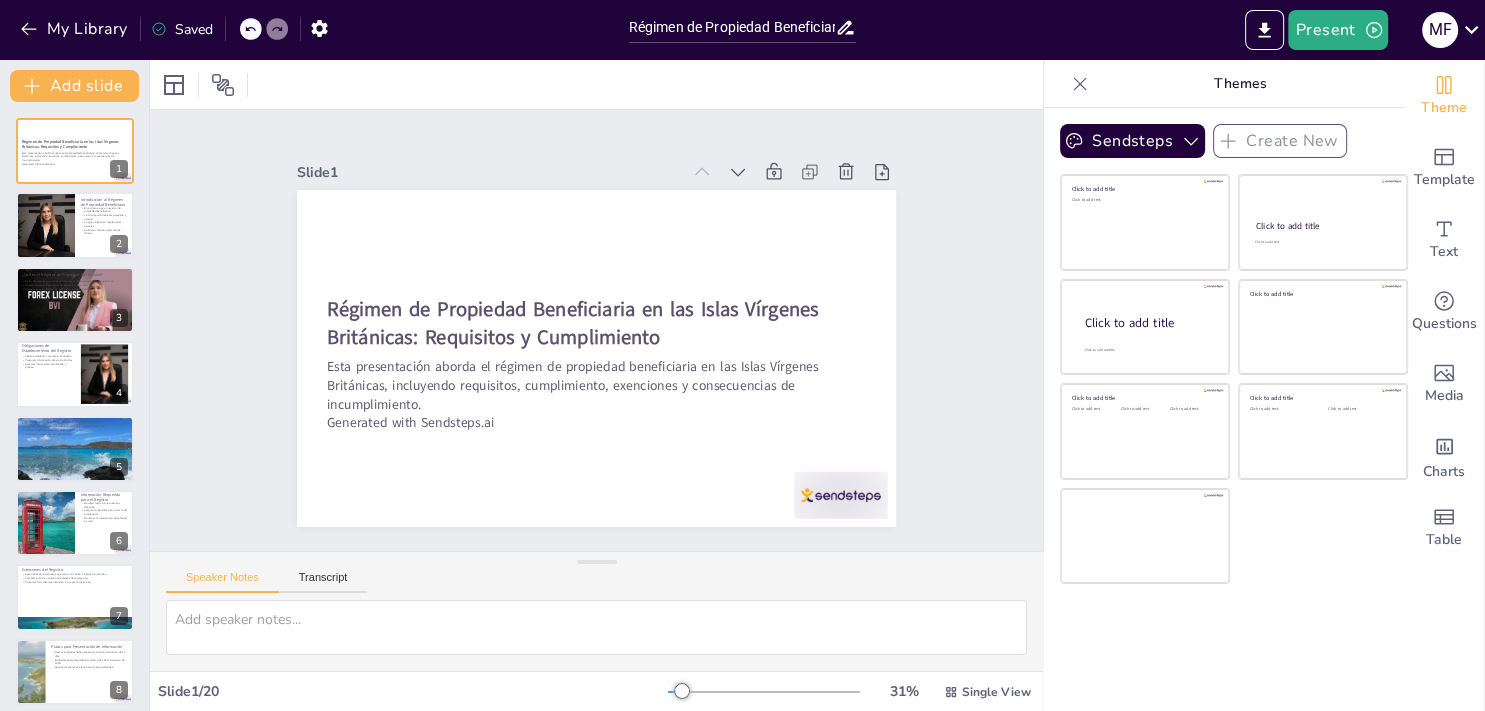 checkbox on "true" 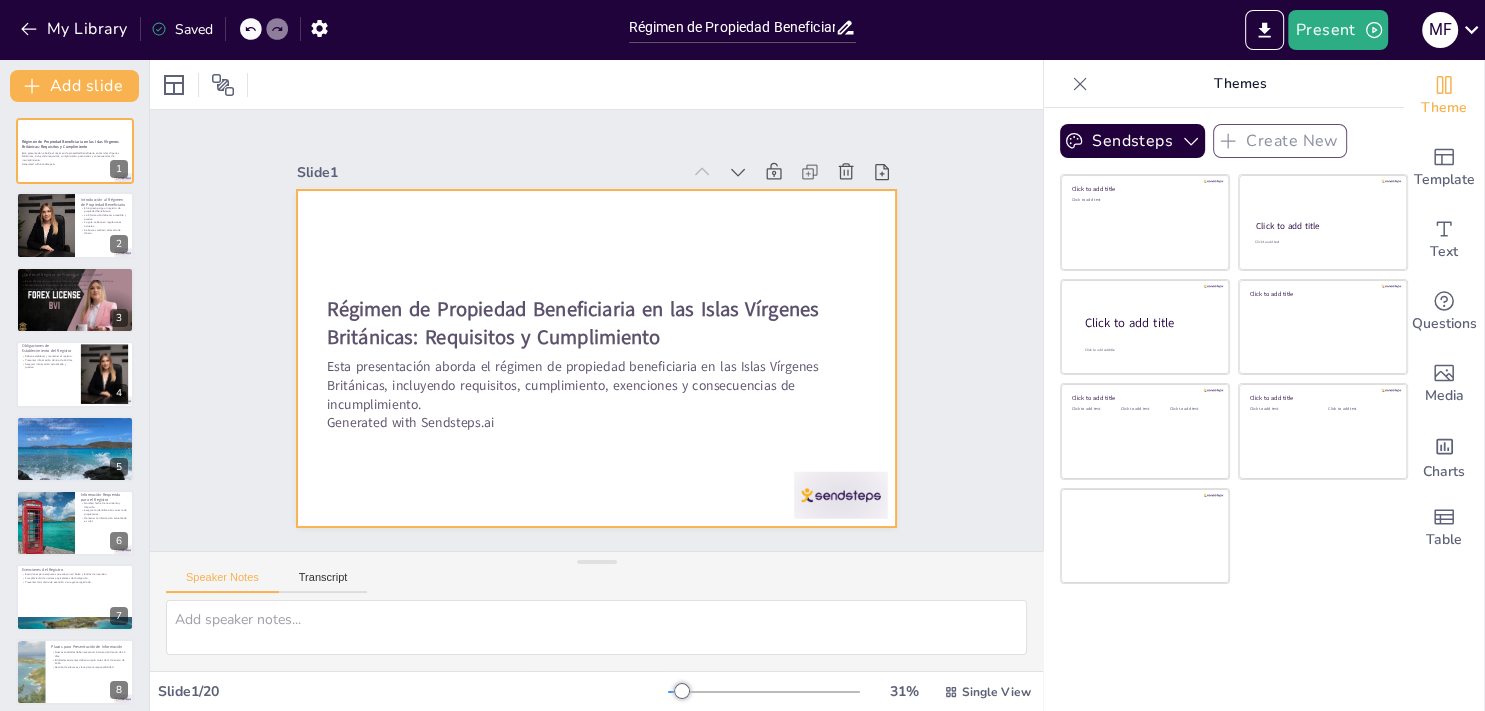checkbox on "true" 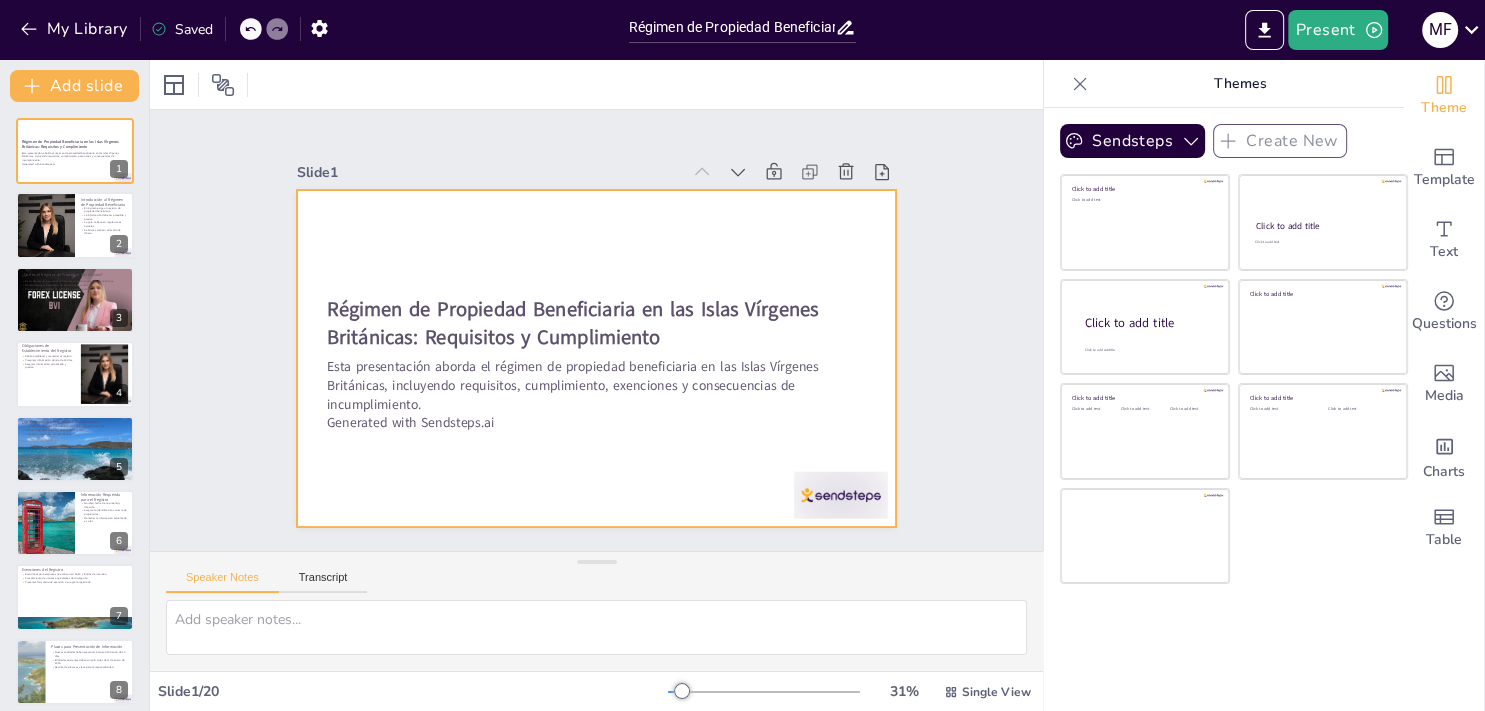 checkbox on "true" 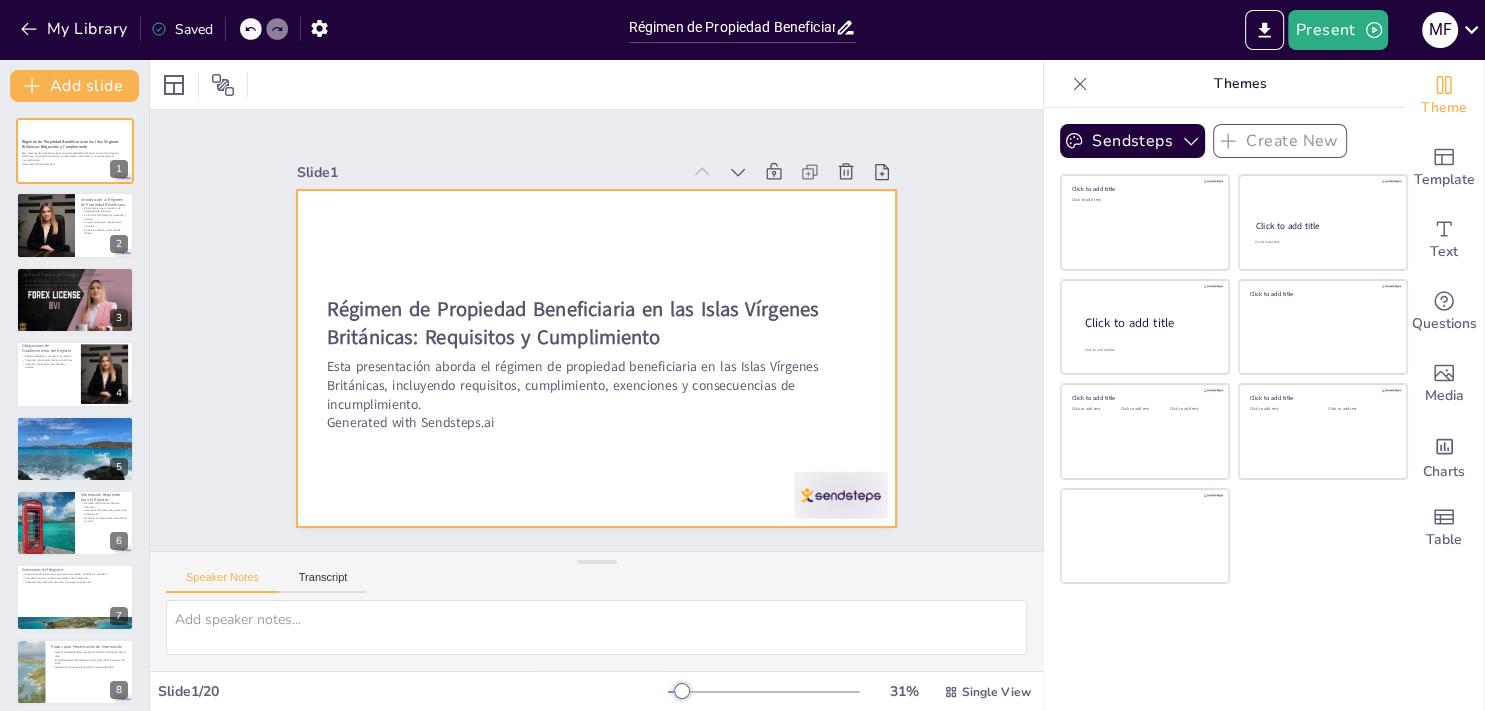 checkbox on "true" 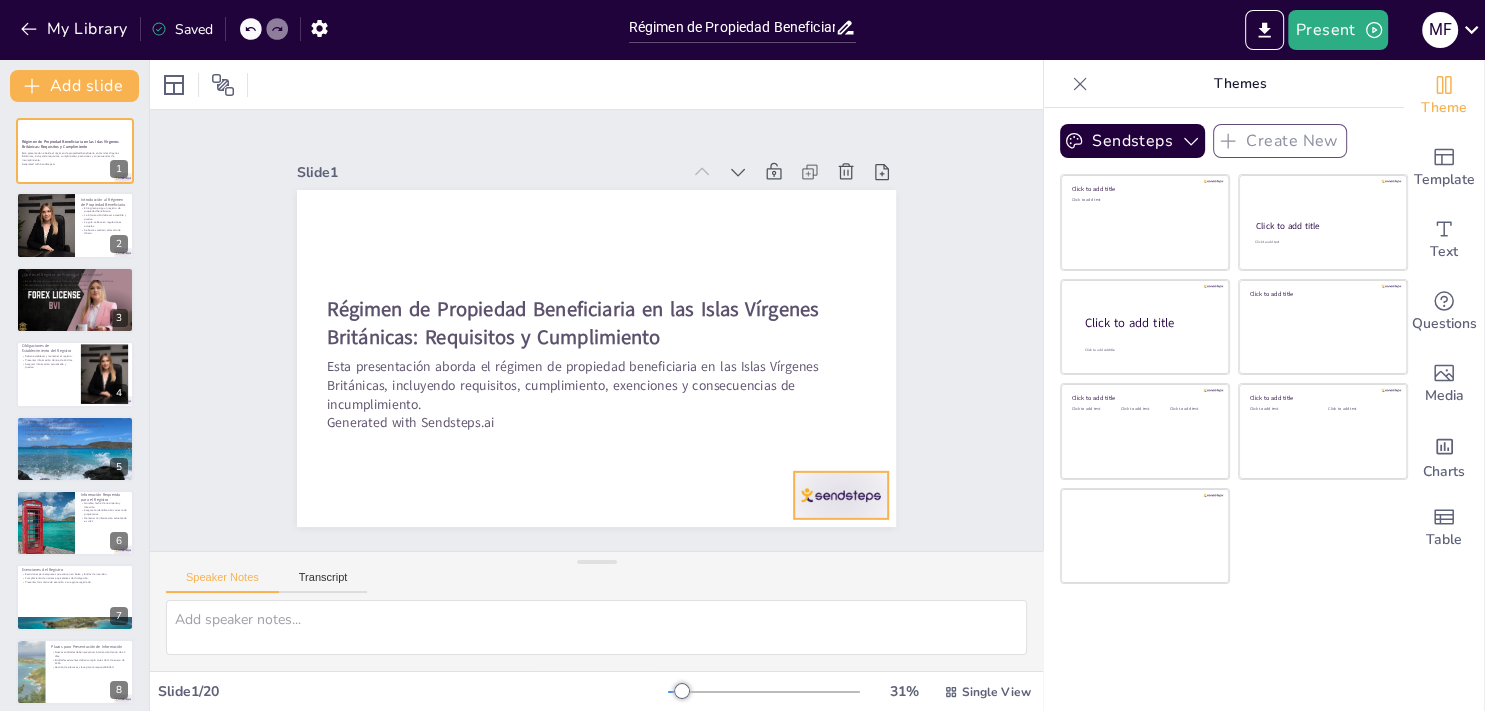 checkbox on "true" 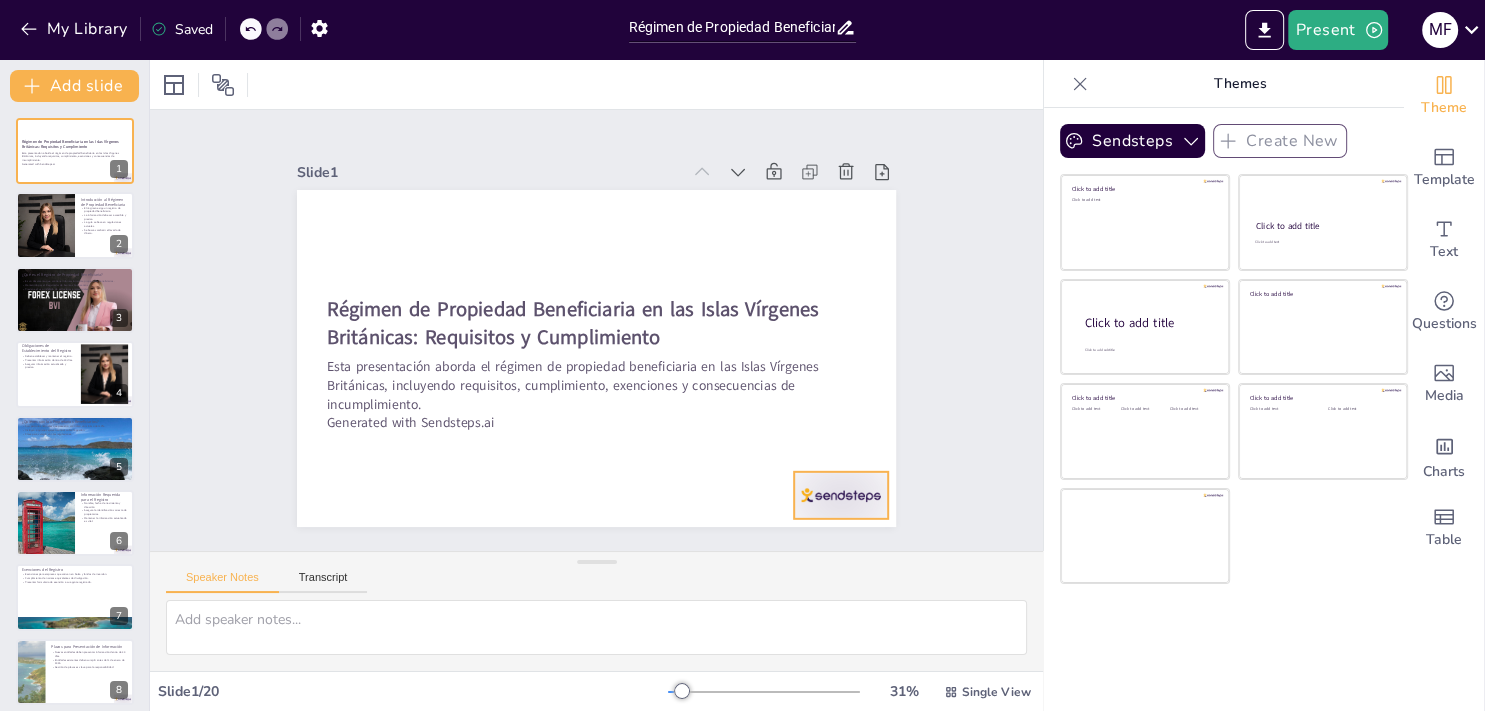 checkbox on "true" 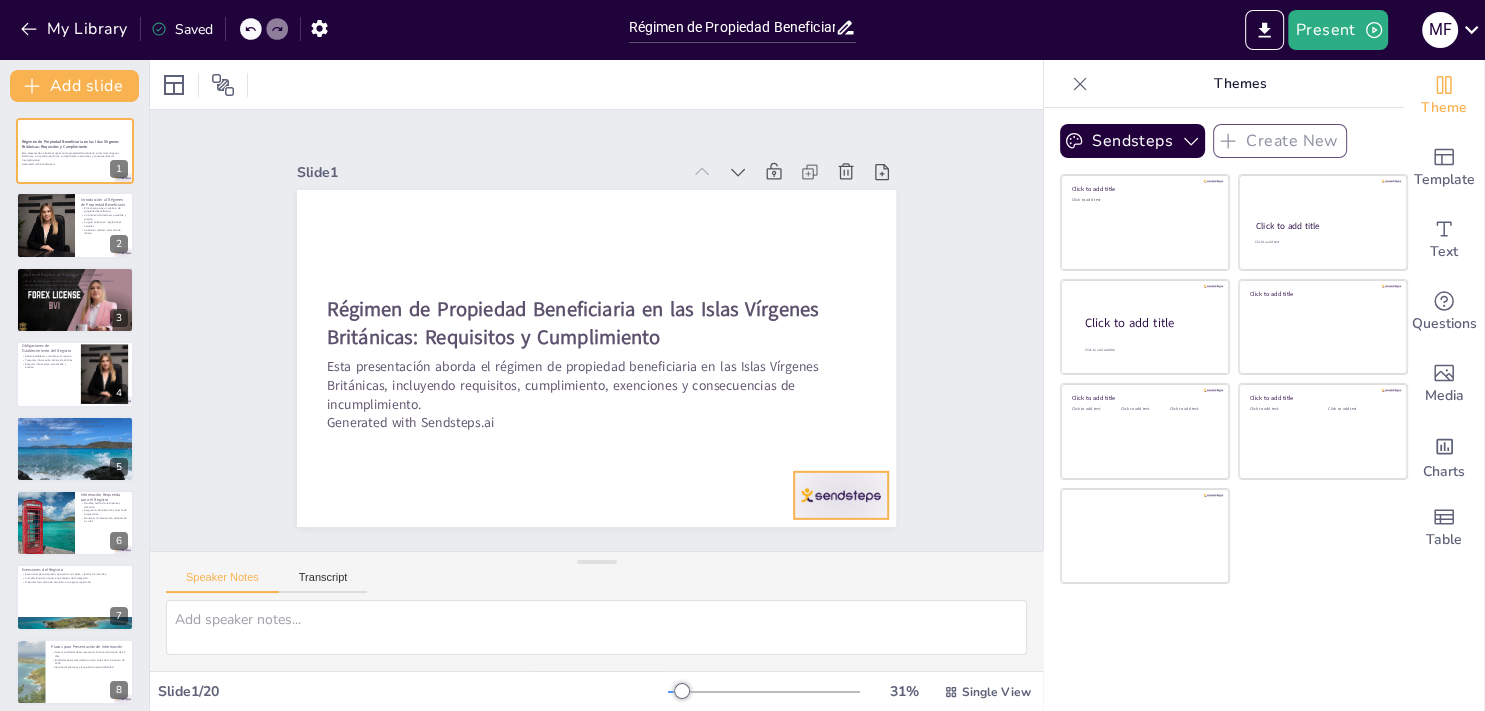 checkbox on "true" 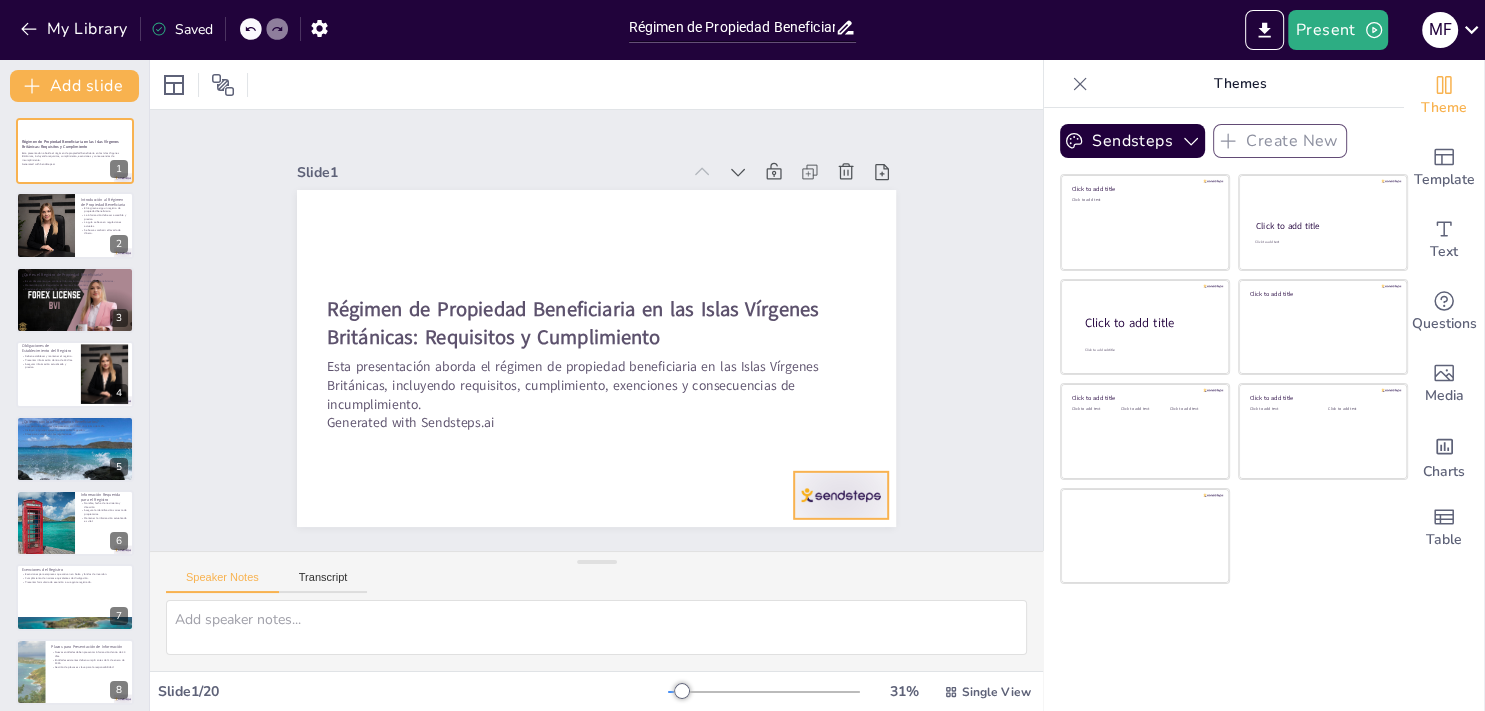 checkbox on "true" 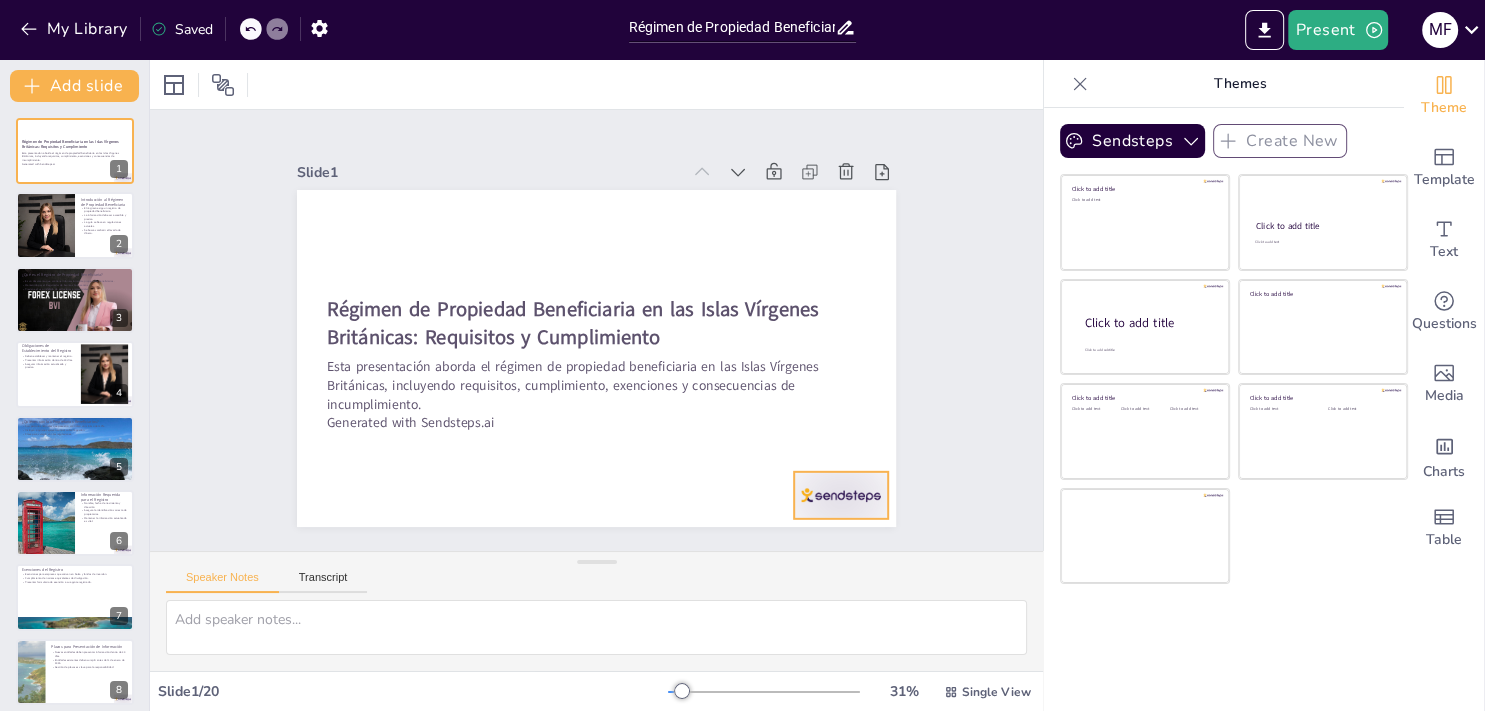 checkbox on "true" 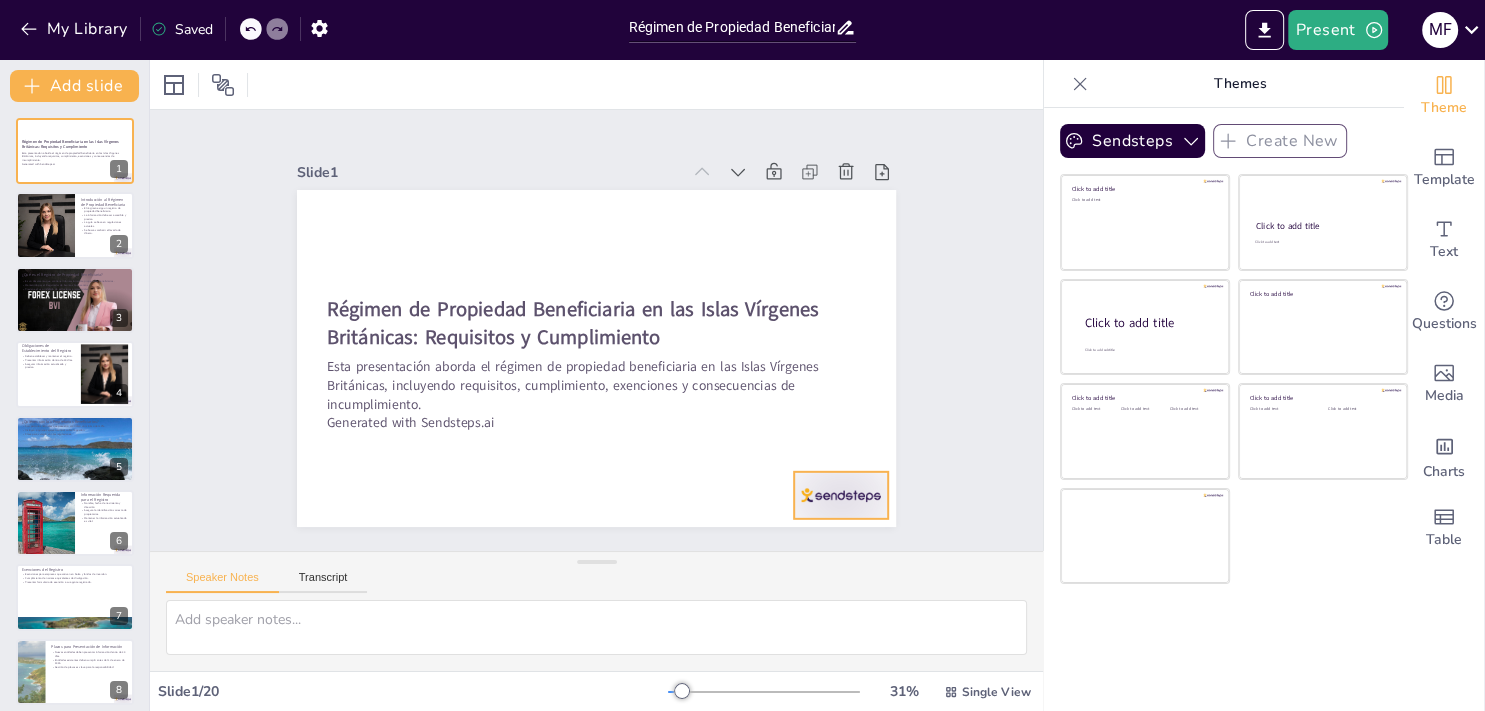 checkbox on "true" 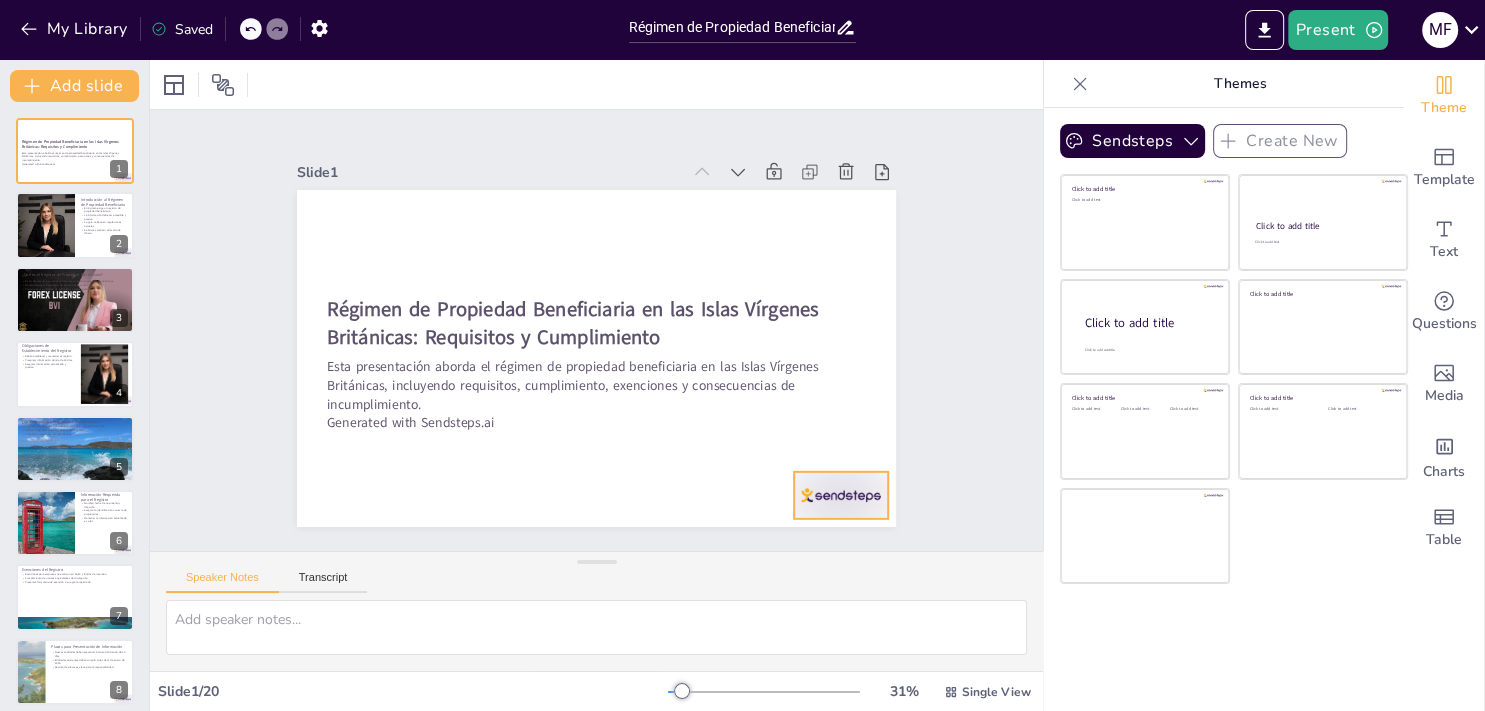checkbox on "true" 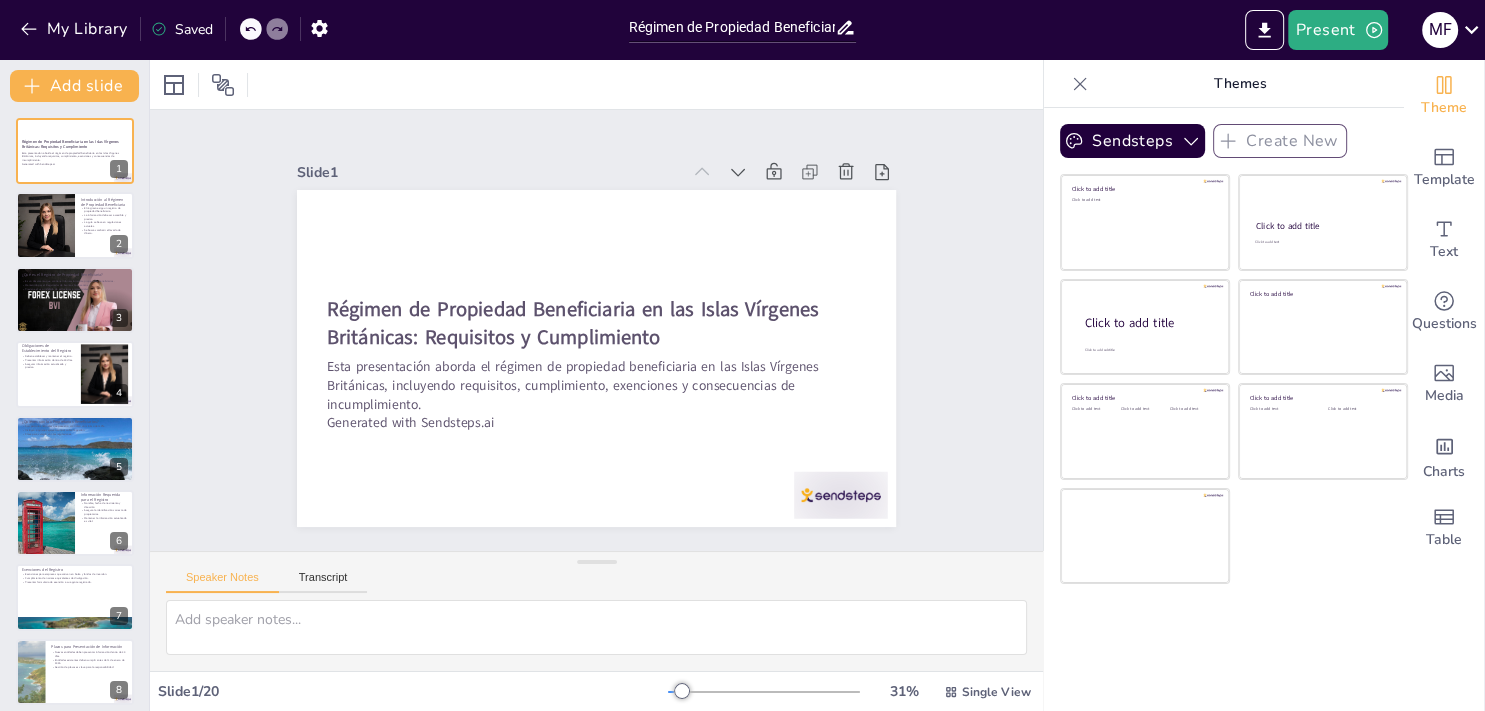 checkbox on "true" 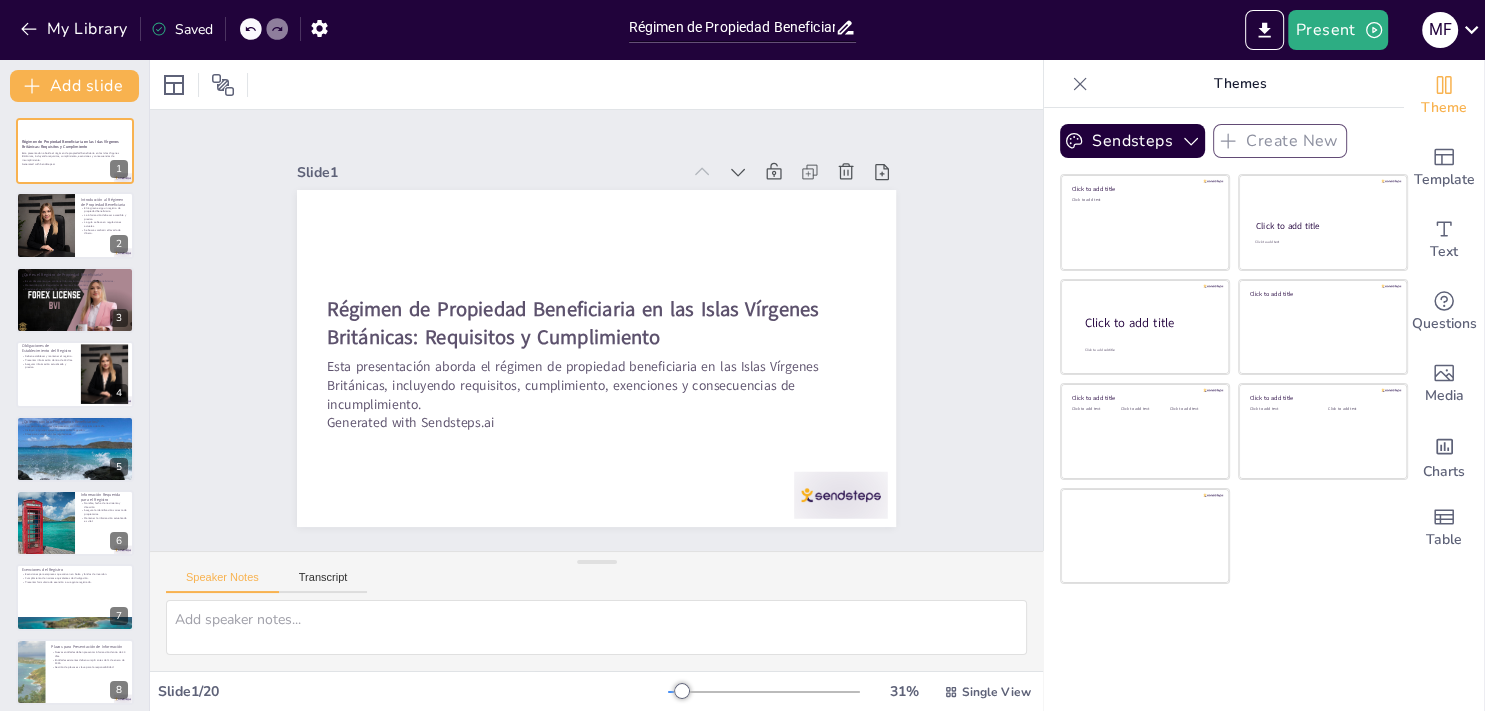 checkbox on "true" 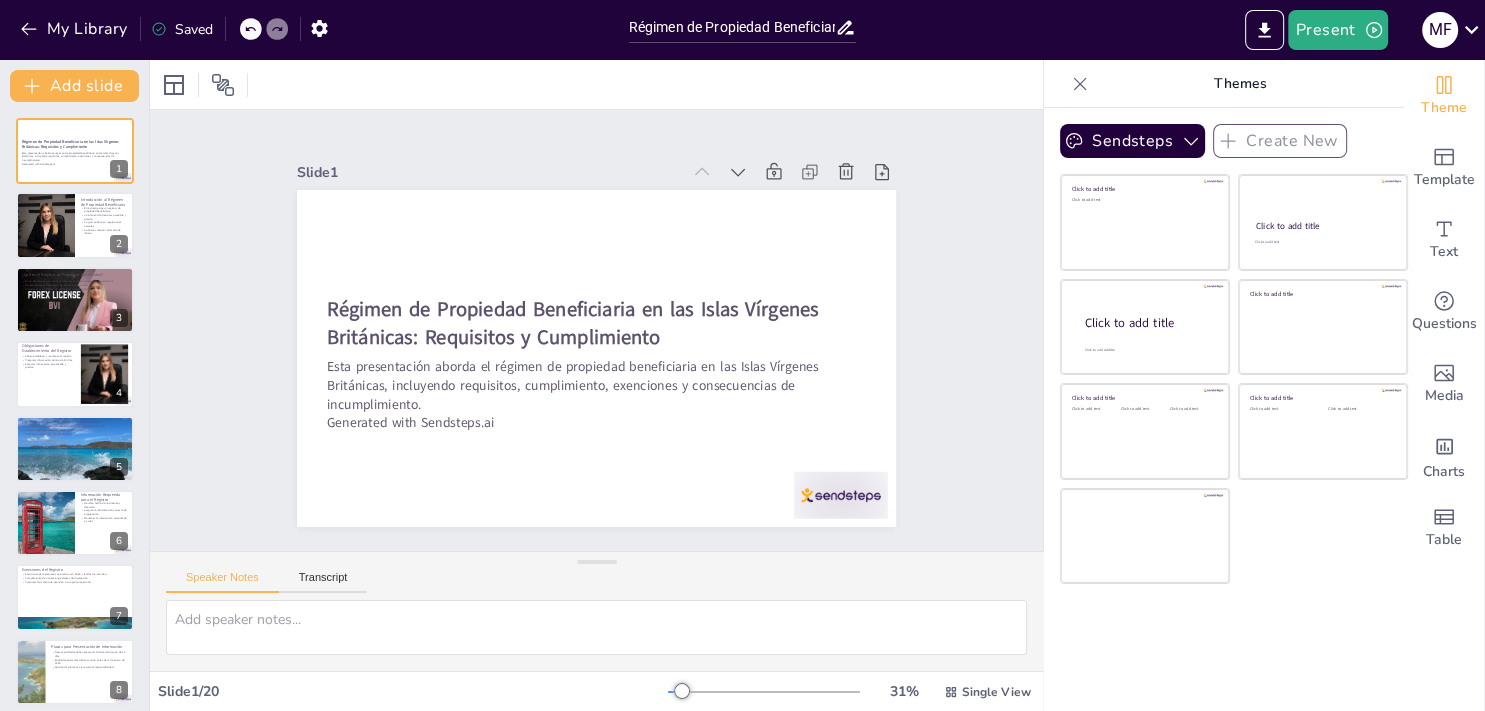checkbox on "true" 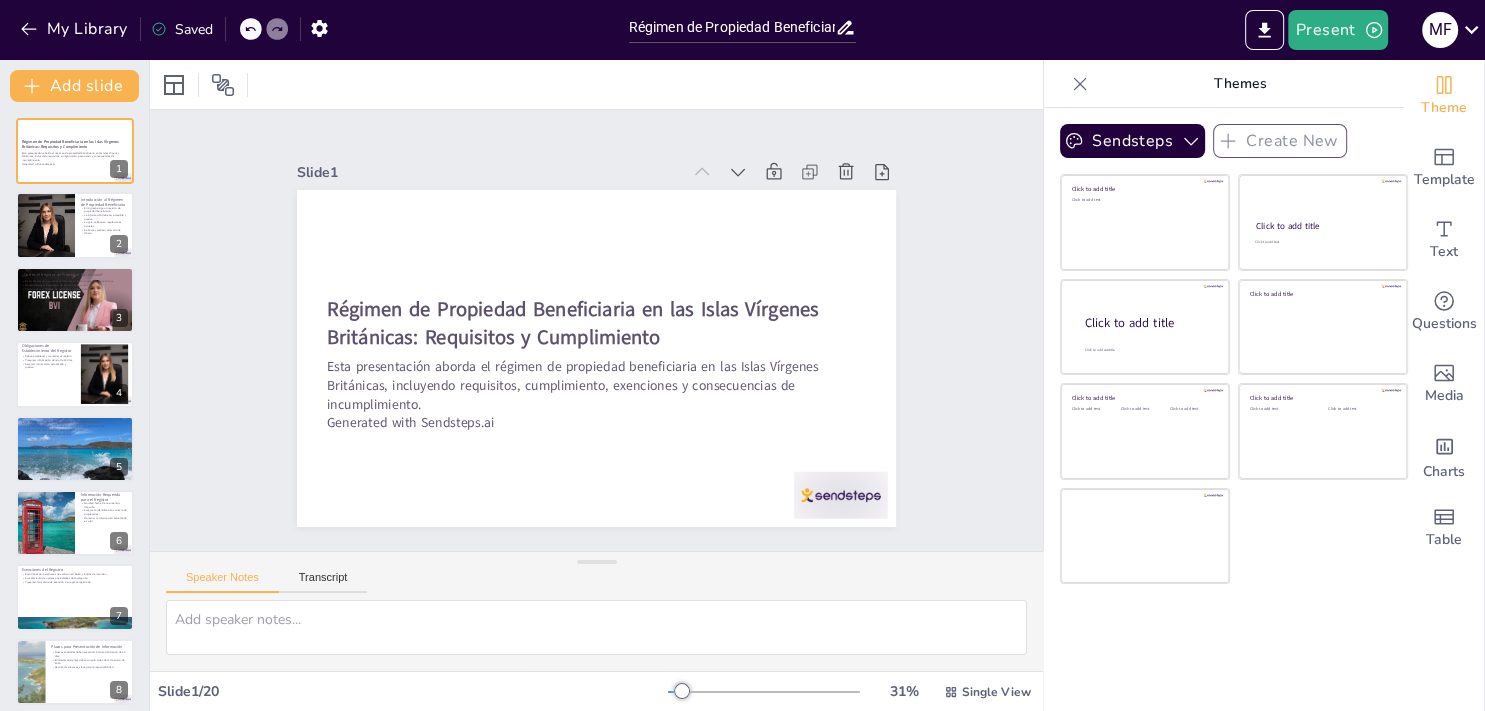 checkbox on "true" 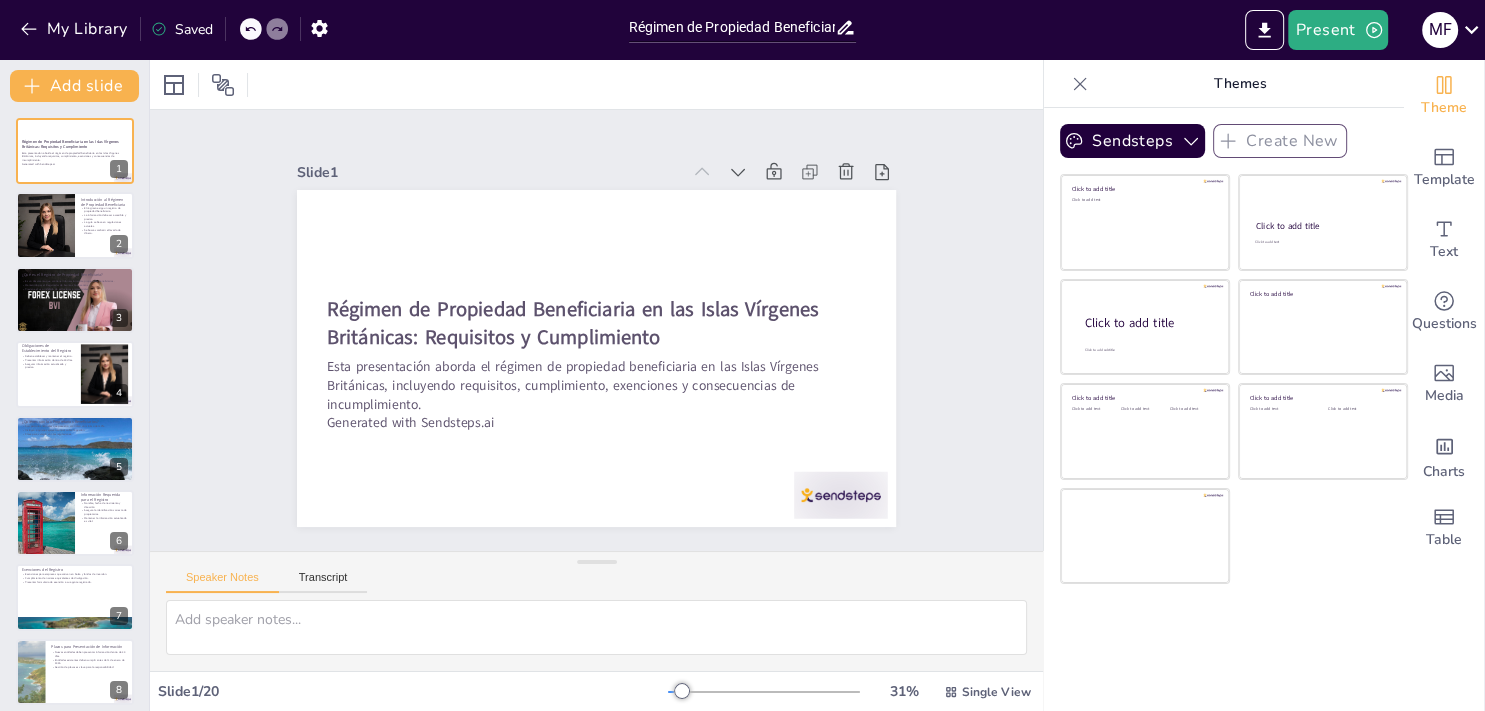 checkbox on "true" 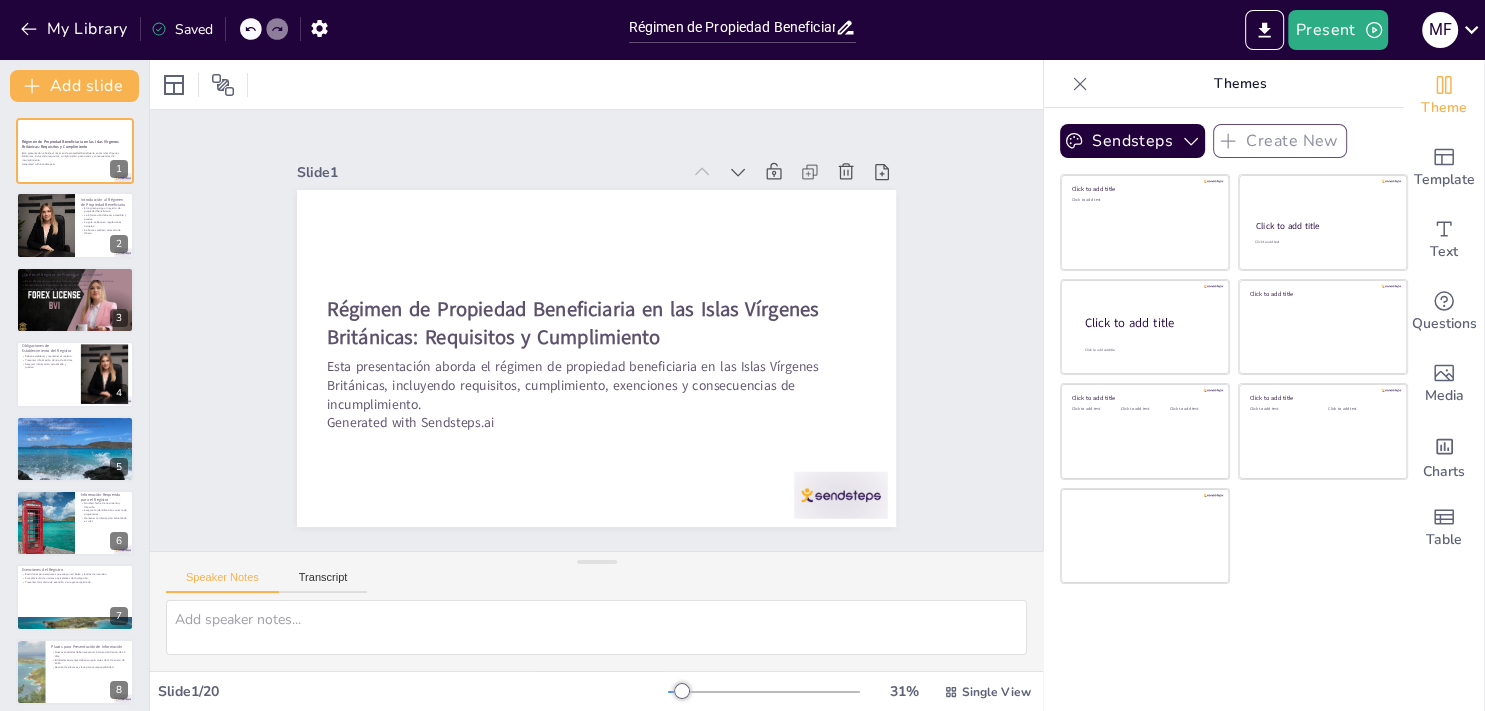 checkbox on "true" 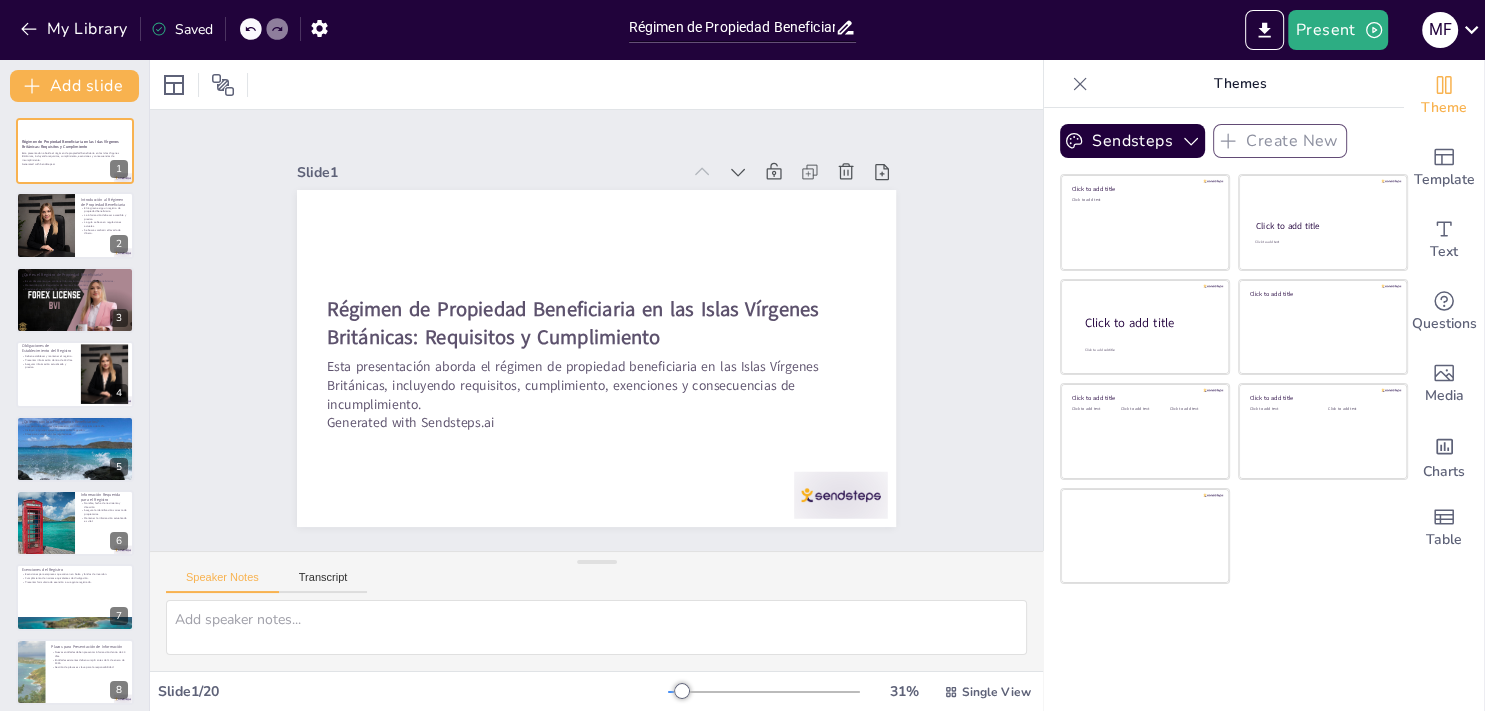 checkbox on "true" 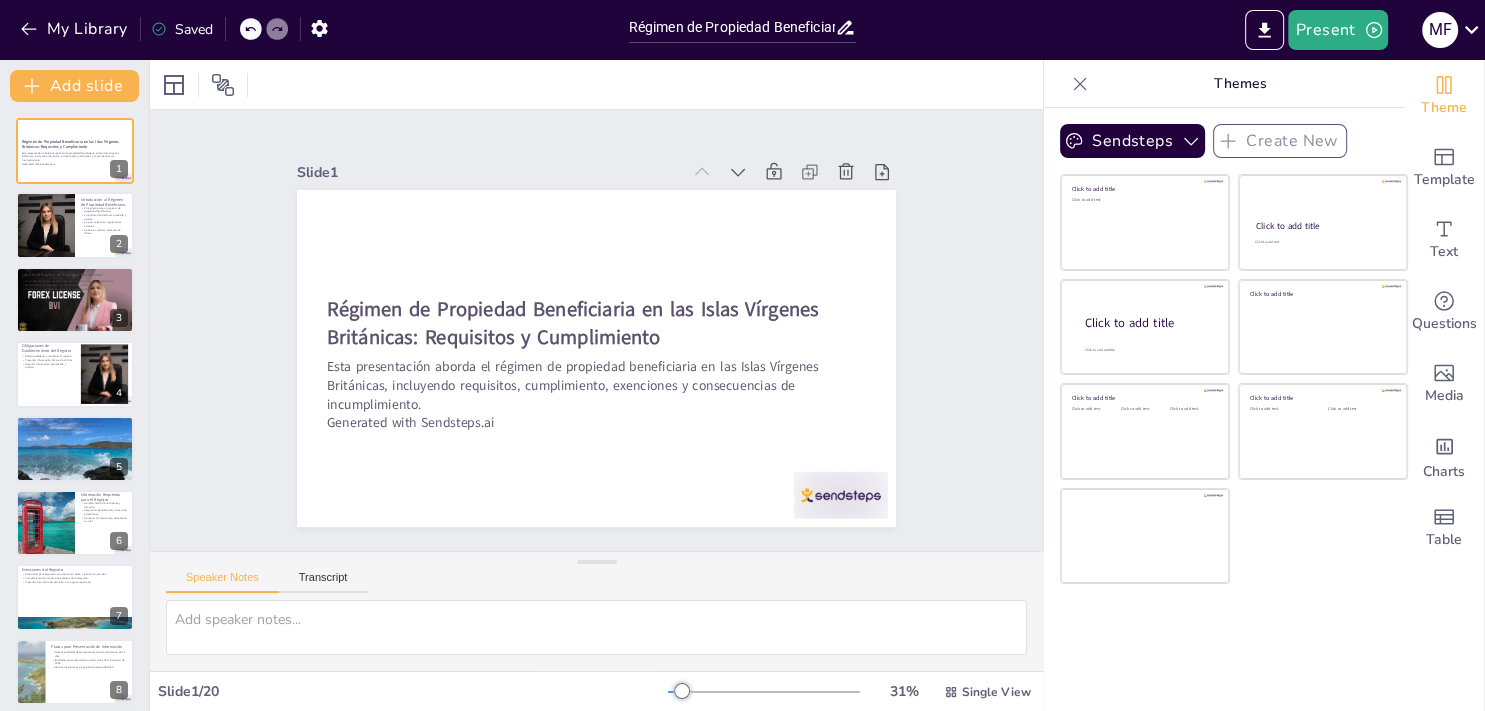 checkbox on "true" 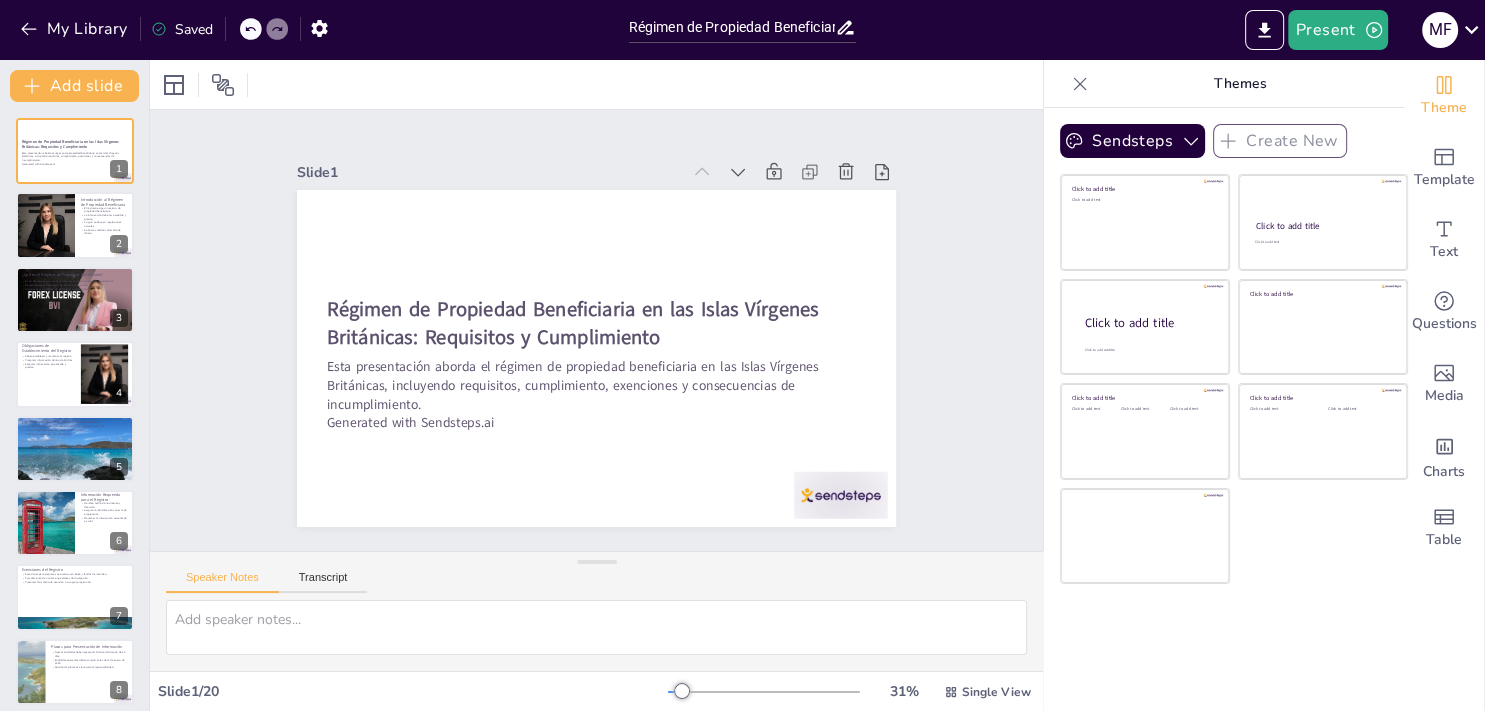 checkbox on "true" 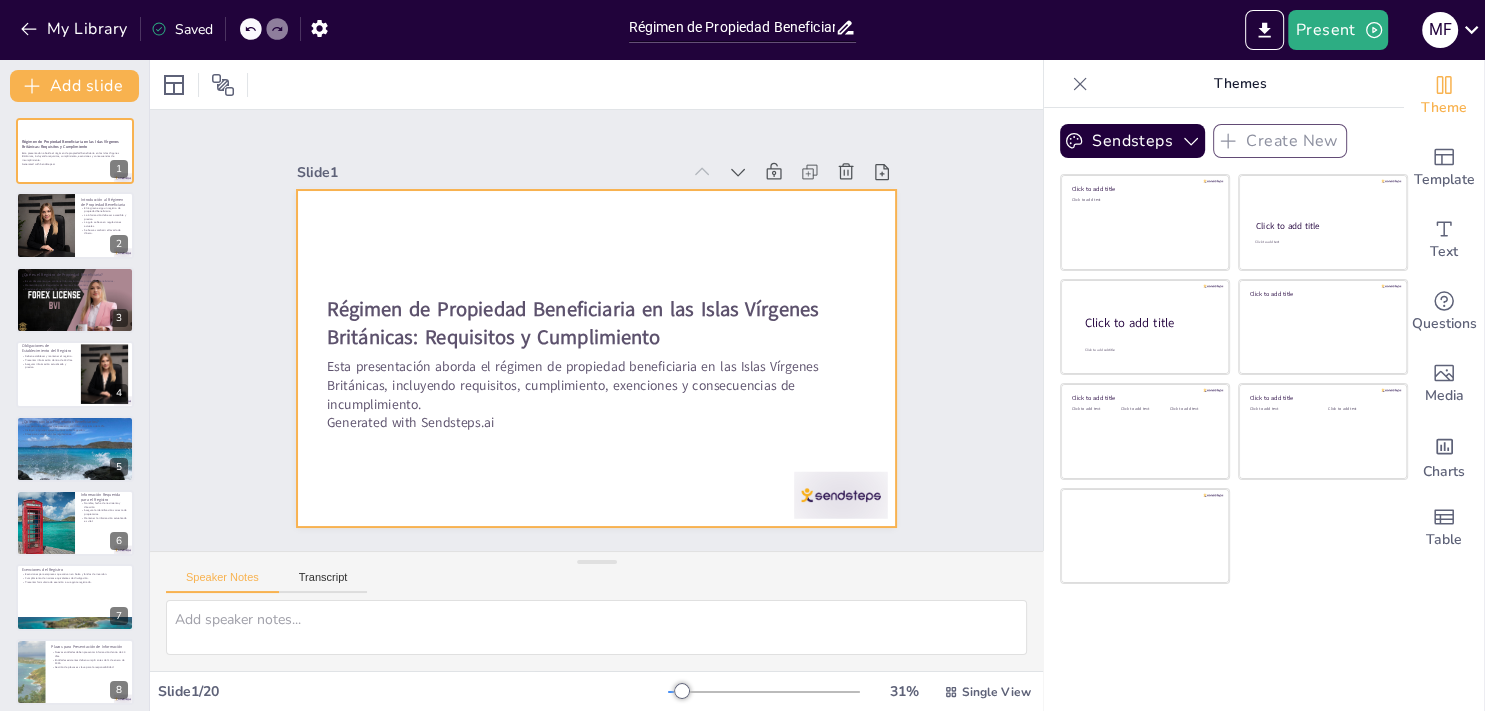 checkbox on "true" 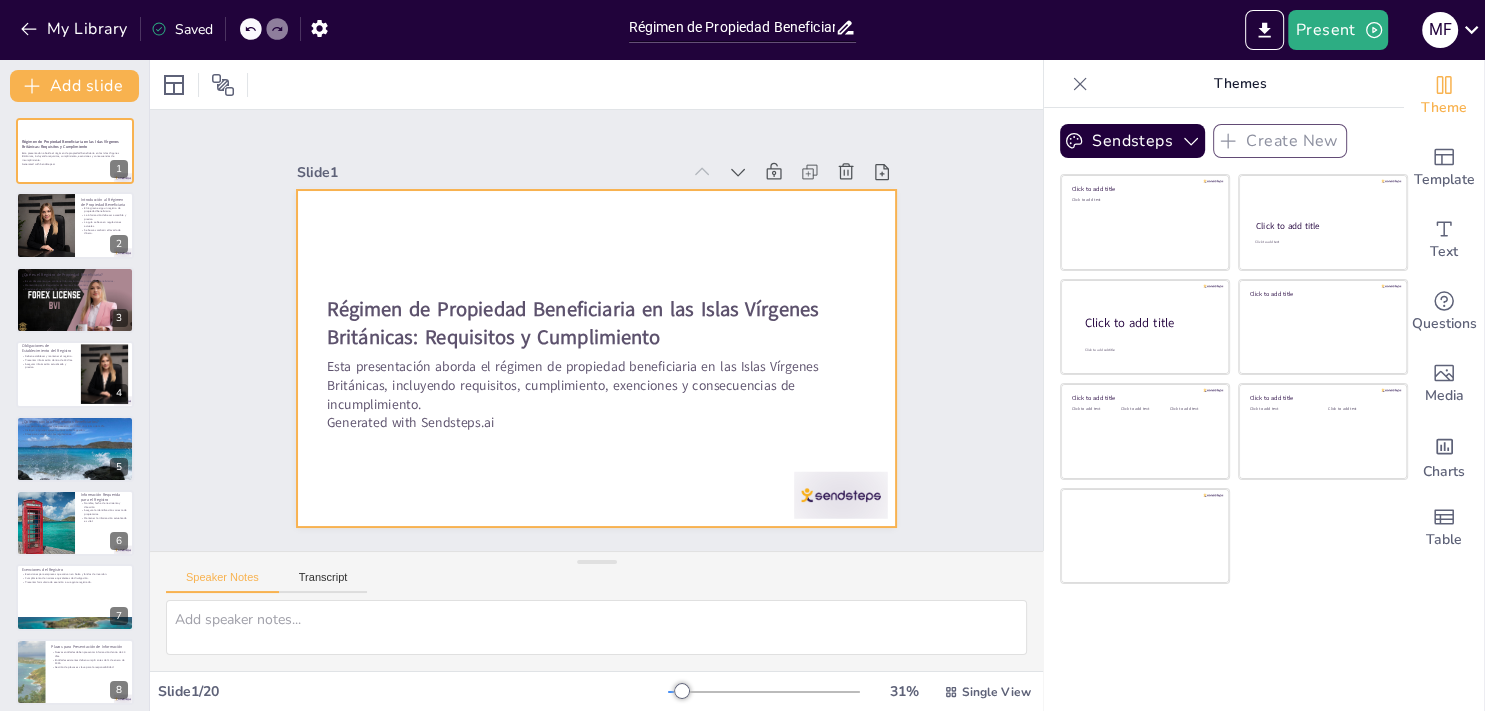 checkbox on "true" 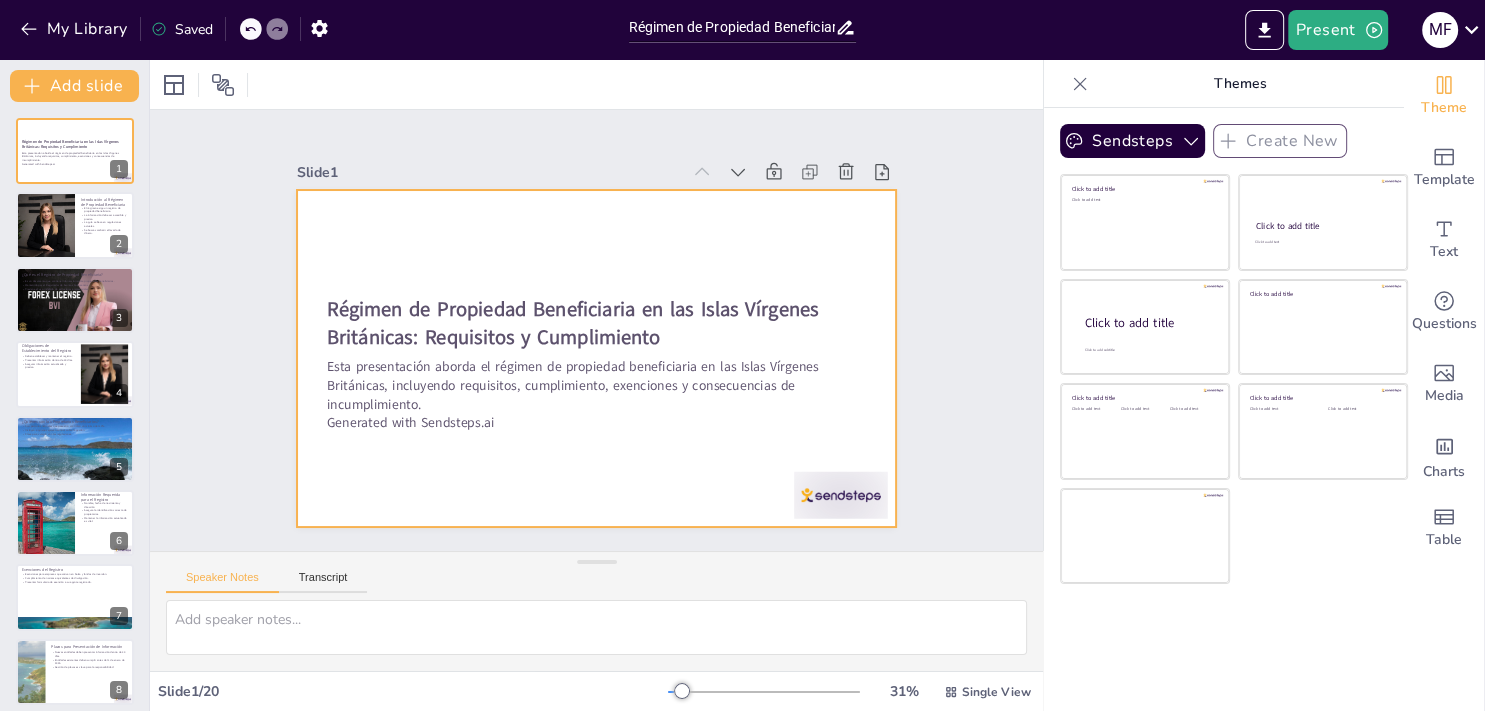 checkbox on "true" 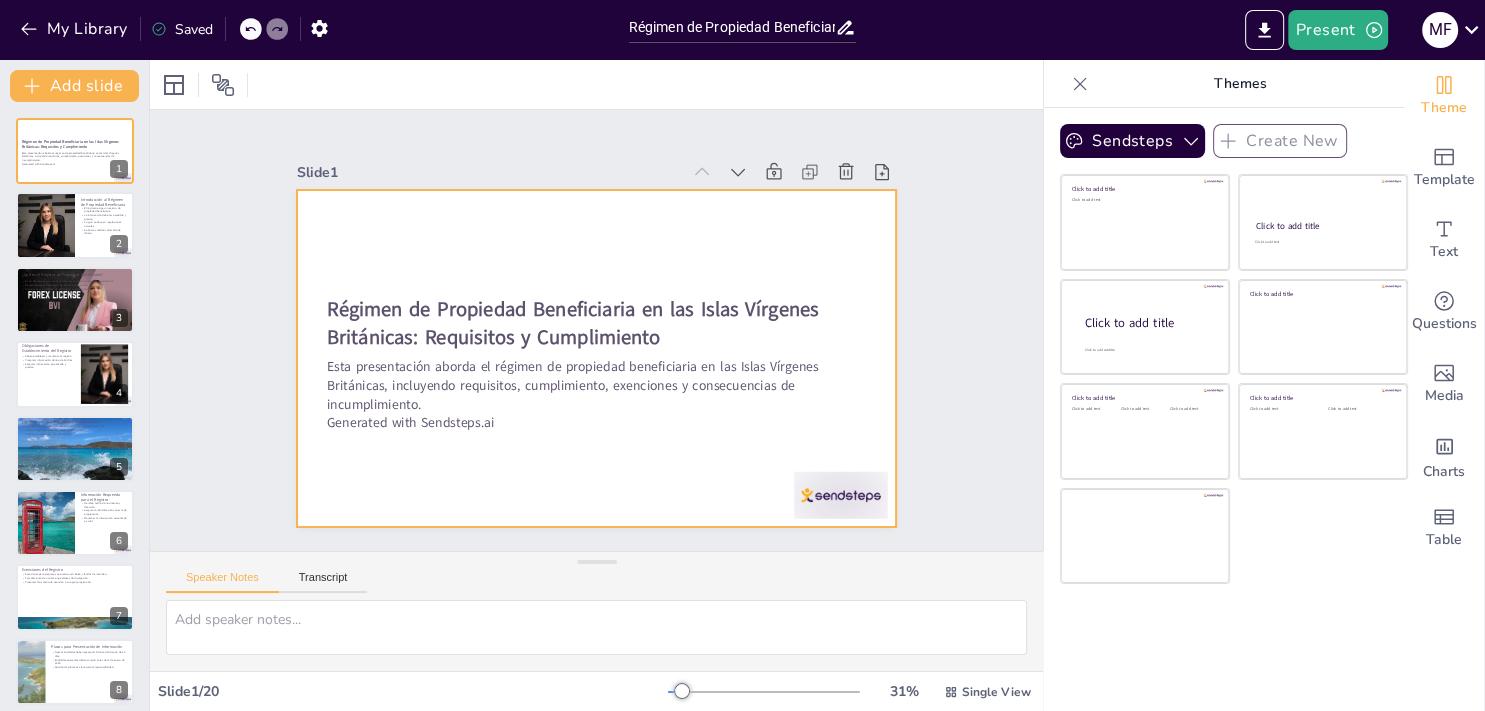 checkbox on "true" 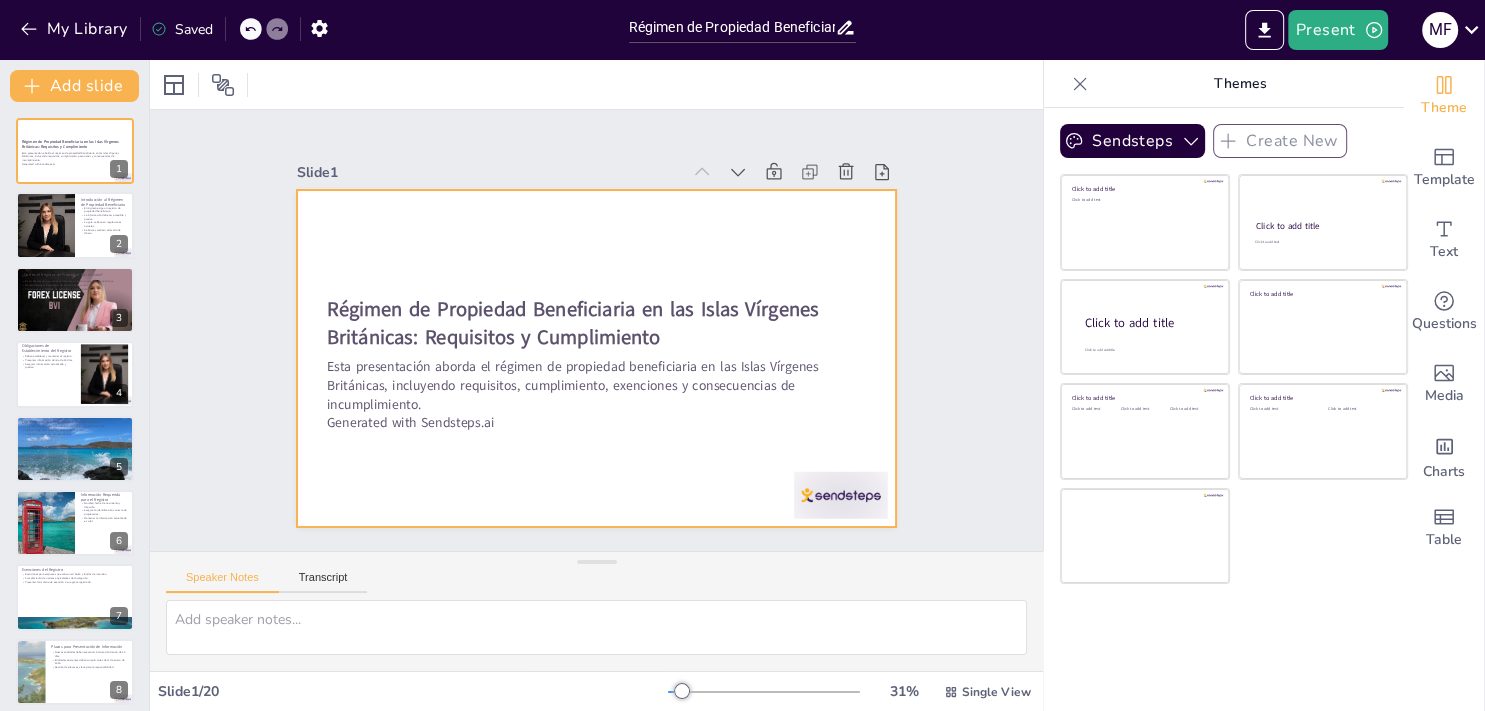 checkbox on "true" 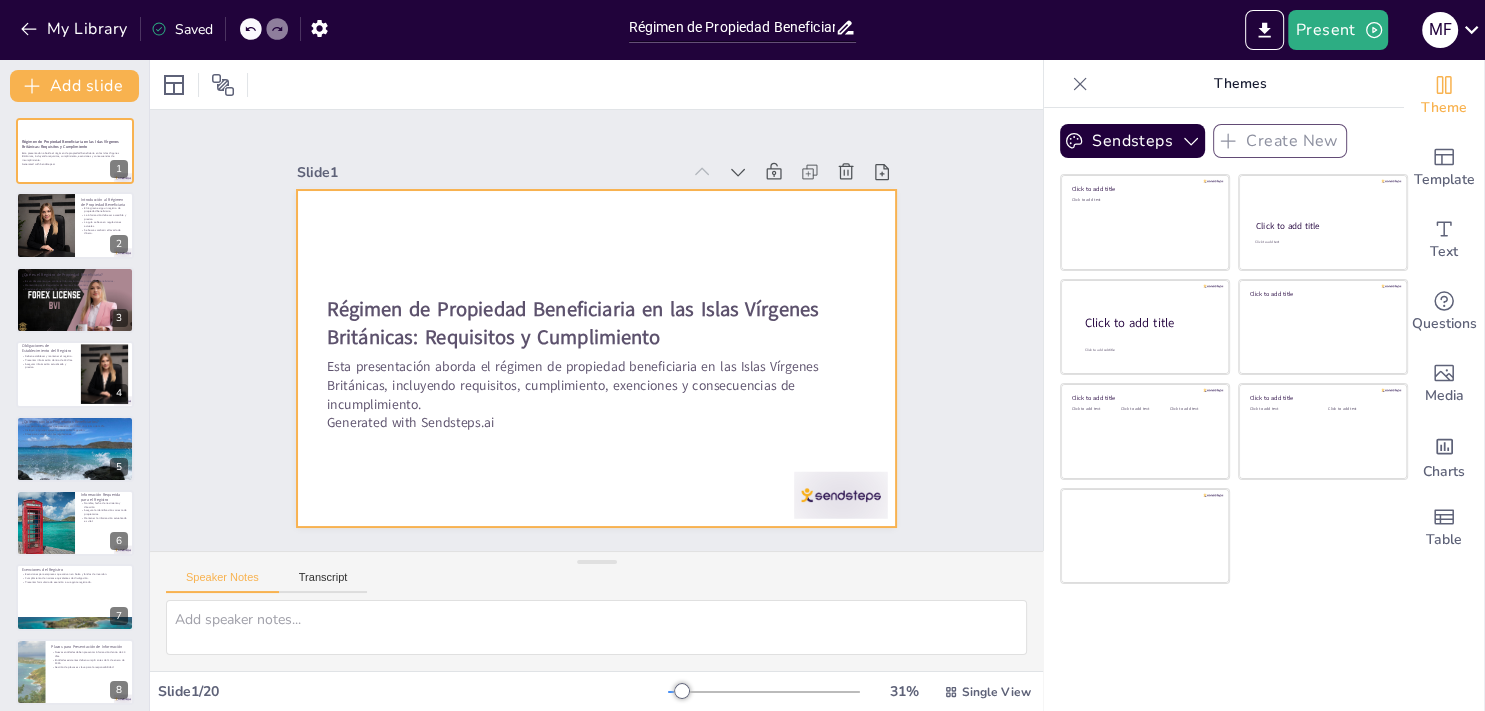 checkbox on "true" 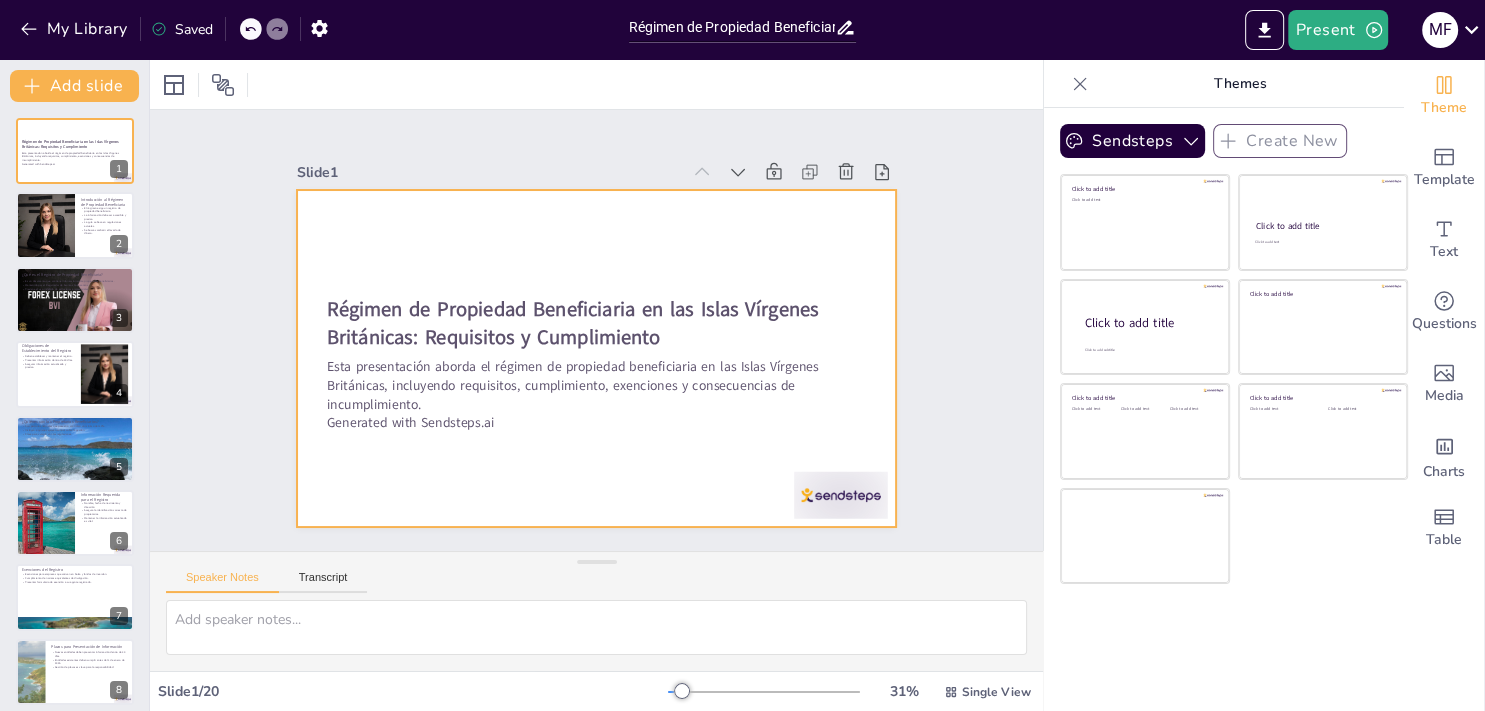 checkbox on "true" 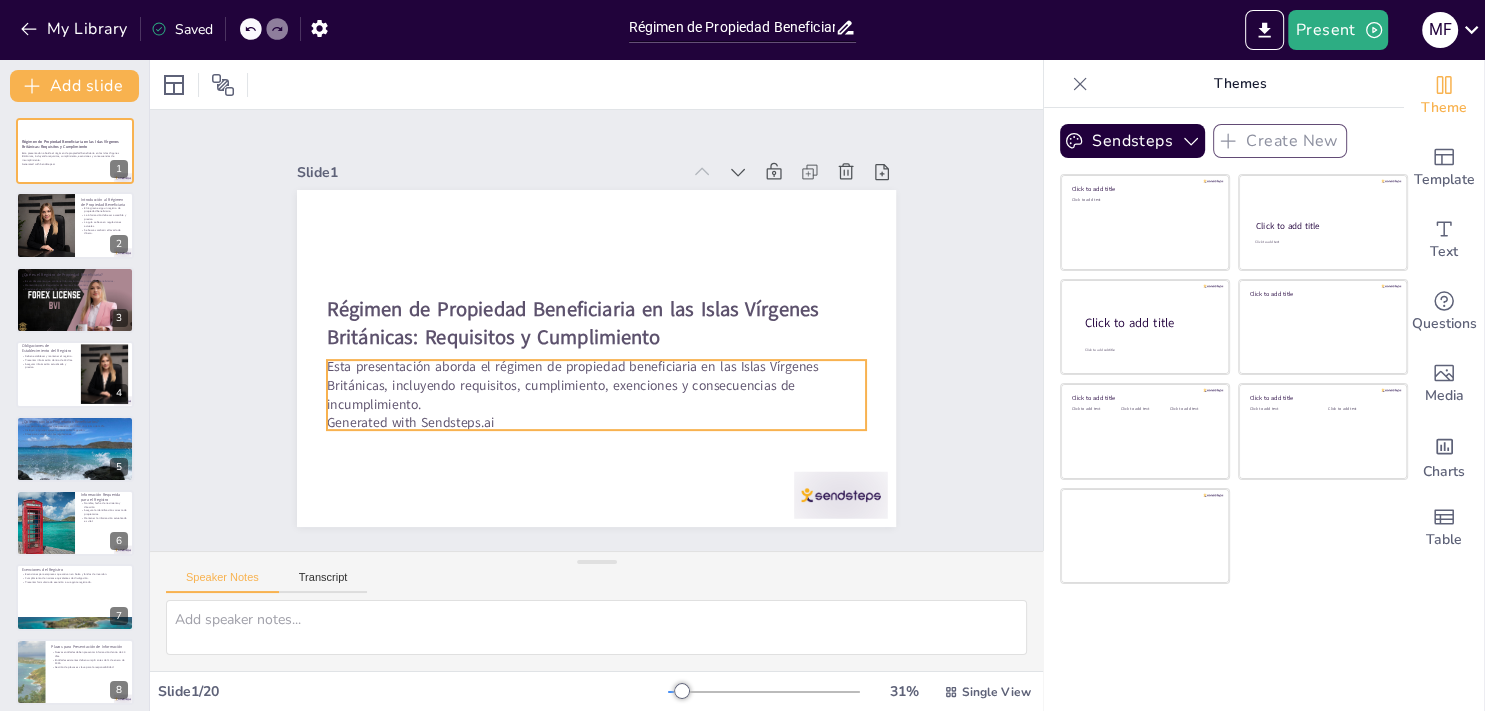checkbox on "true" 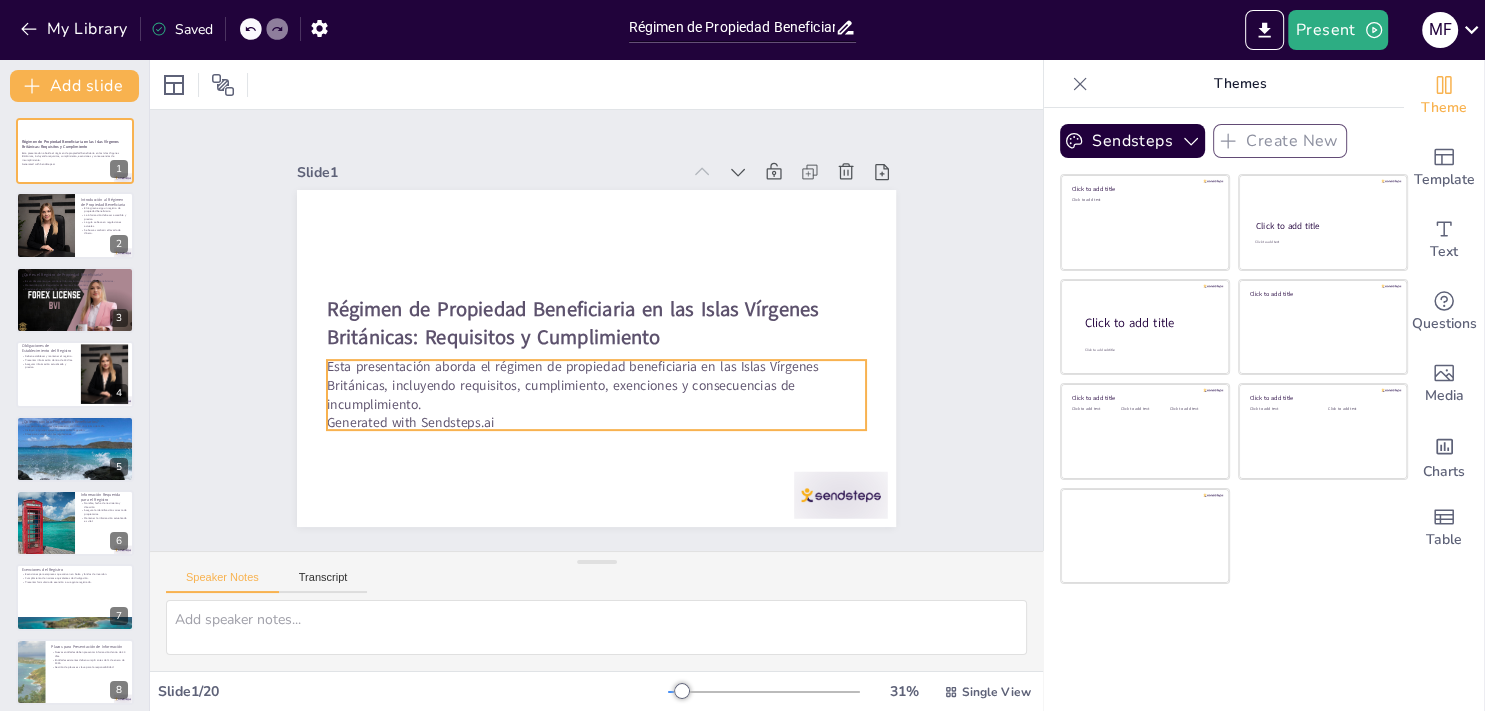 checkbox on "true" 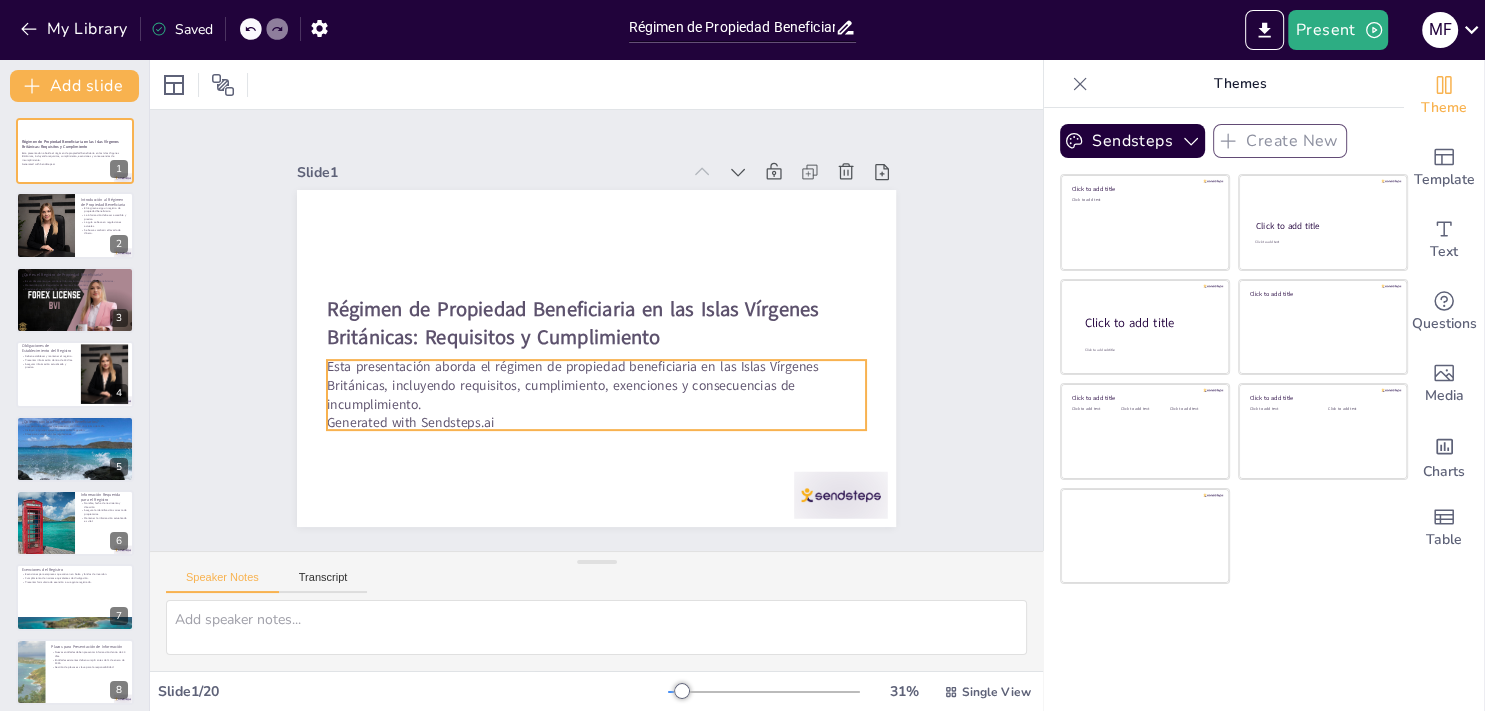checkbox on "true" 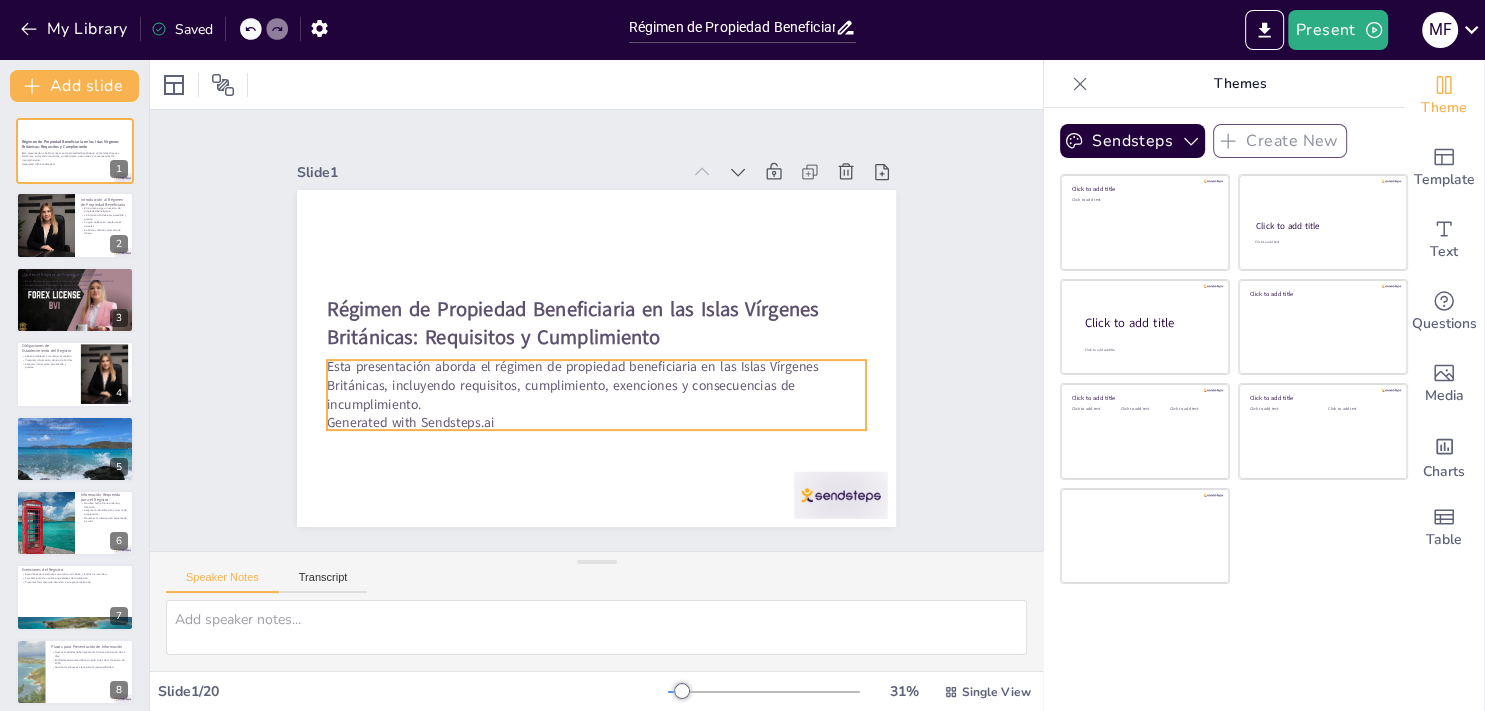 checkbox on "true" 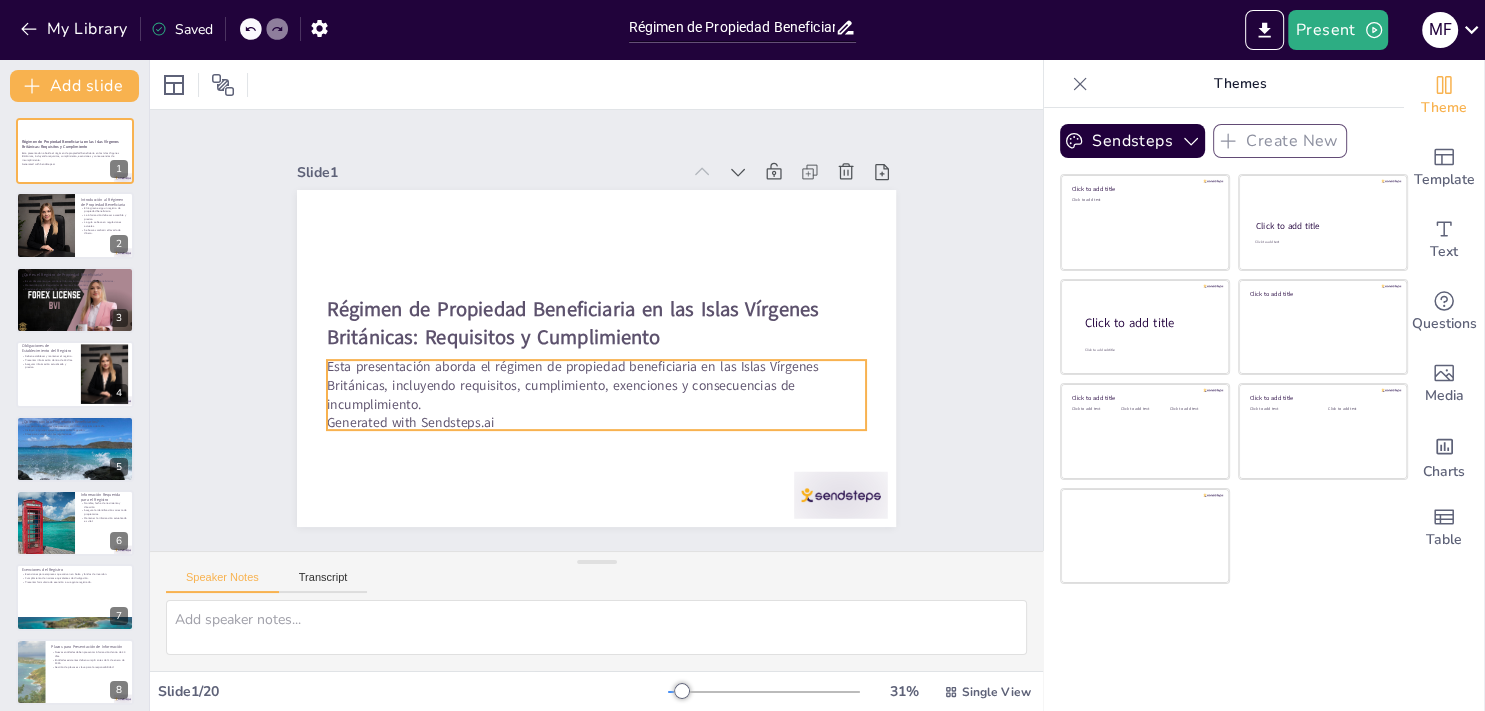 checkbox on "true" 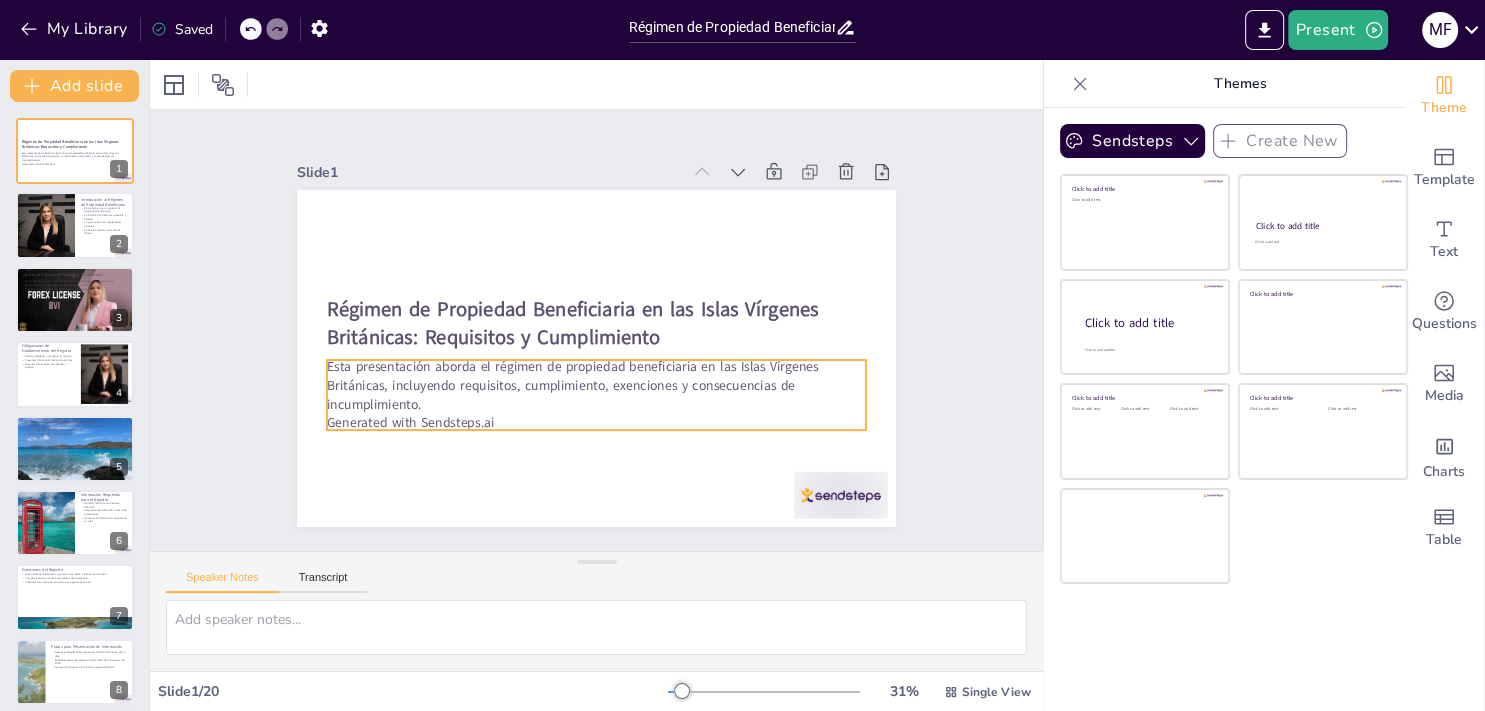 checkbox on "true" 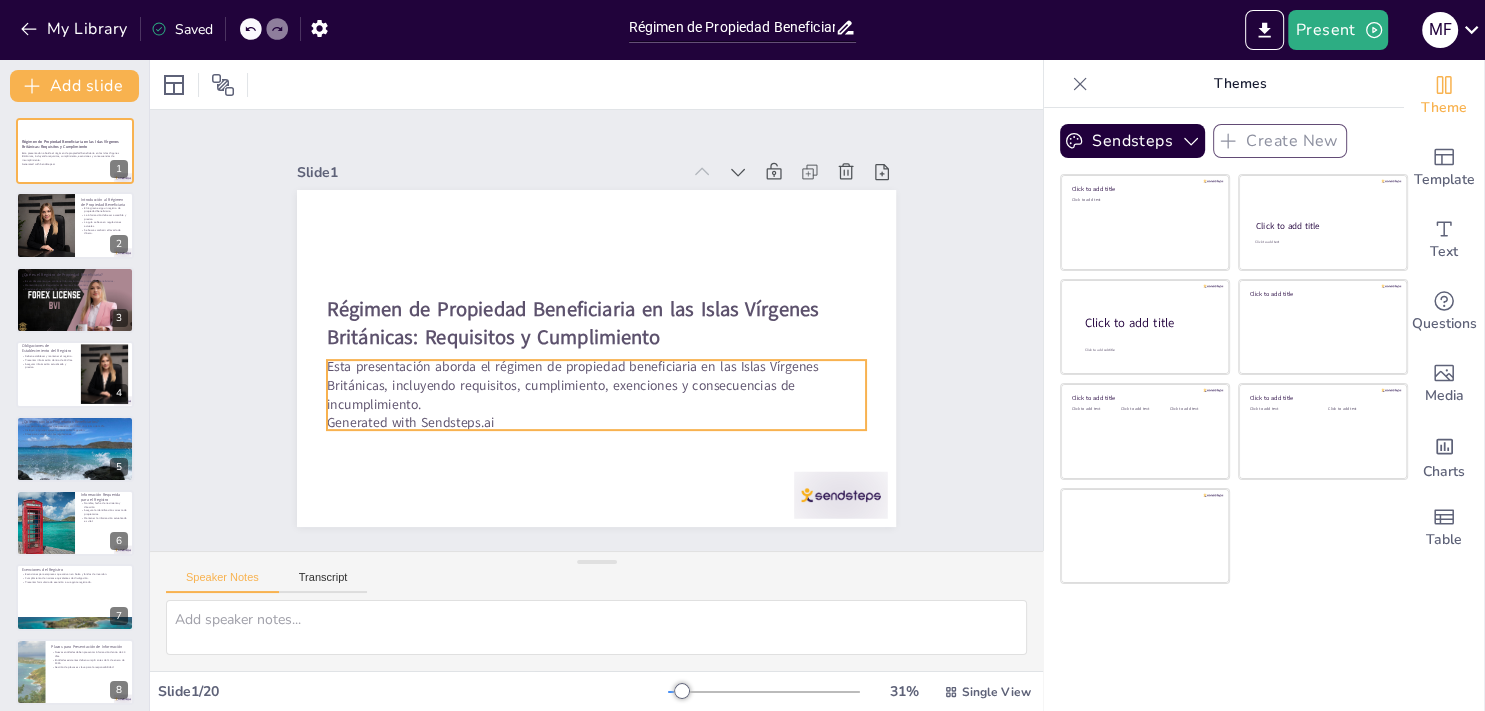 checkbox on "true" 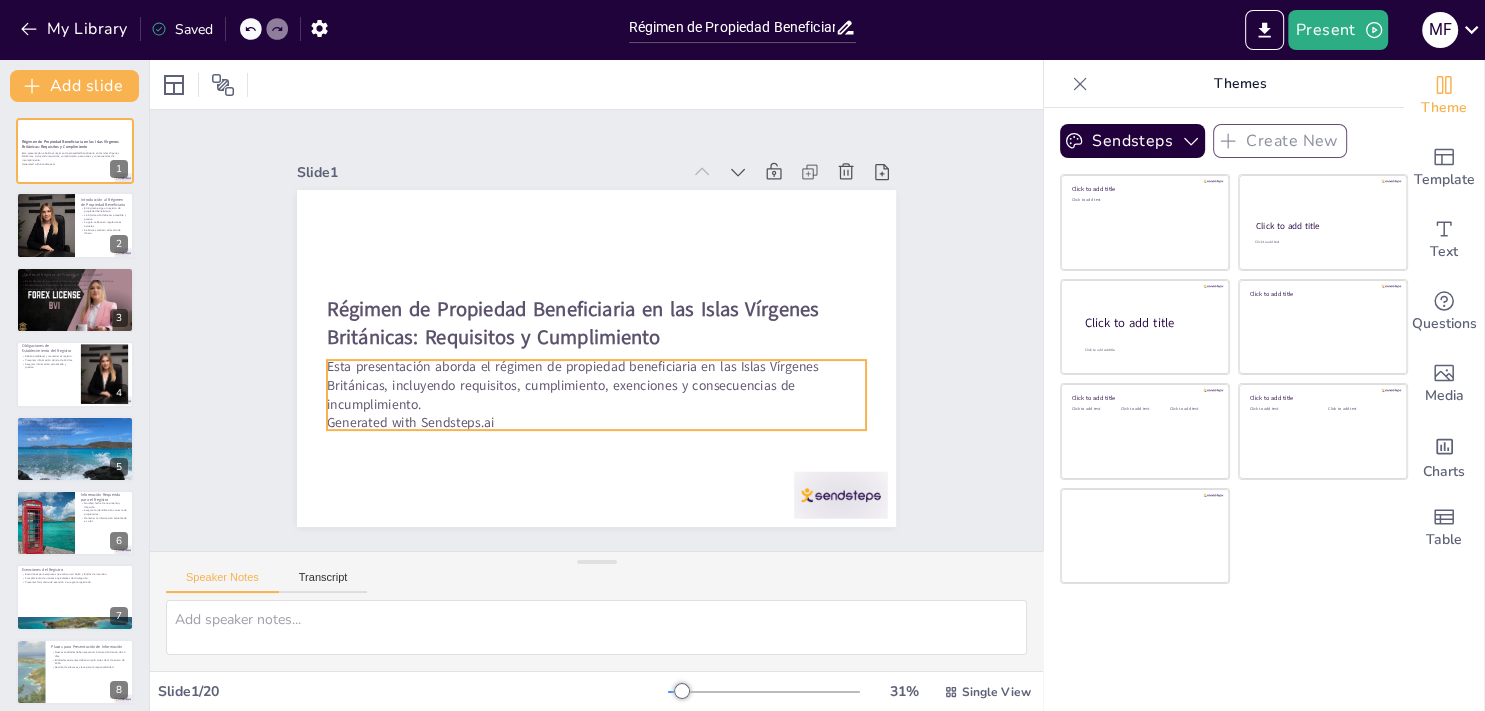 checkbox on "true" 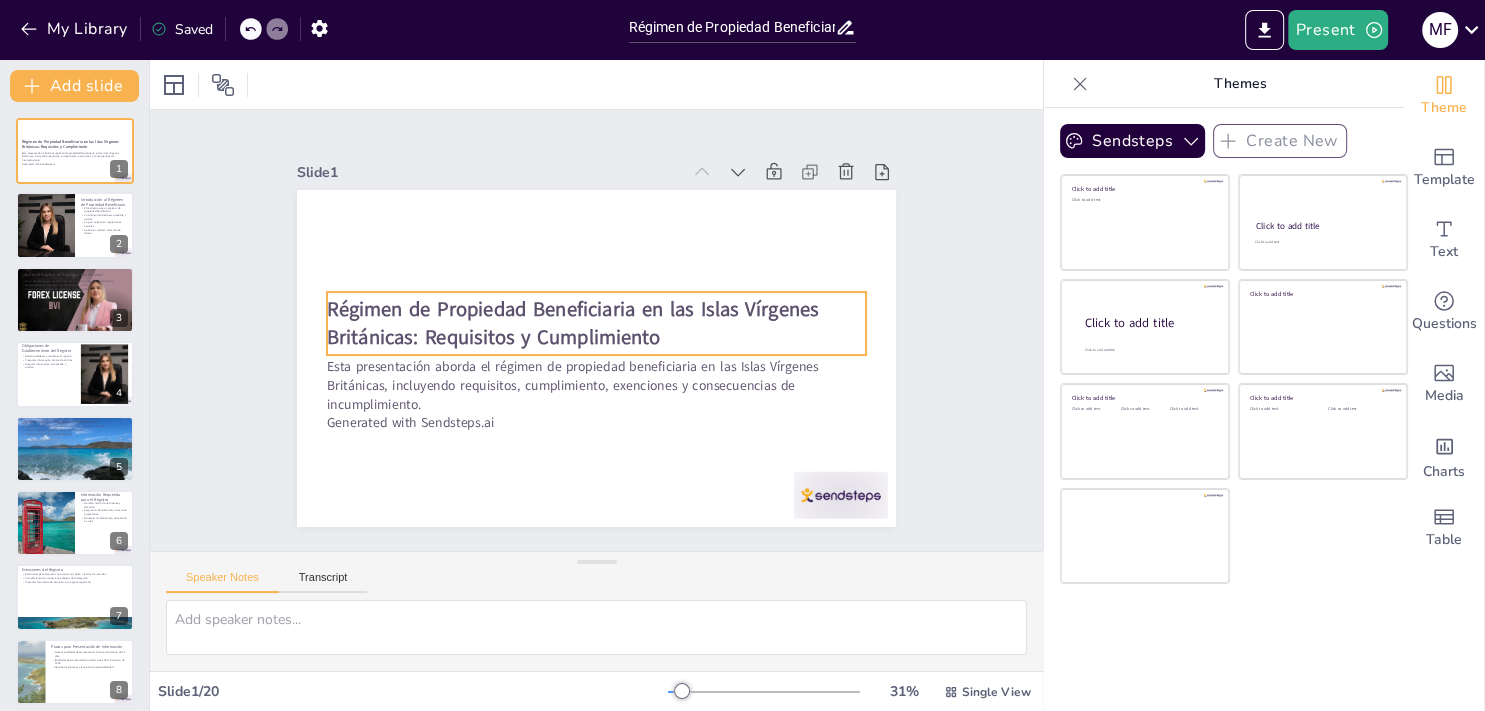 checkbox on "true" 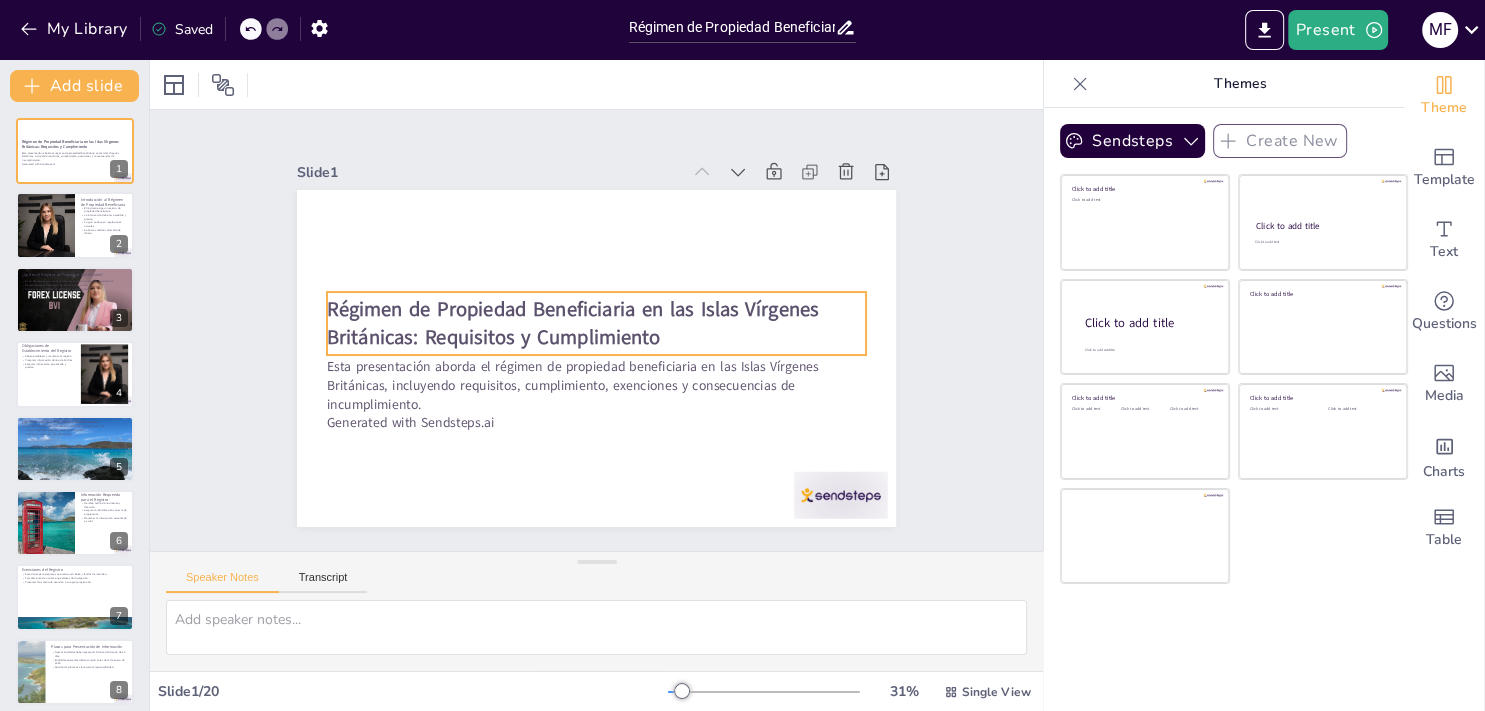 checkbox on "true" 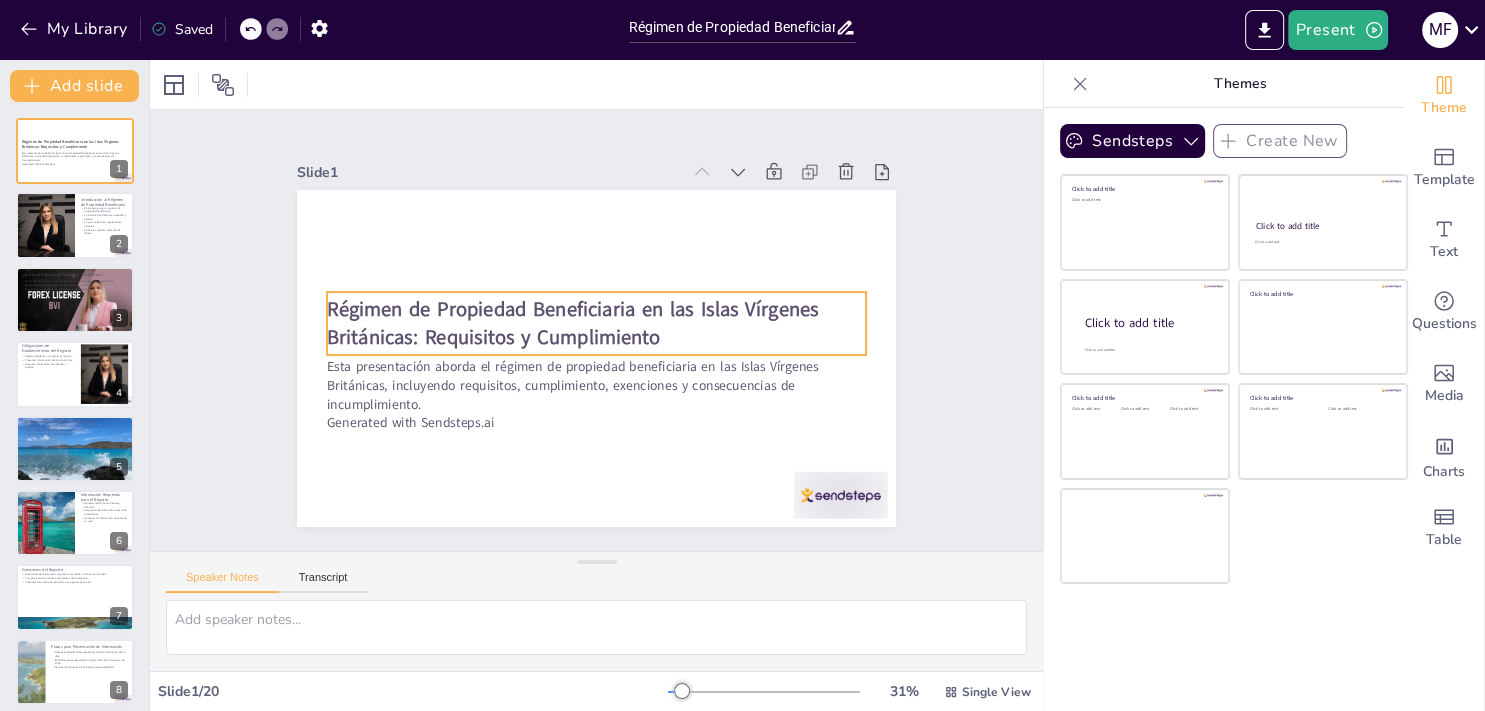 checkbox on "true" 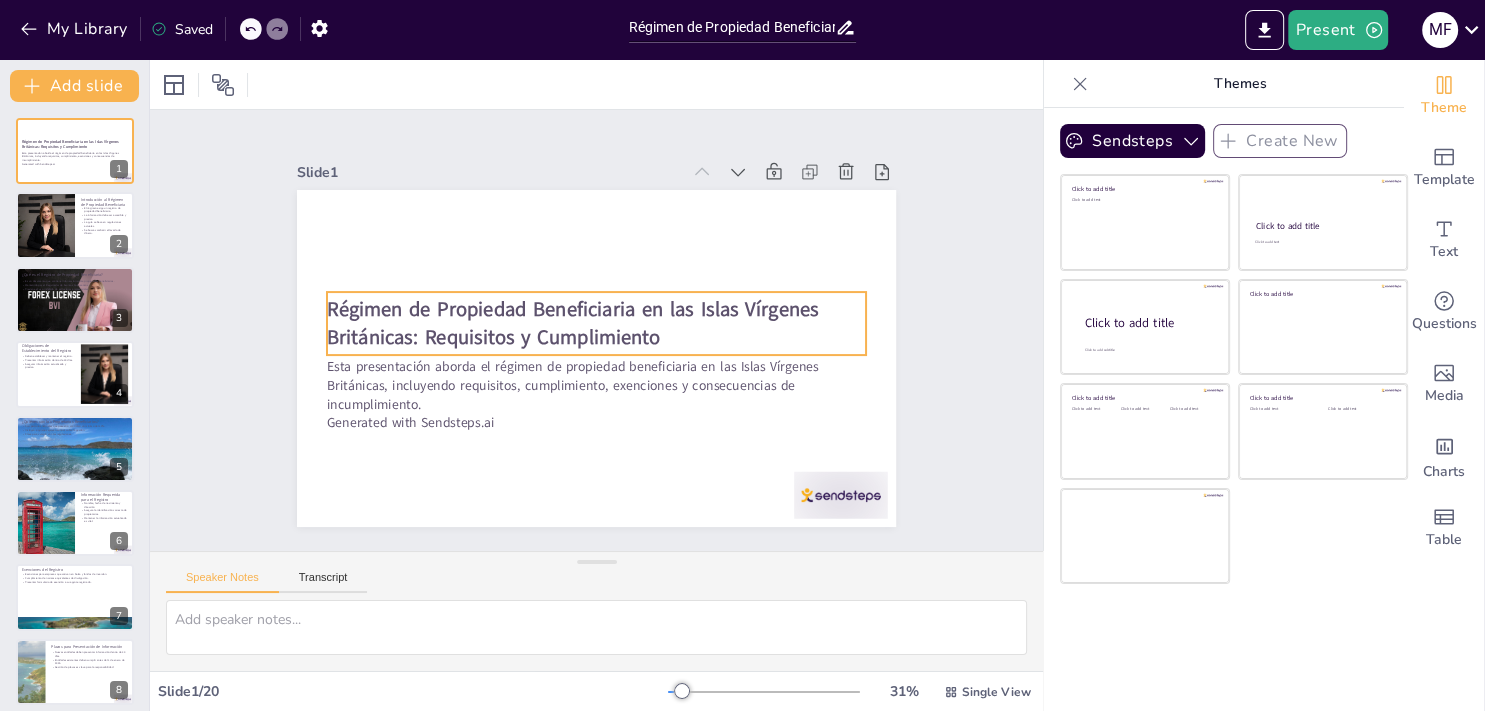 checkbox on "true" 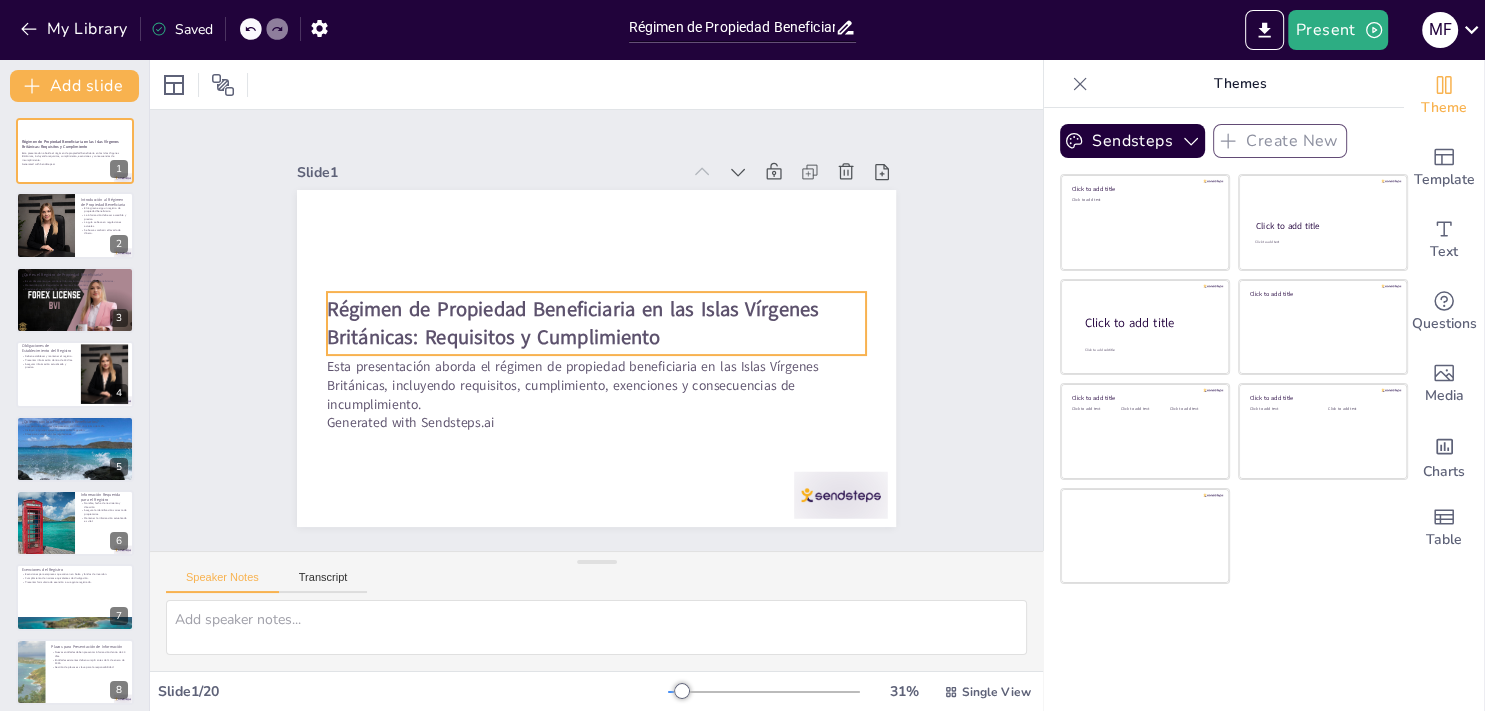 checkbox on "true" 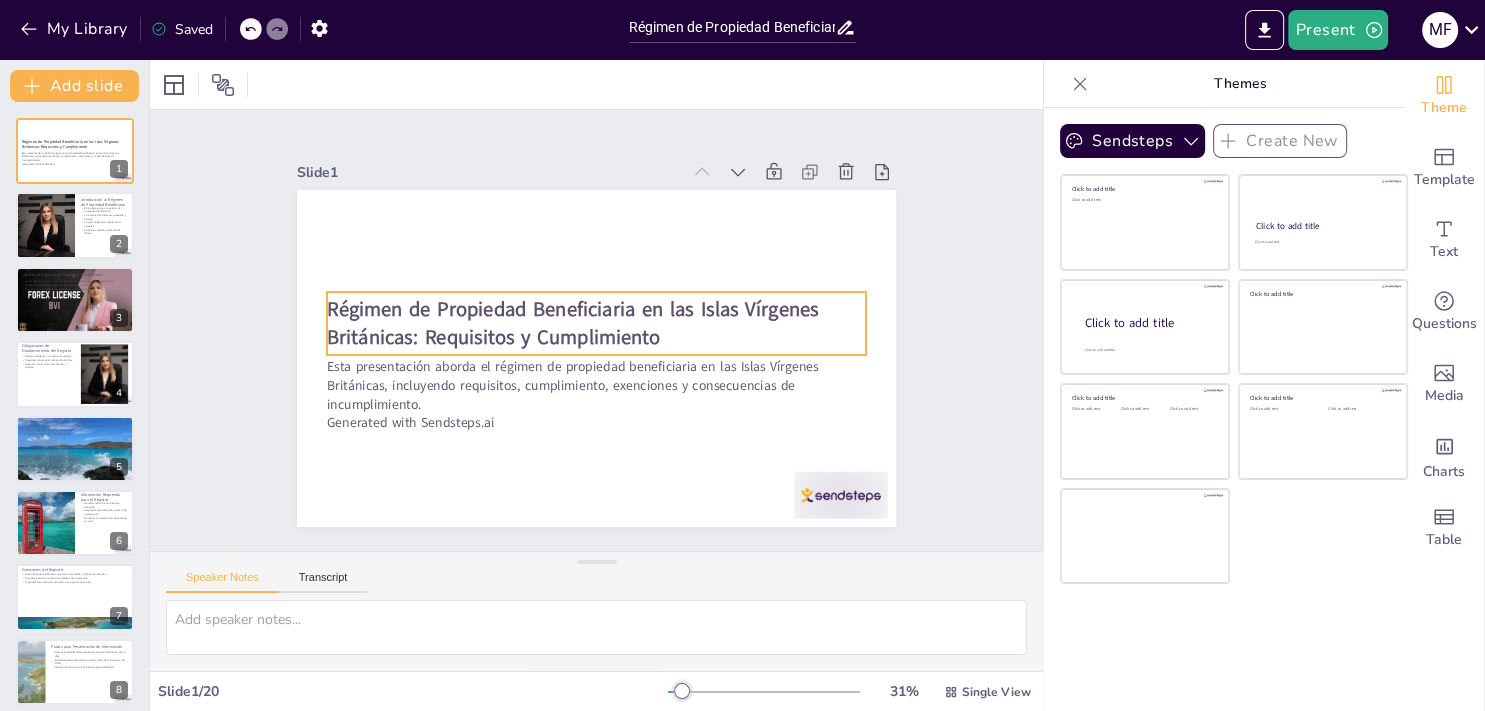 checkbox on "true" 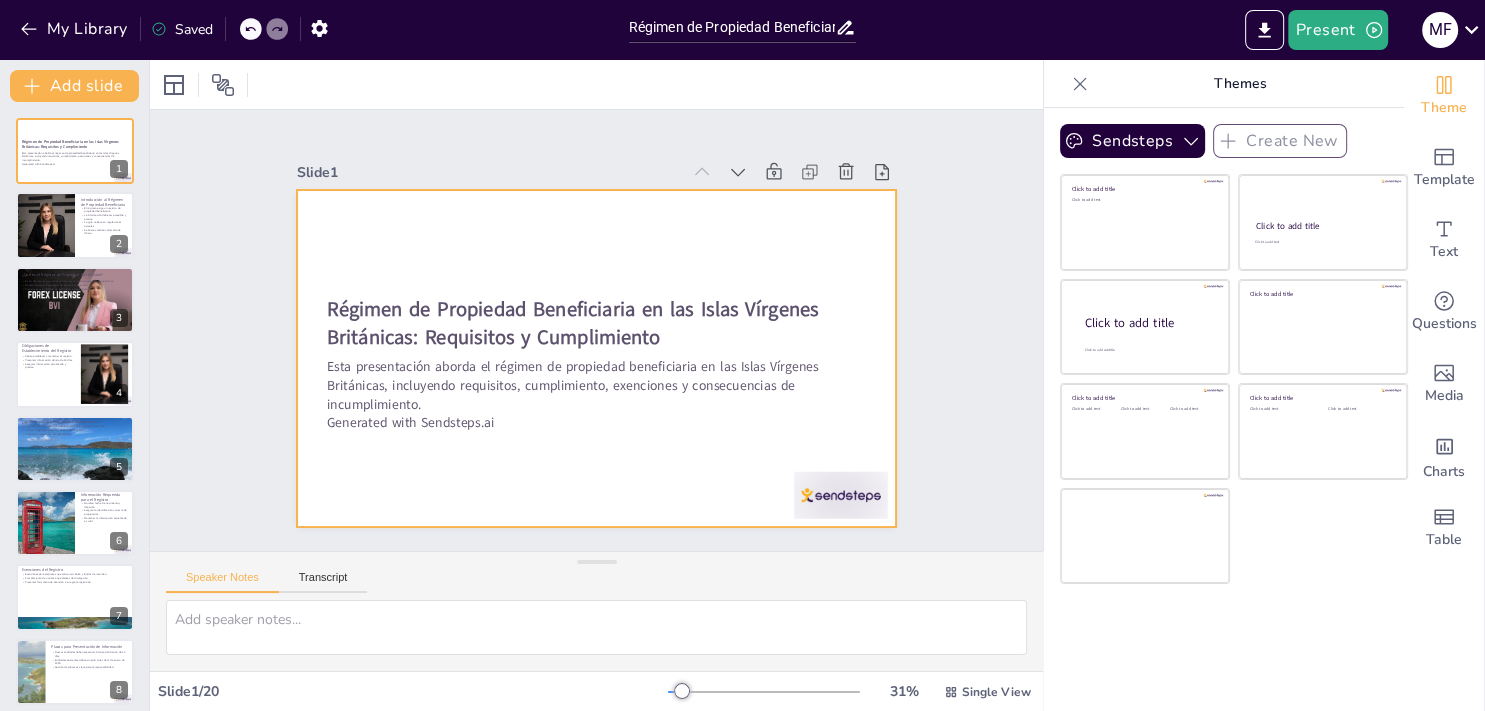 checkbox on "true" 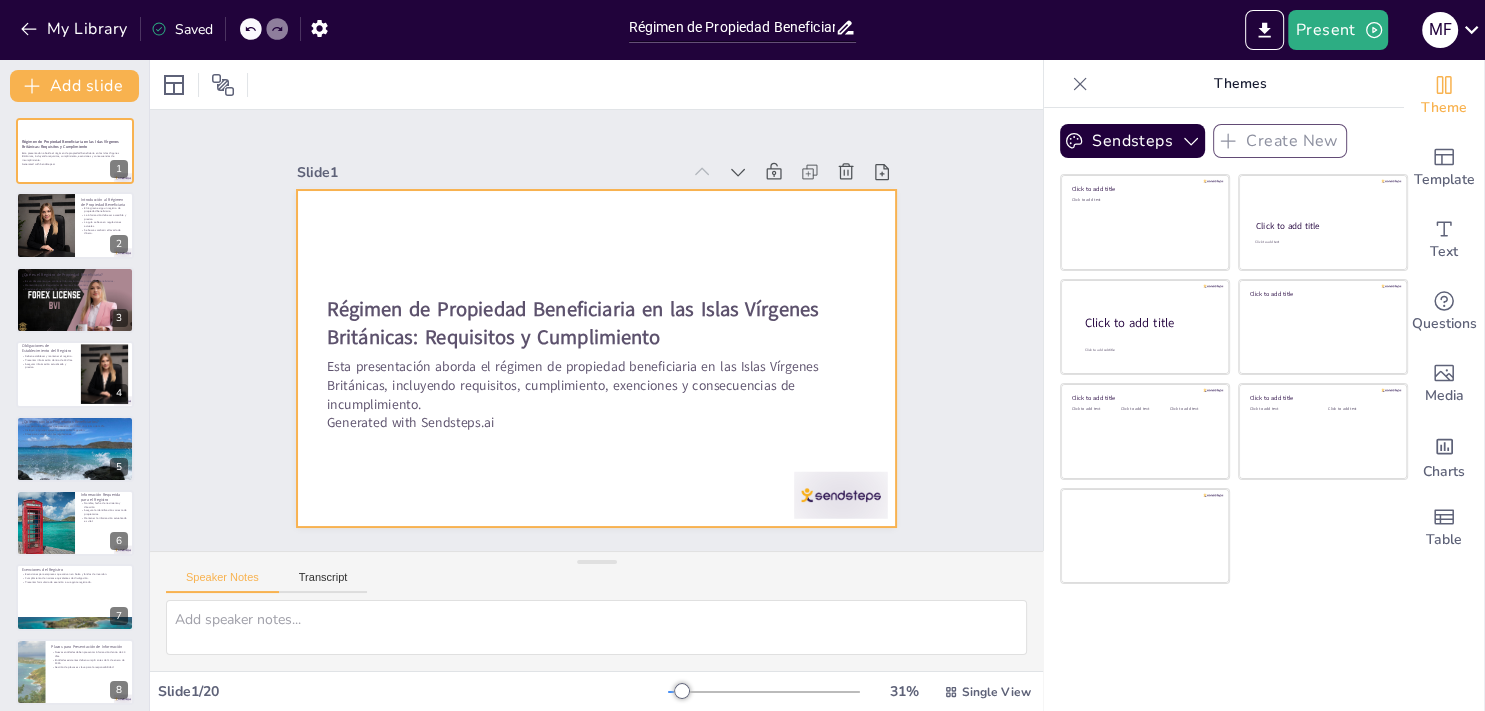 checkbox on "true" 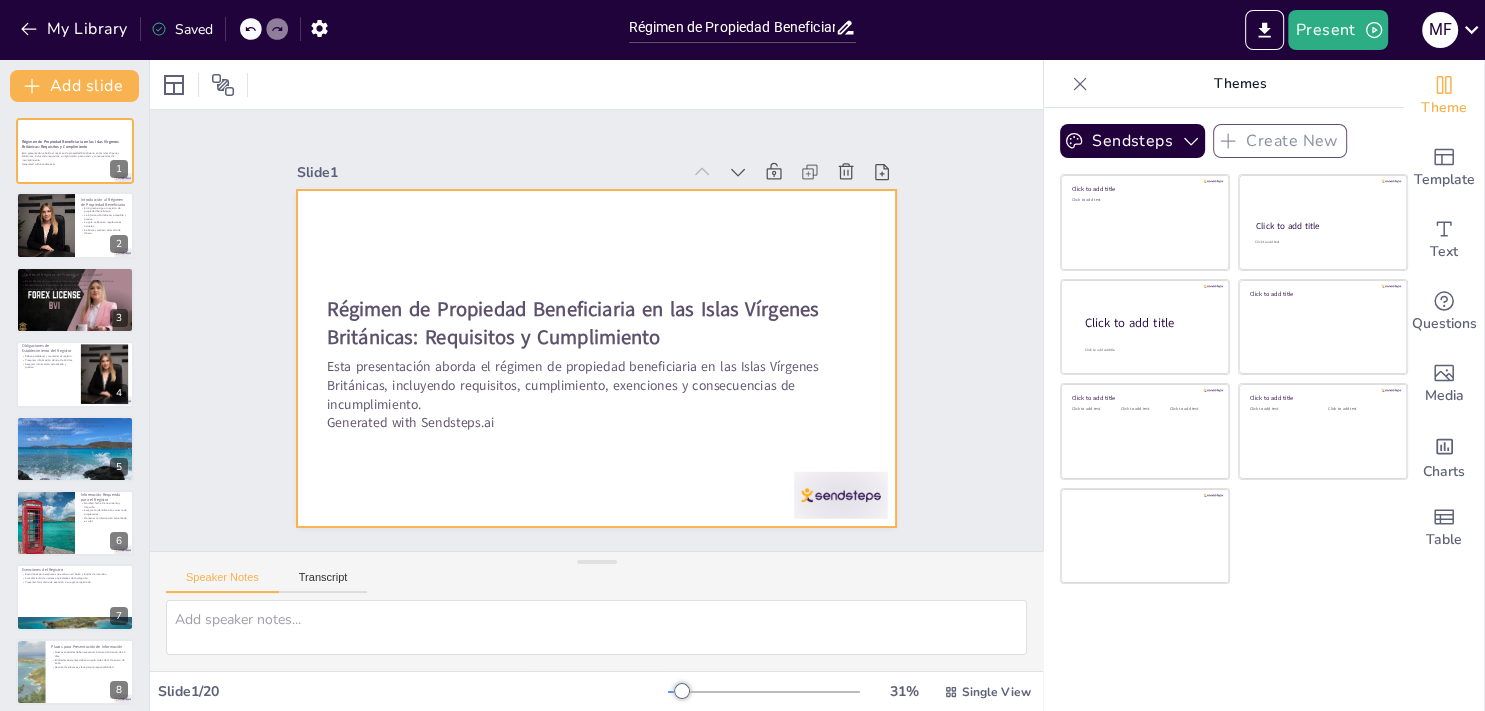 checkbox on "true" 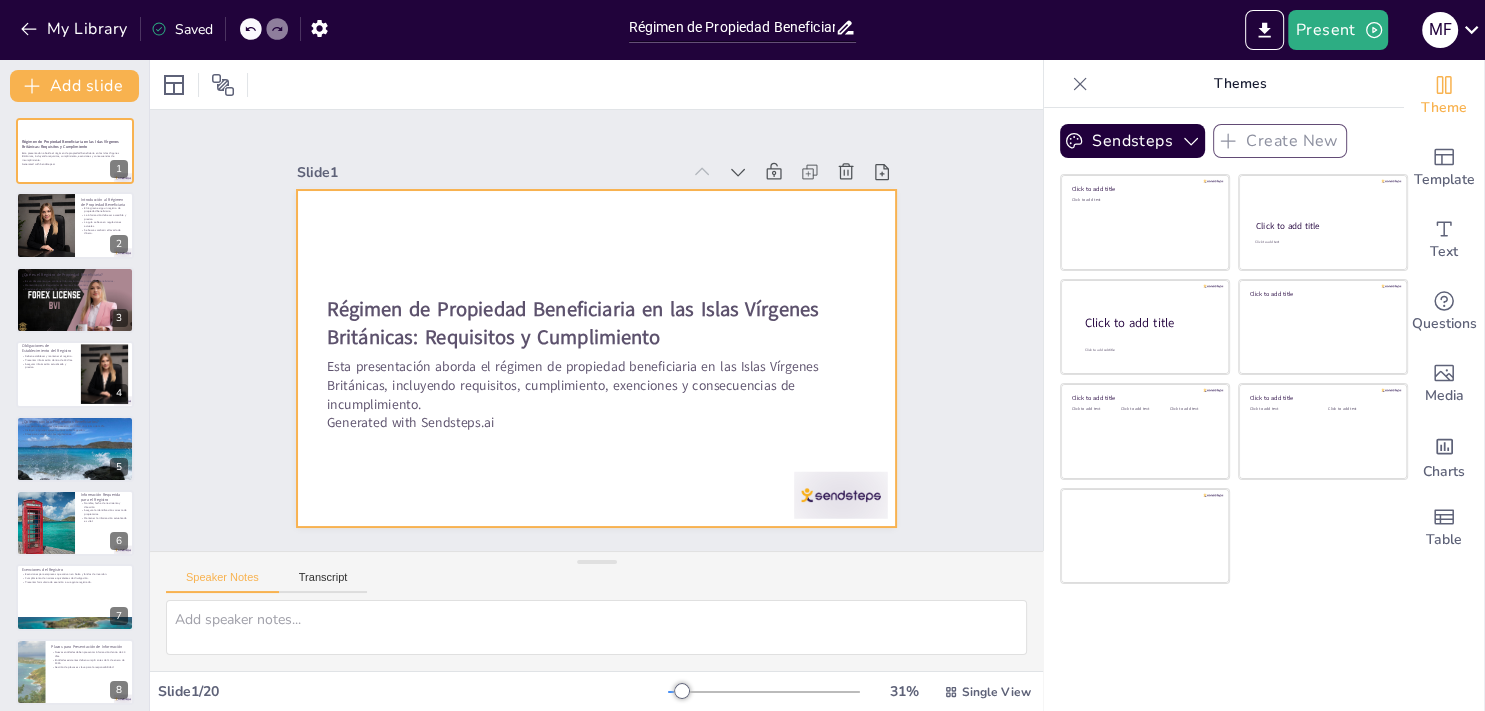 checkbox on "true" 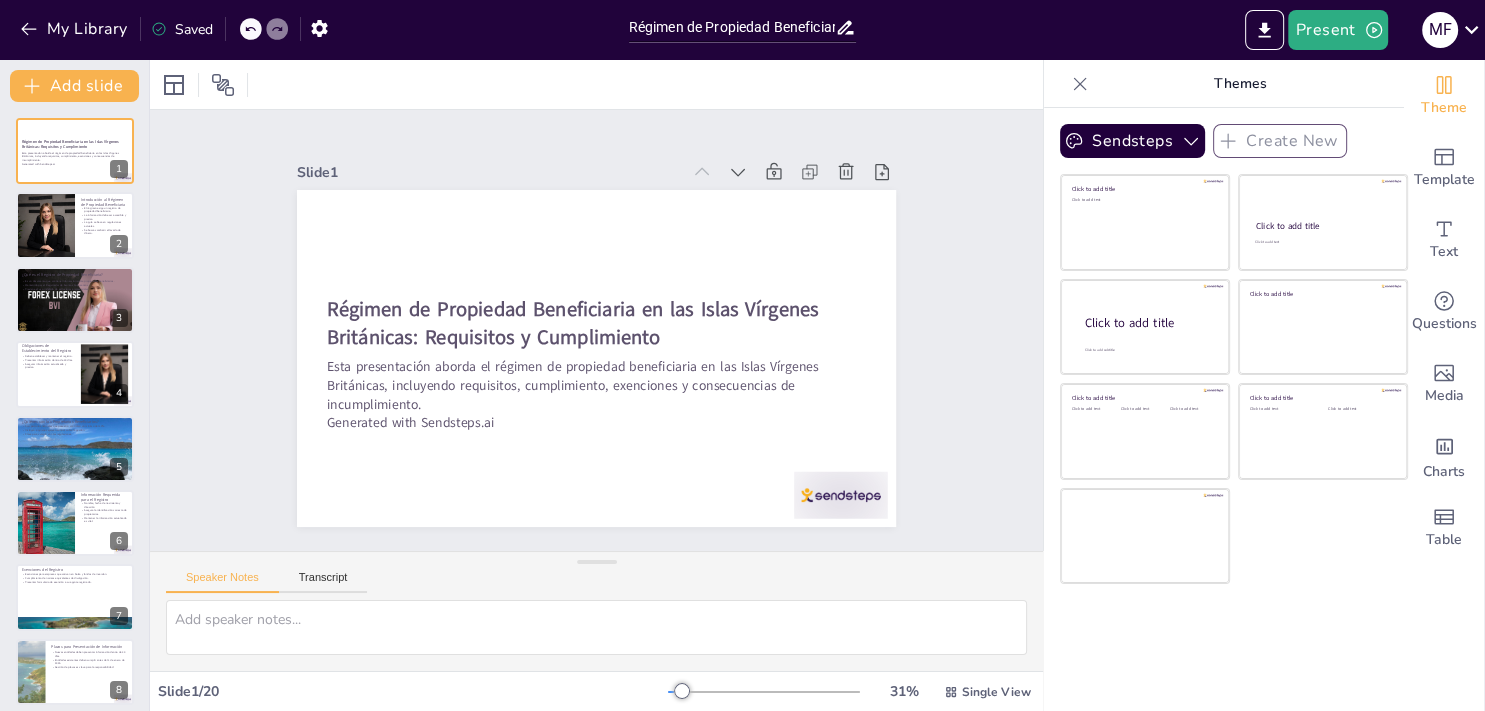 checkbox on "true" 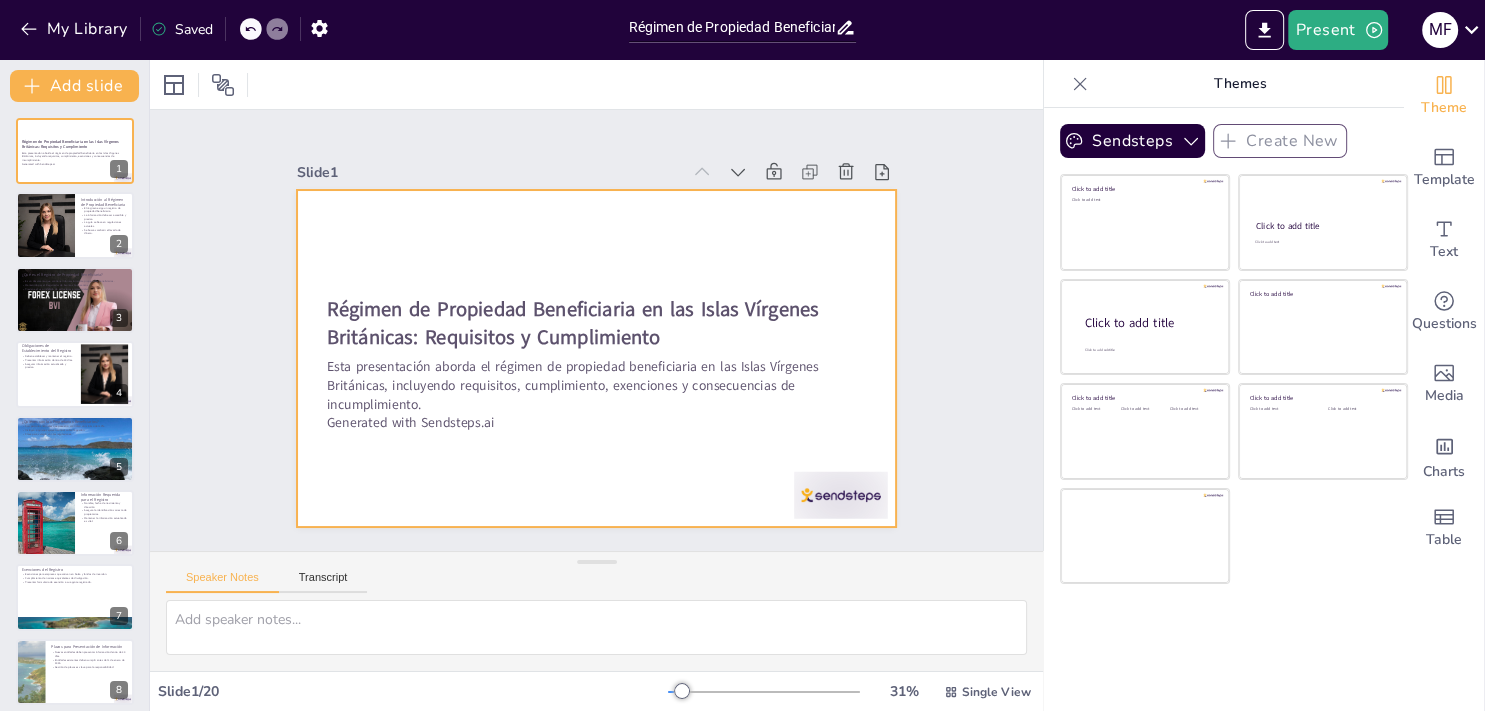 checkbox on "true" 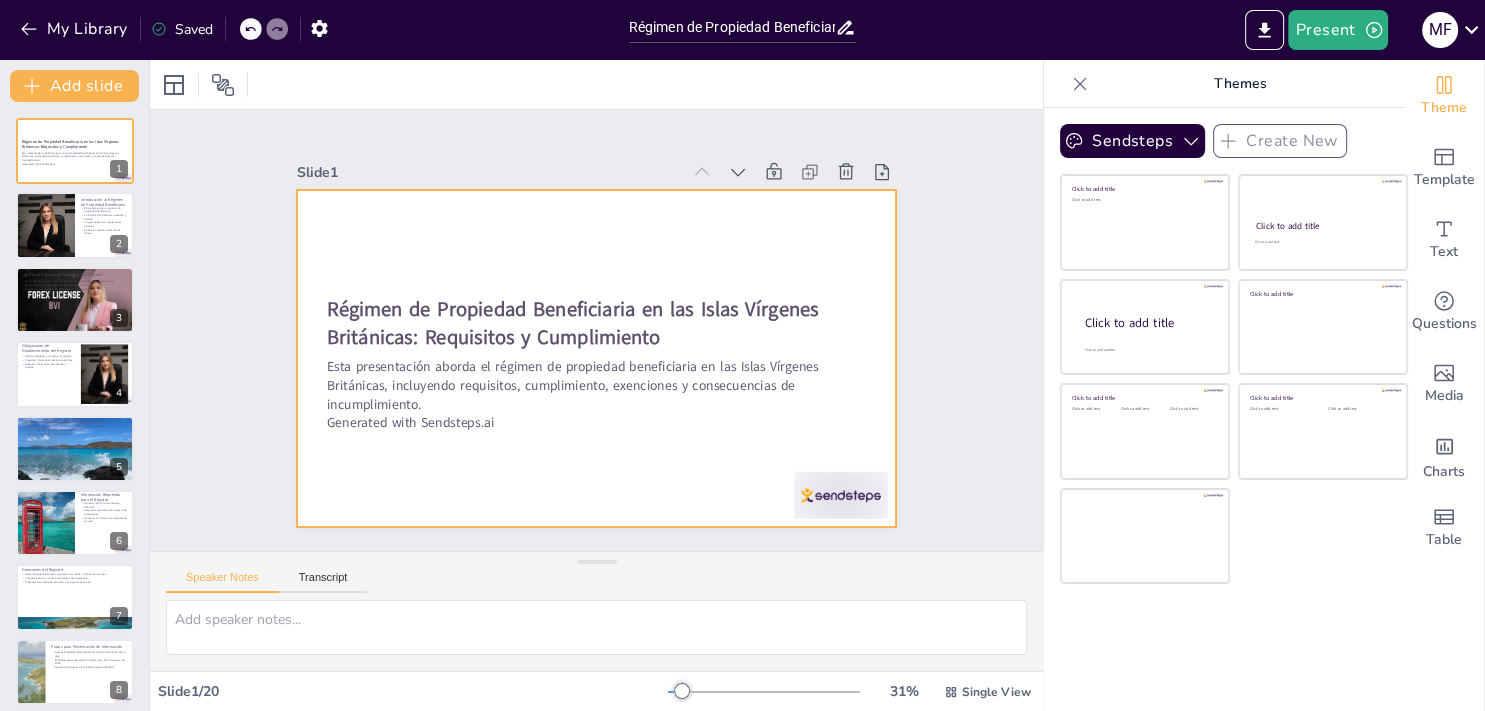checkbox on "true" 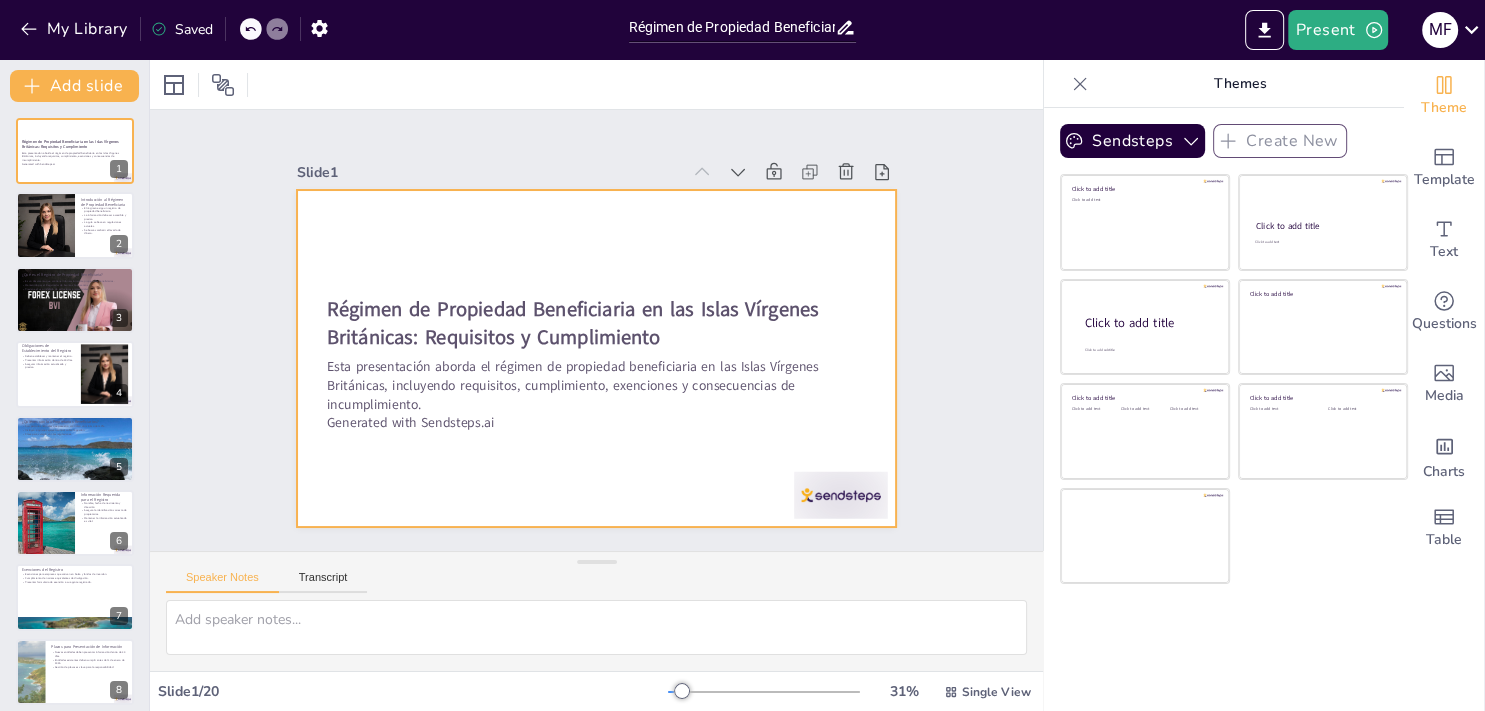checkbox on "true" 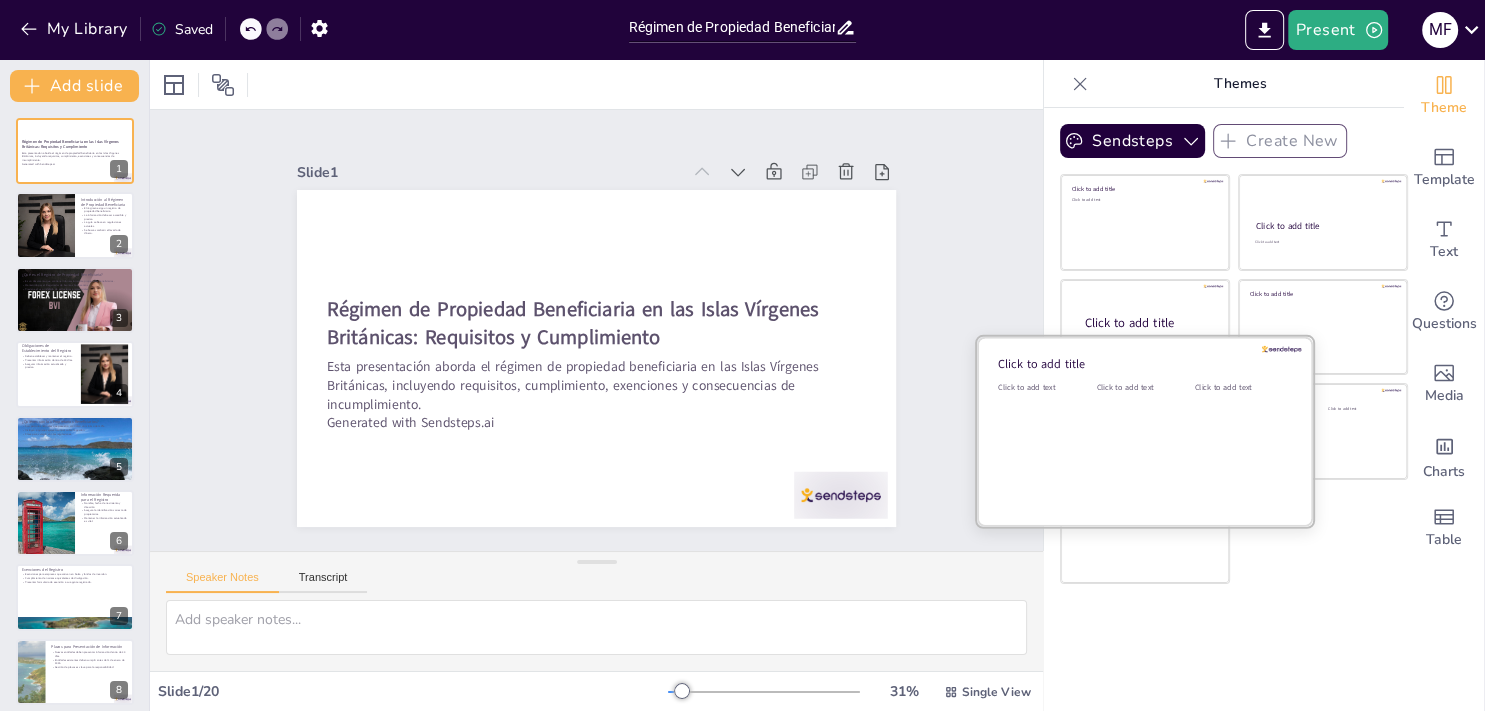 checkbox on "true" 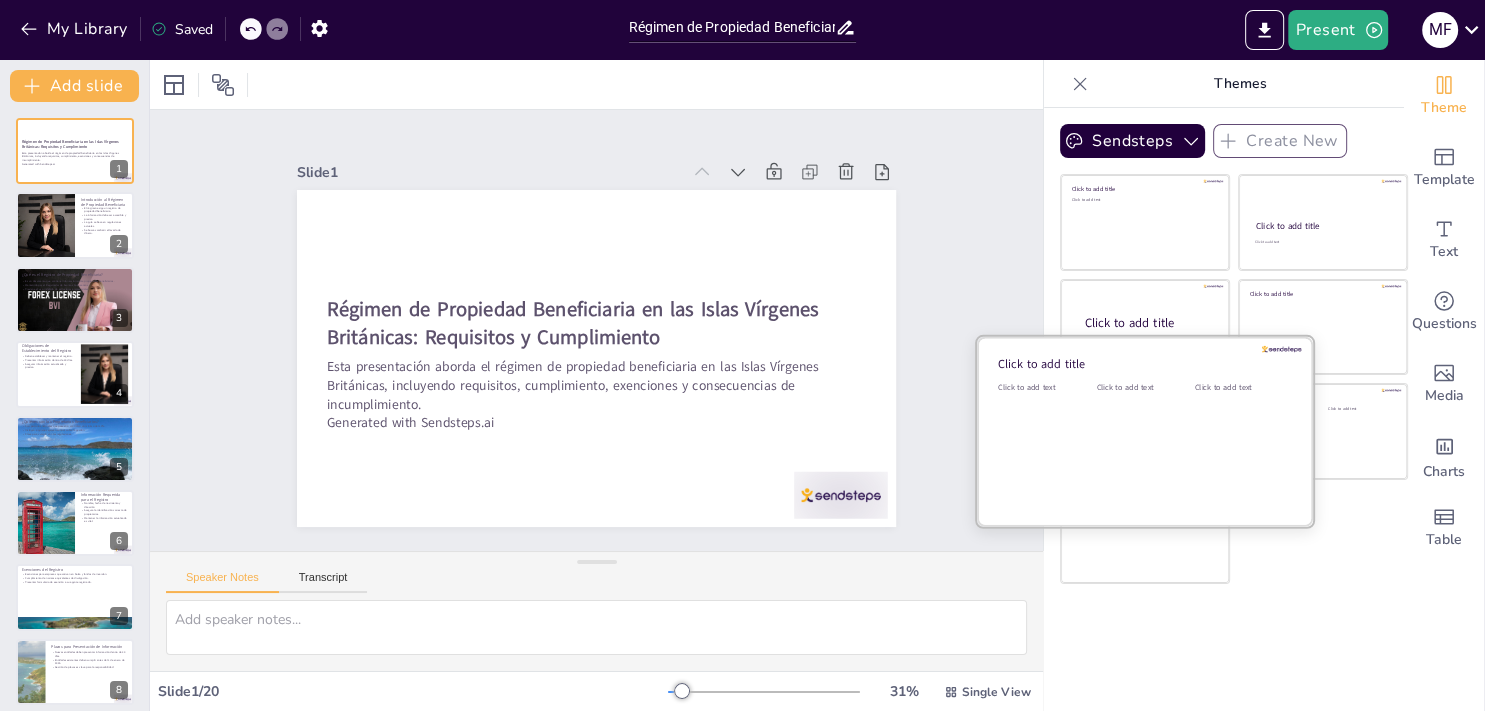 checkbox on "true" 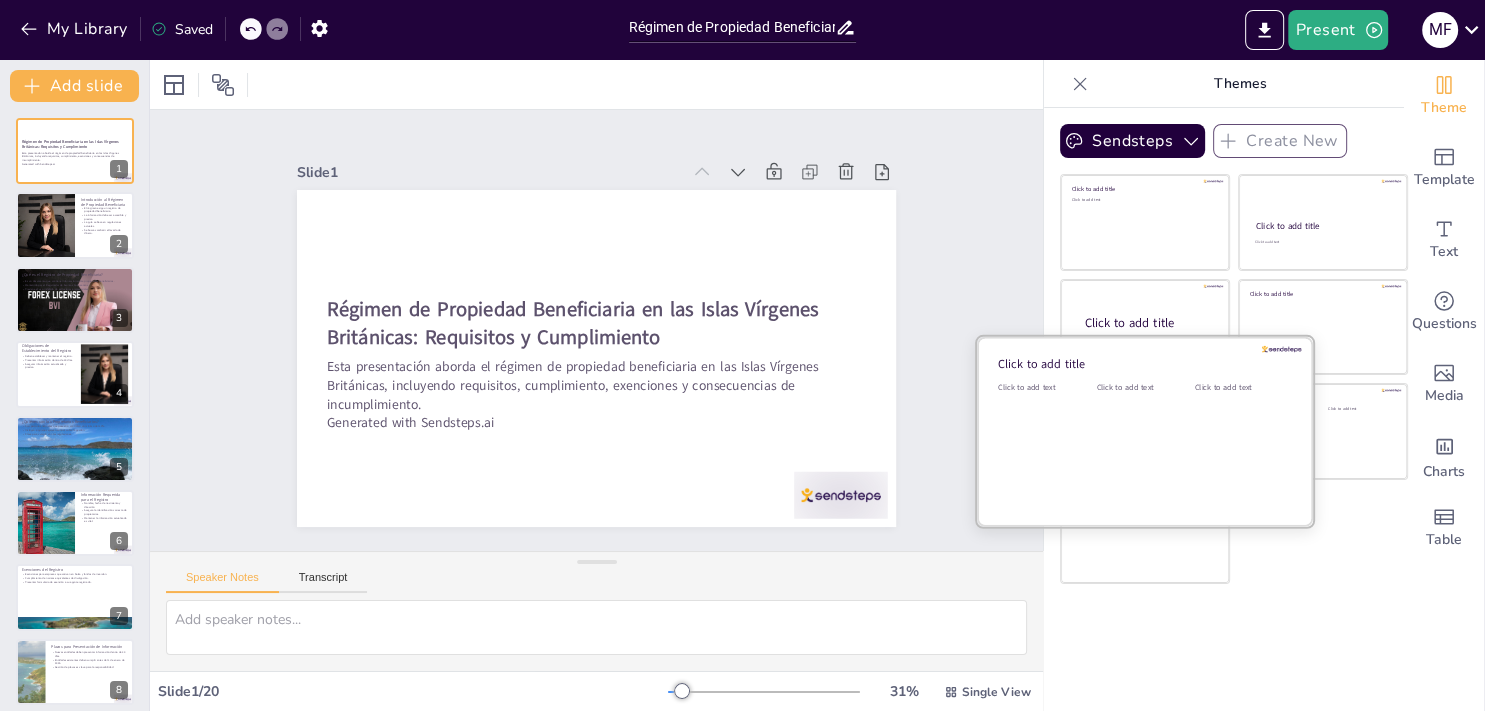 checkbox on "true" 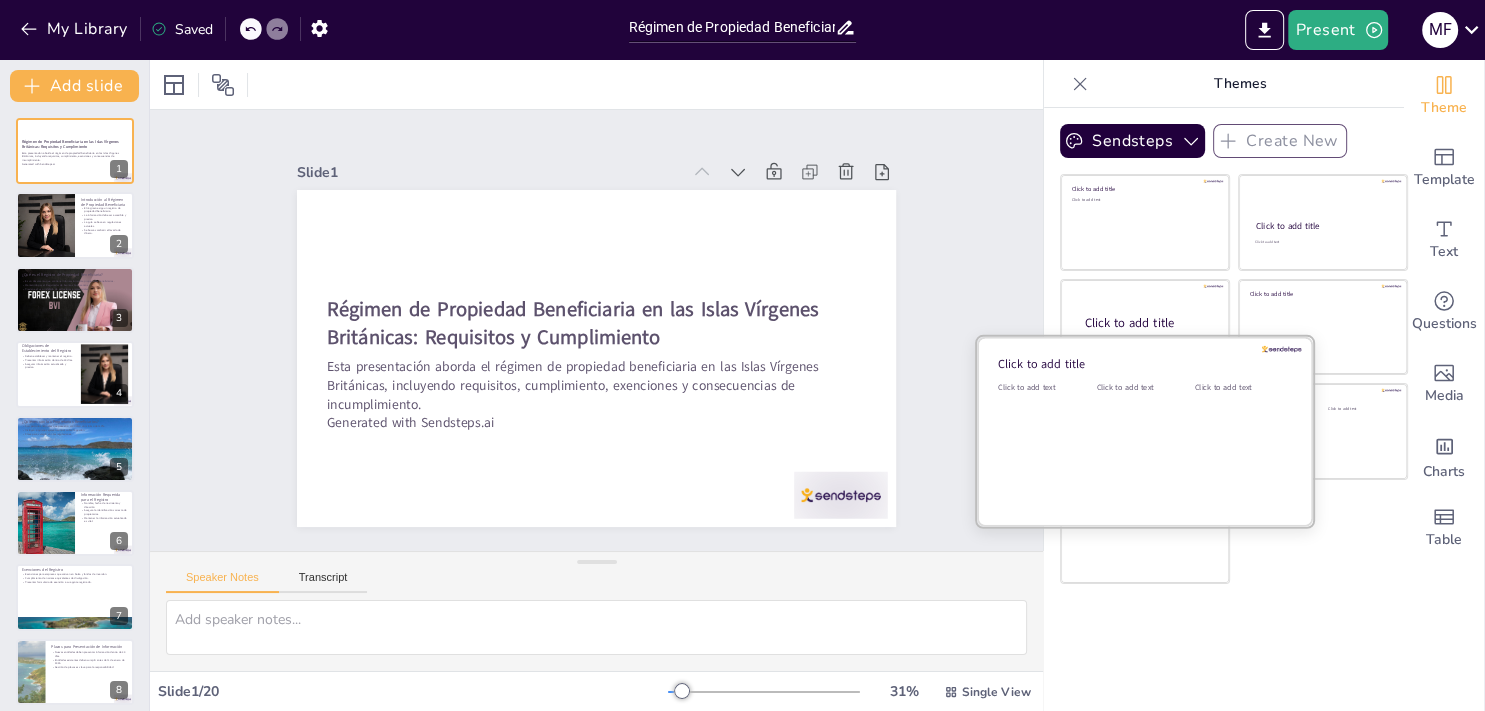 checkbox on "true" 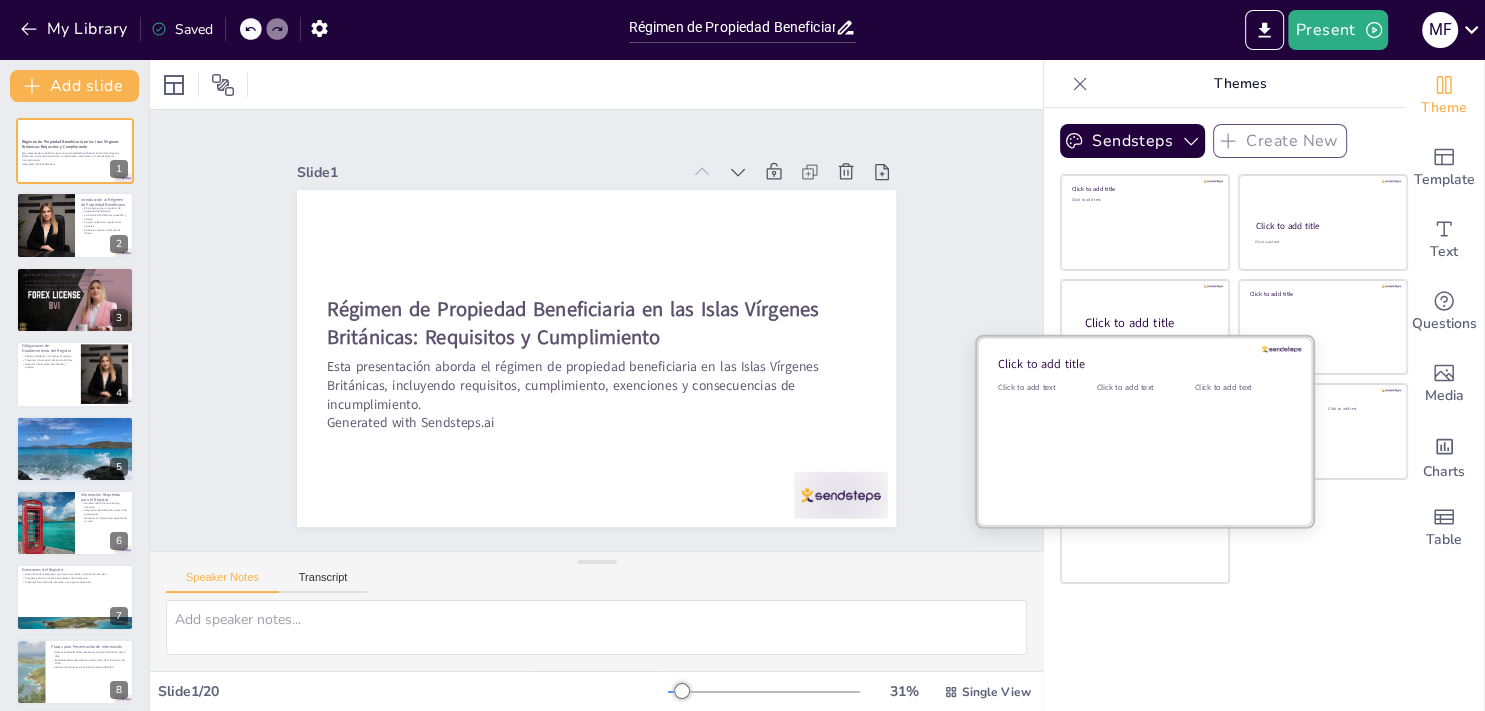 checkbox on "true" 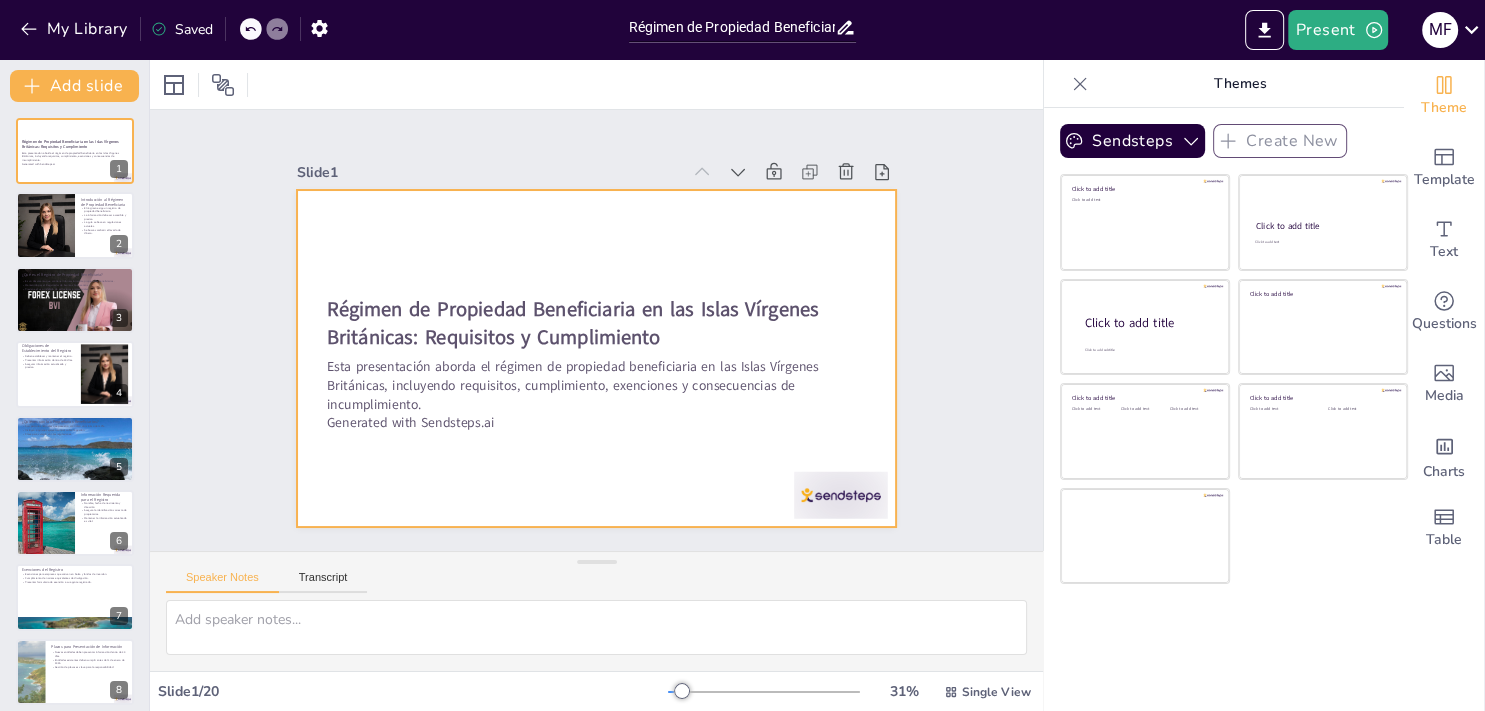 checkbox on "true" 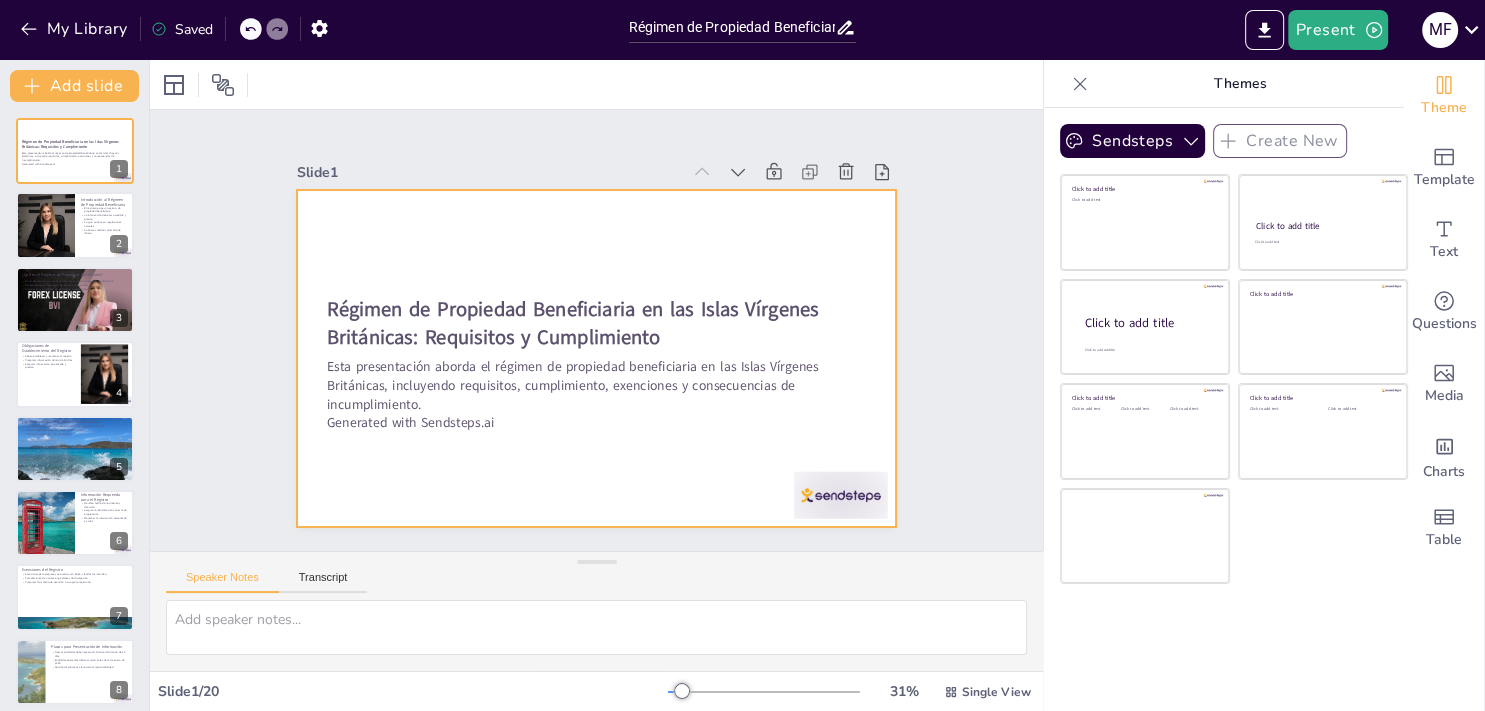 checkbox on "true" 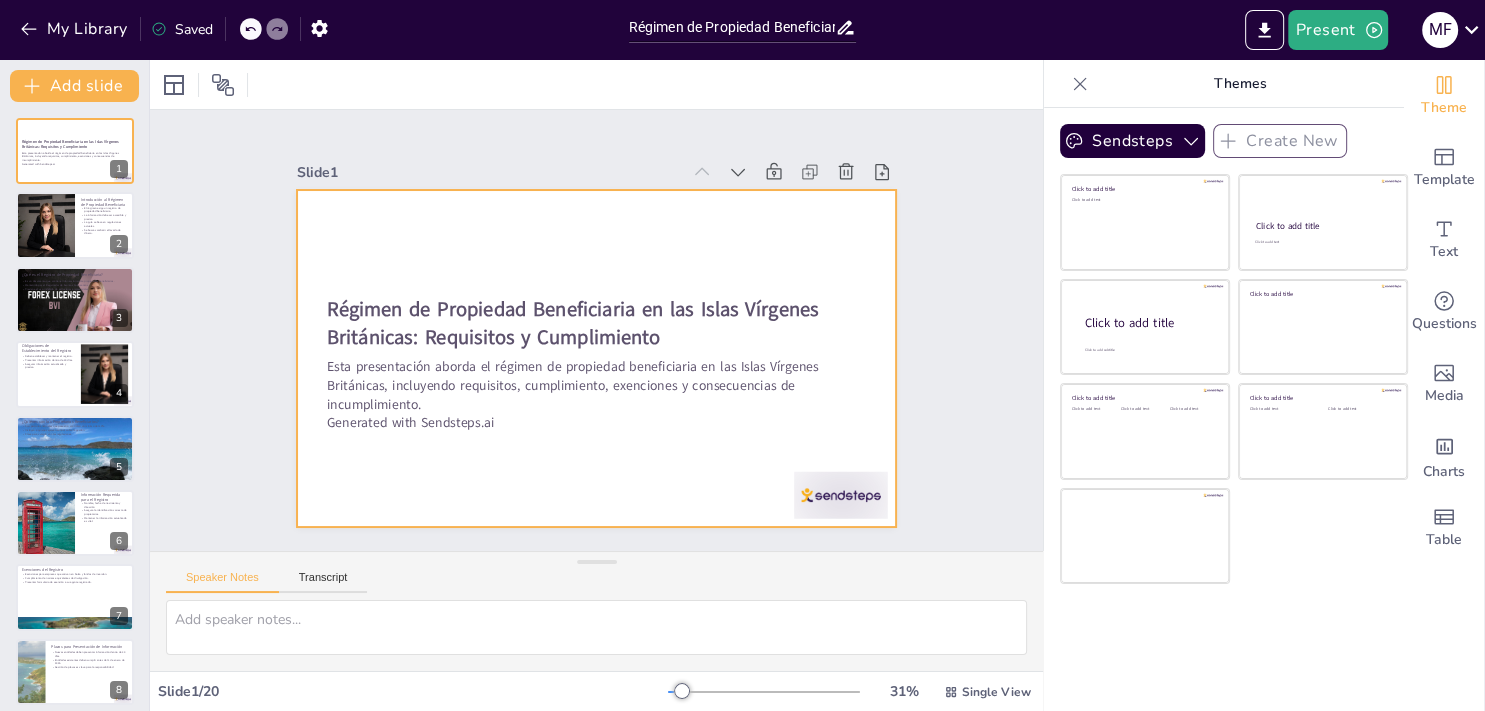 checkbox on "true" 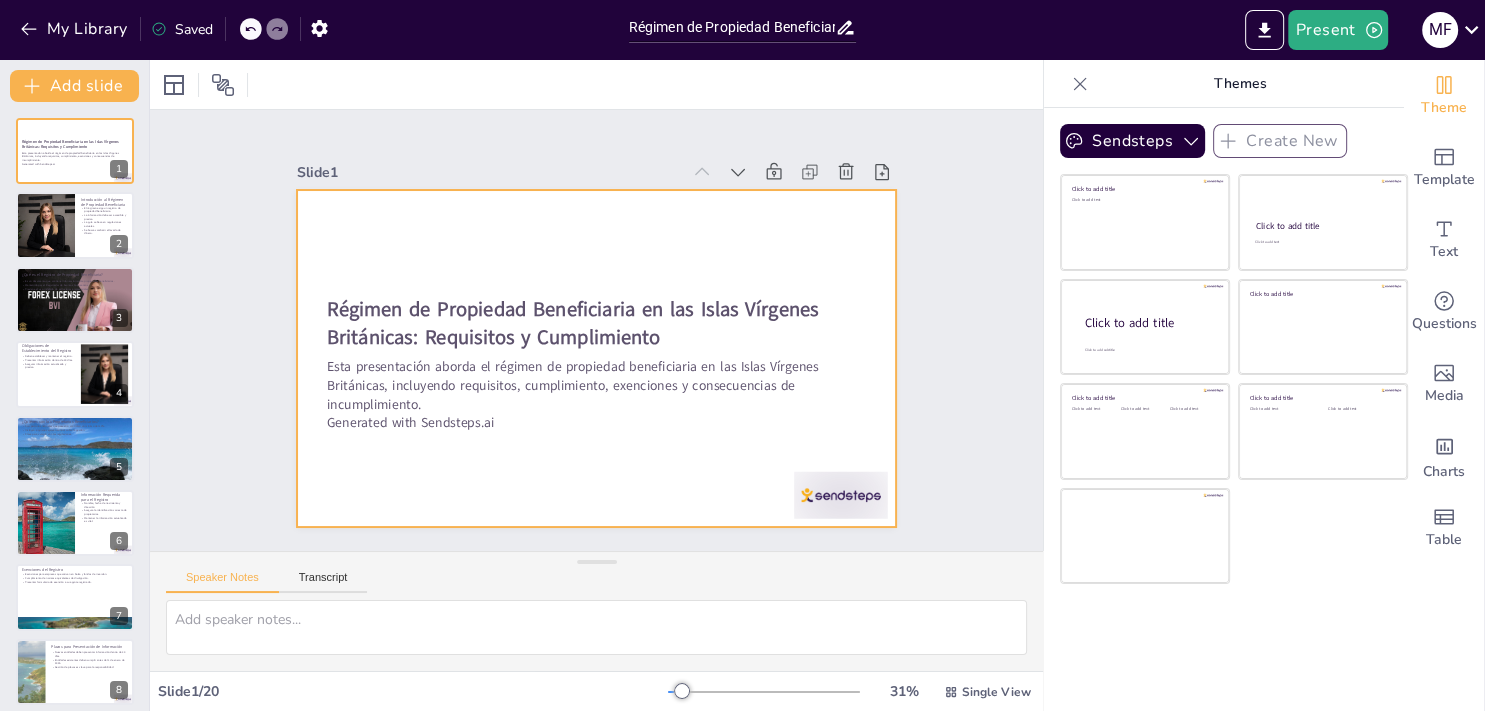 checkbox on "true" 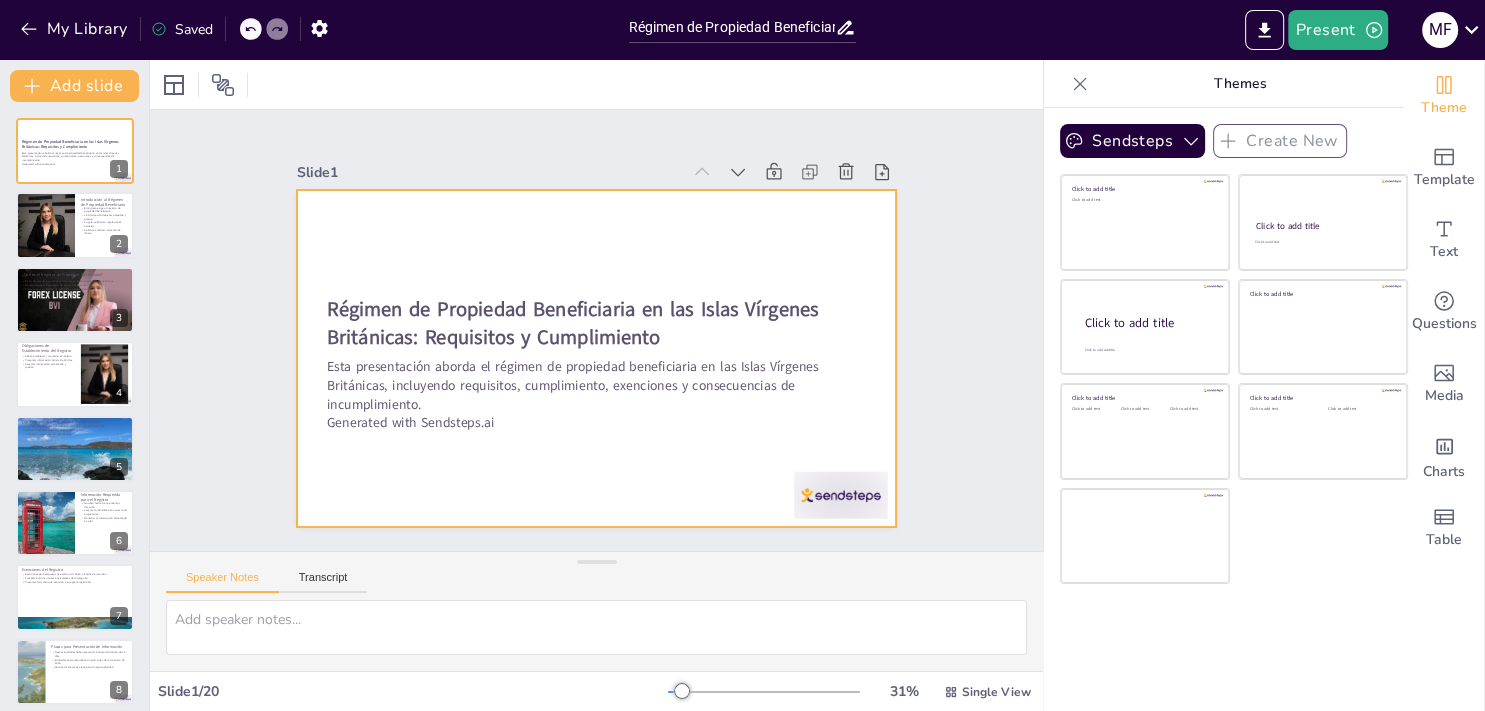 checkbox on "true" 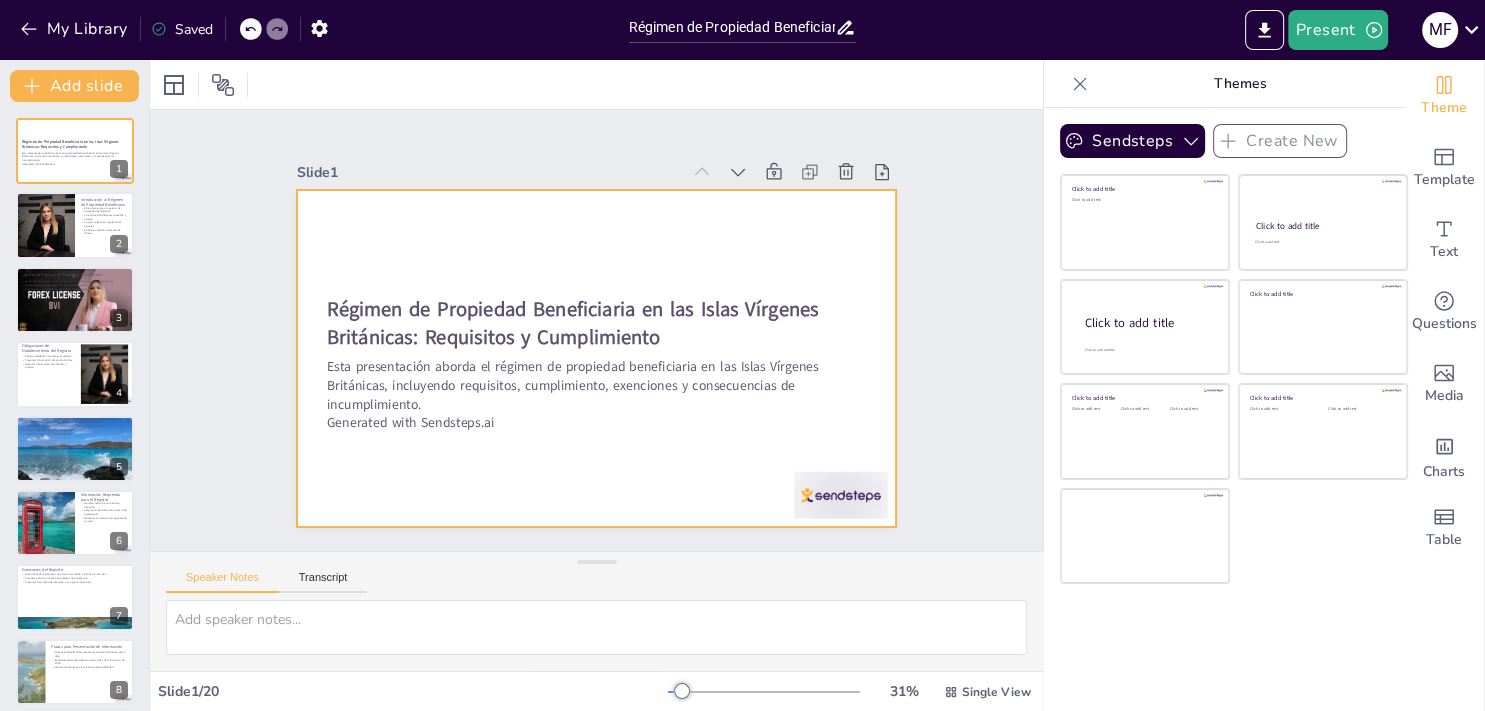 checkbox on "true" 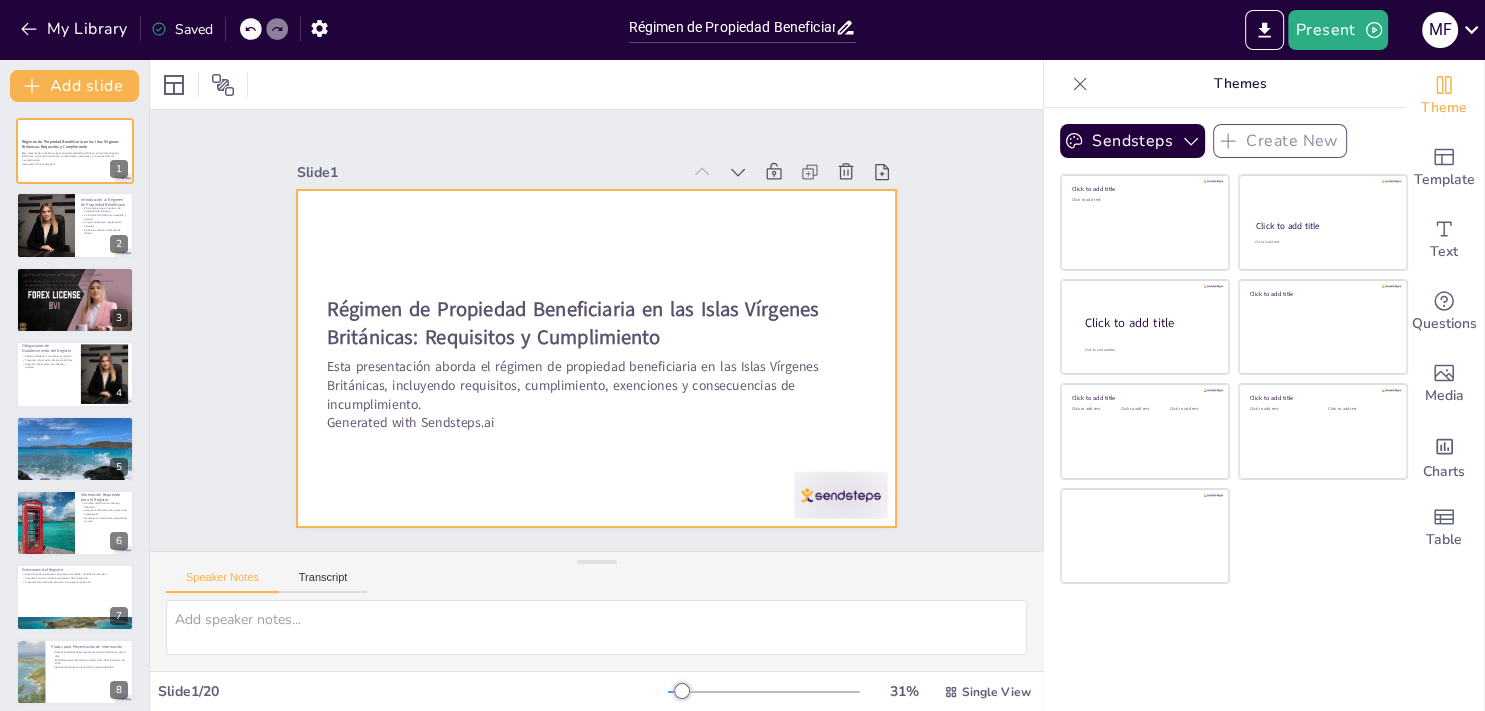 checkbox on "true" 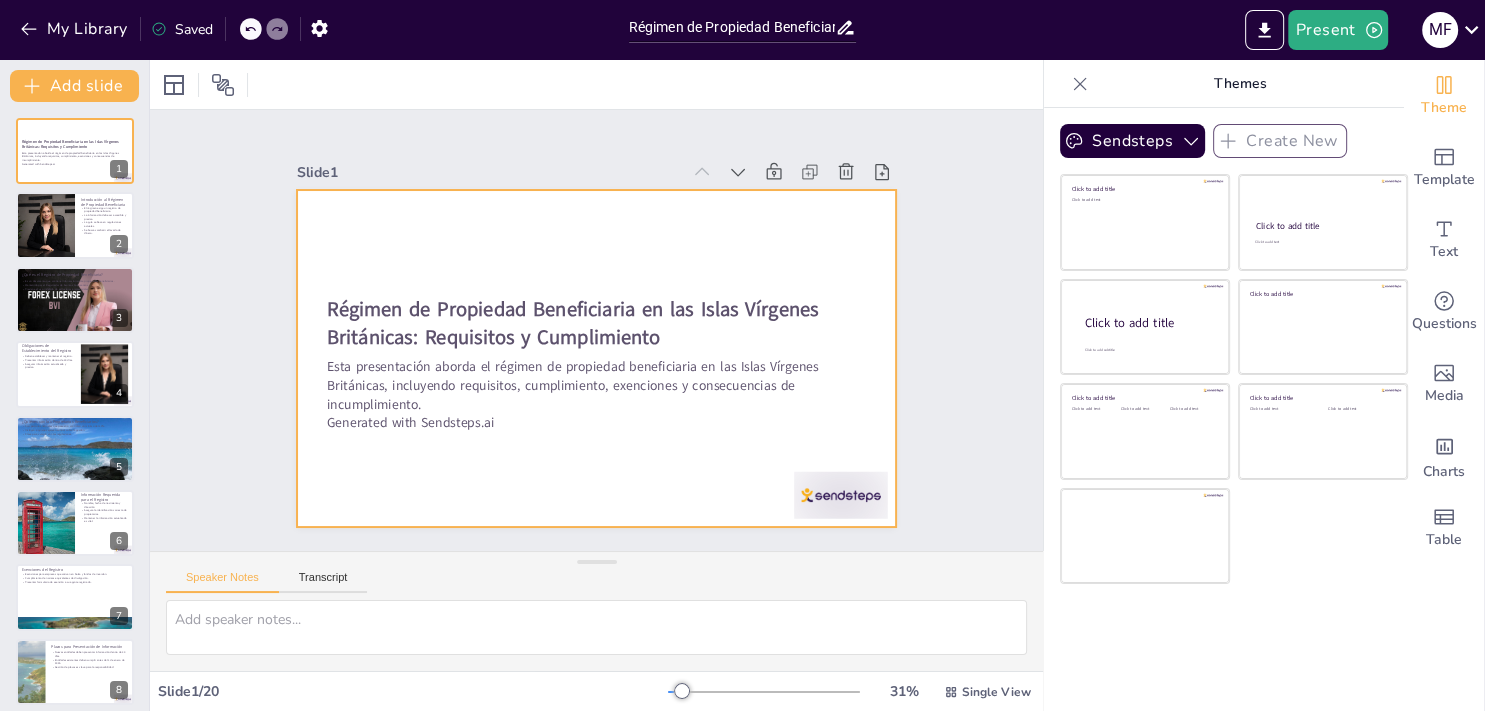 checkbox on "true" 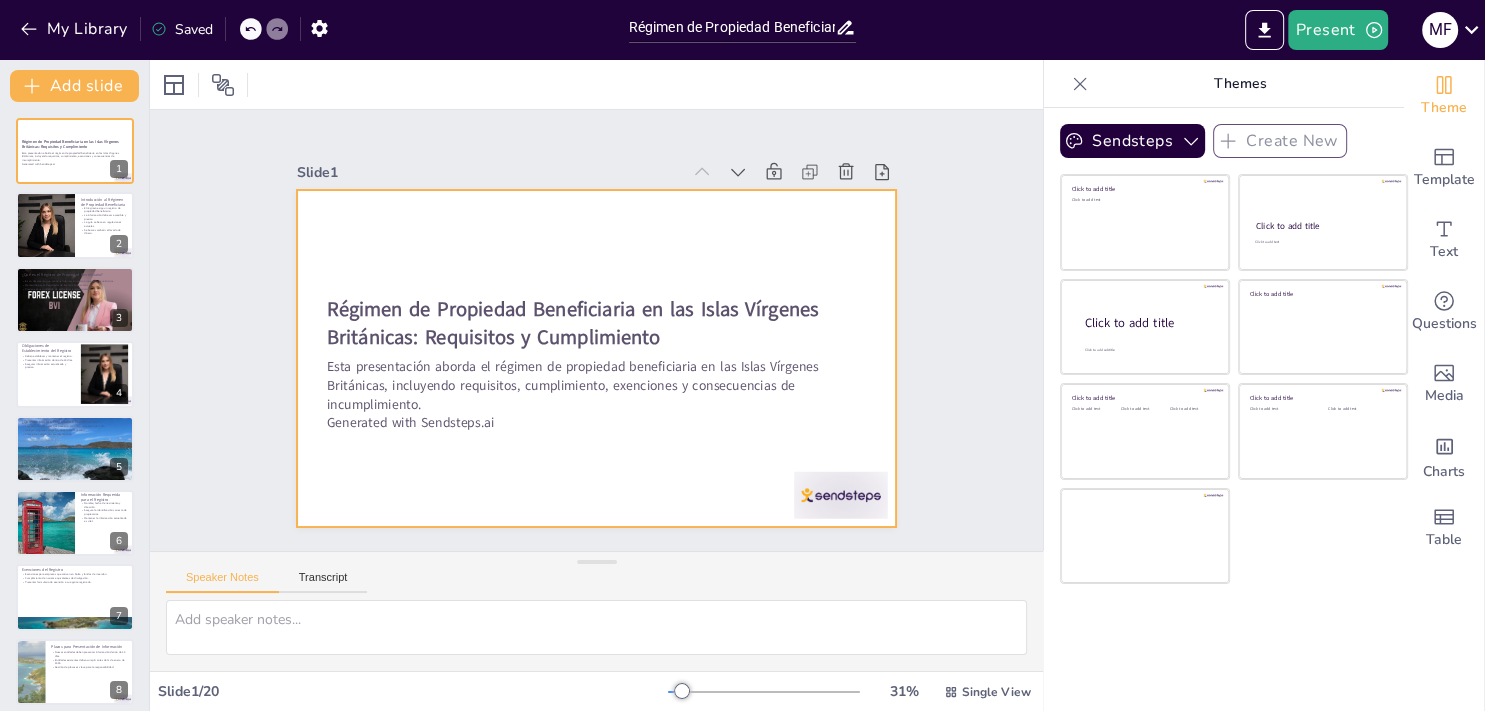 checkbox on "true" 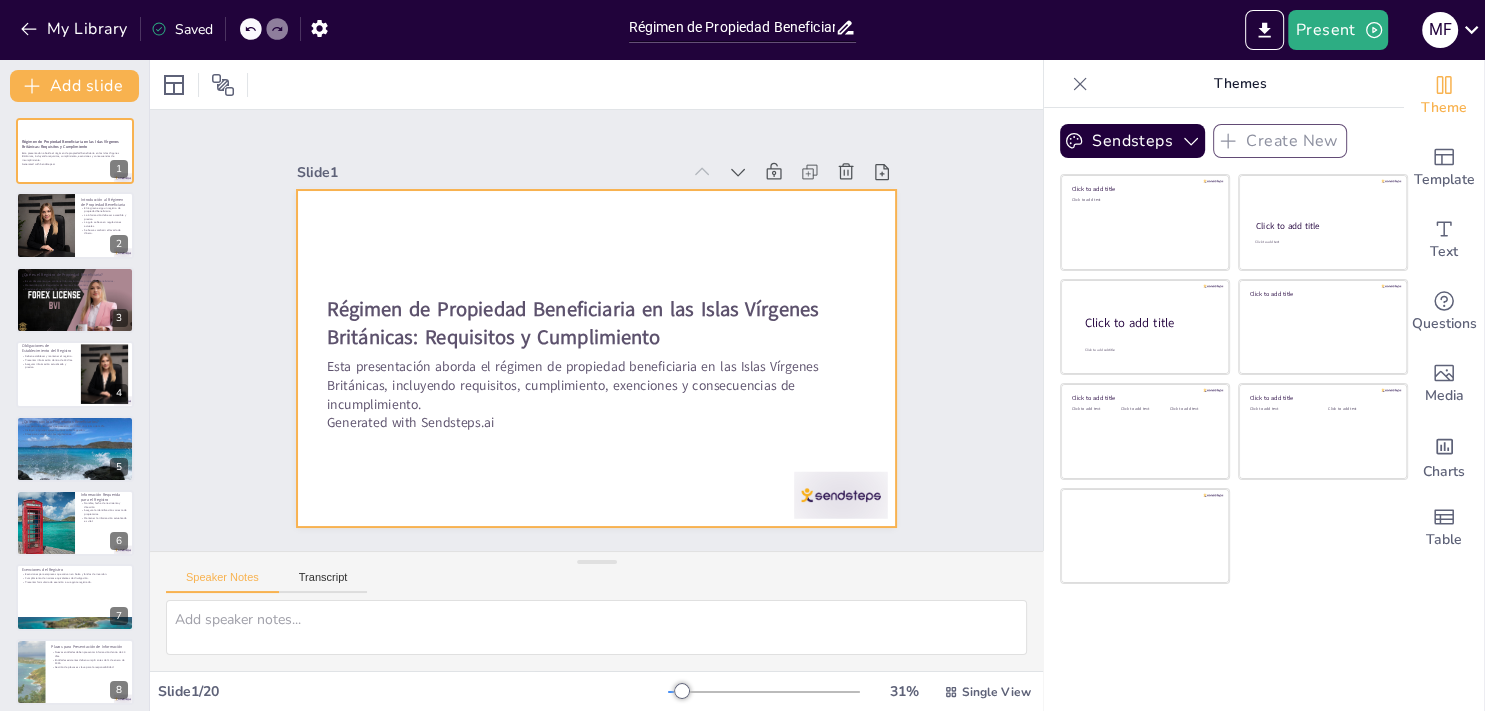 checkbox on "true" 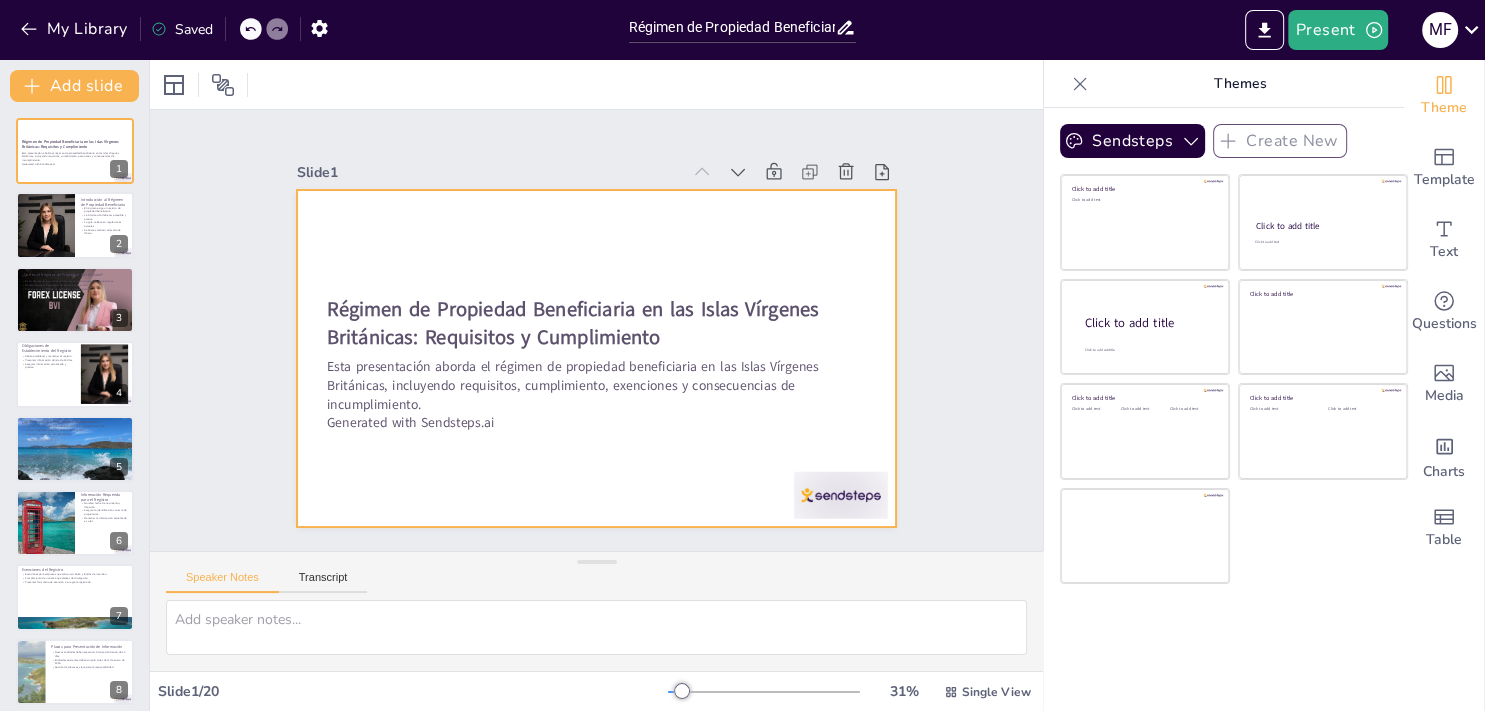 checkbox on "true" 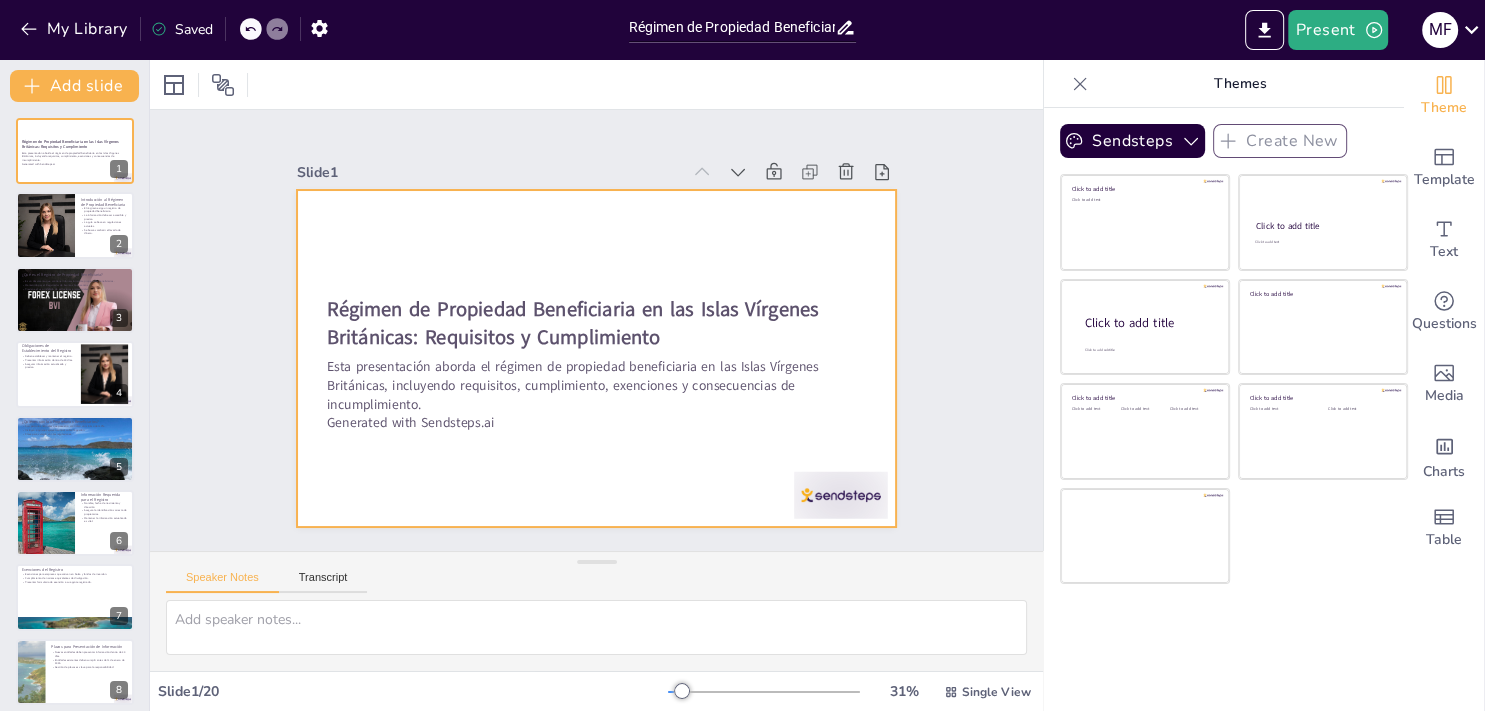 checkbox on "true" 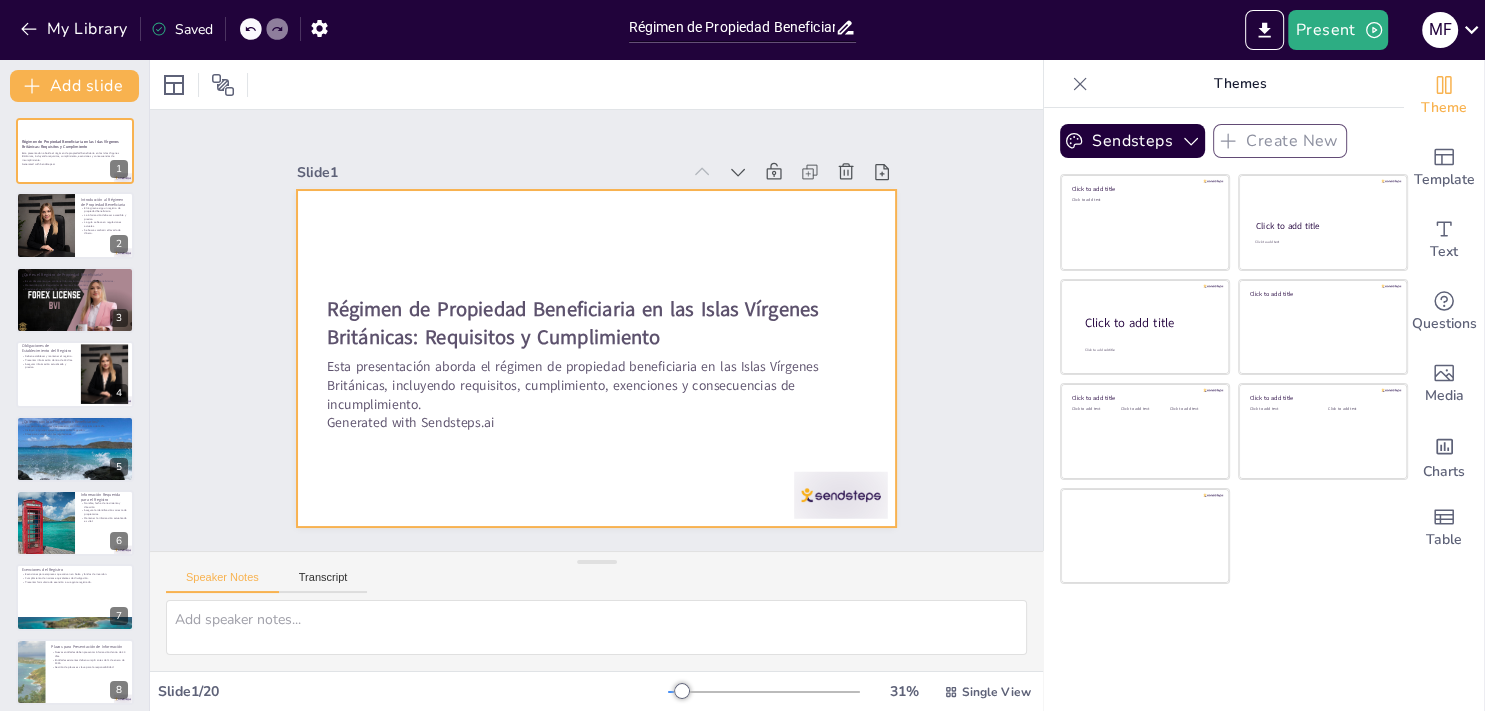 checkbox on "true" 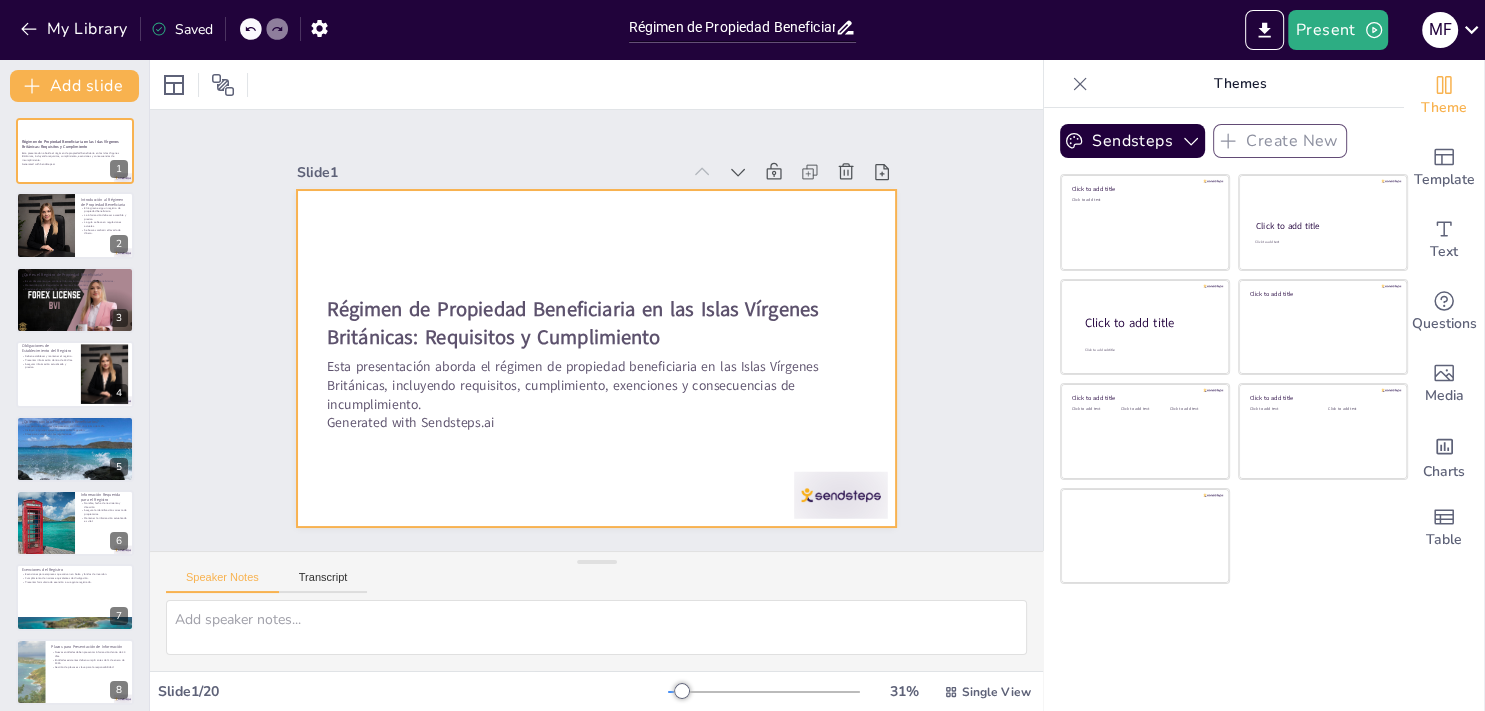 checkbox on "true" 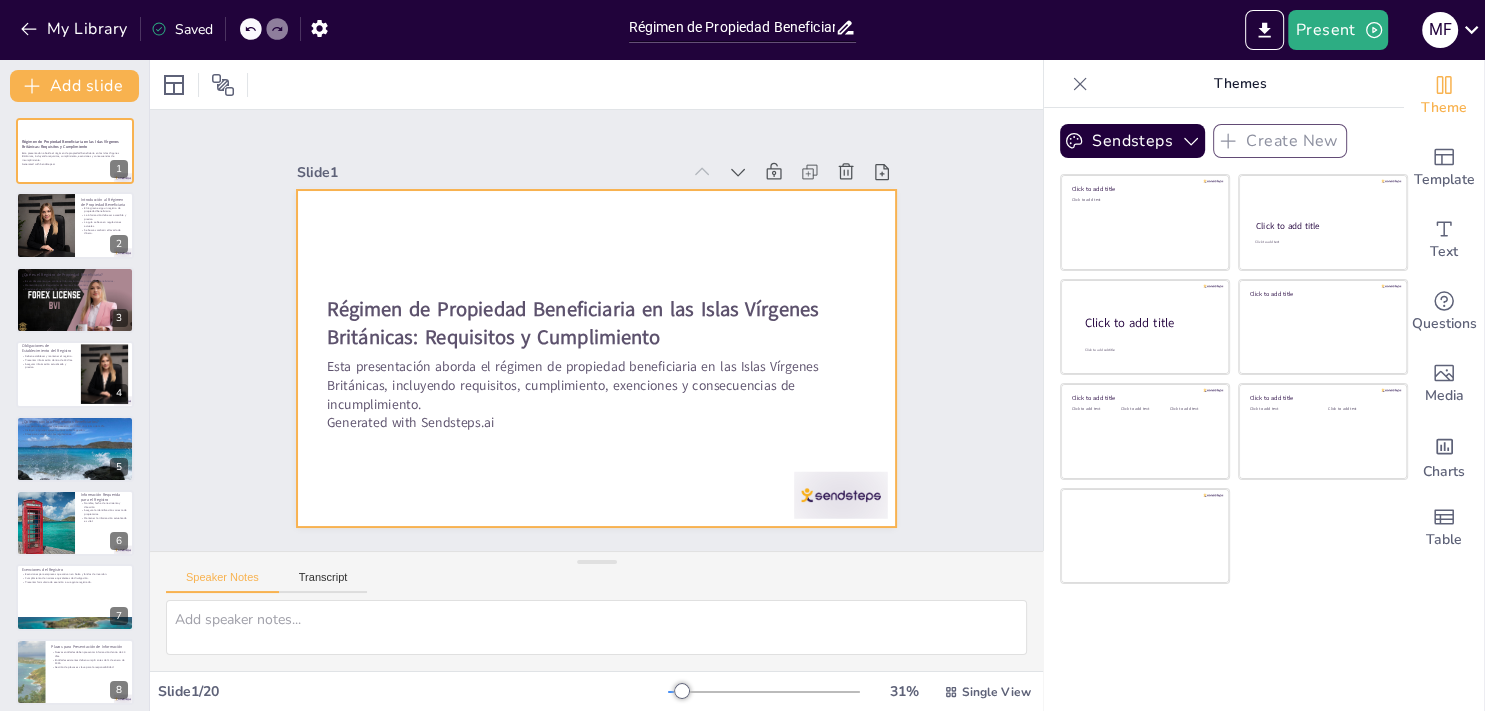 checkbox on "true" 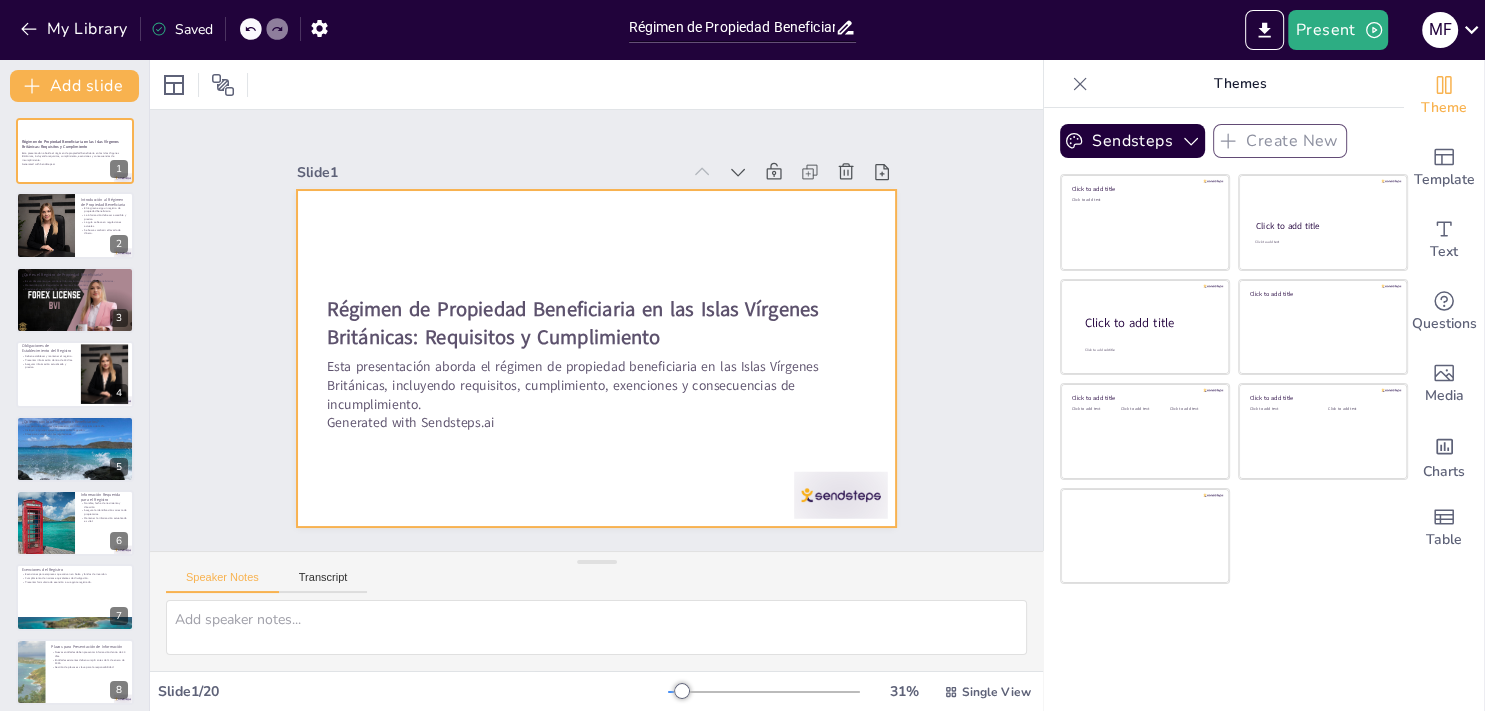 checkbox on "true" 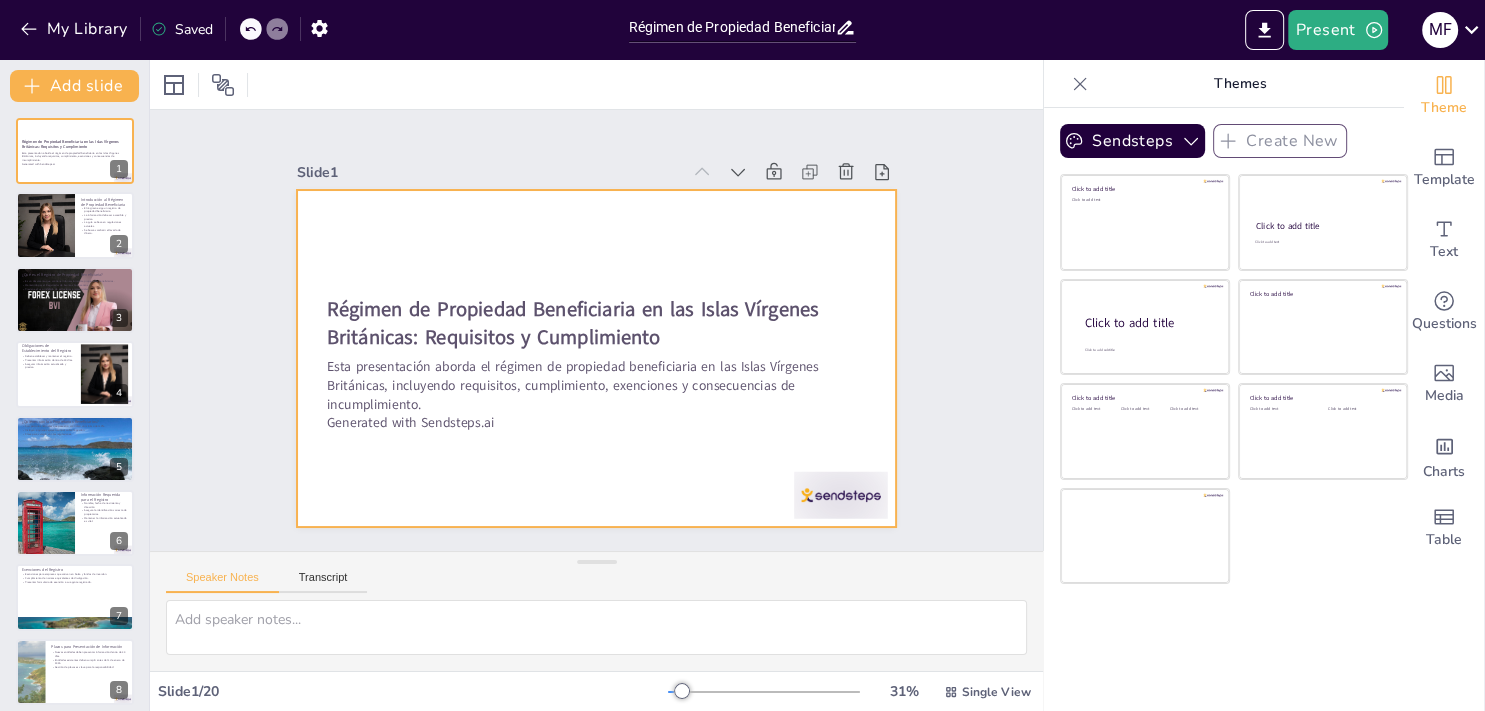 checkbox on "true" 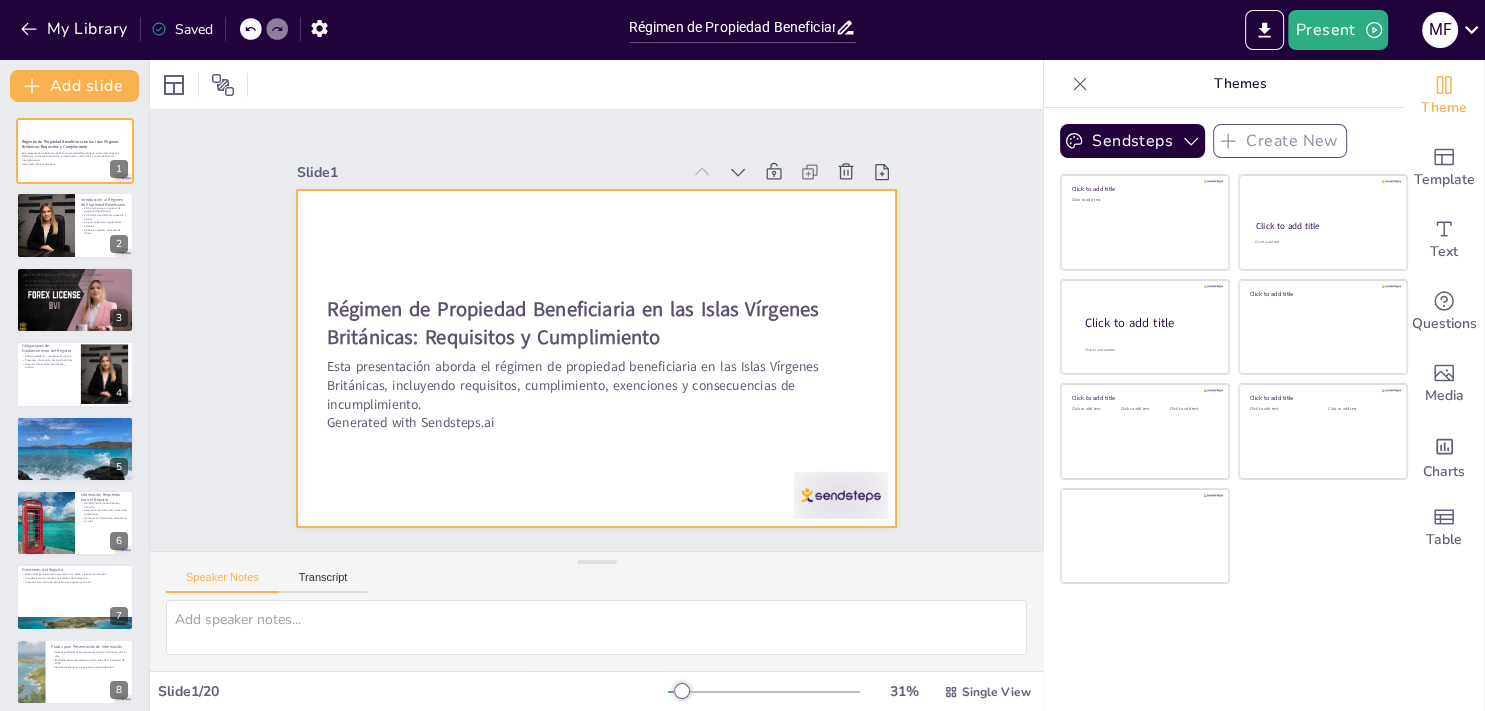 checkbox on "true" 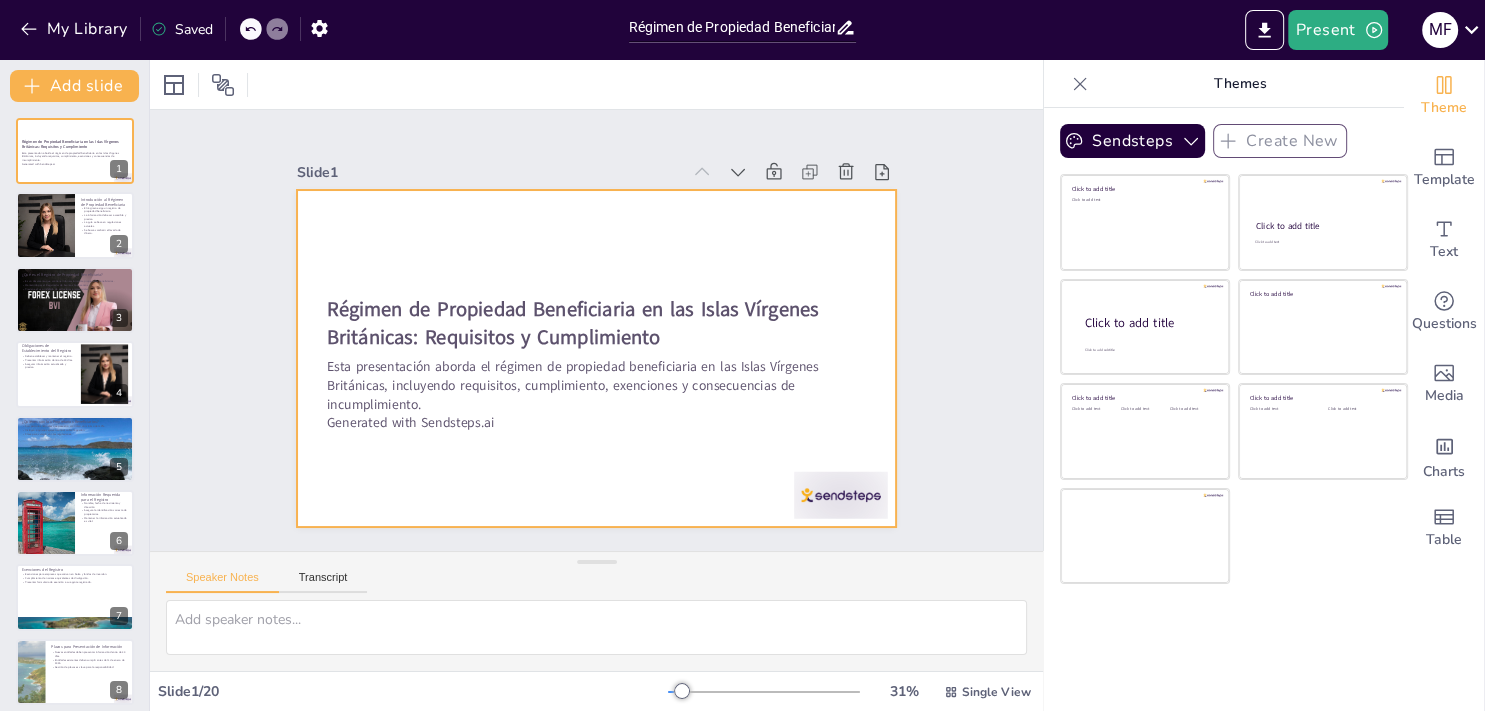 checkbox on "true" 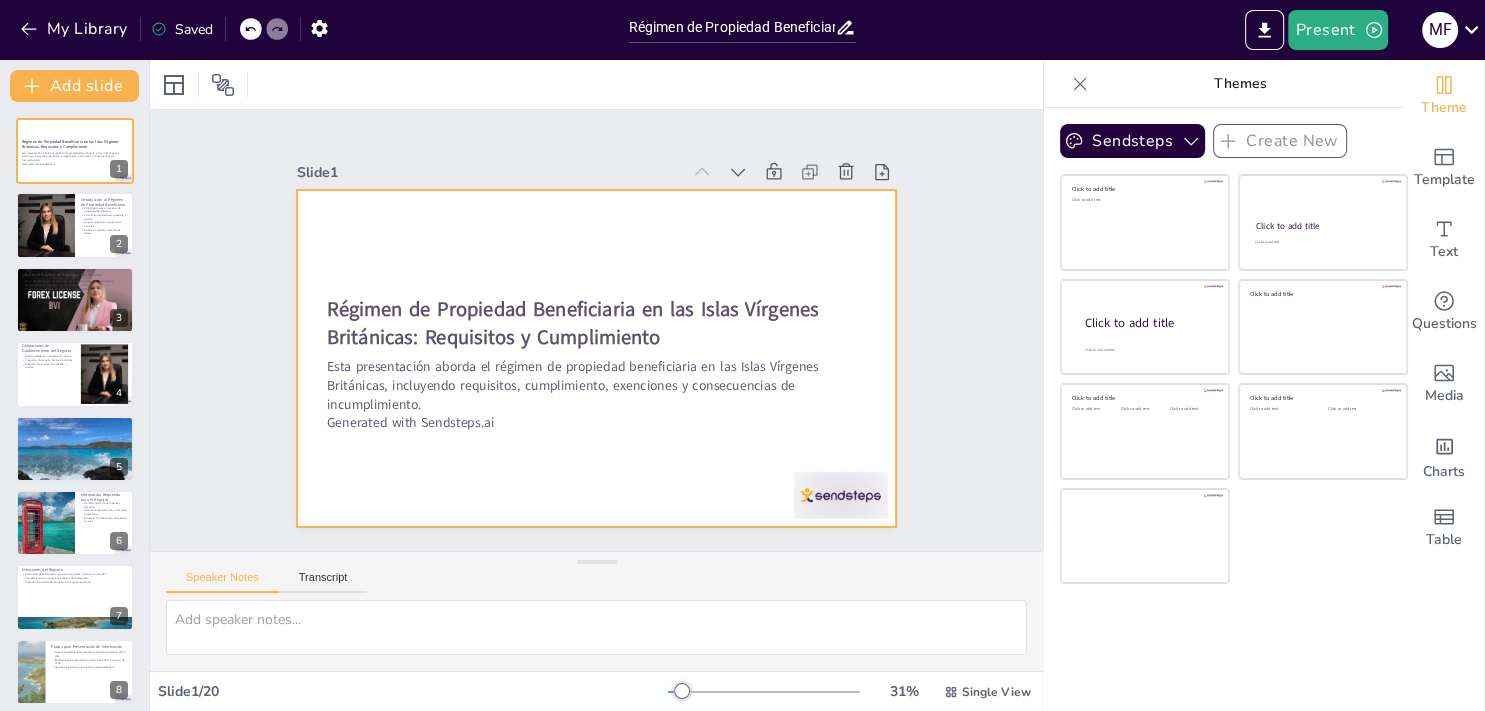 checkbox on "true" 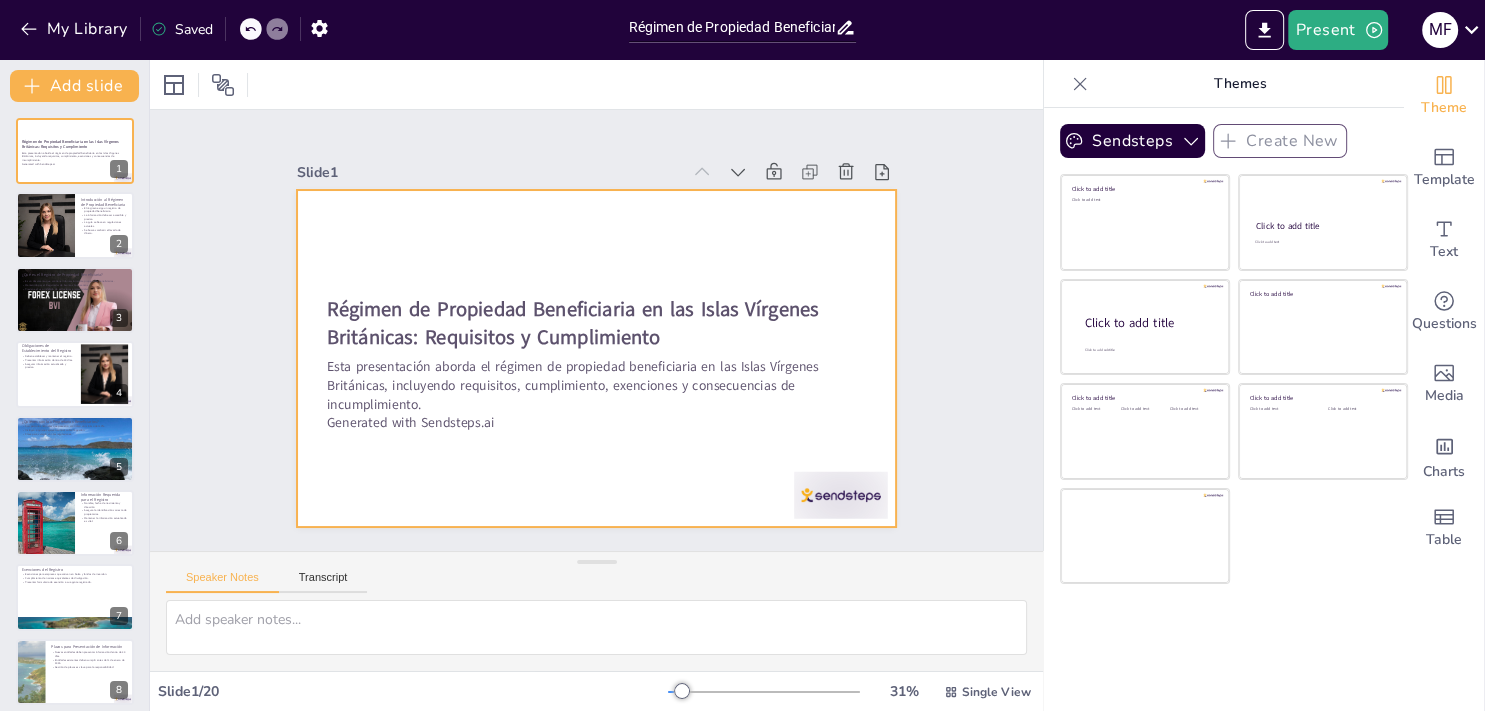 checkbox on "true" 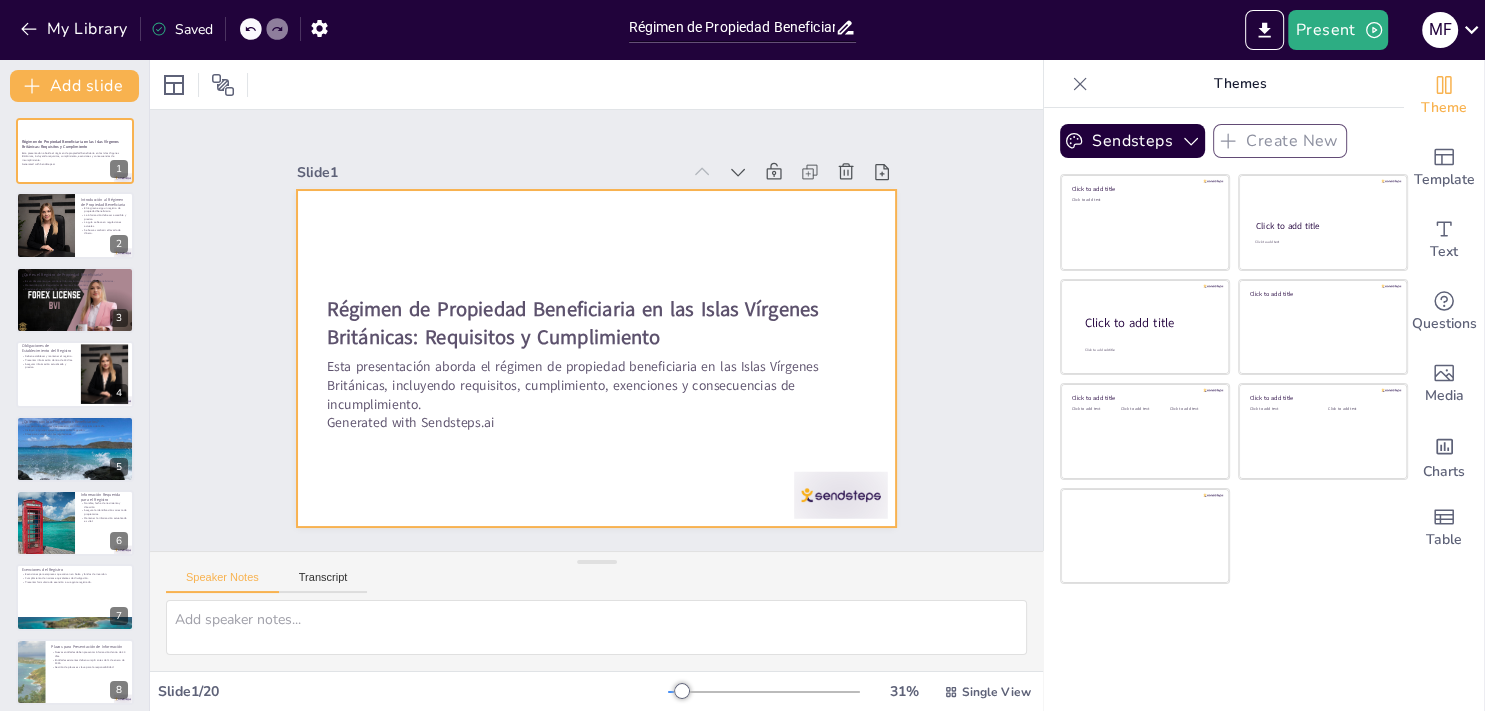 checkbox on "true" 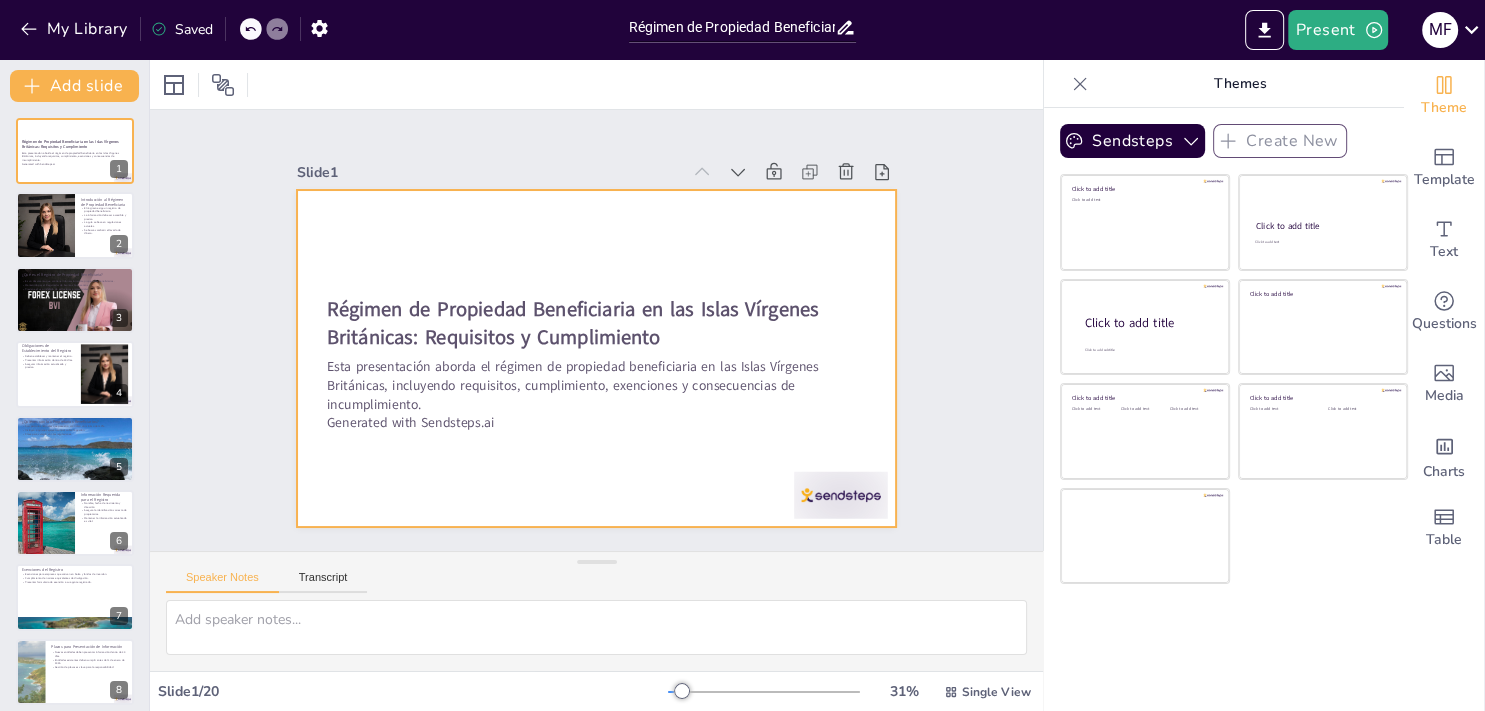 checkbox on "true" 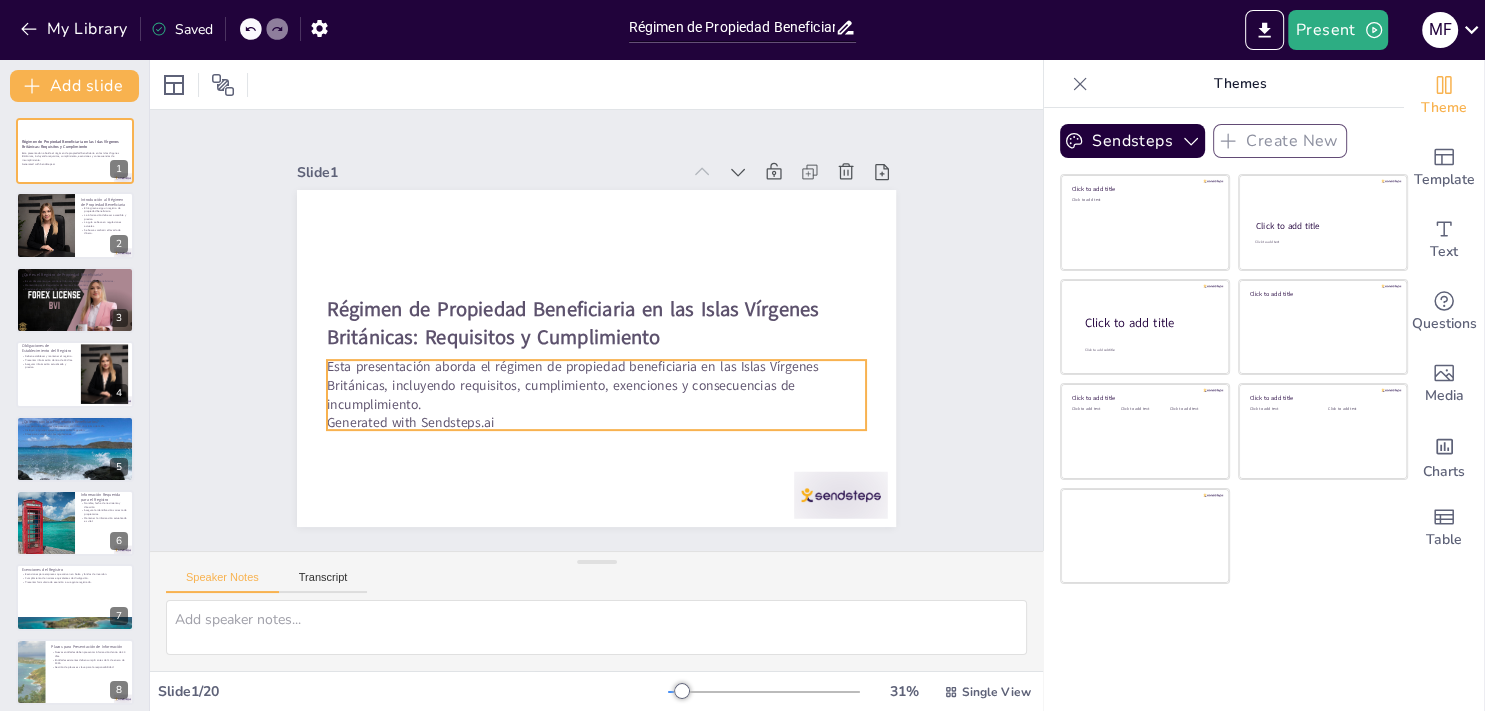 checkbox on "true" 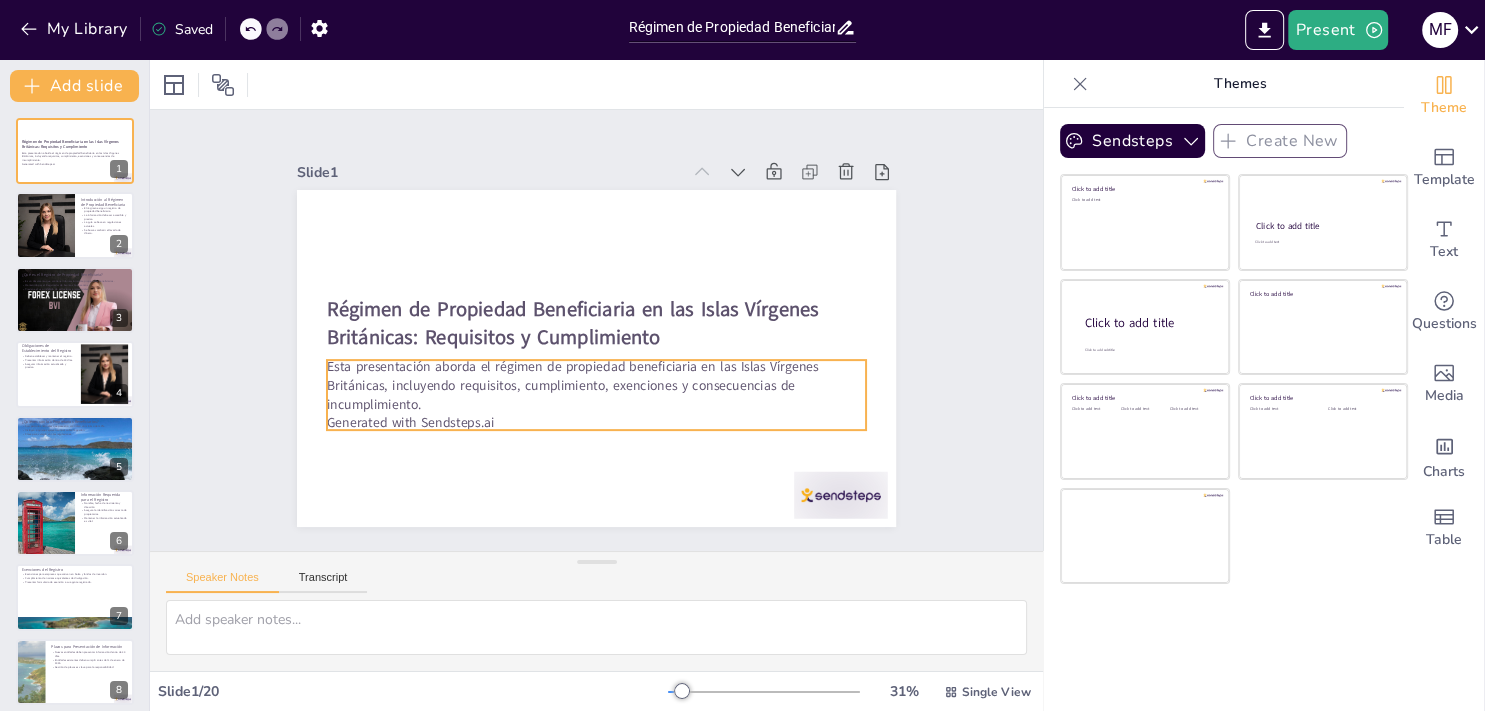 checkbox on "true" 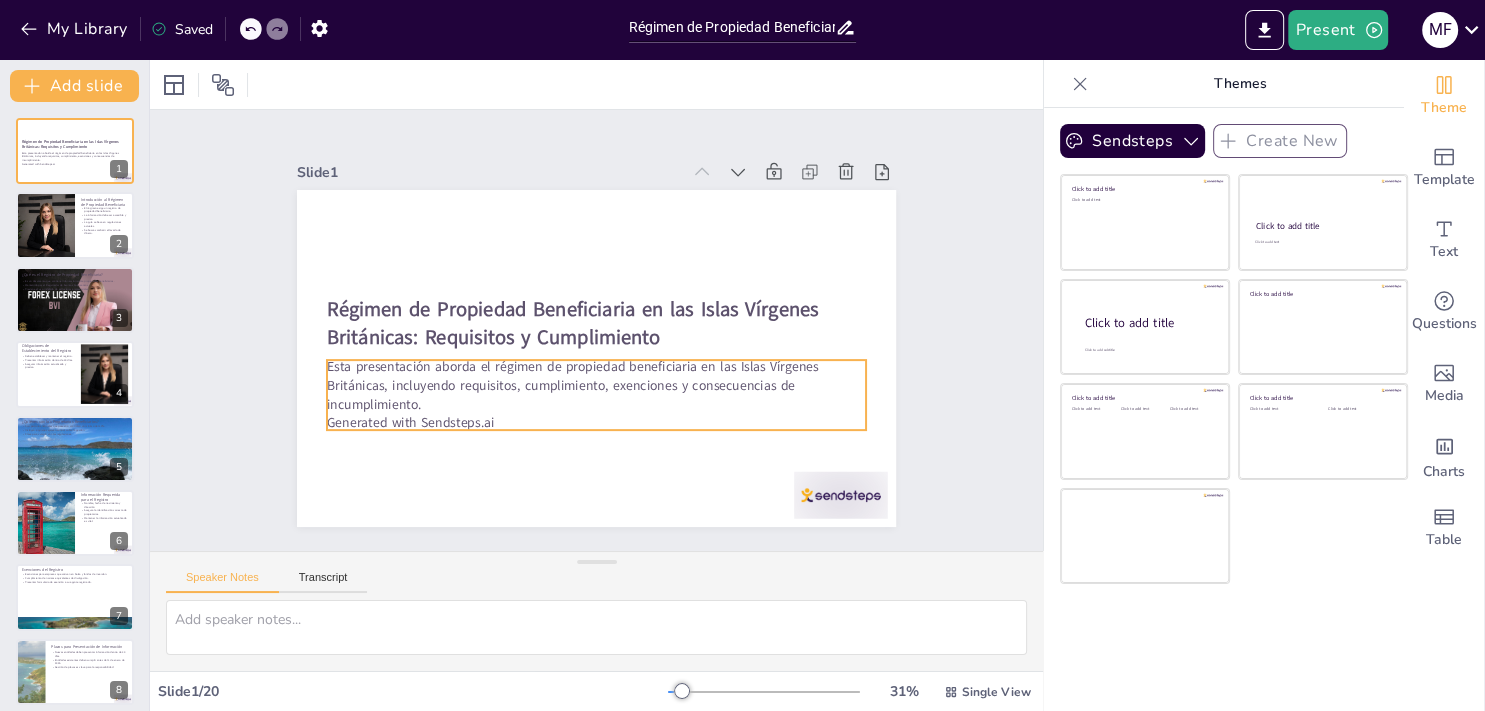 checkbox on "true" 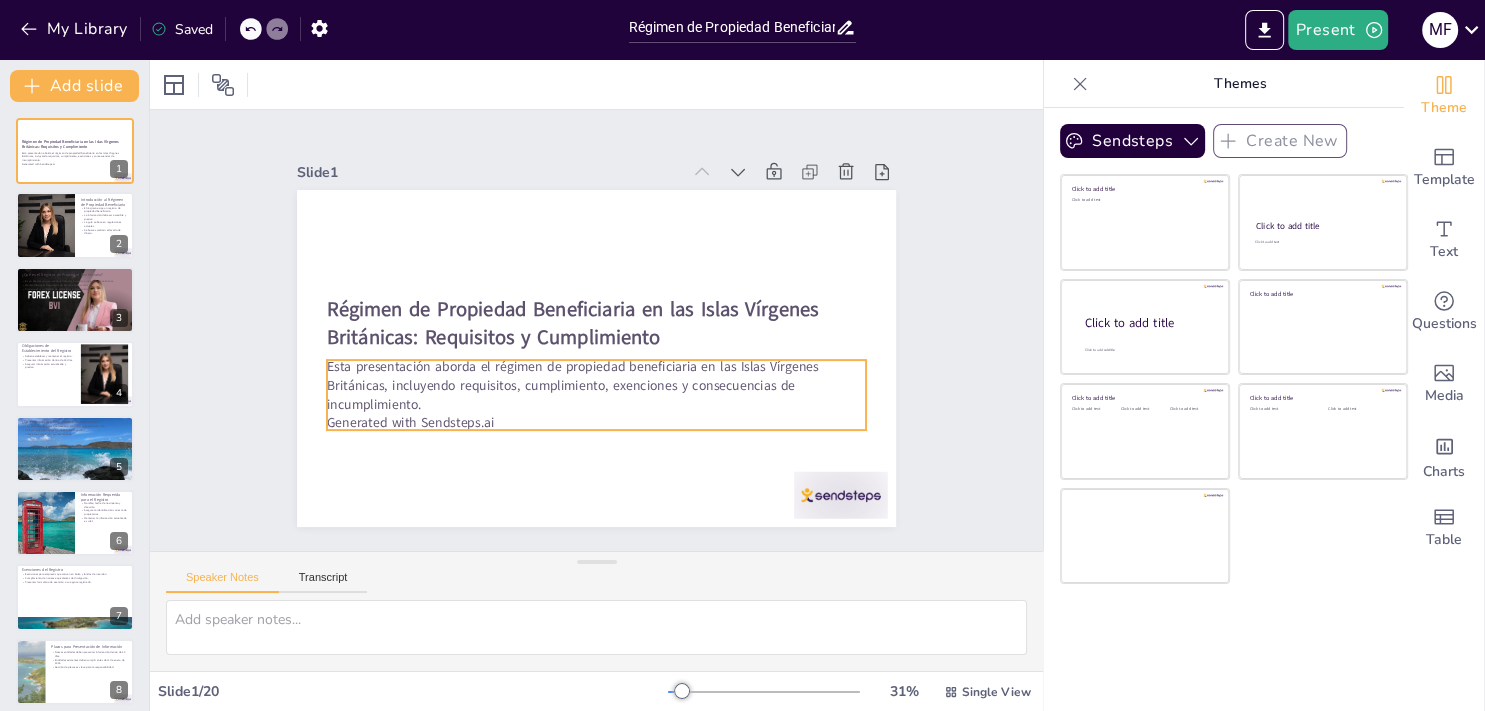 checkbox on "true" 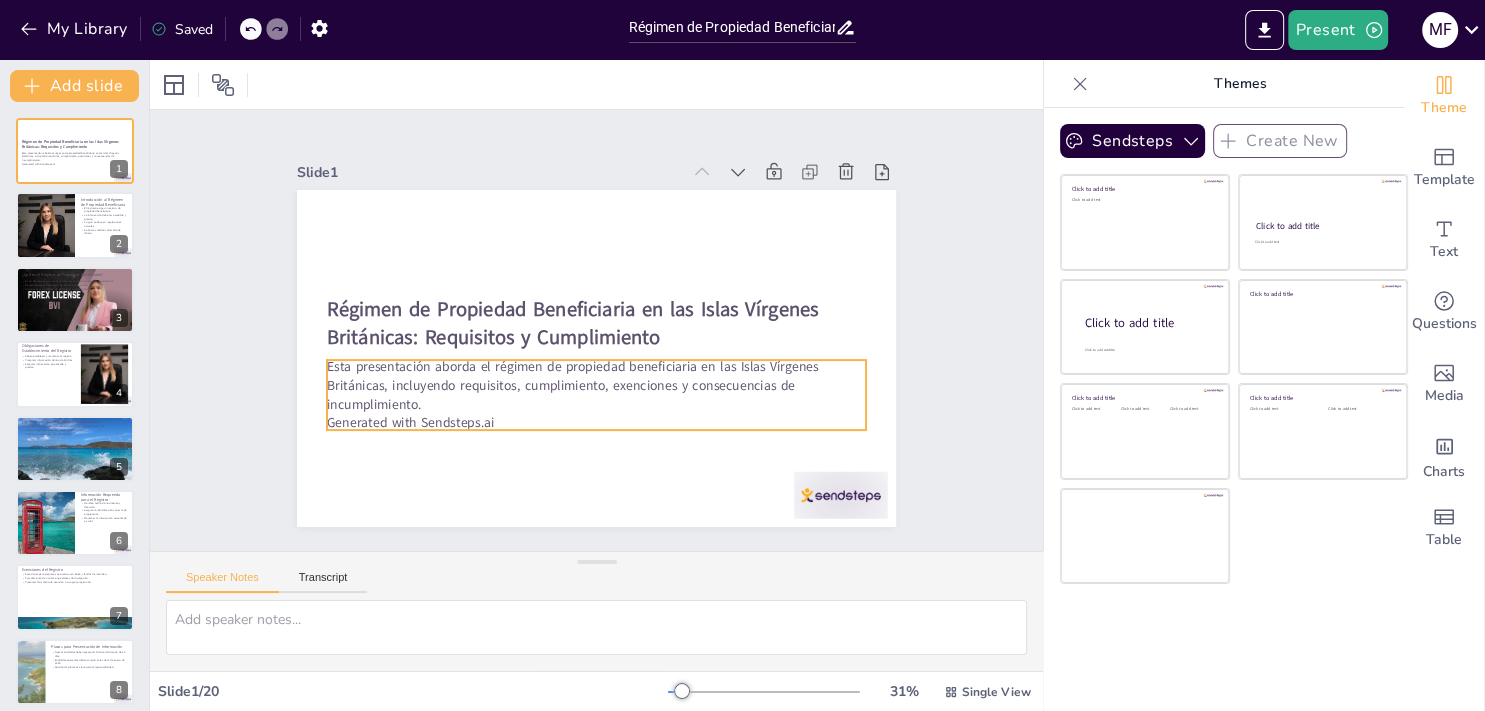 checkbox on "true" 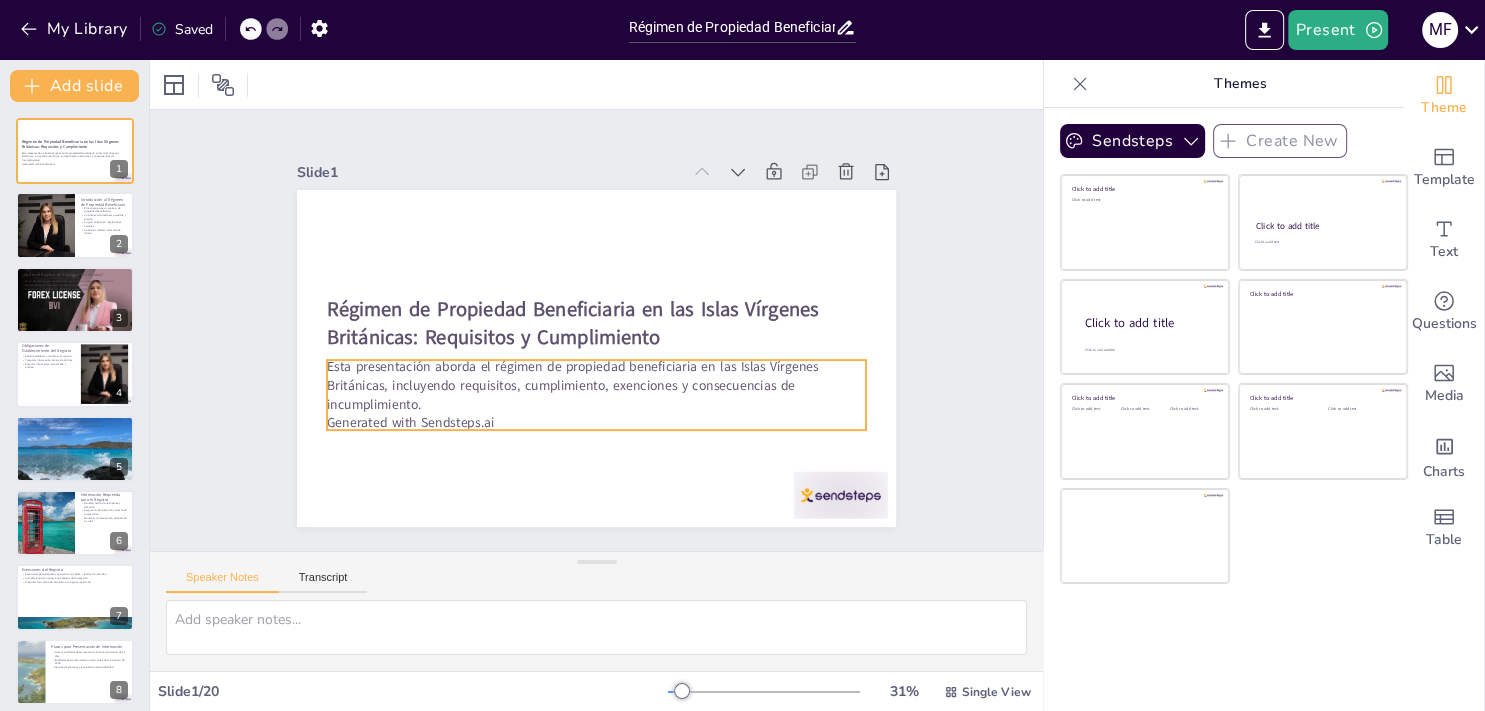 checkbox on "true" 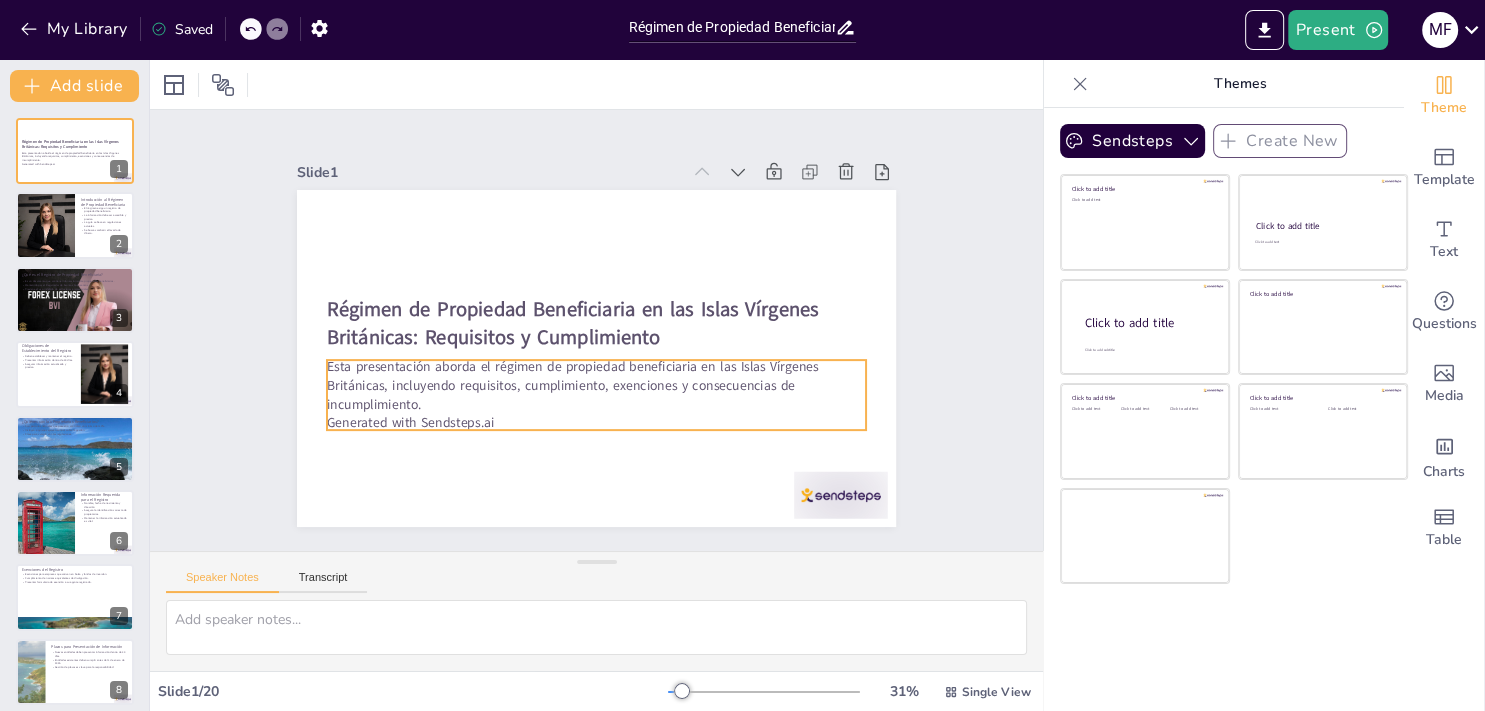 checkbox on "true" 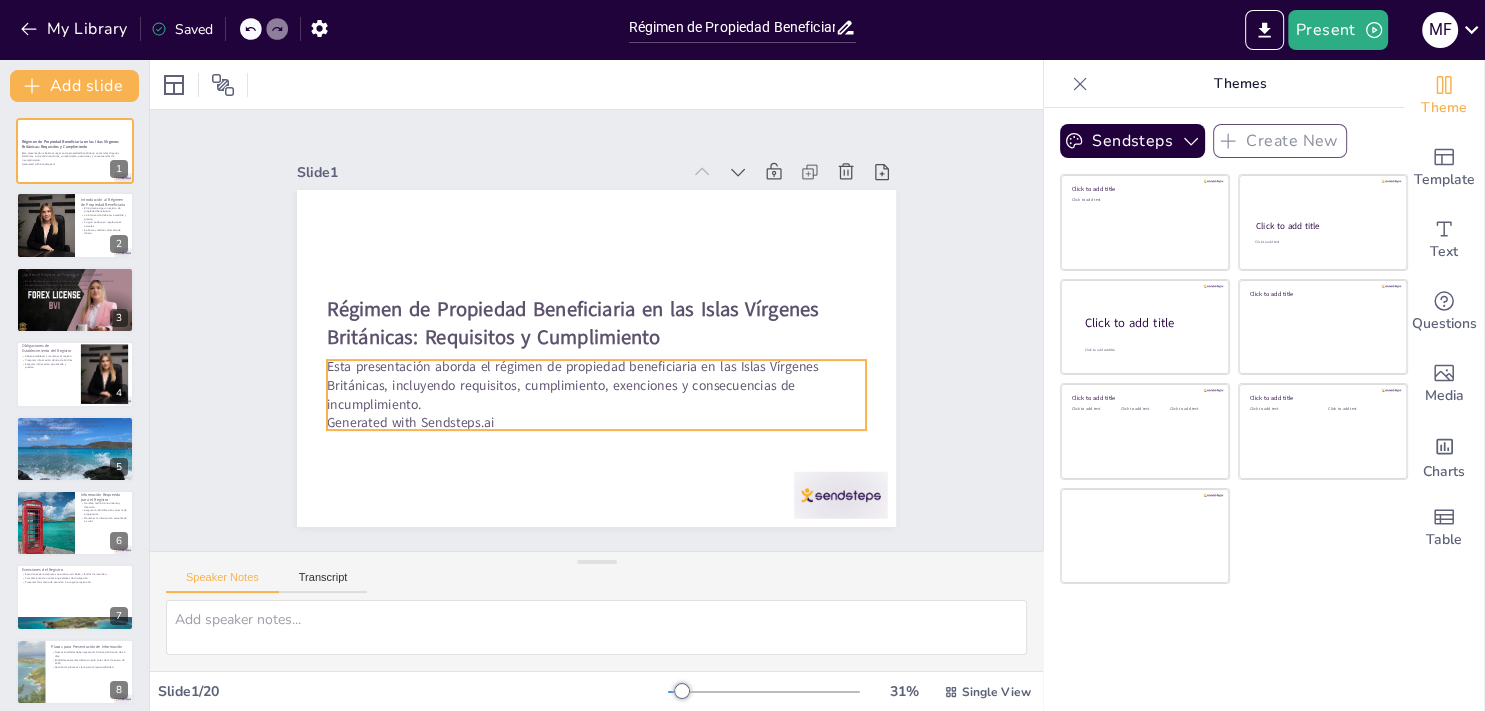 checkbox on "true" 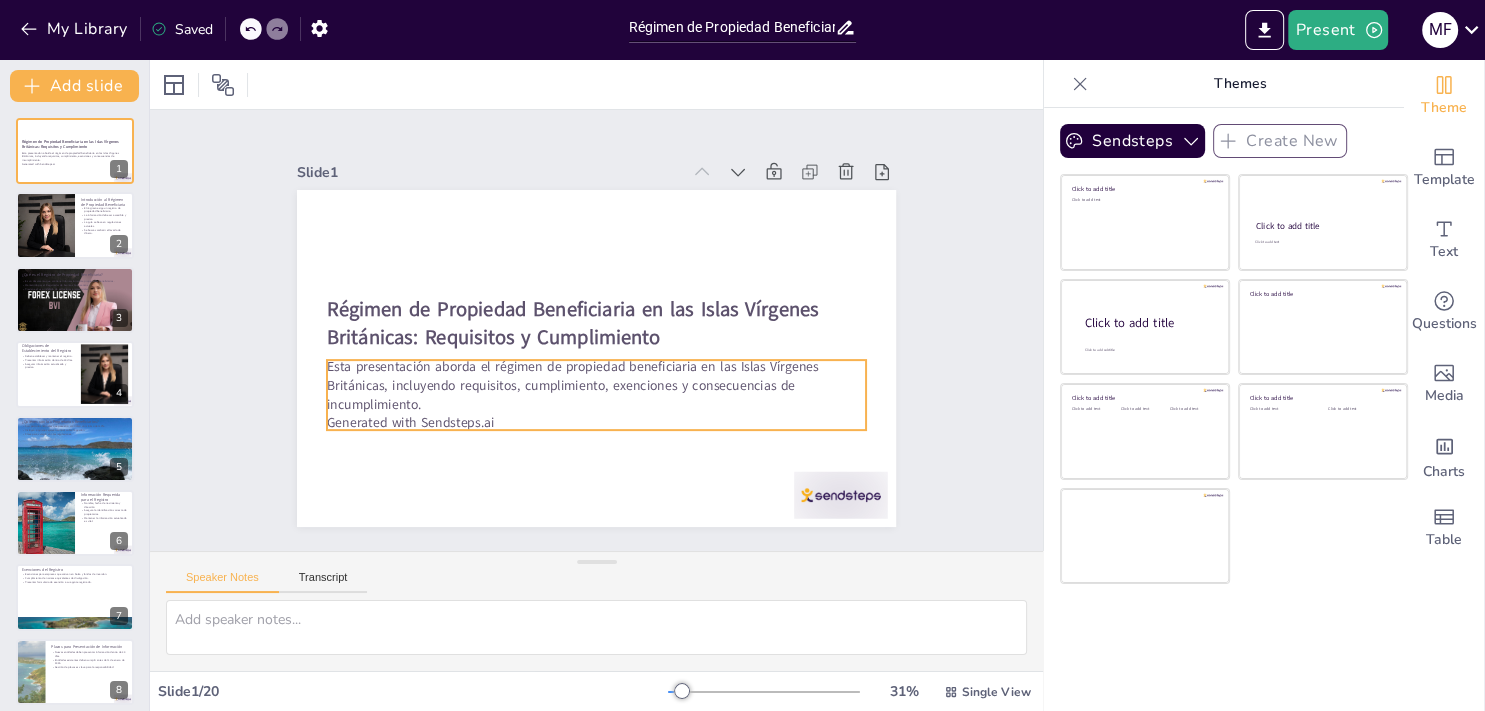 checkbox on "true" 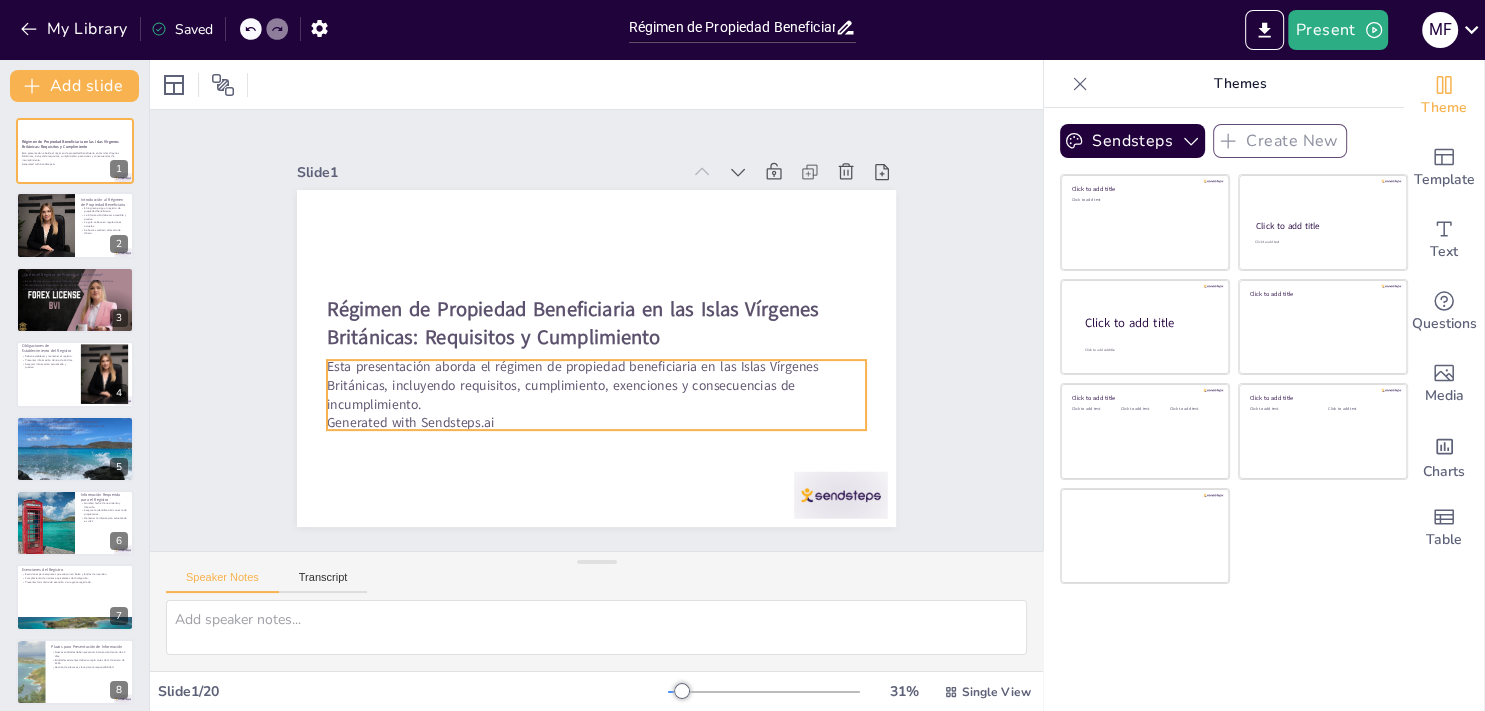 checkbox on "true" 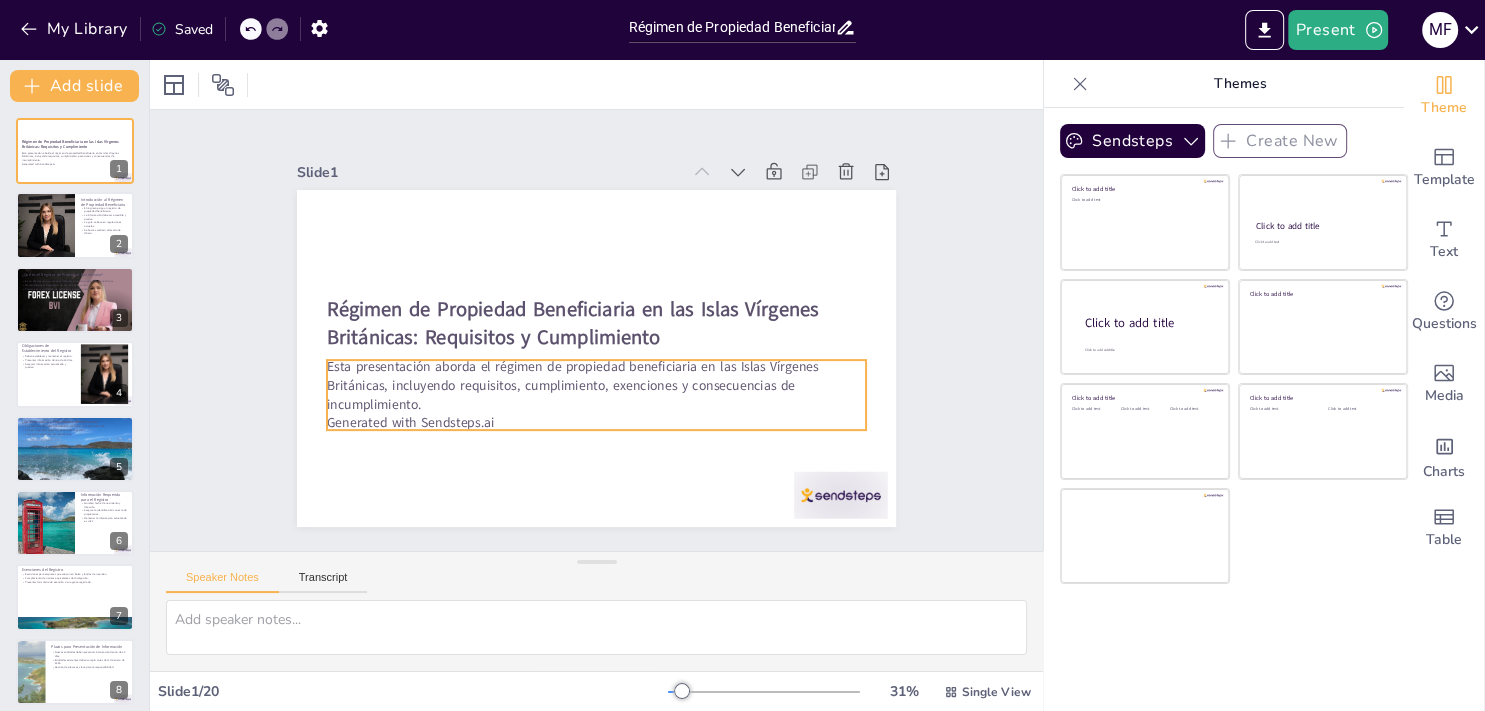 checkbox on "true" 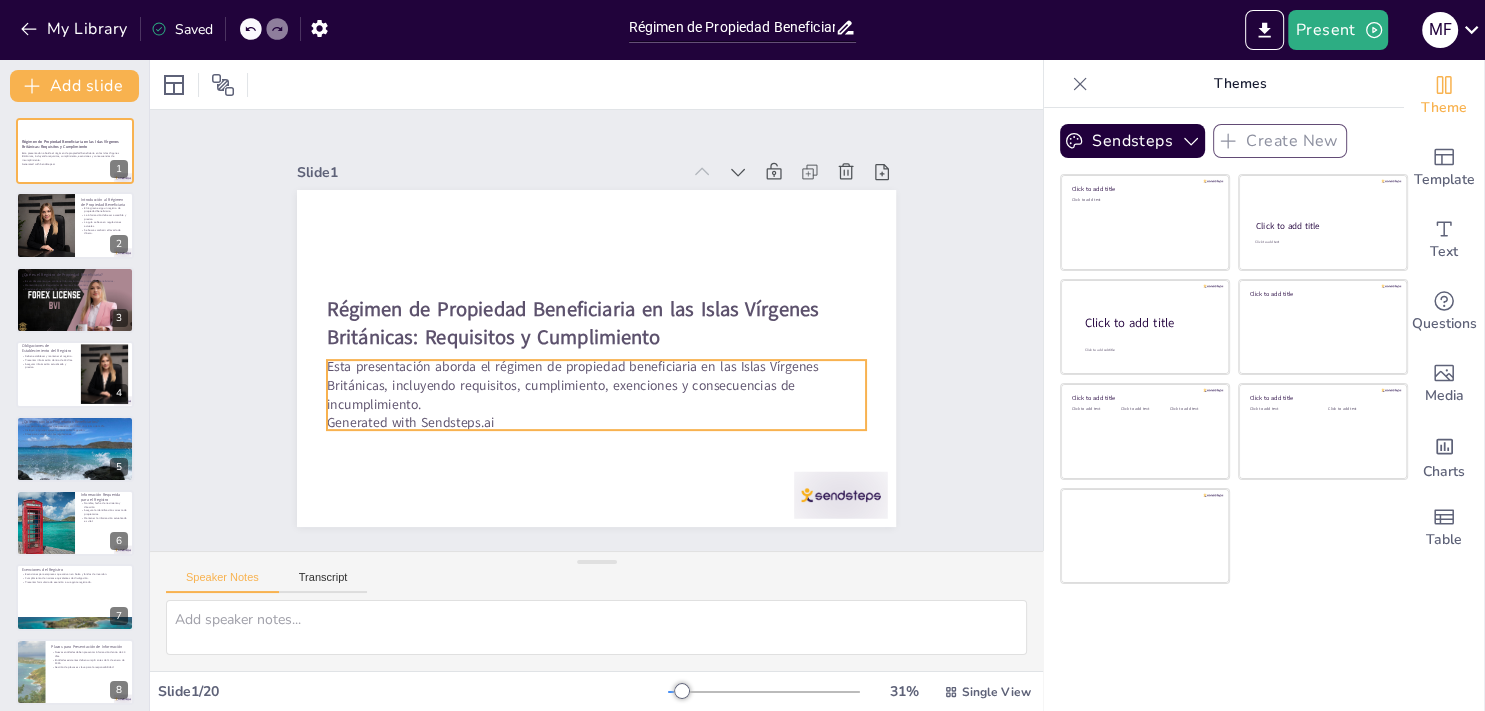 checkbox on "true" 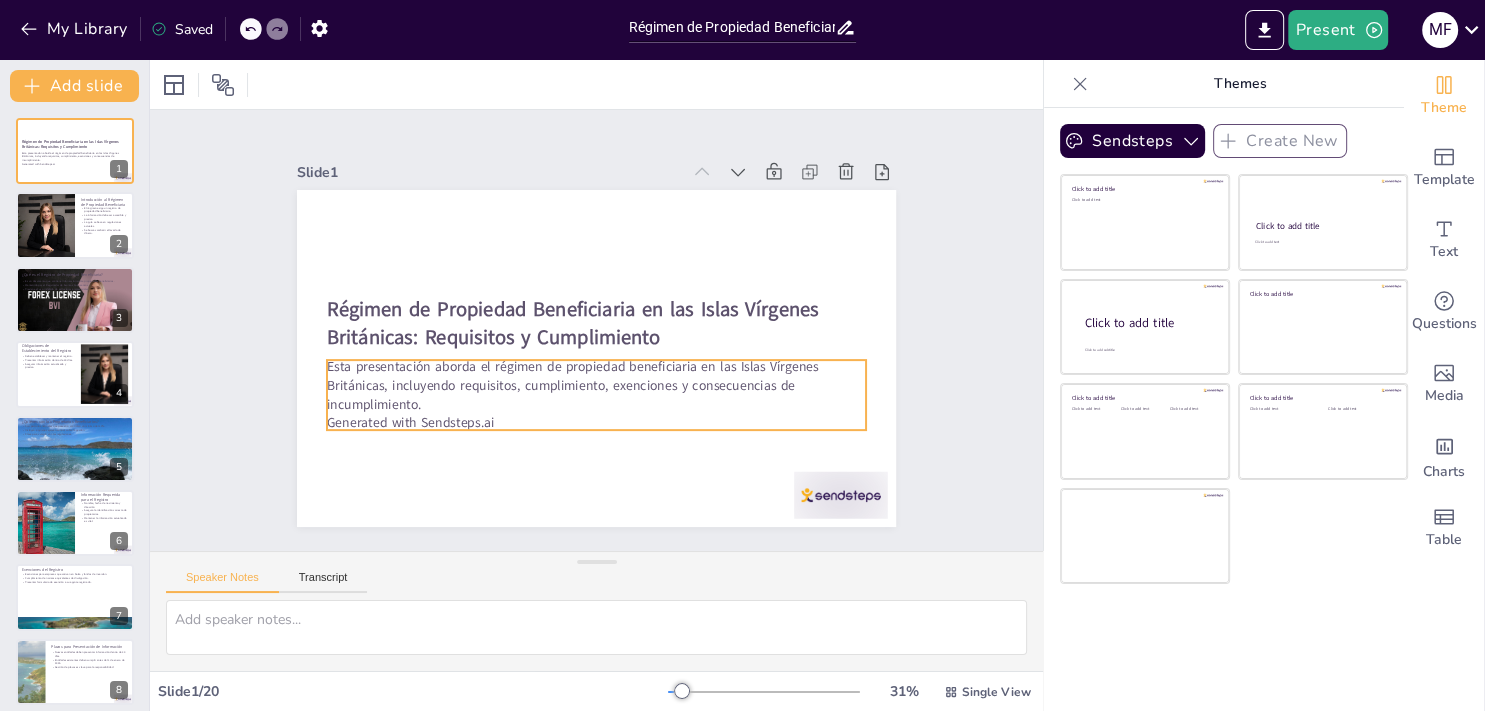 checkbox on "true" 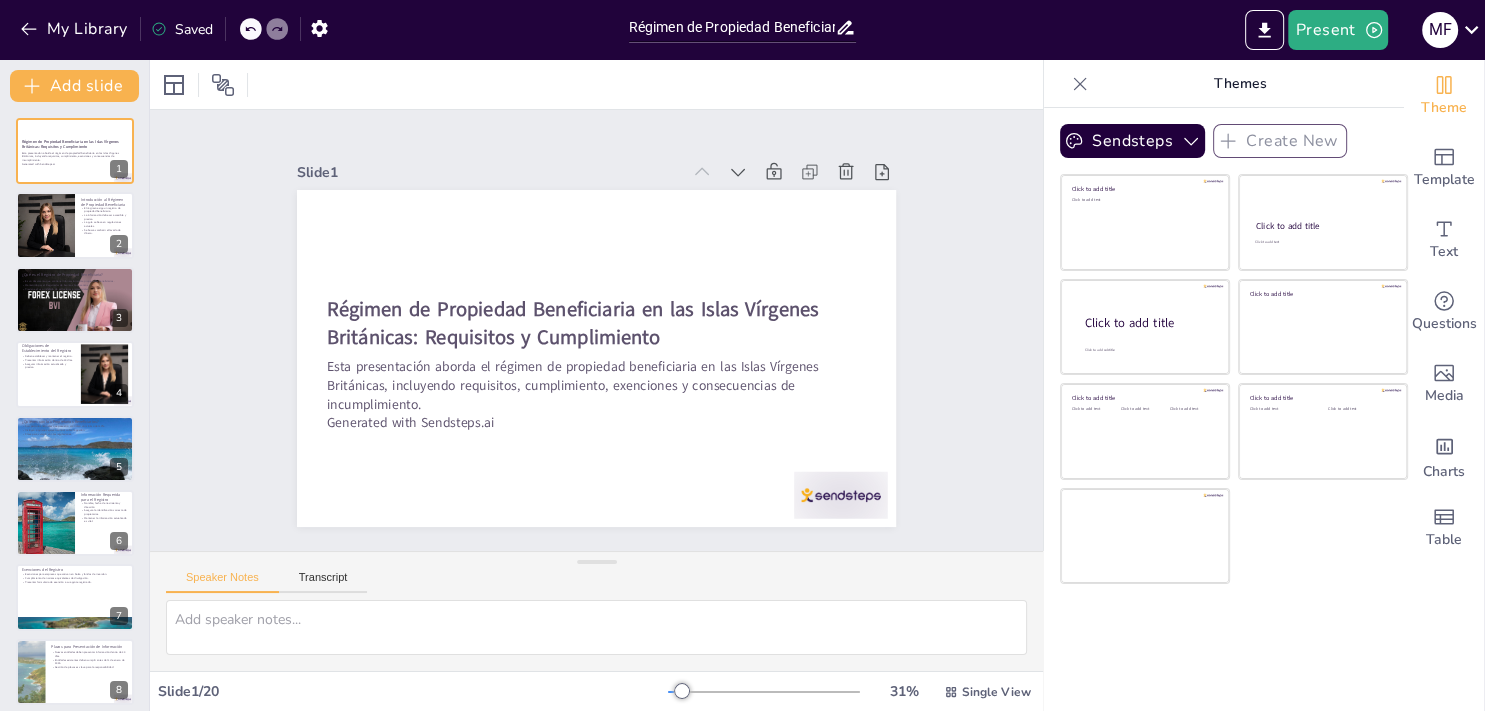 checkbox on "true" 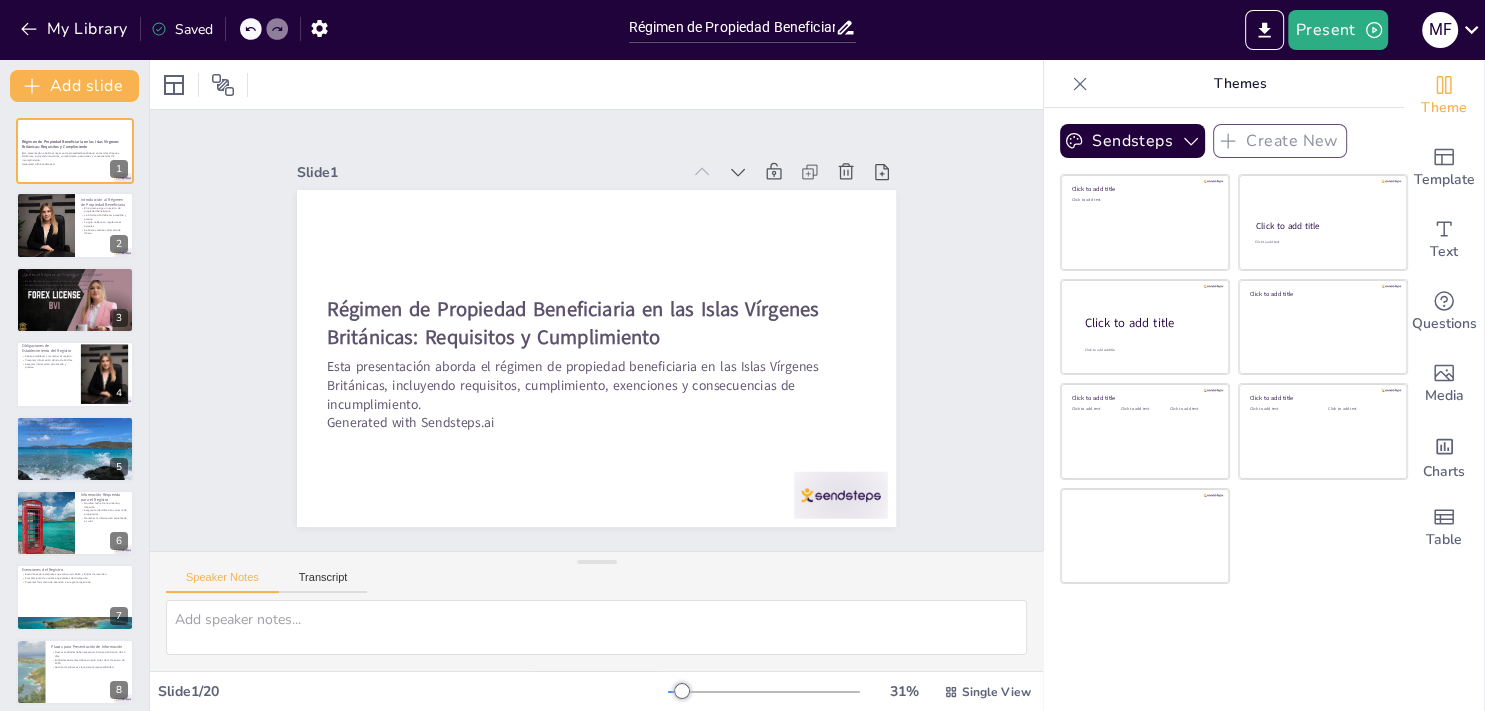 checkbox on "true" 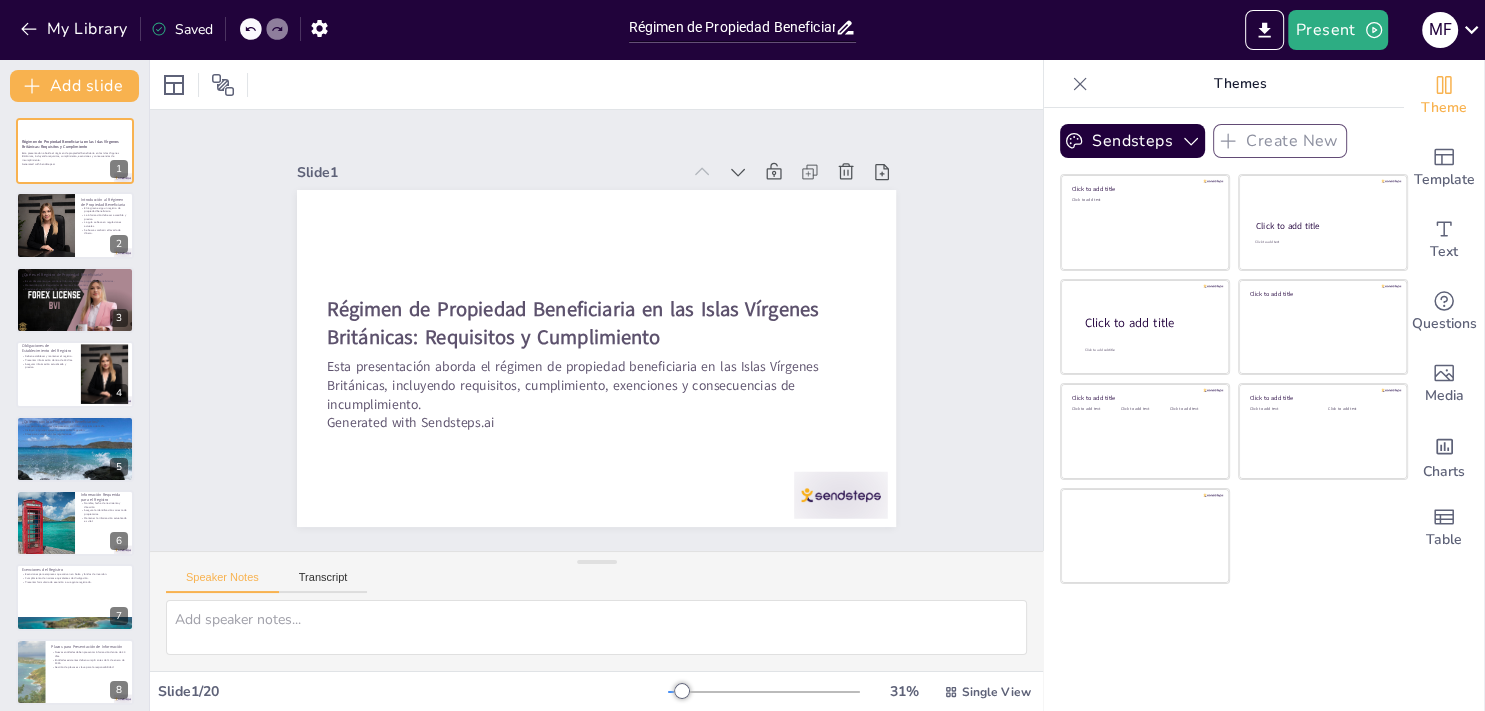 checkbox on "true" 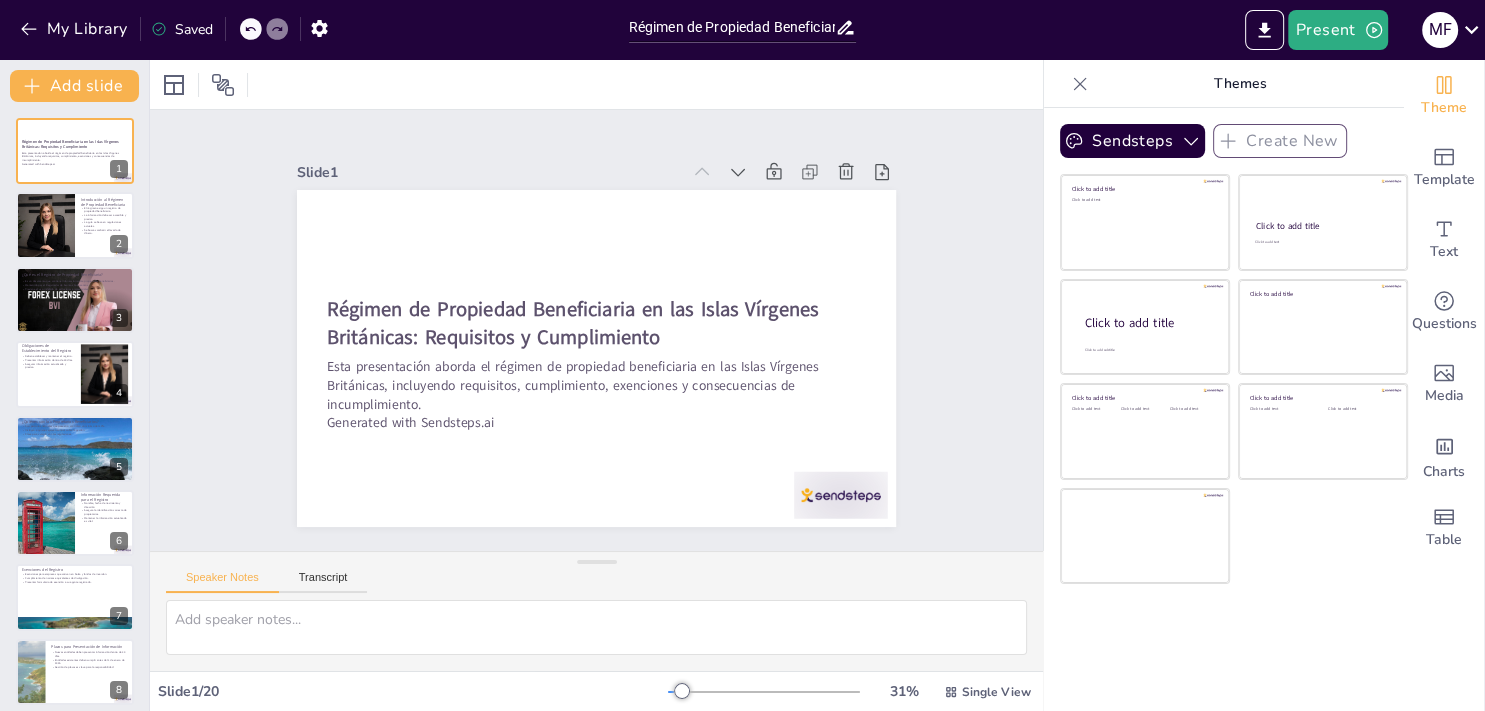 checkbox on "true" 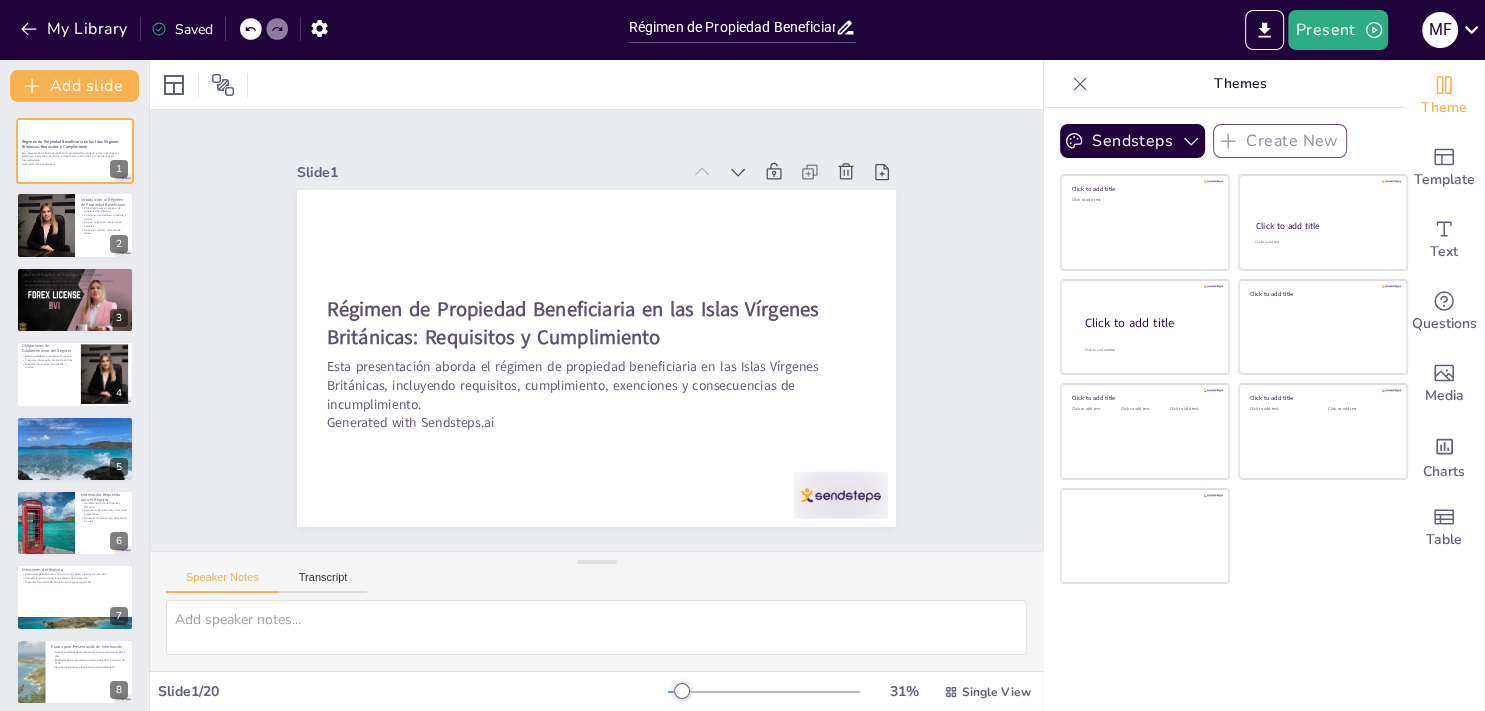 checkbox on "true" 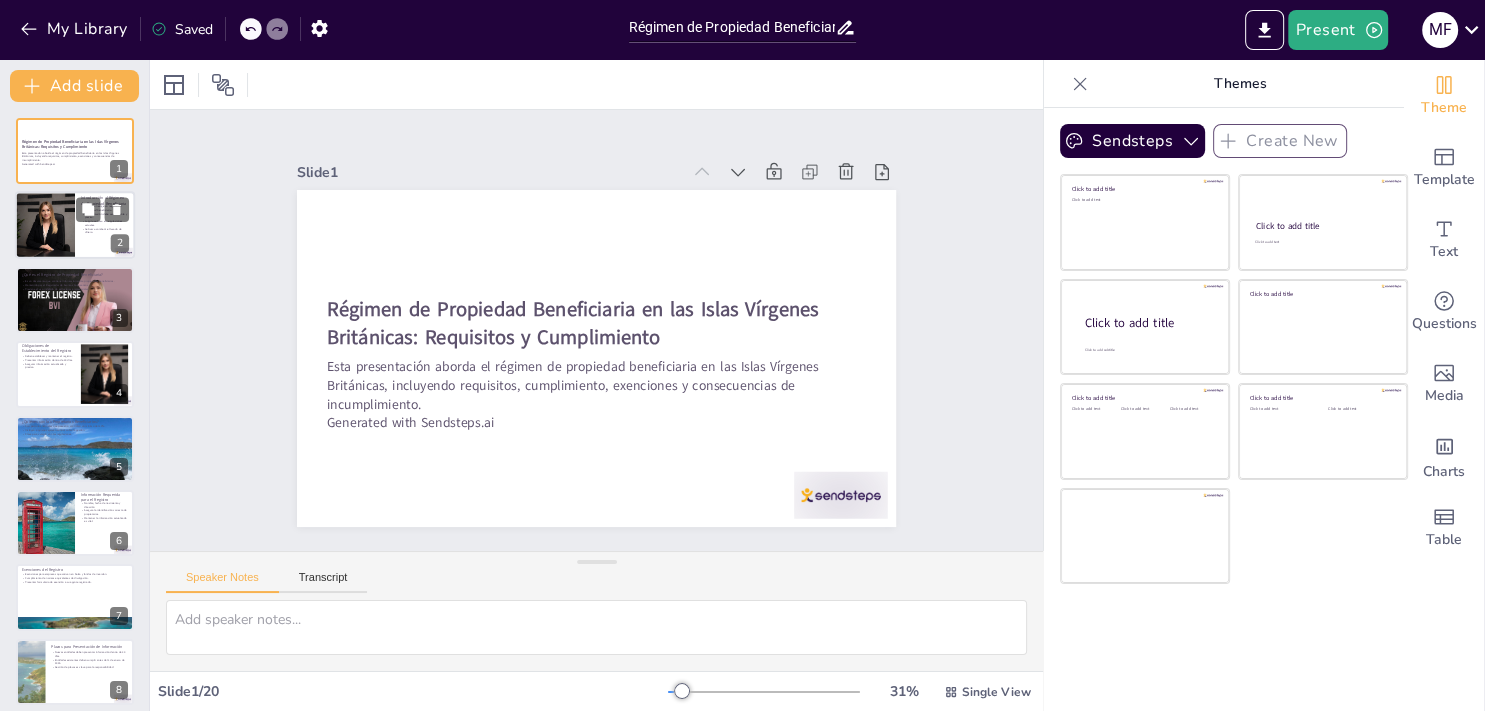 click at bounding box center (45, 226) 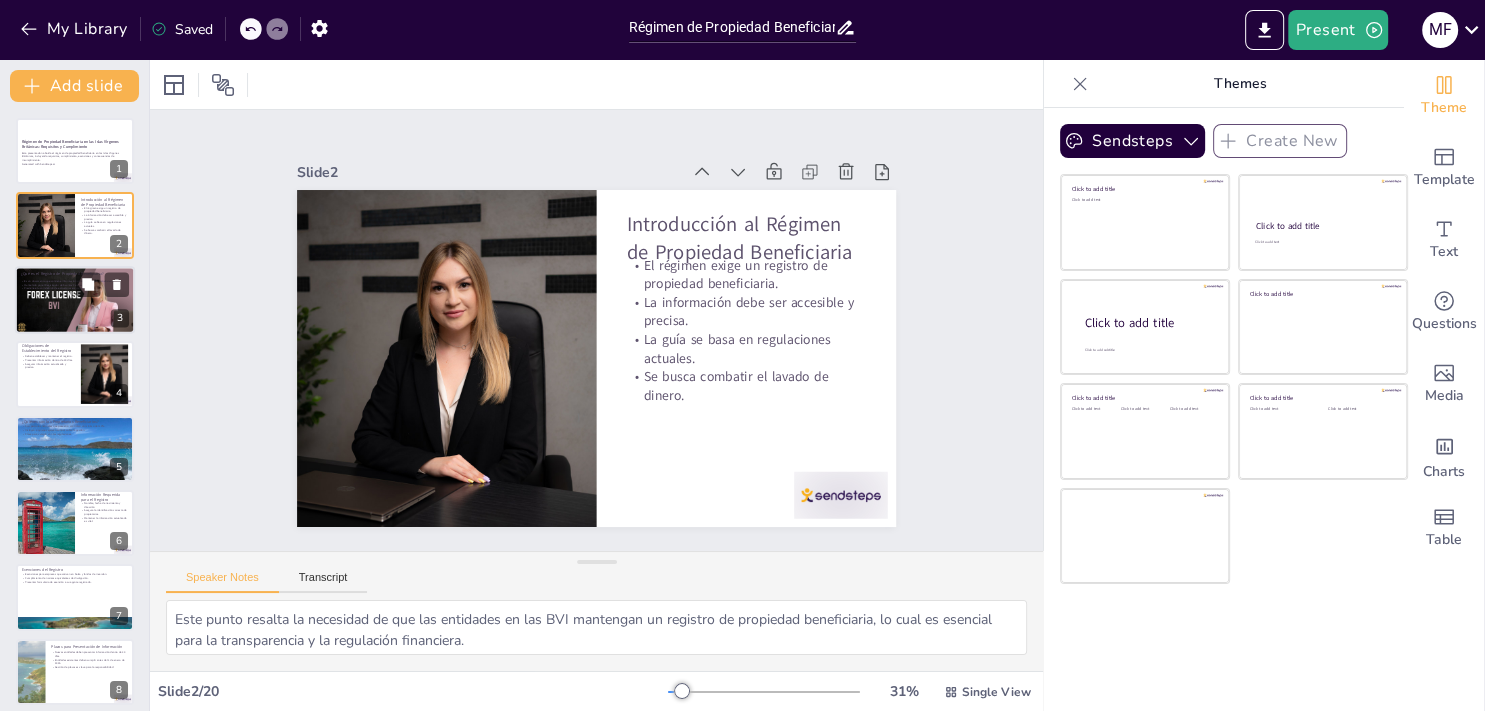 click at bounding box center (75, 300) 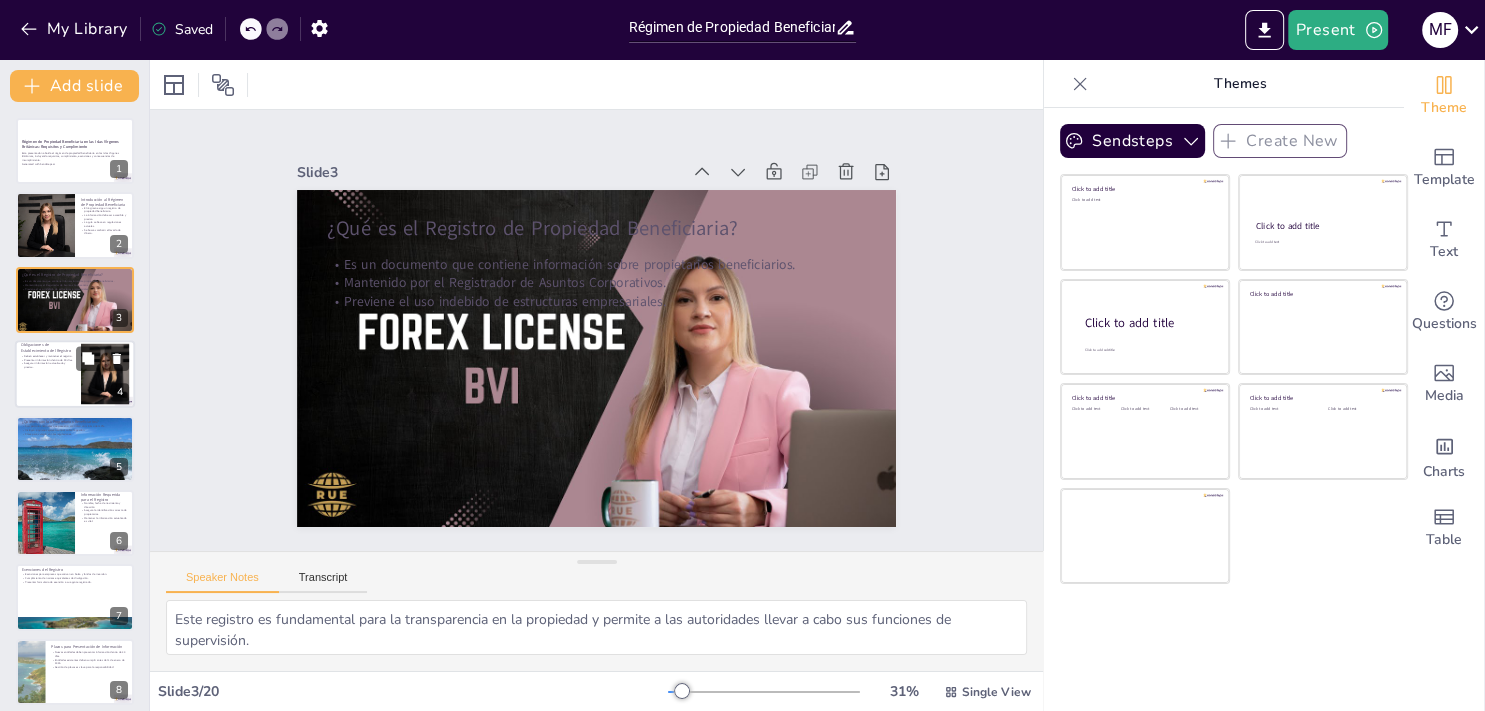 click on "Presentar información dentro de 30 días." at bounding box center (48, 360) 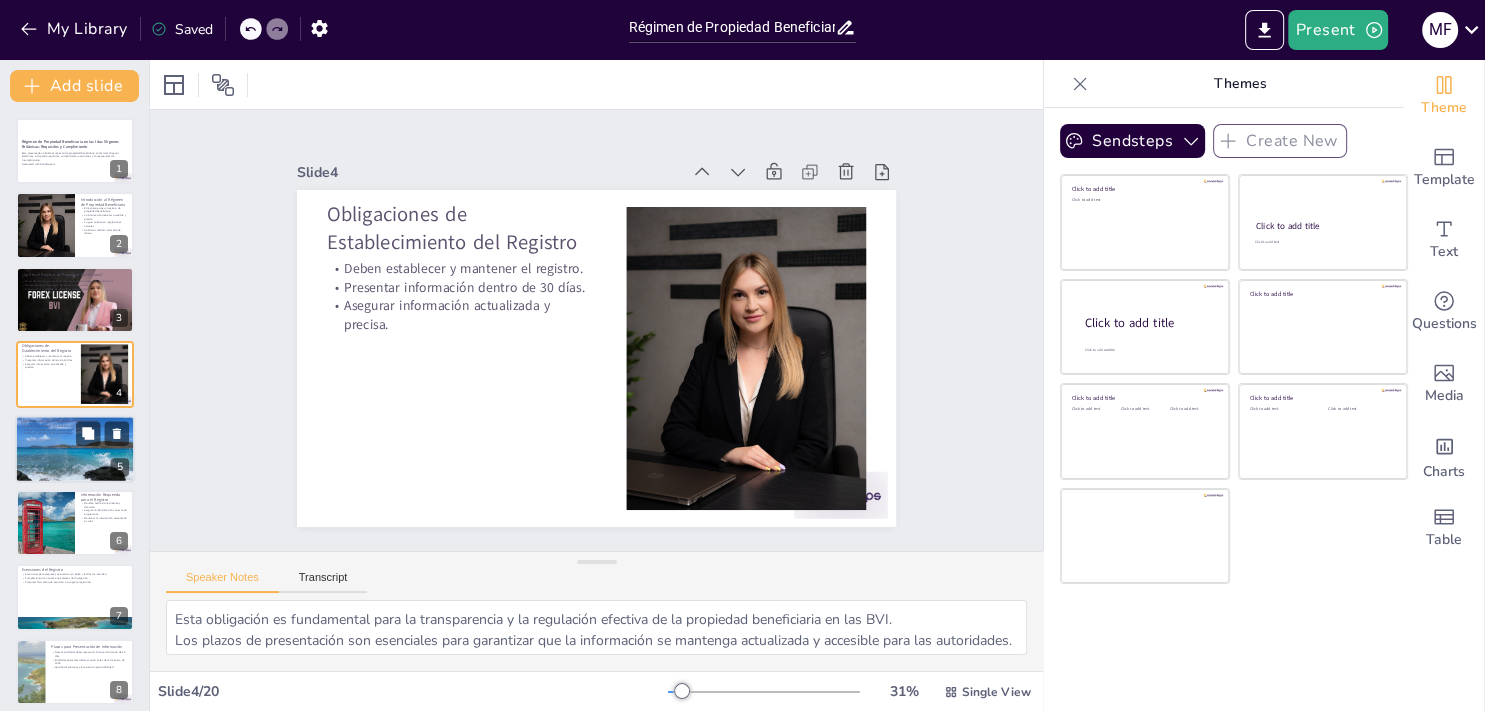 click on "Incluyen a quienes ejercen control sobre la gestión." at bounding box center (75, 430) 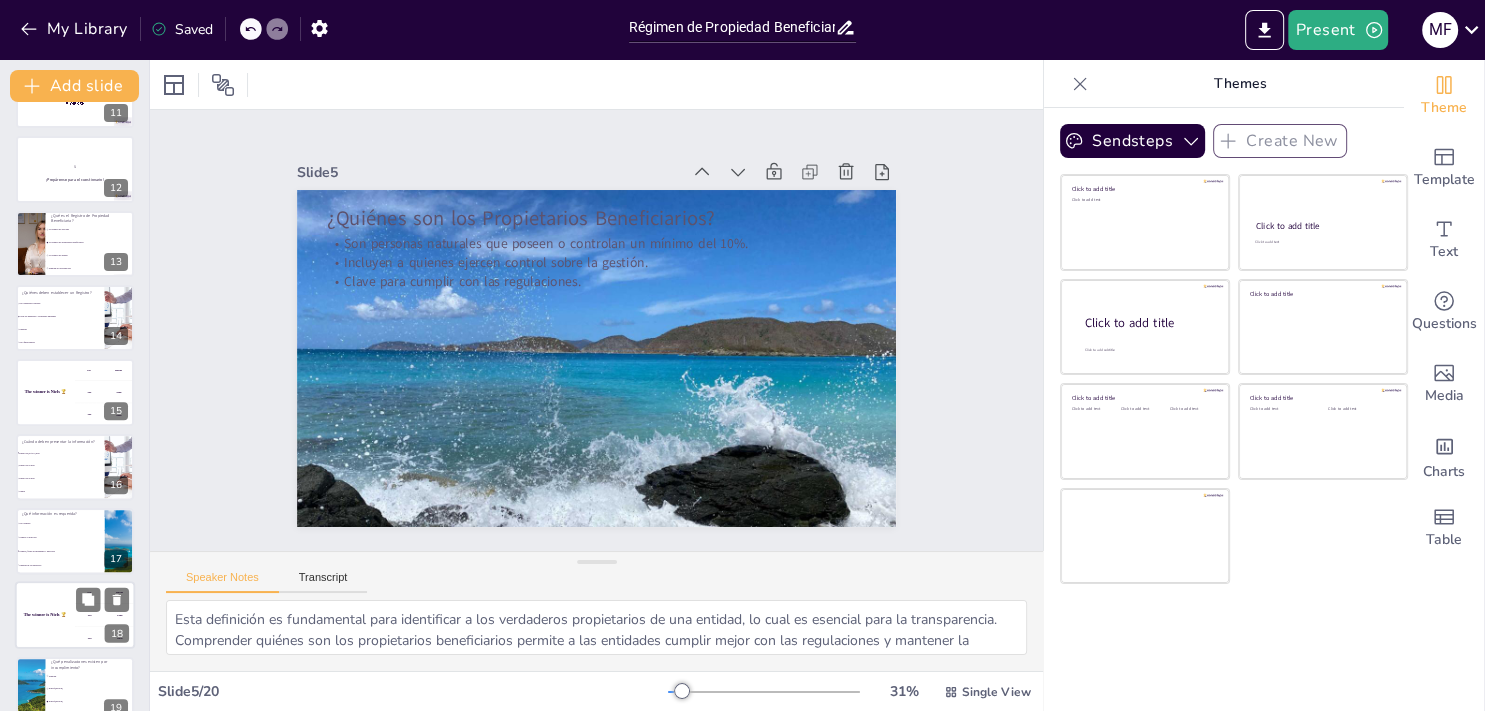 scroll, scrollTop: 902, scrollLeft: 0, axis: vertical 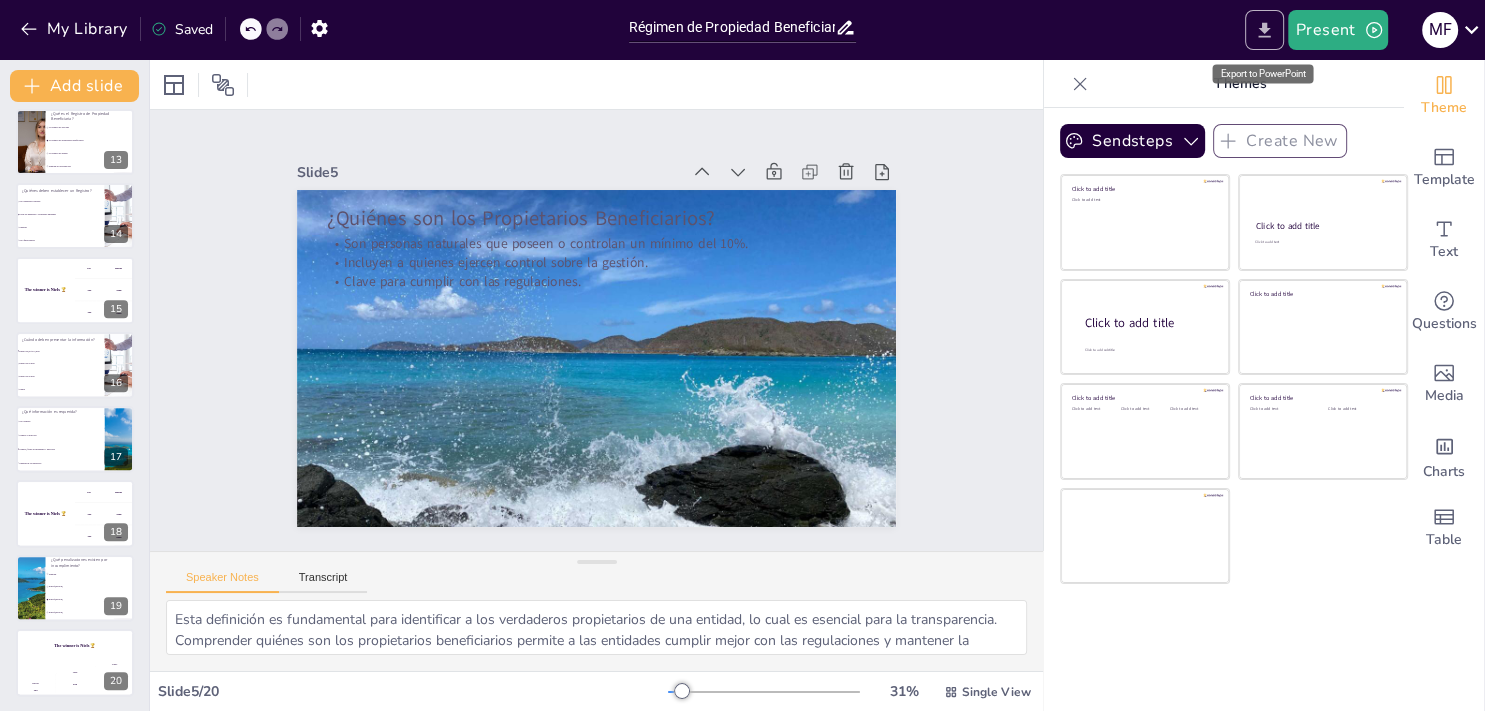 click 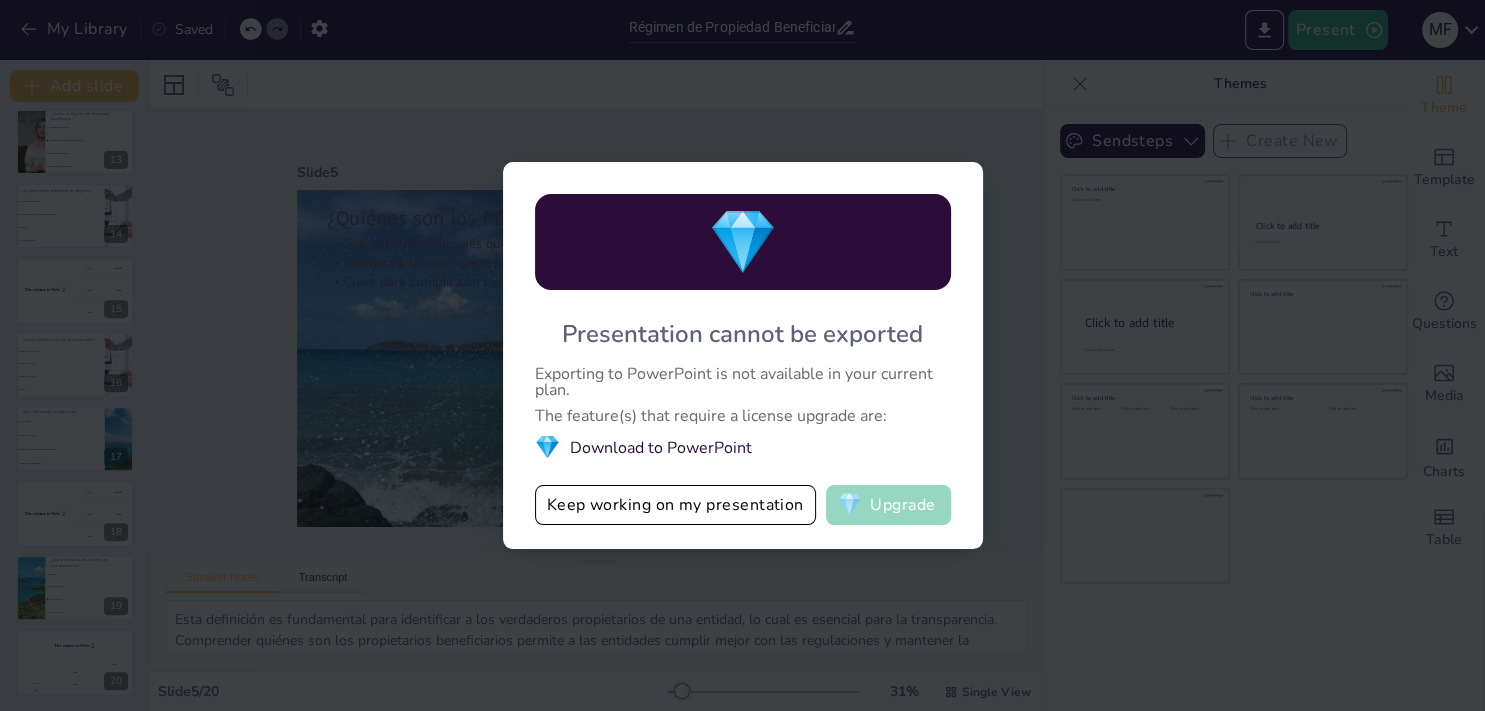 click on "💎 Upgrade" at bounding box center [888, 505] 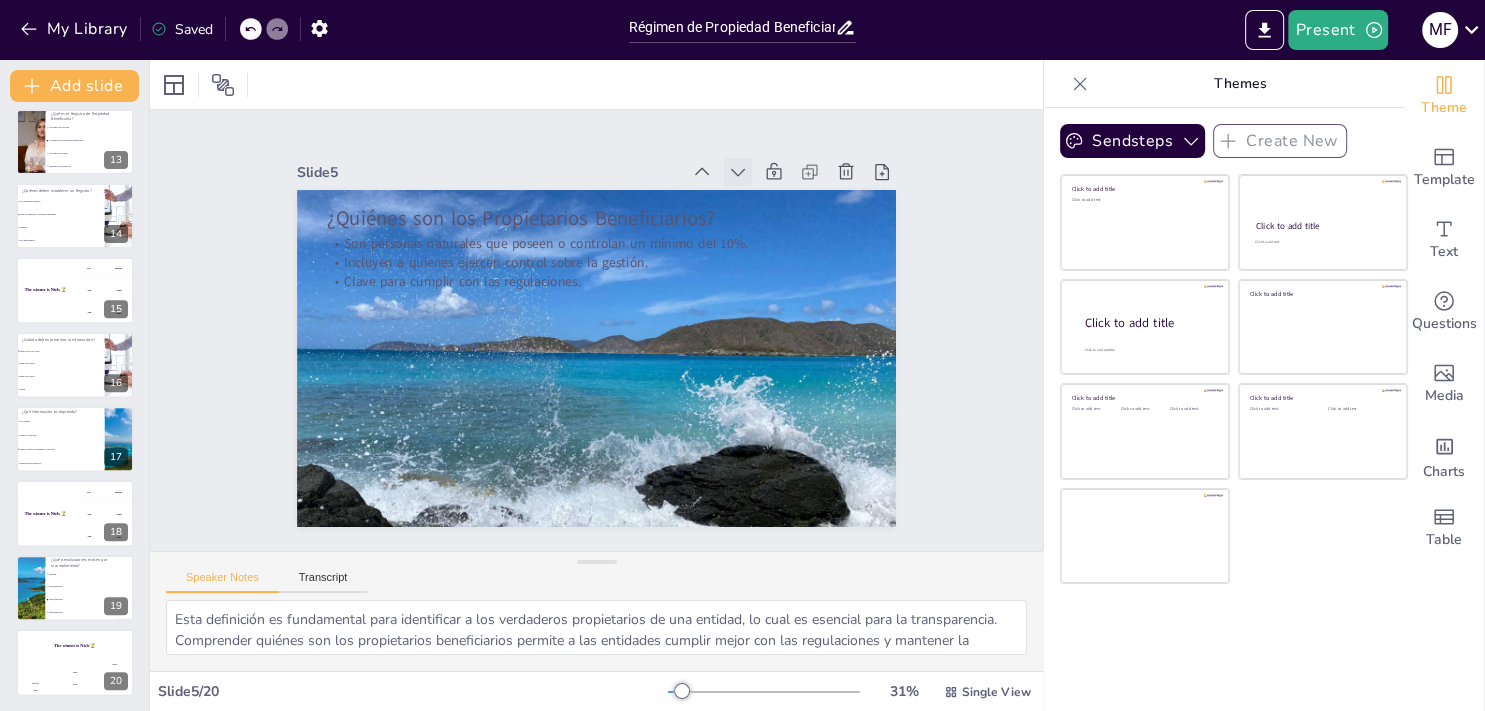 click 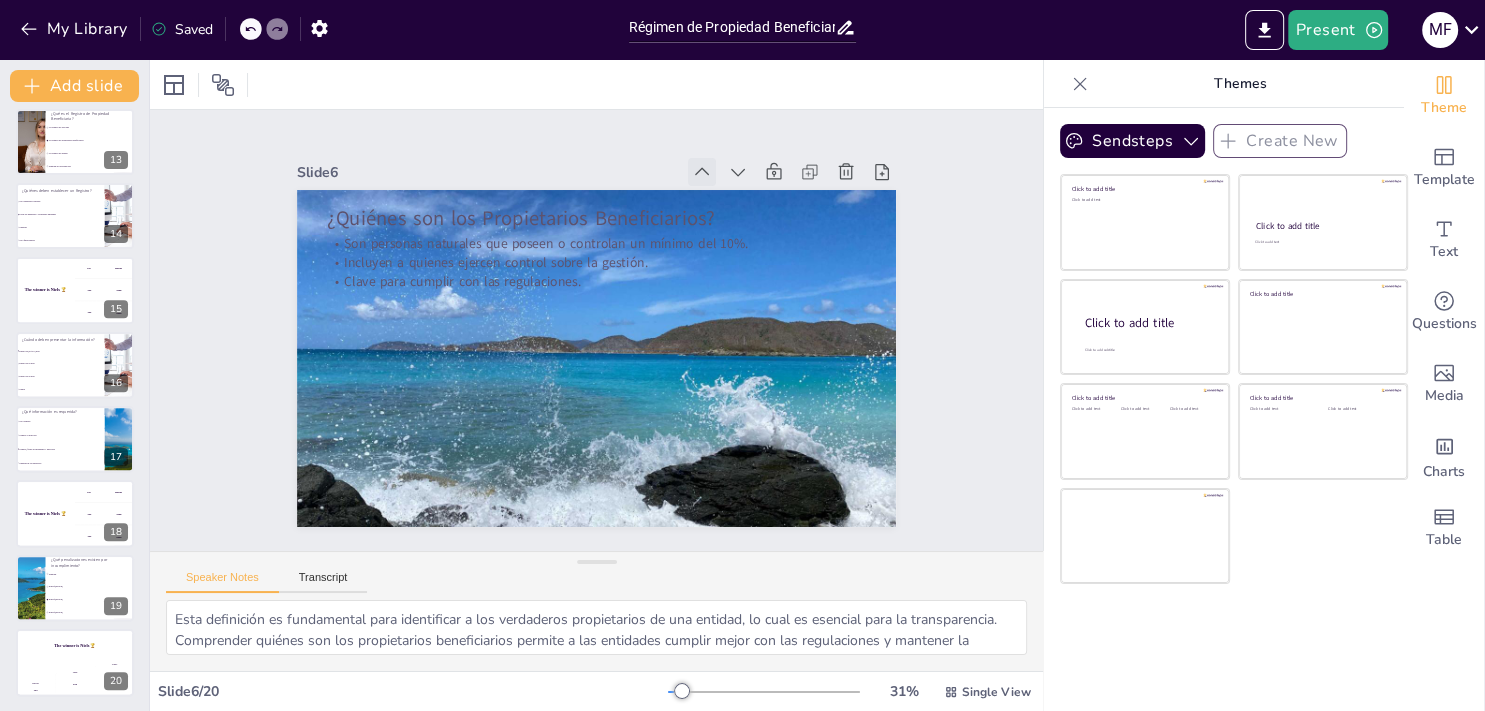 click 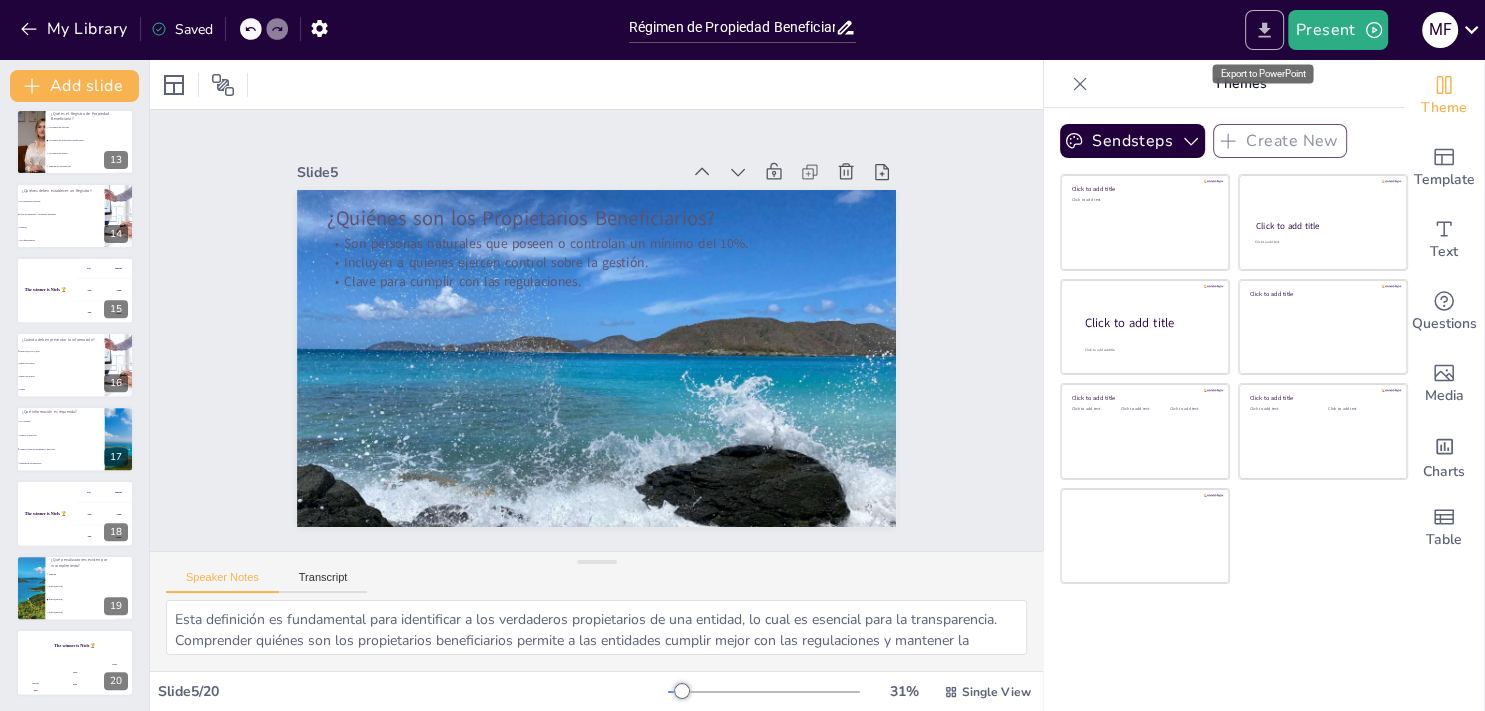 click 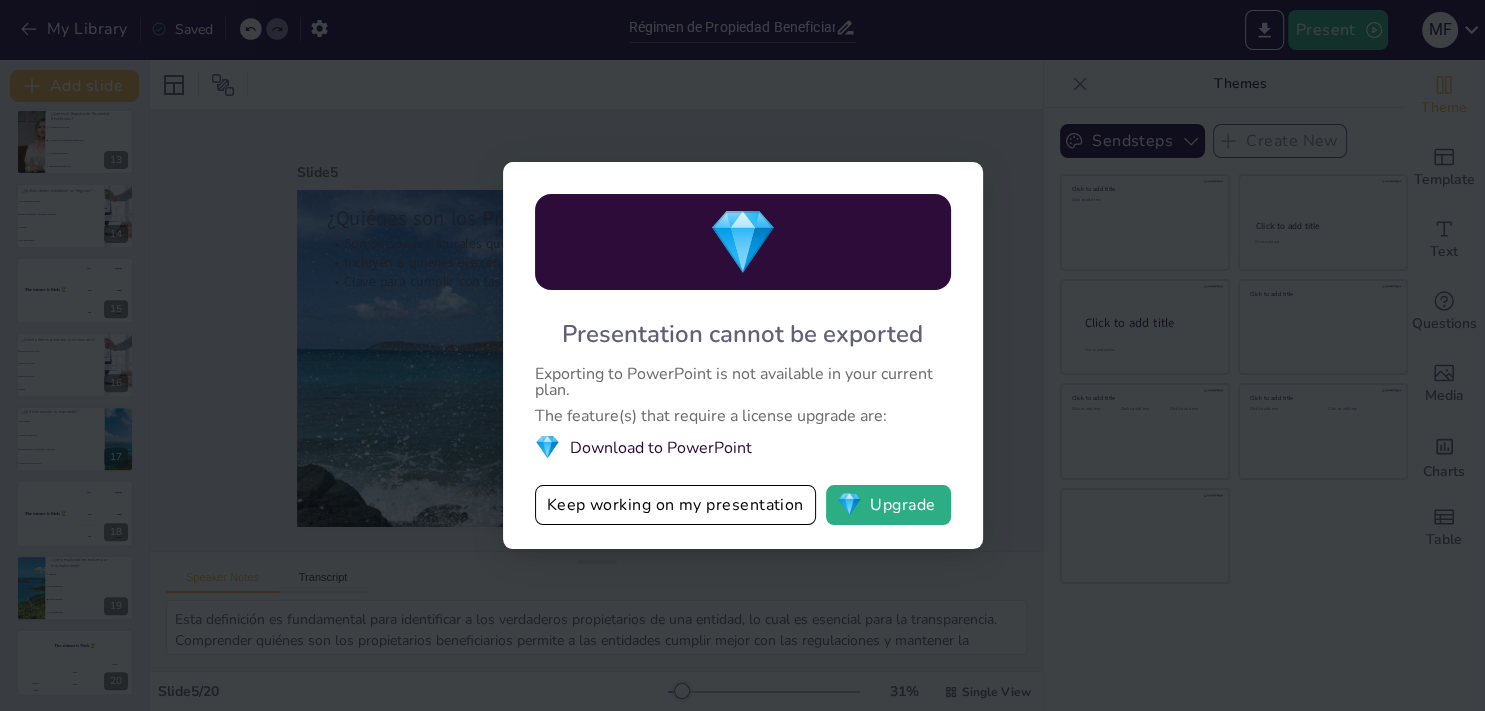 click on "💎 Download to PowerPoint" at bounding box center (743, 447) 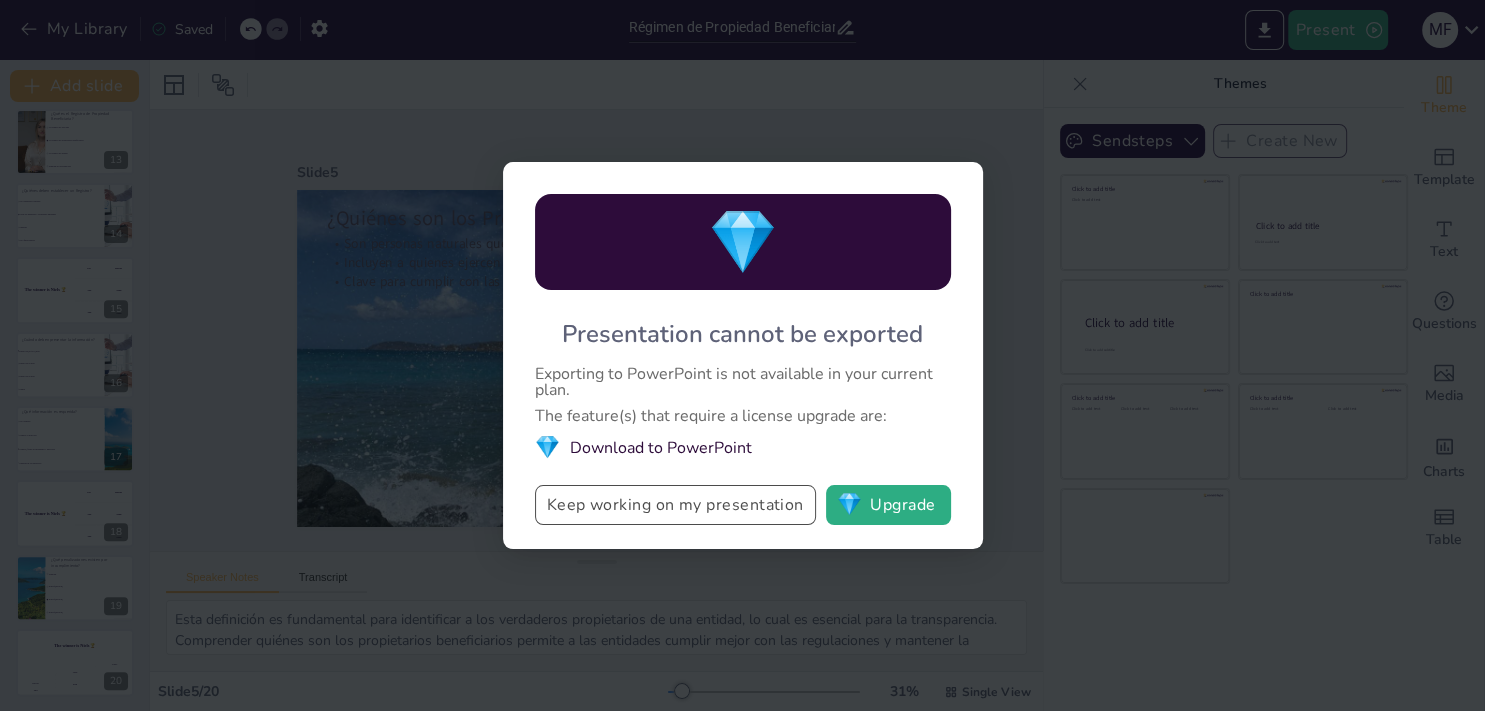 click on "Keep working on my presentation" at bounding box center [675, 505] 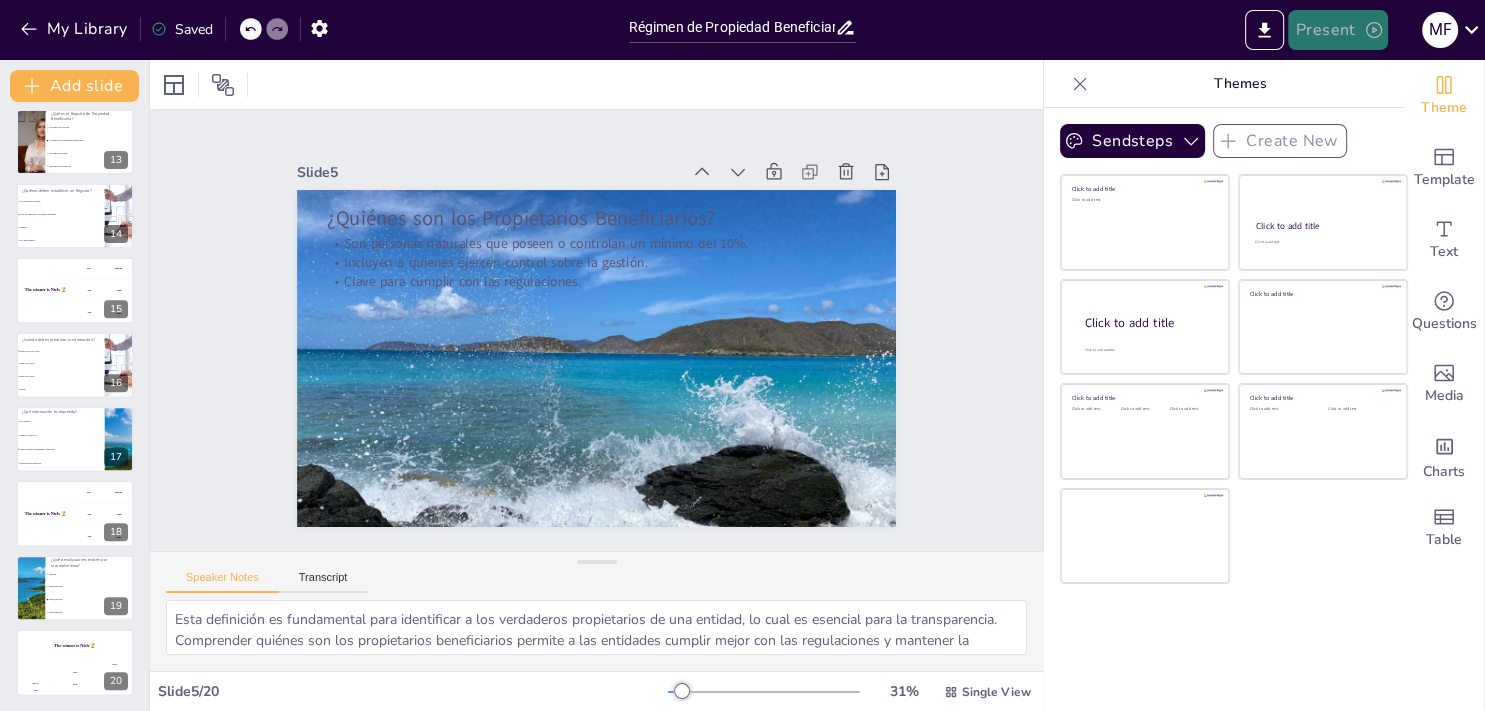 click on "Present" at bounding box center [1338, 30] 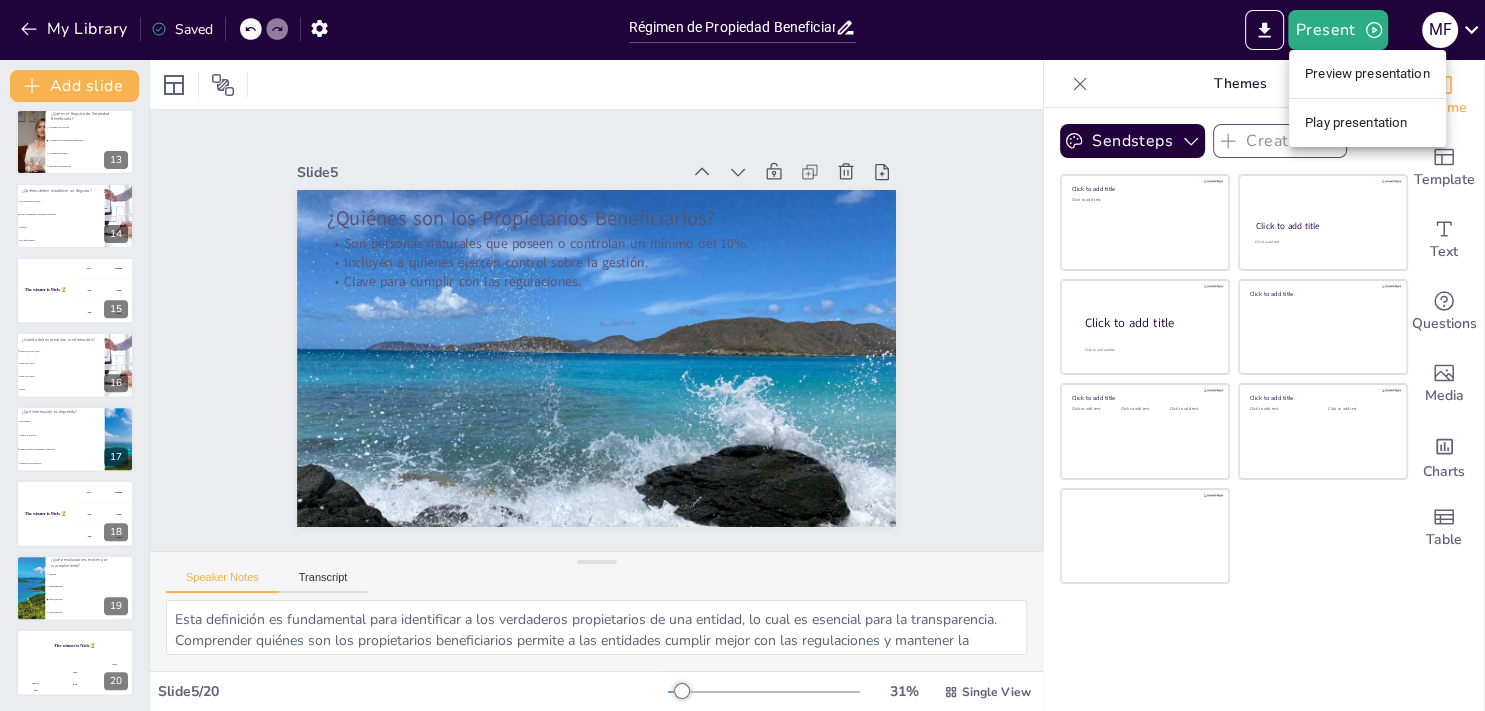 click on "Preview presentation" at bounding box center [1367, 74] 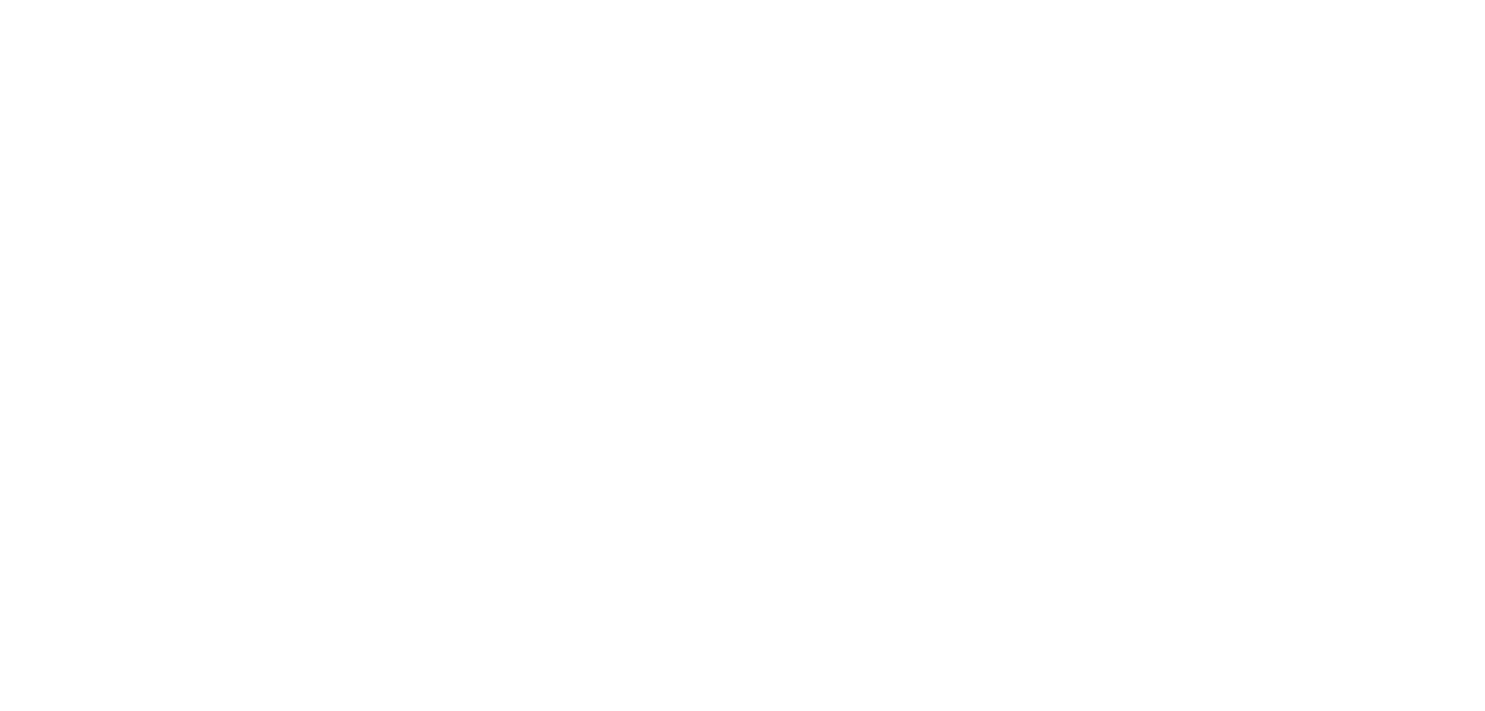 scroll, scrollTop: 0, scrollLeft: 0, axis: both 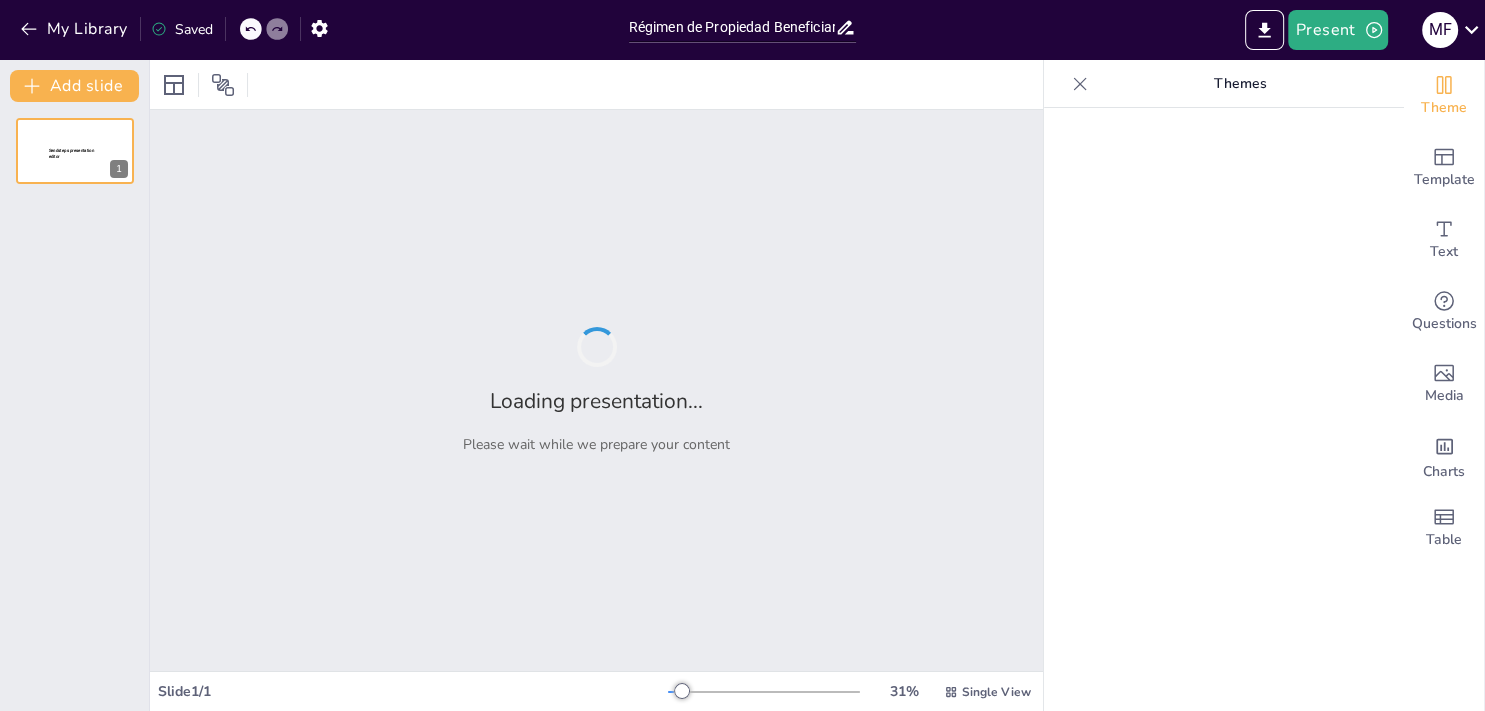type on "Régimen de Propiedad Beneficiaria en las Islas Vírgenes Británicas: Requisitos y Cumplimiento" 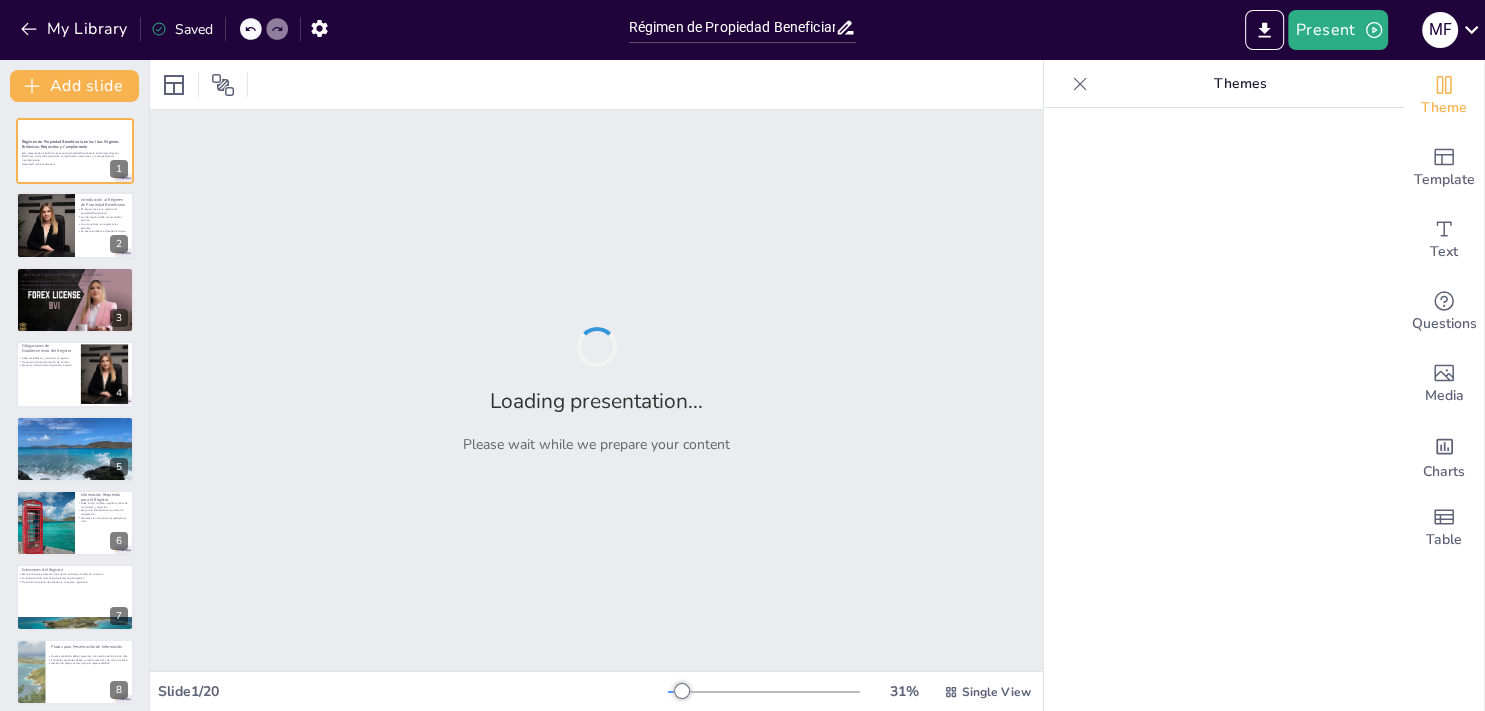 checkbox on "true" 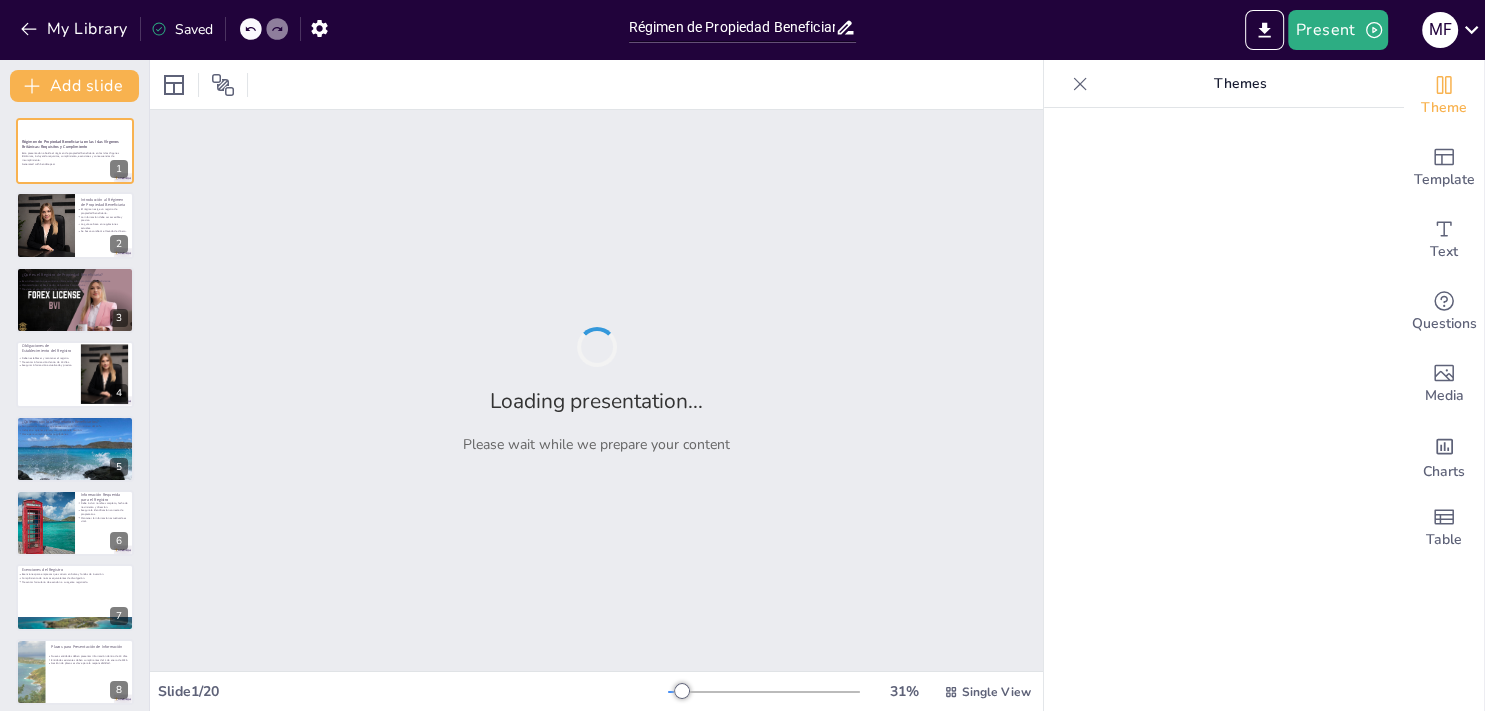 checkbox on "true" 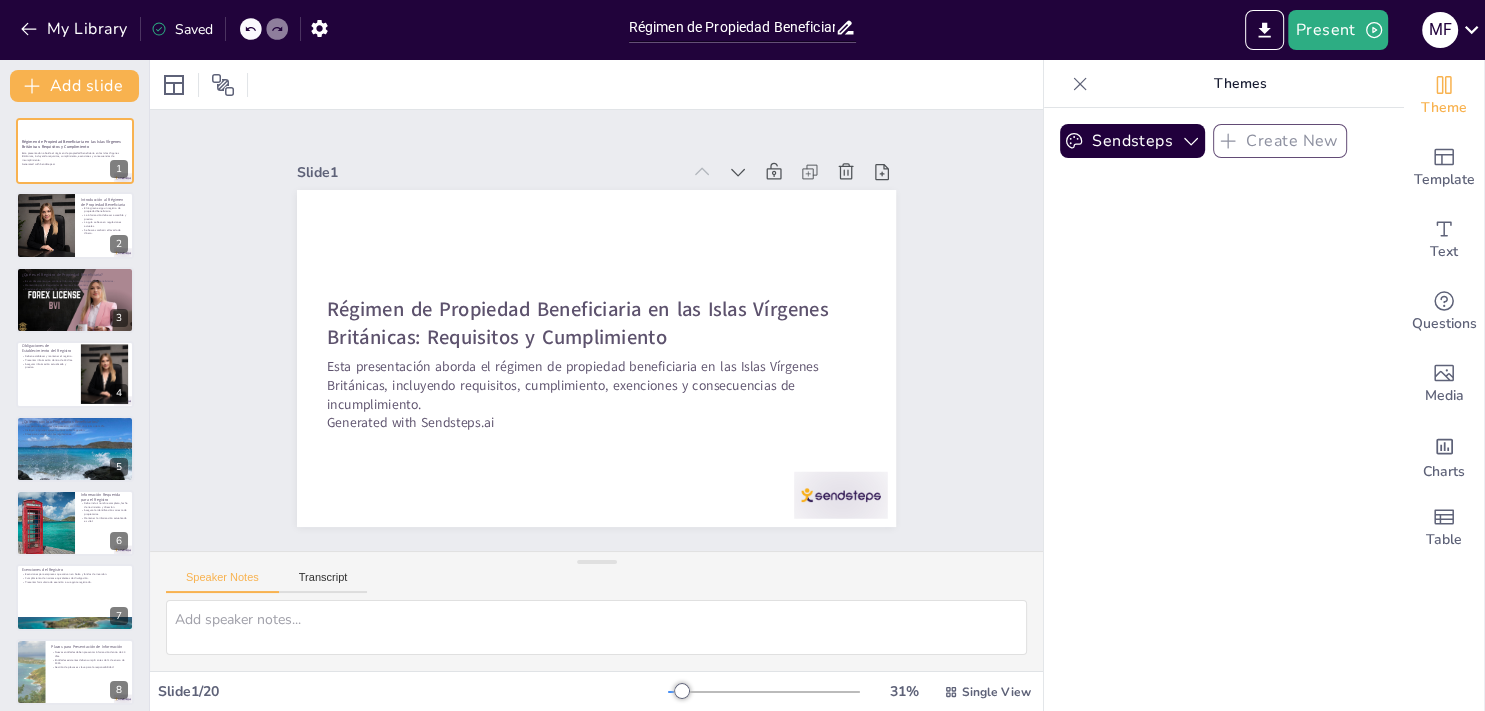 checkbox on "true" 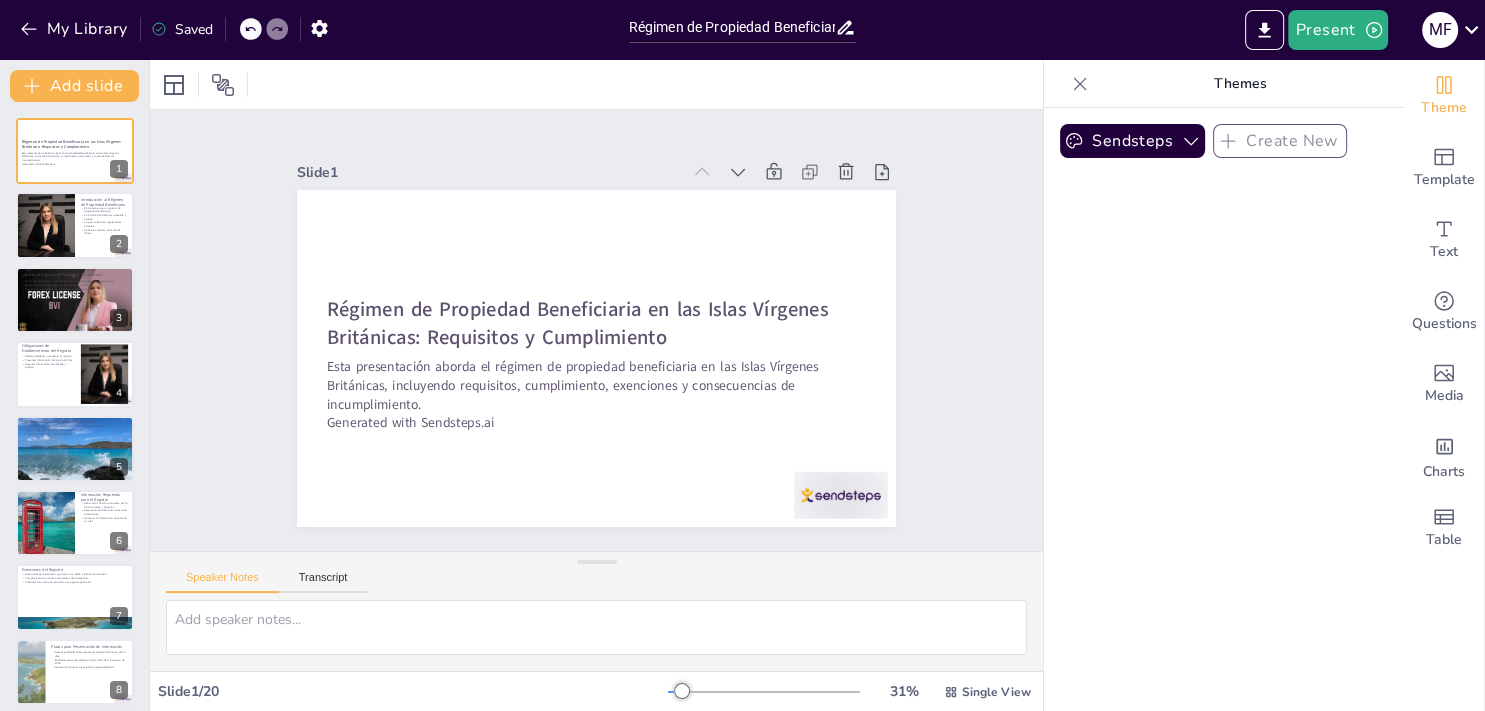 checkbox on "true" 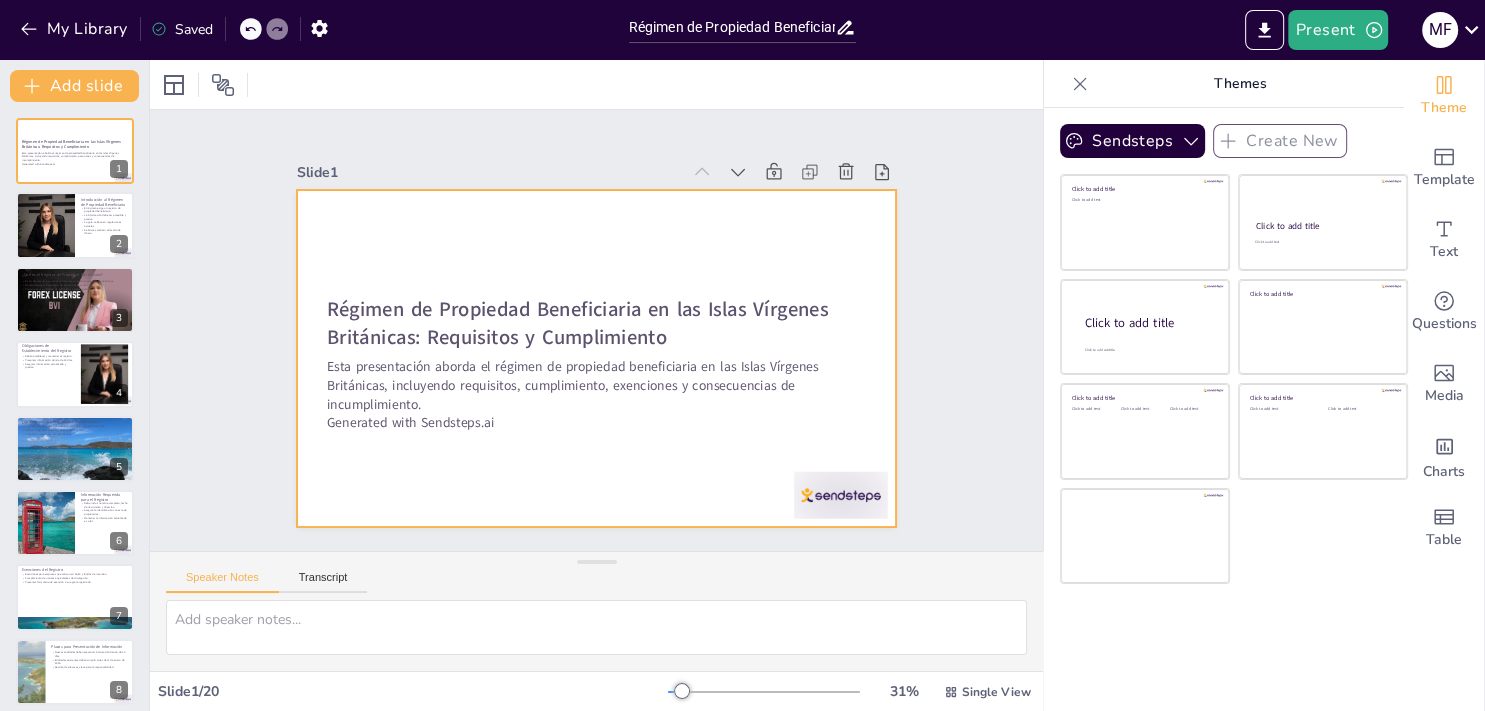 checkbox on "true" 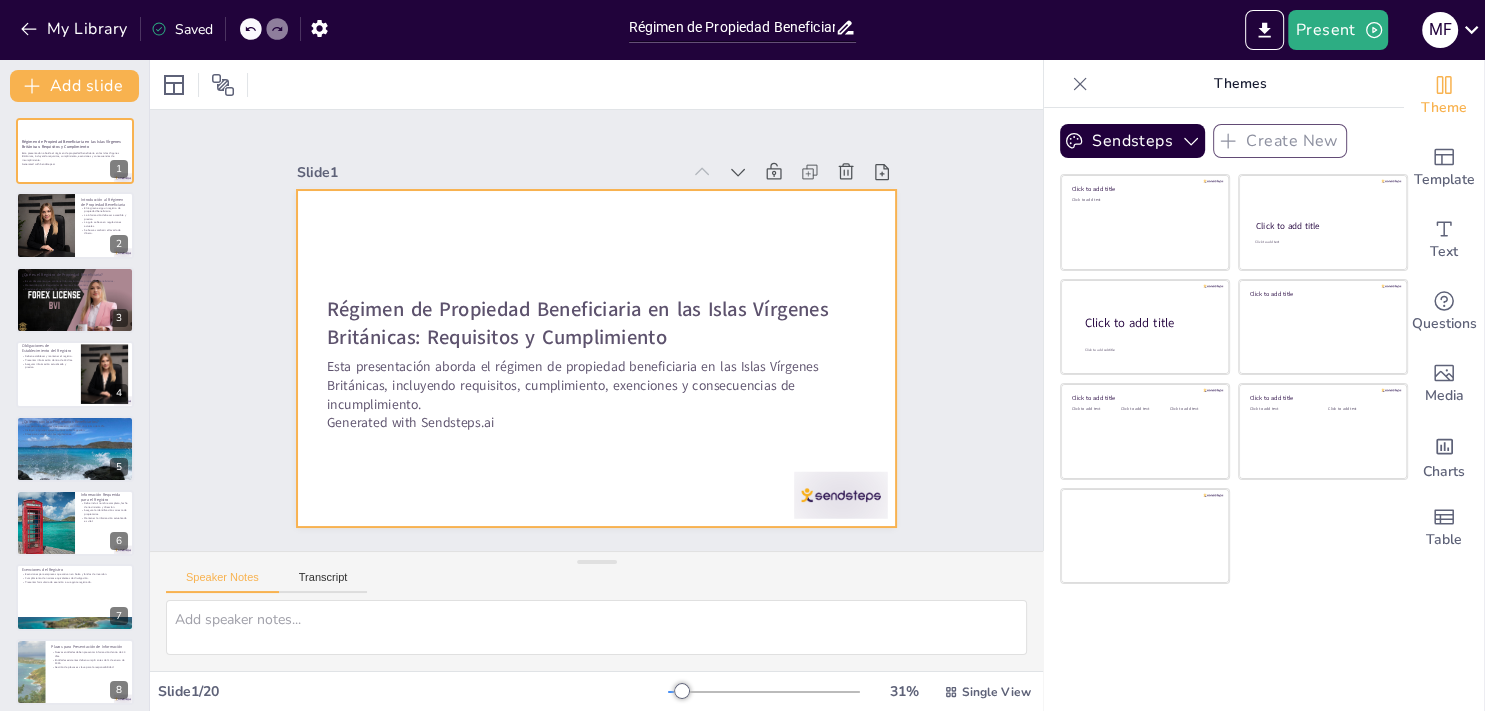 checkbox on "true" 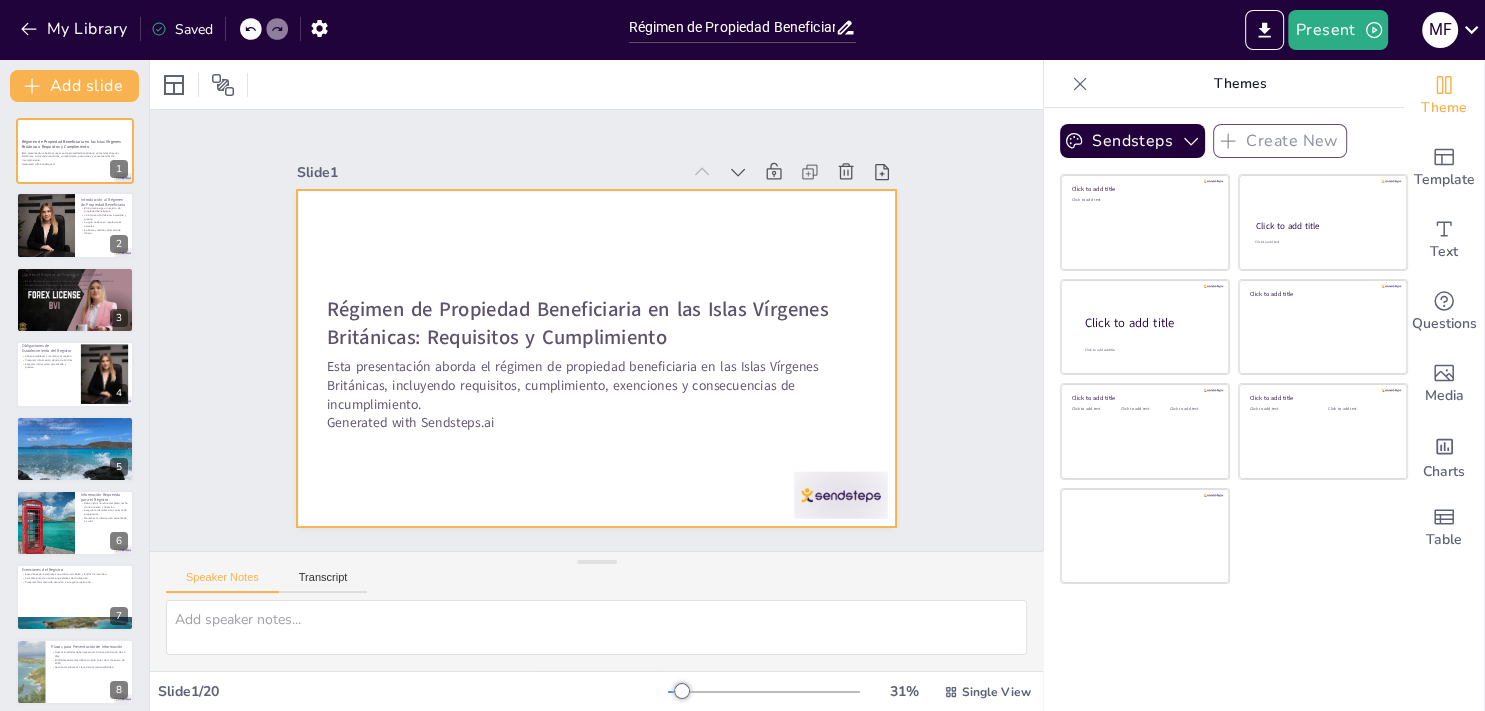 checkbox on "true" 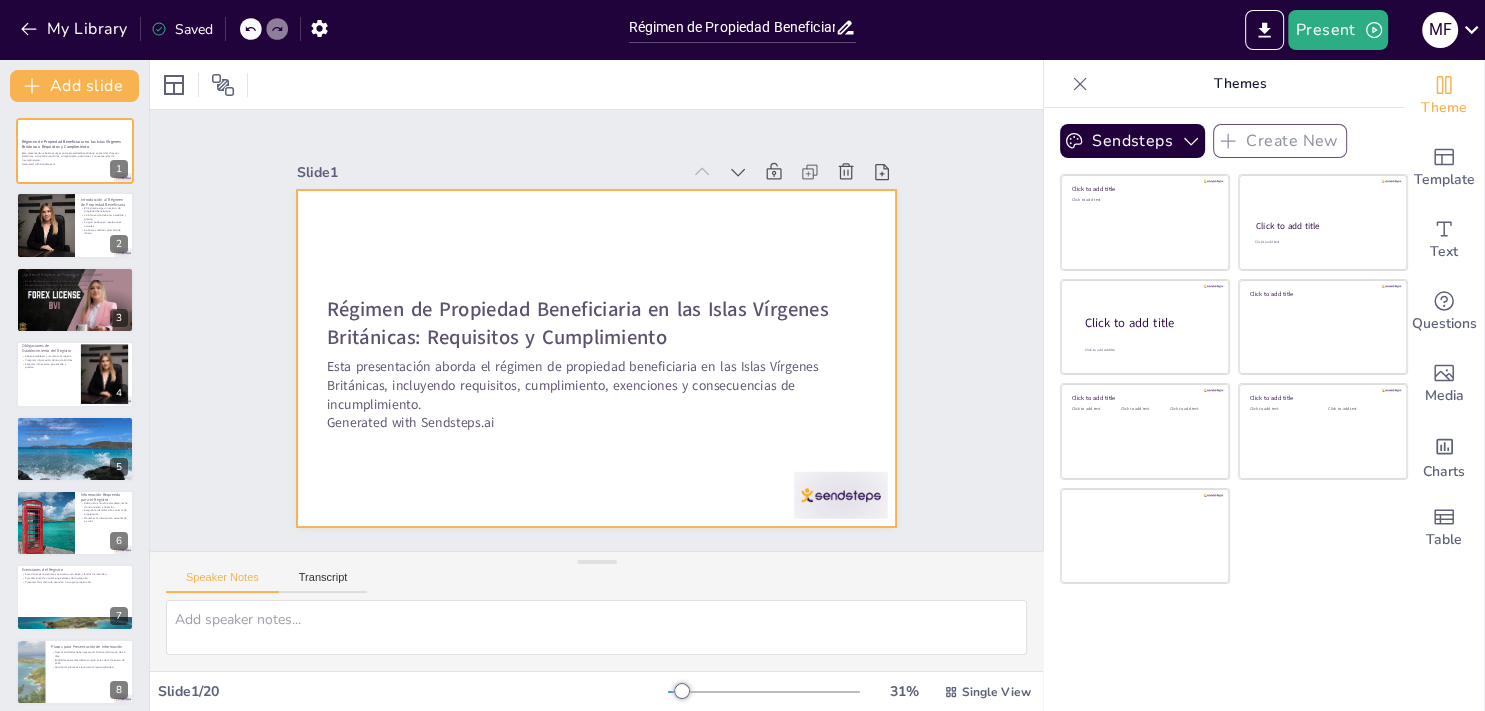 checkbox on "true" 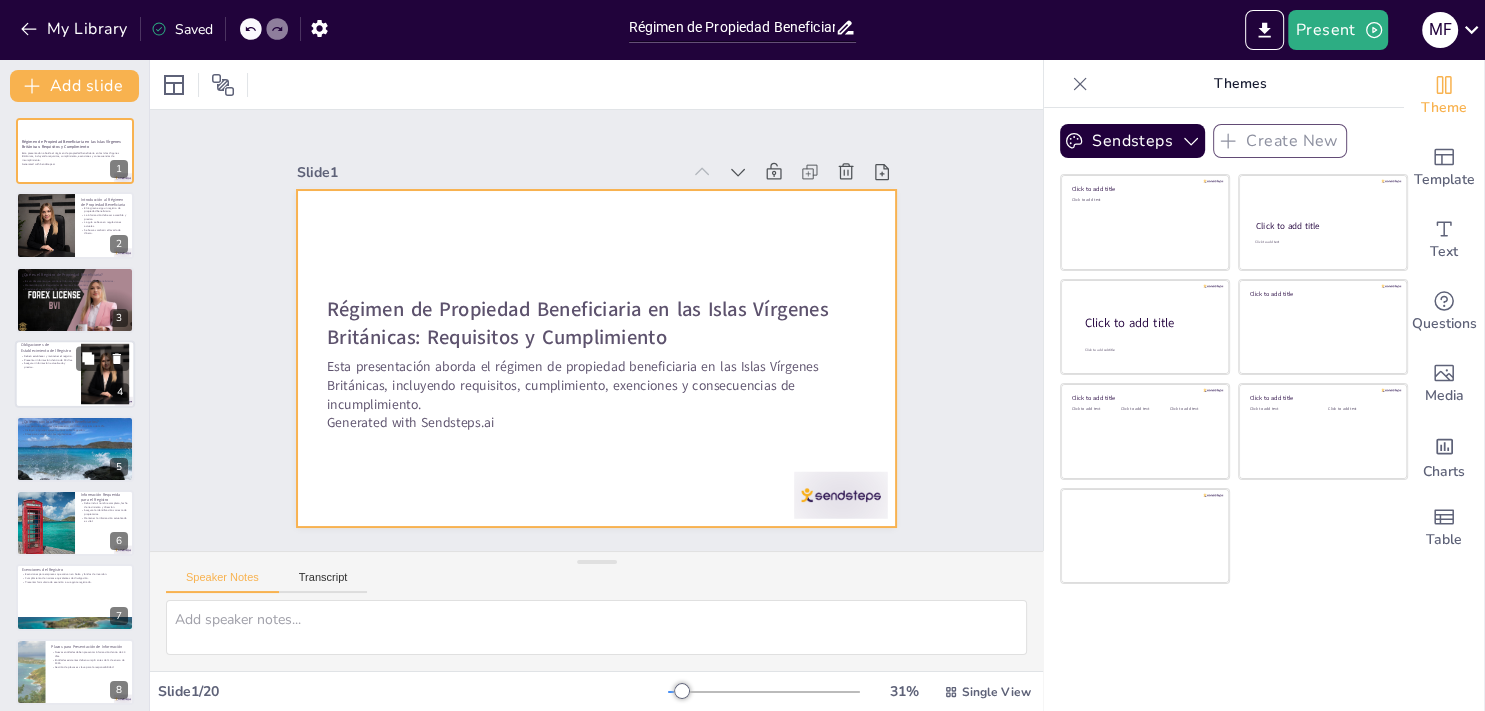 checkbox on "true" 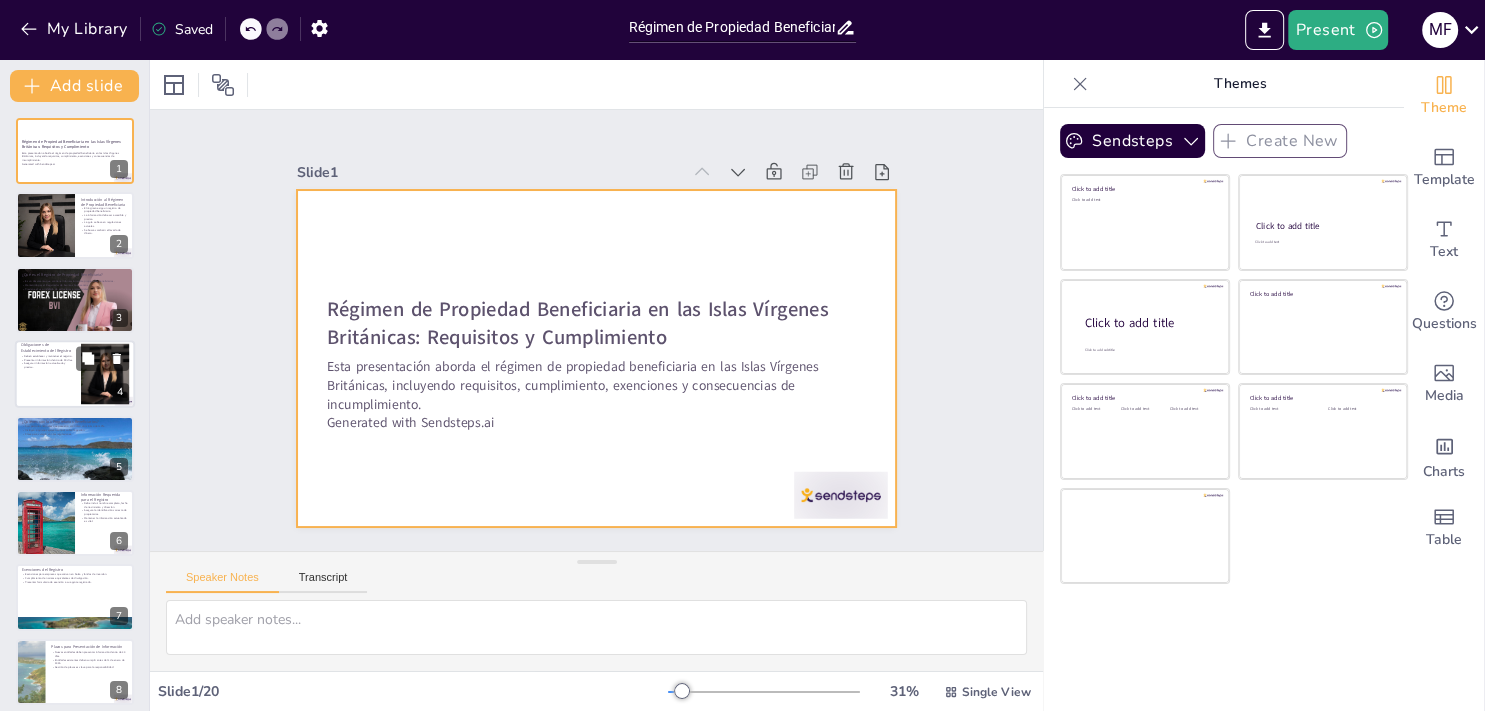 checkbox on "true" 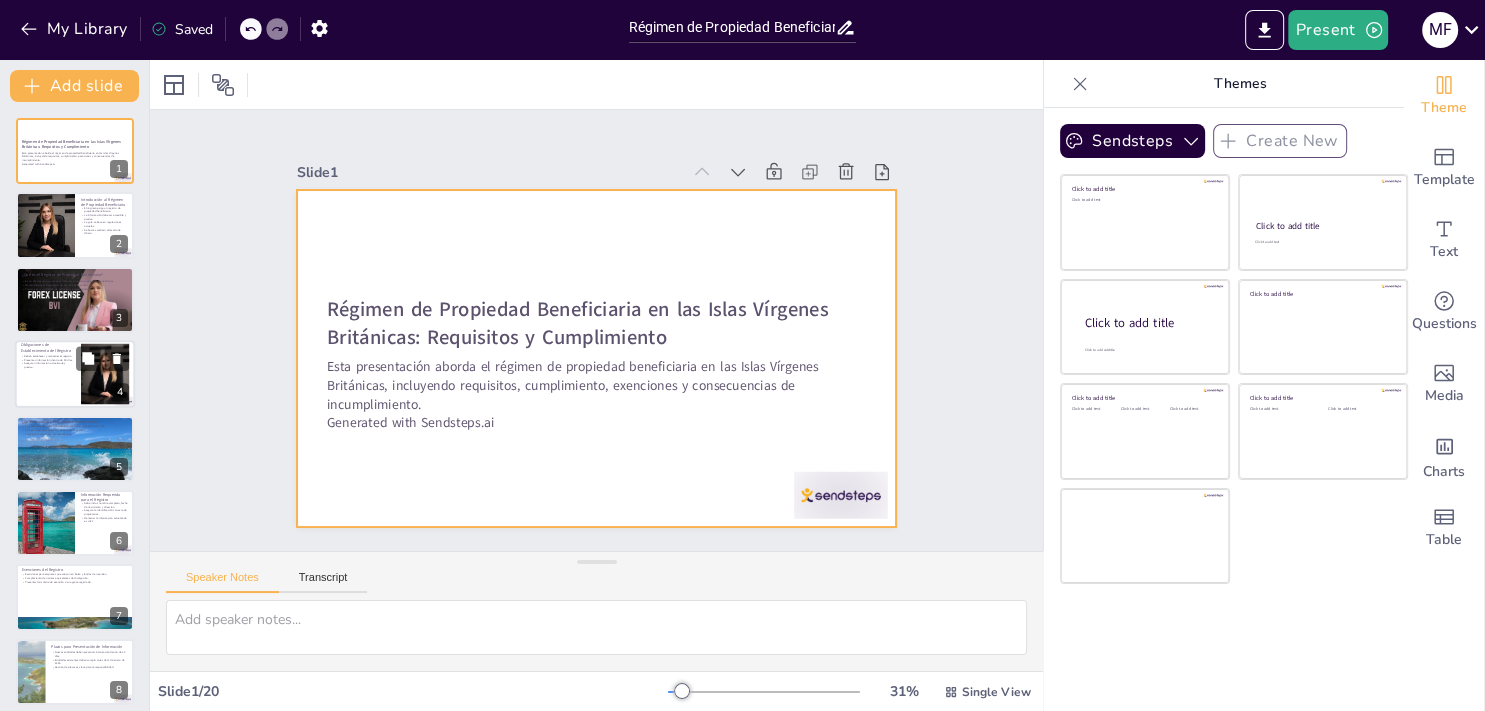 checkbox on "true" 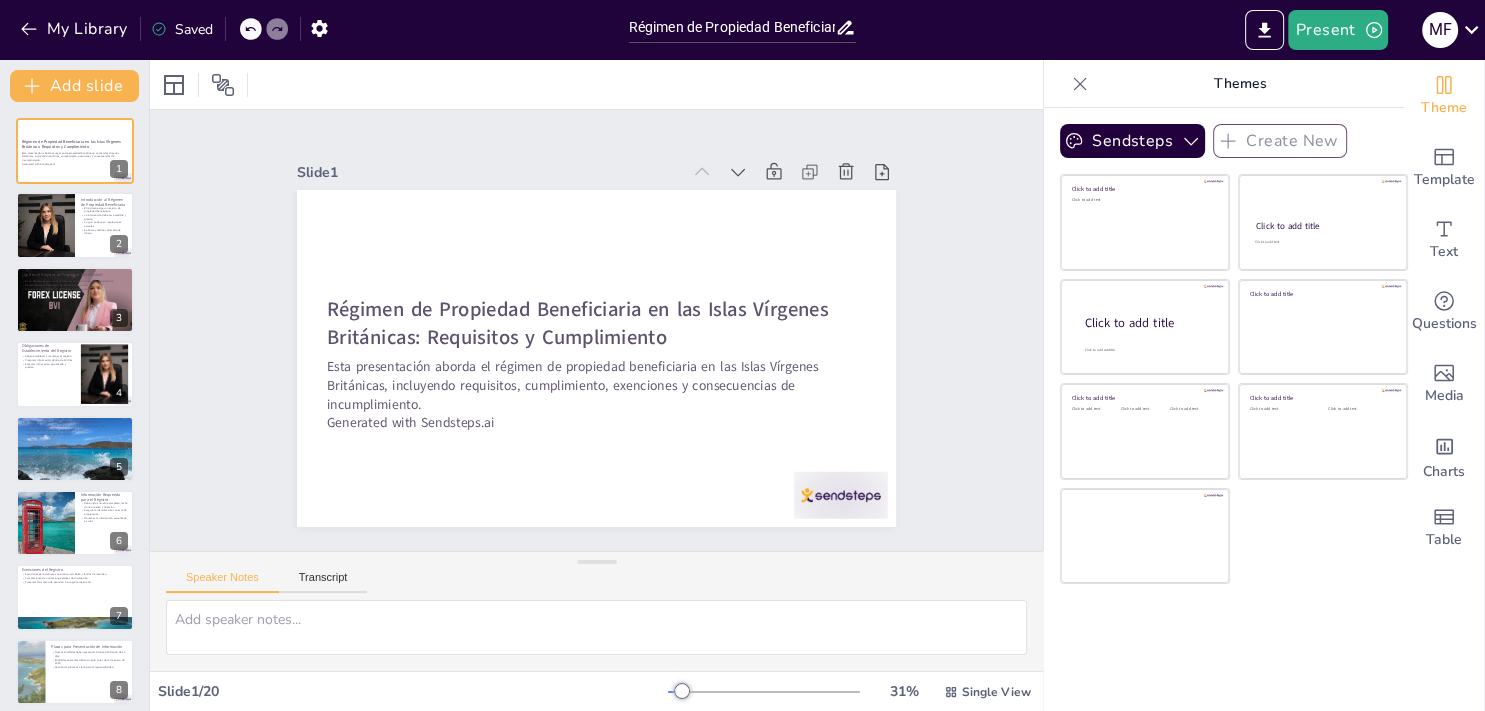 checkbox on "true" 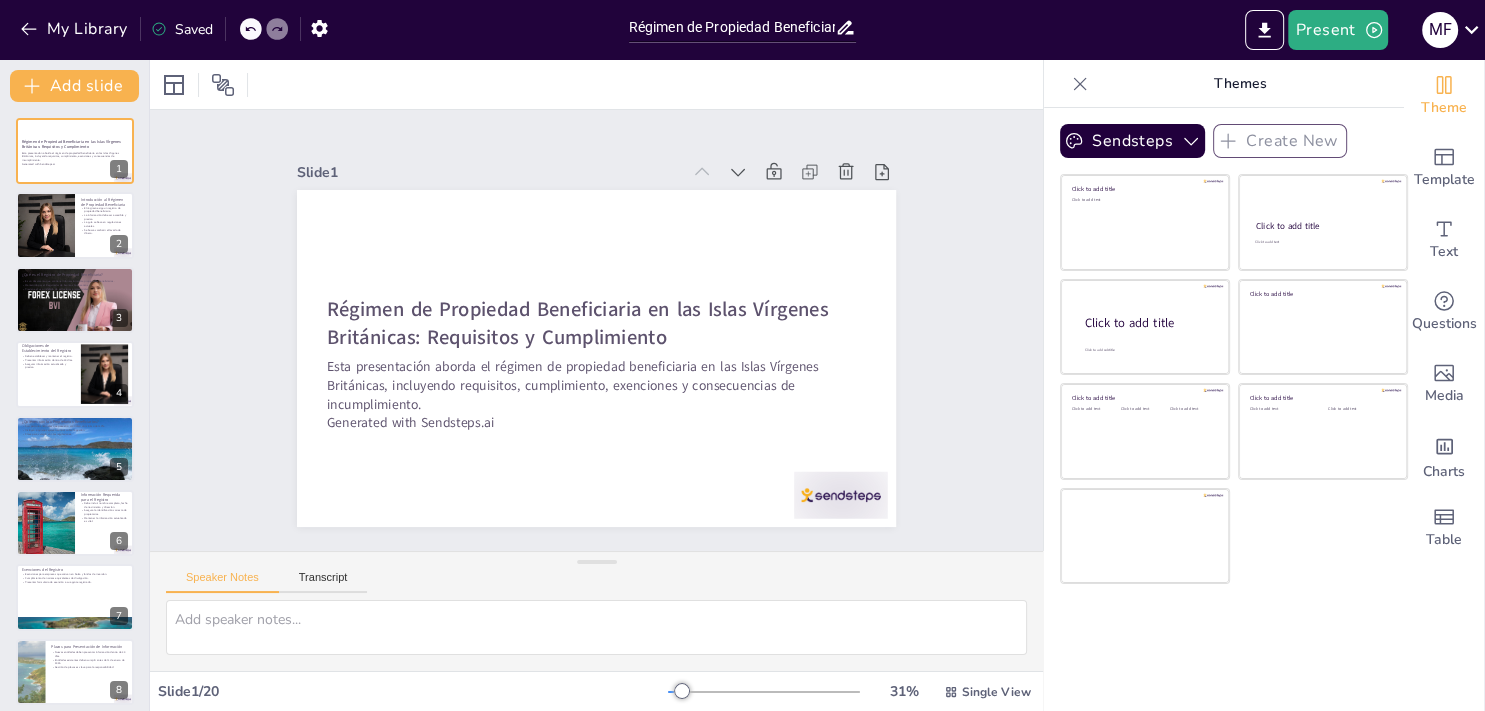 checkbox on "true" 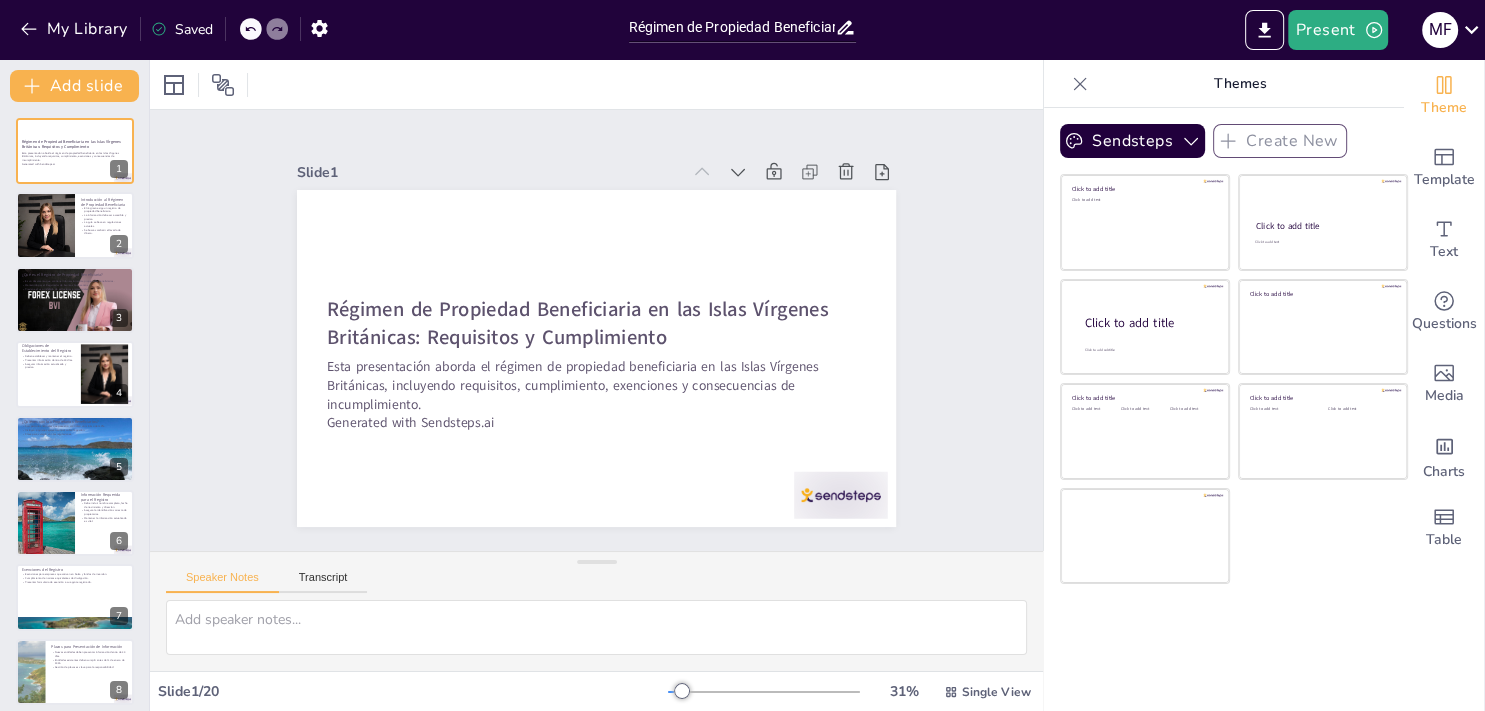checkbox on "true" 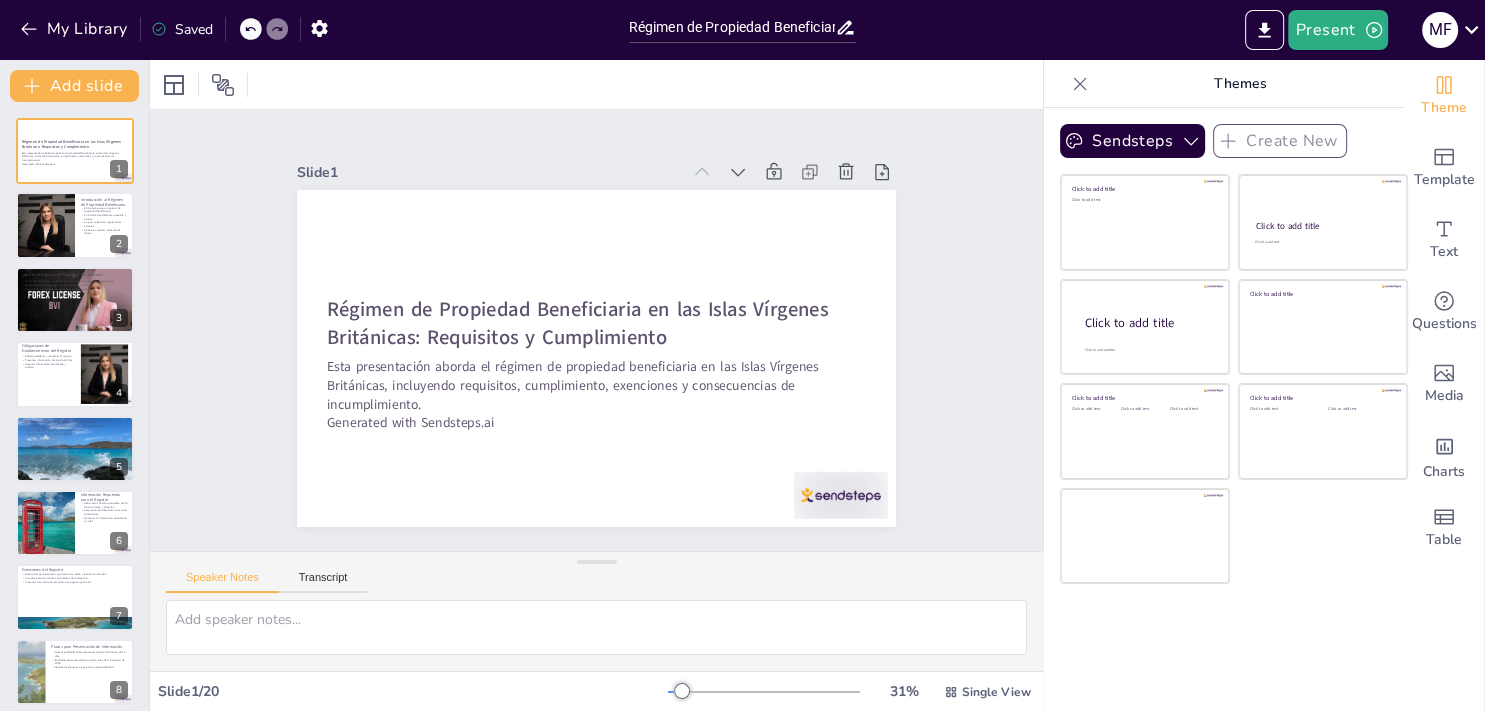checkbox on "true" 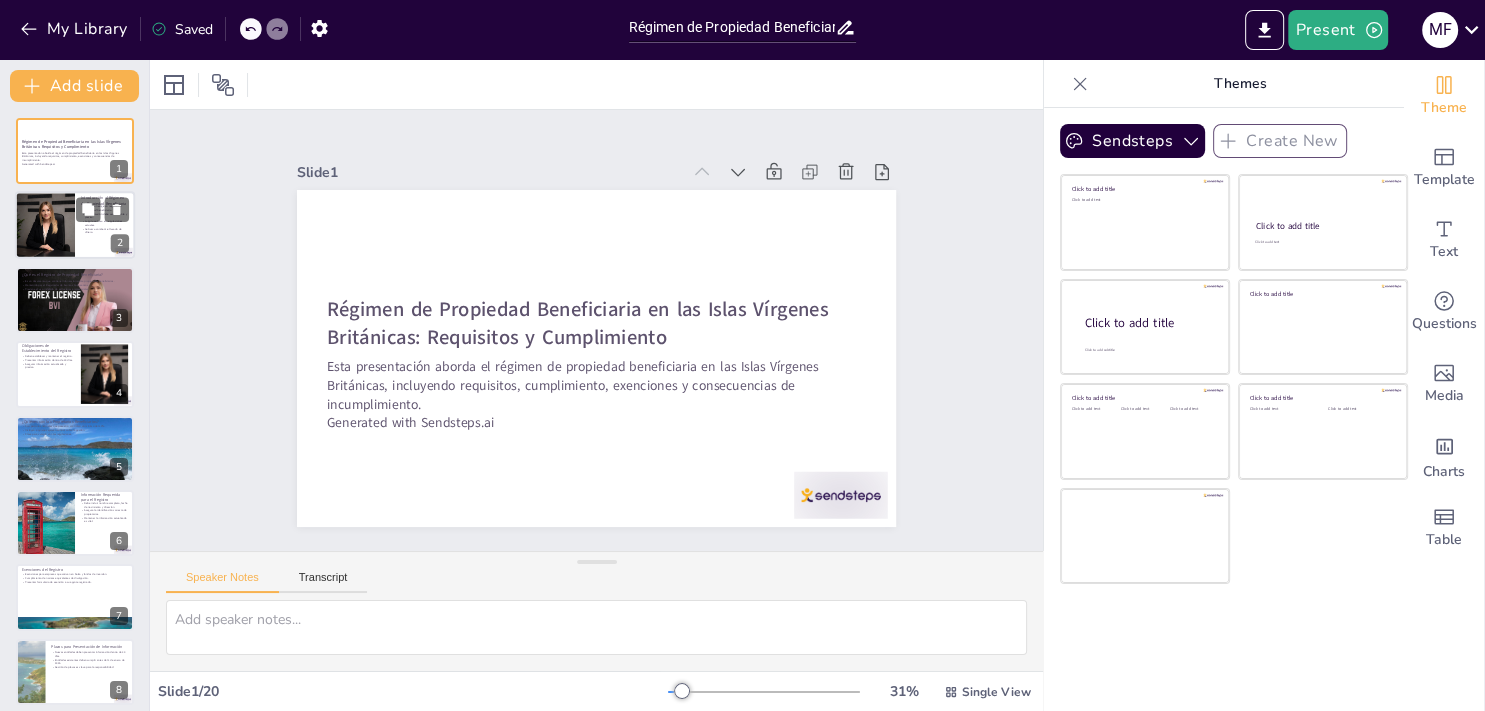 checkbox on "true" 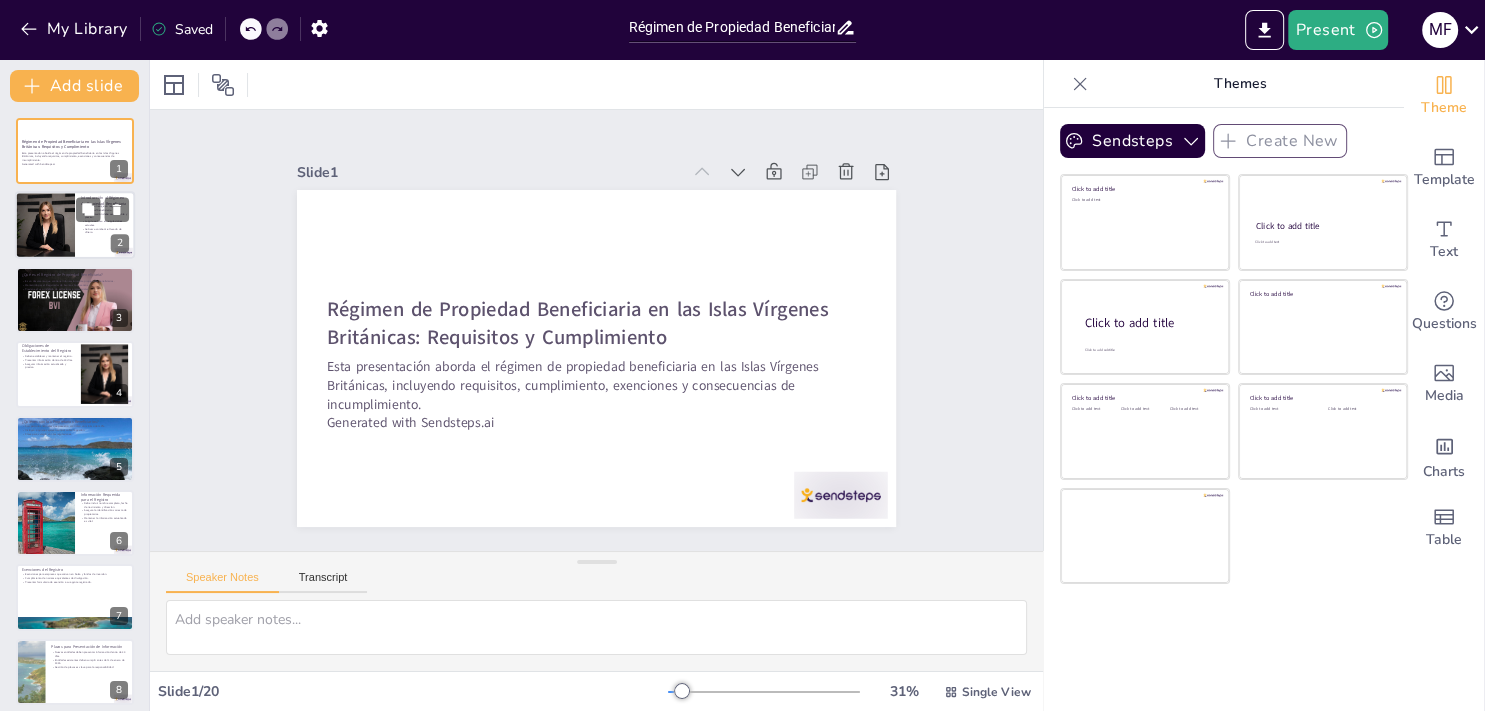 checkbox on "true" 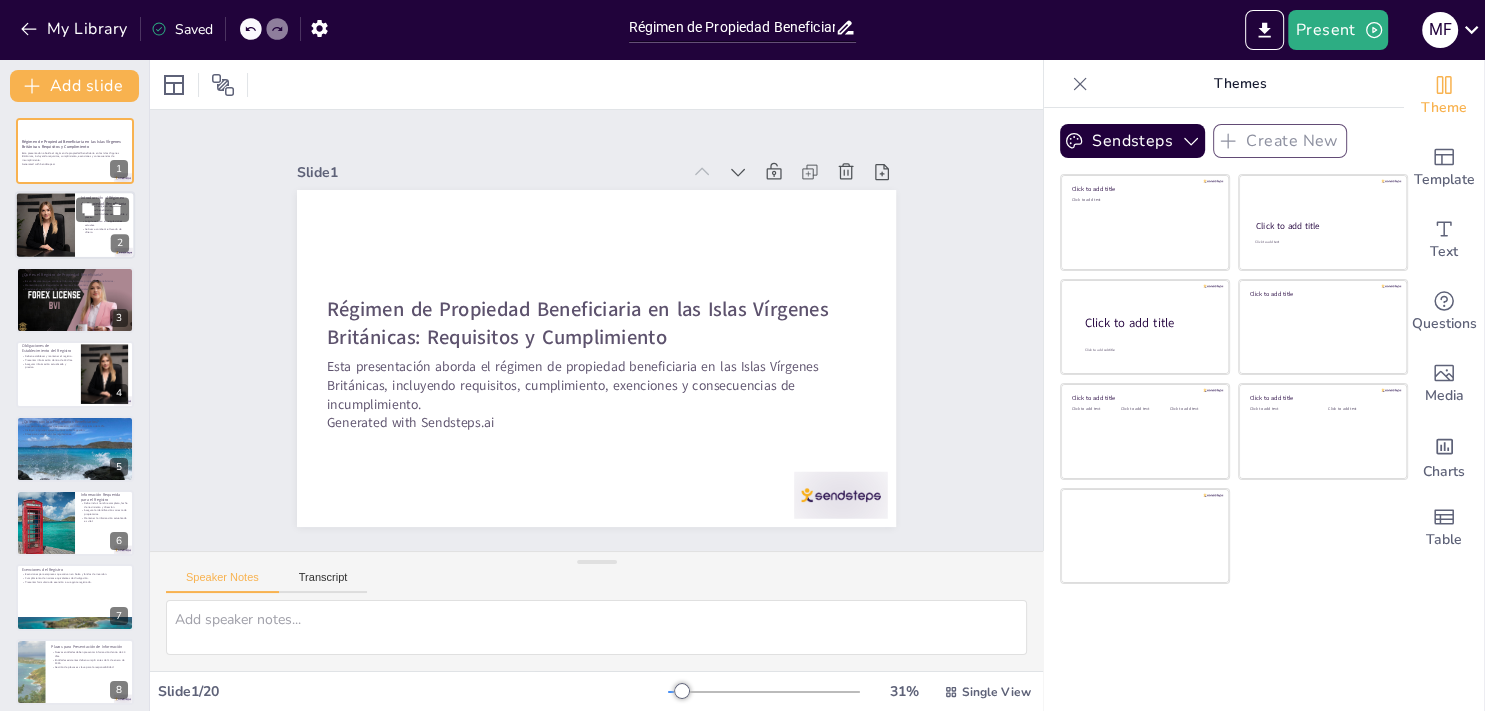 checkbox on "true" 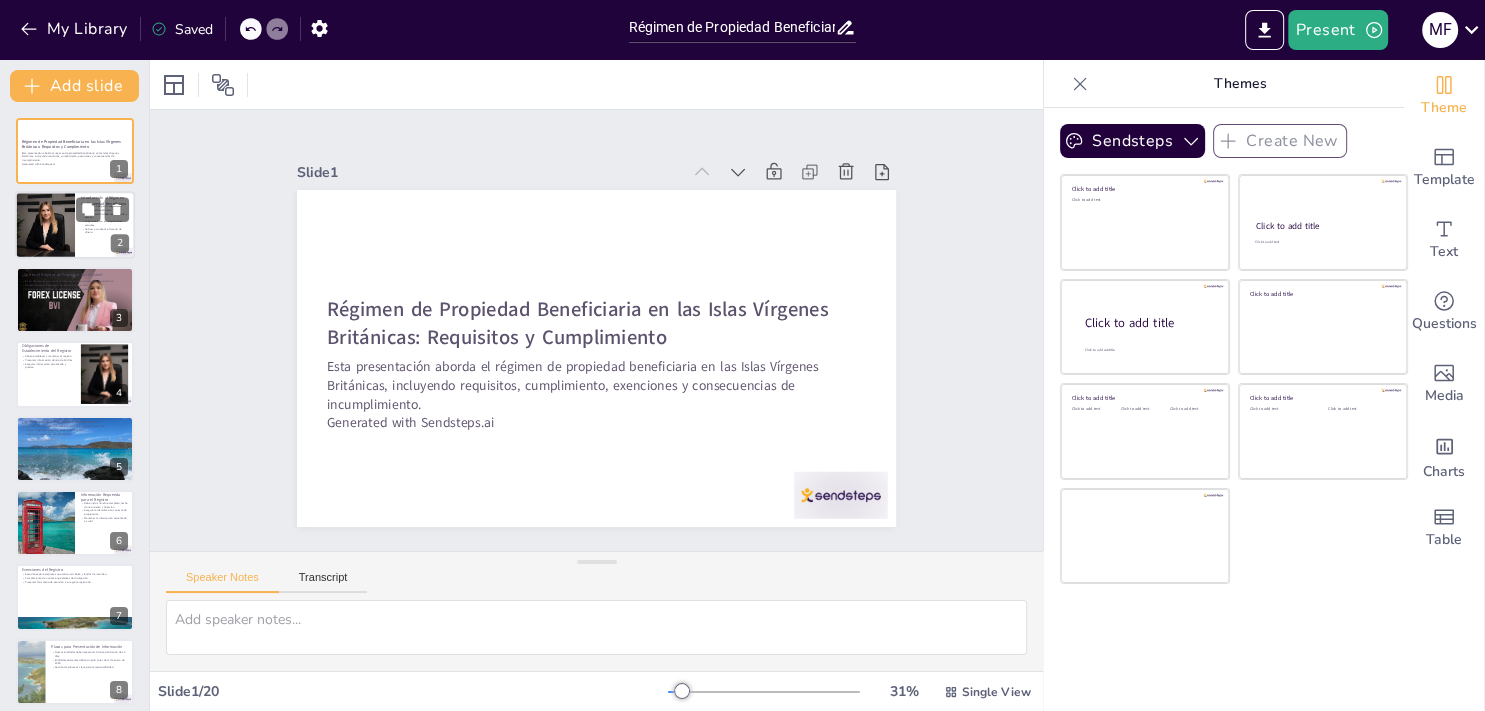 checkbox on "true" 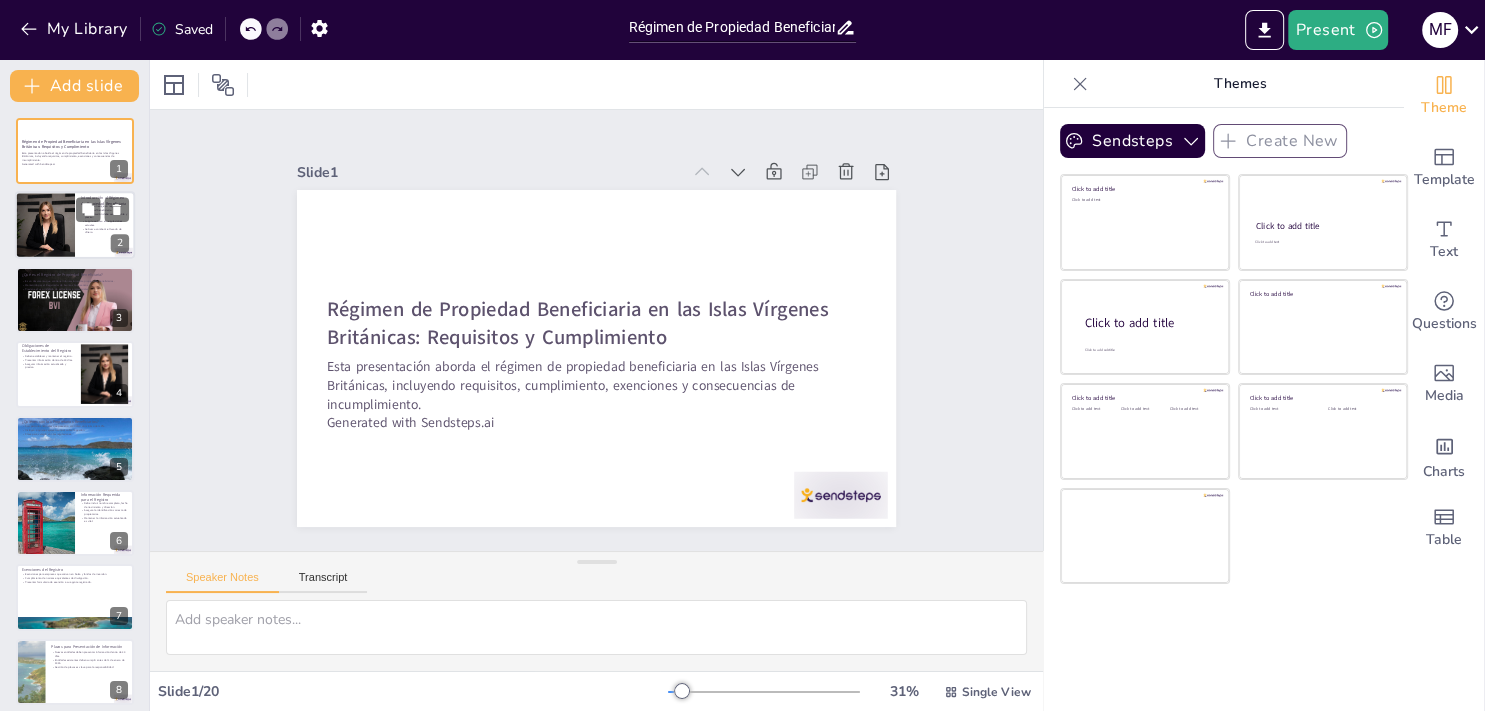 checkbox on "true" 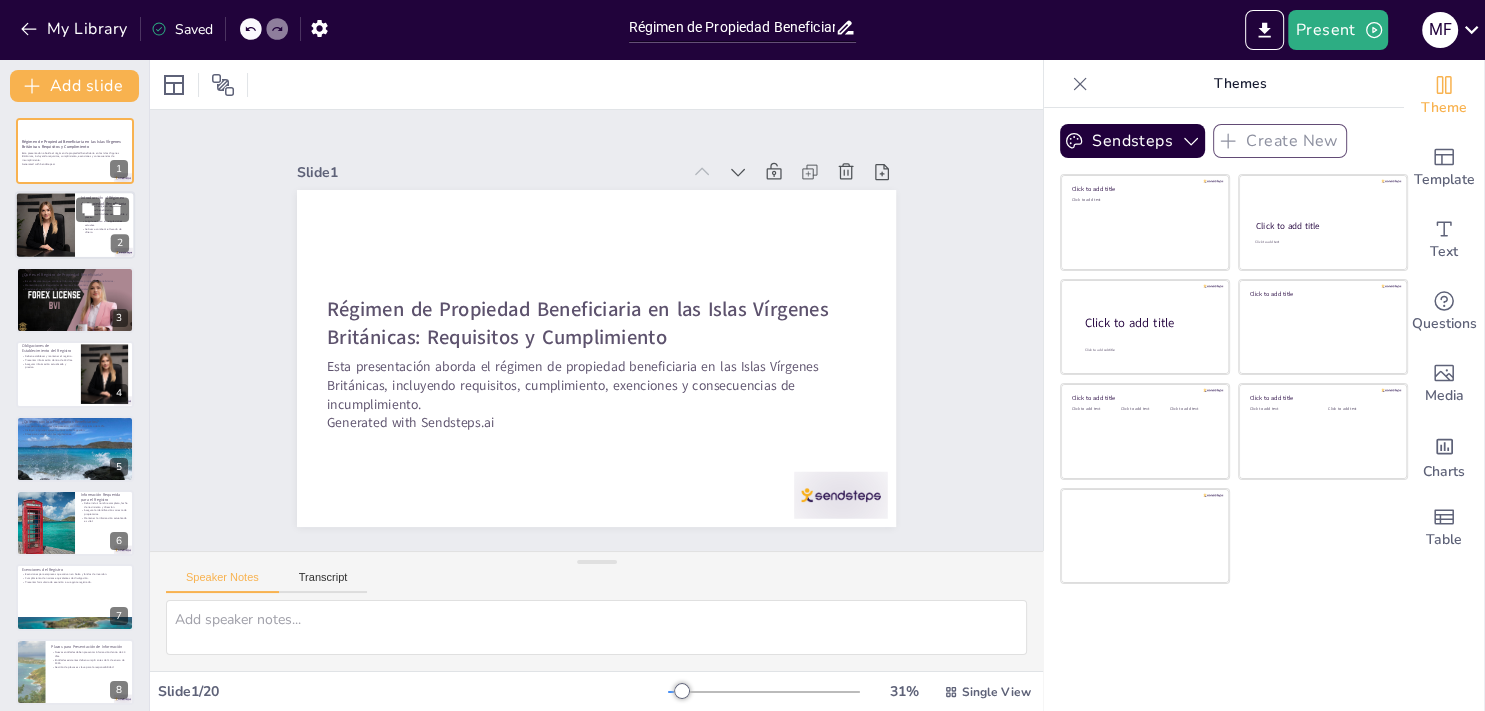 checkbox on "true" 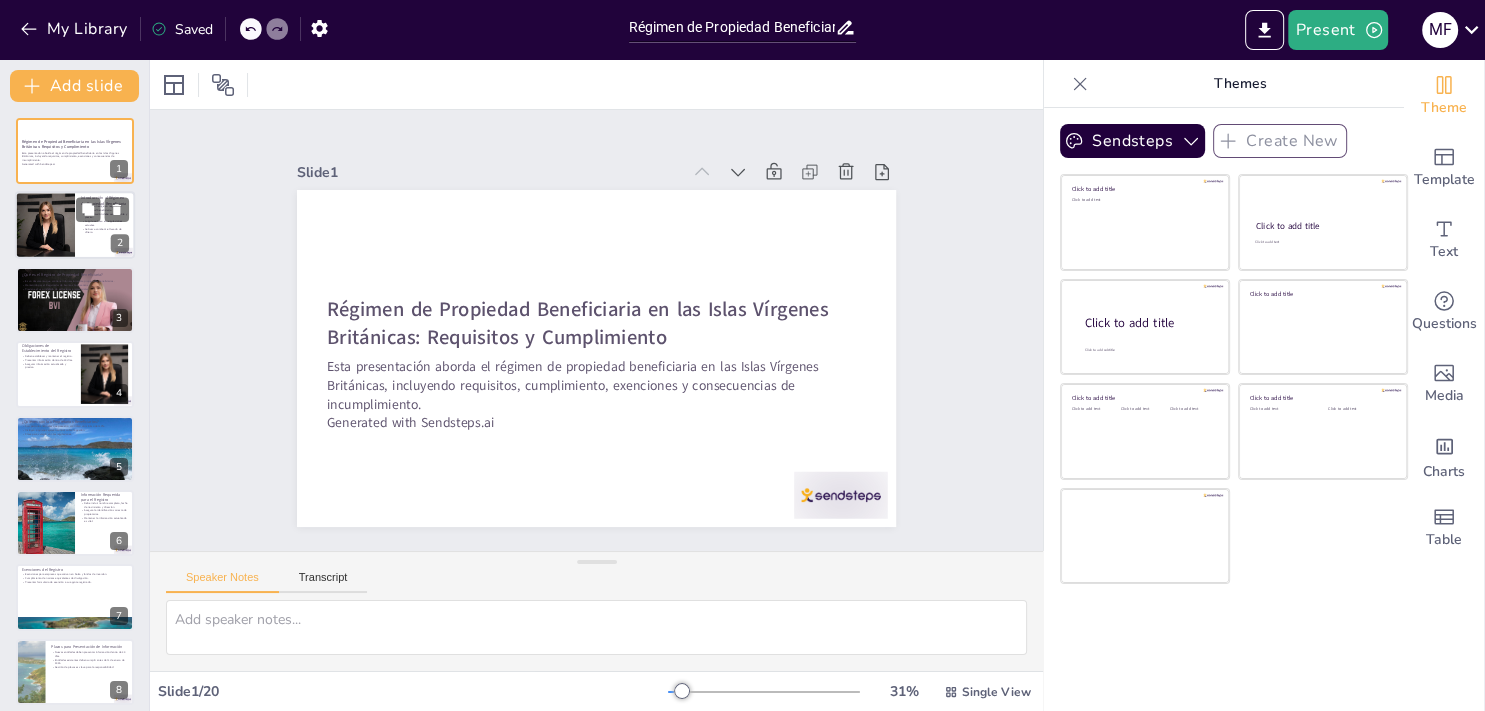 checkbox on "true" 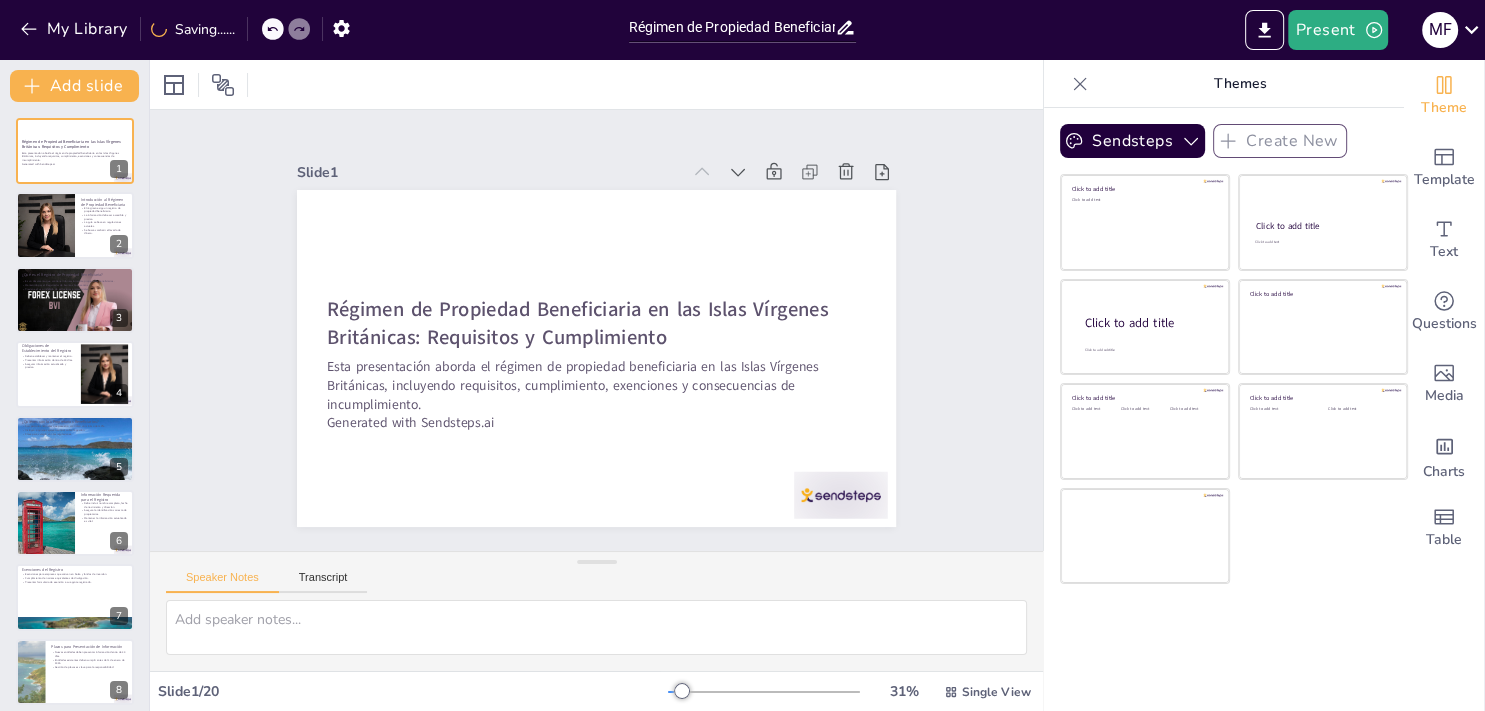 checkbox on "true" 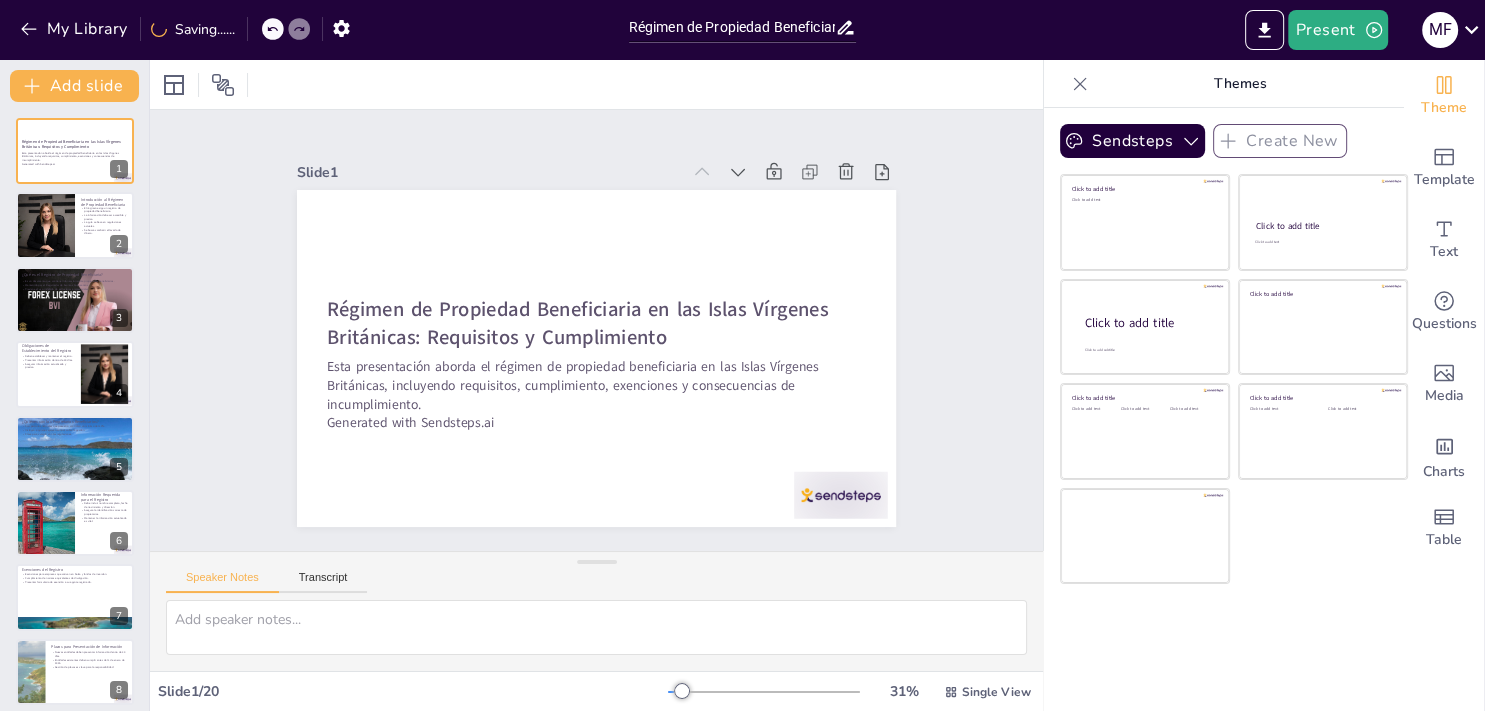 checkbox on "true" 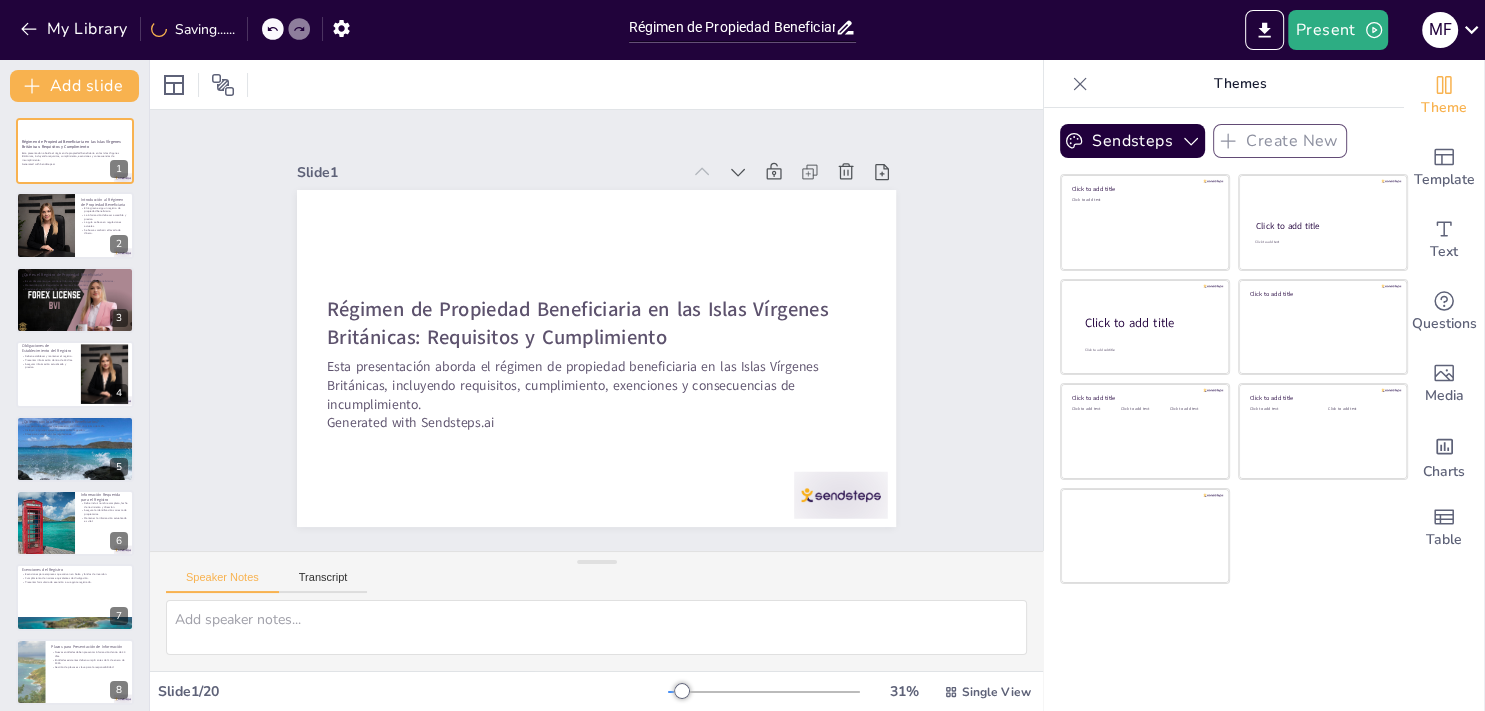 checkbox on "true" 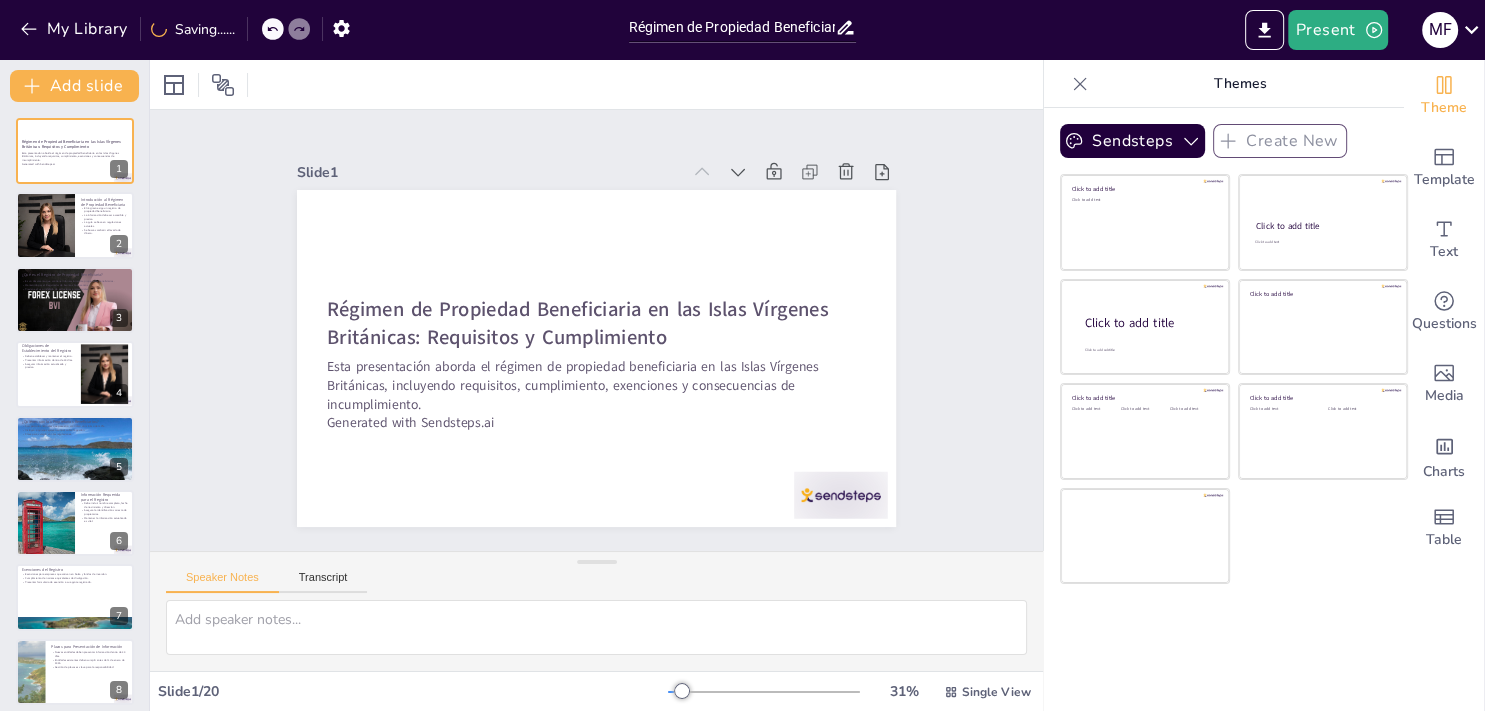 checkbox on "true" 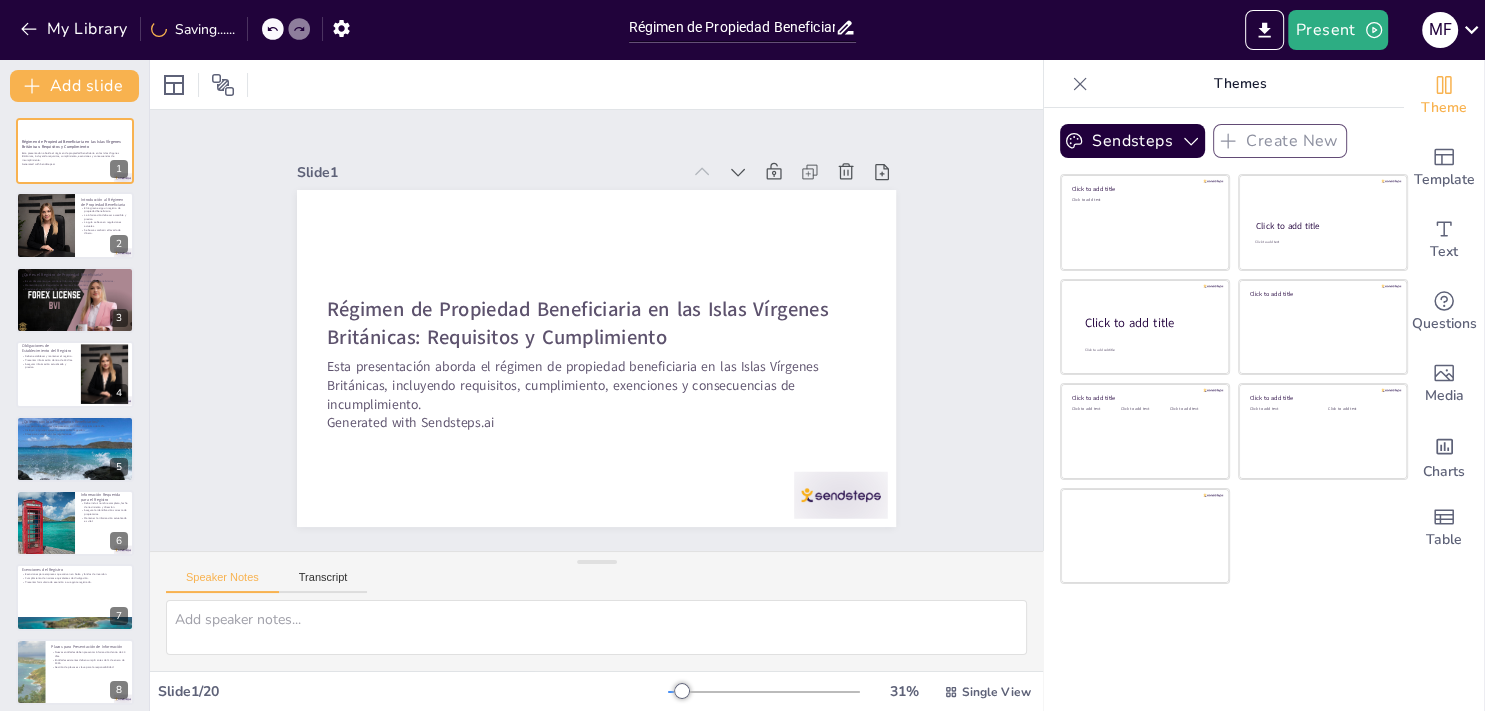 checkbox on "true" 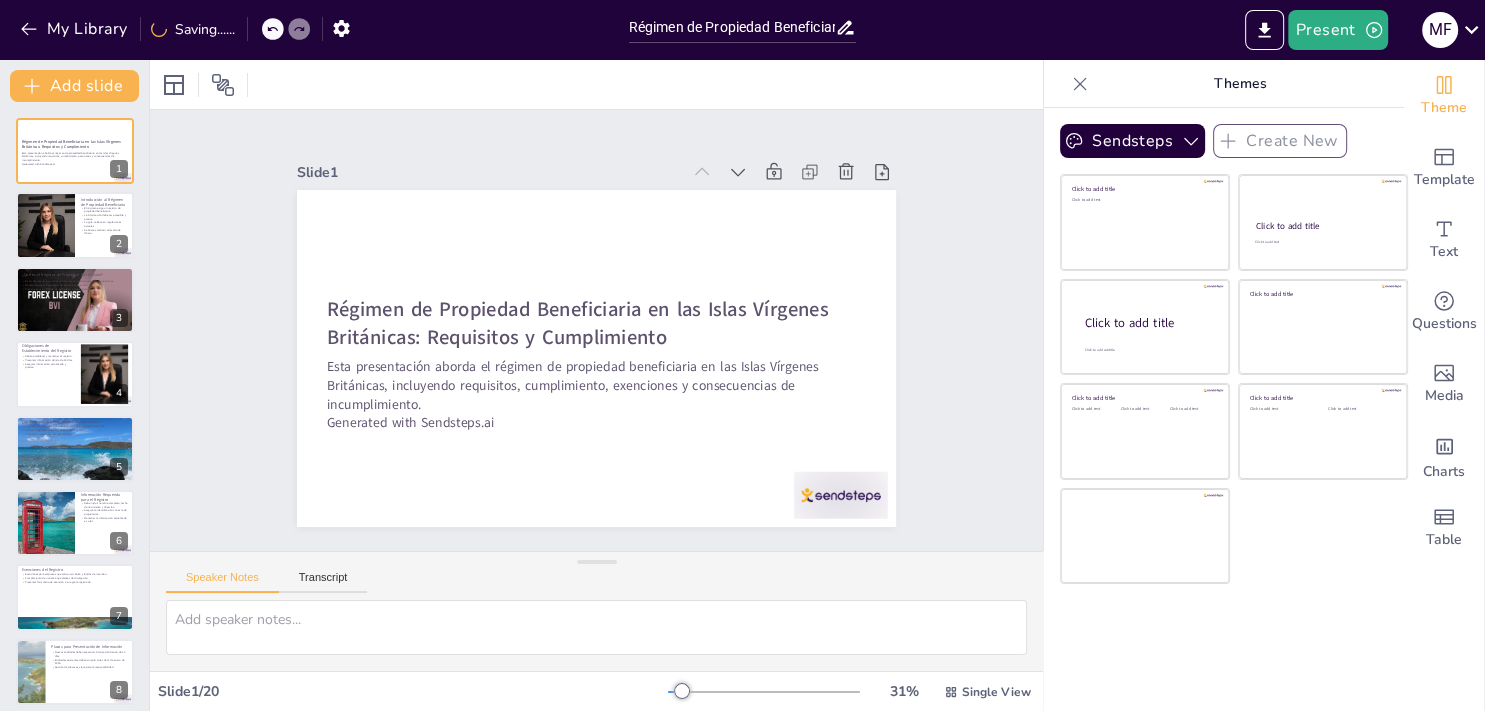 checkbox on "true" 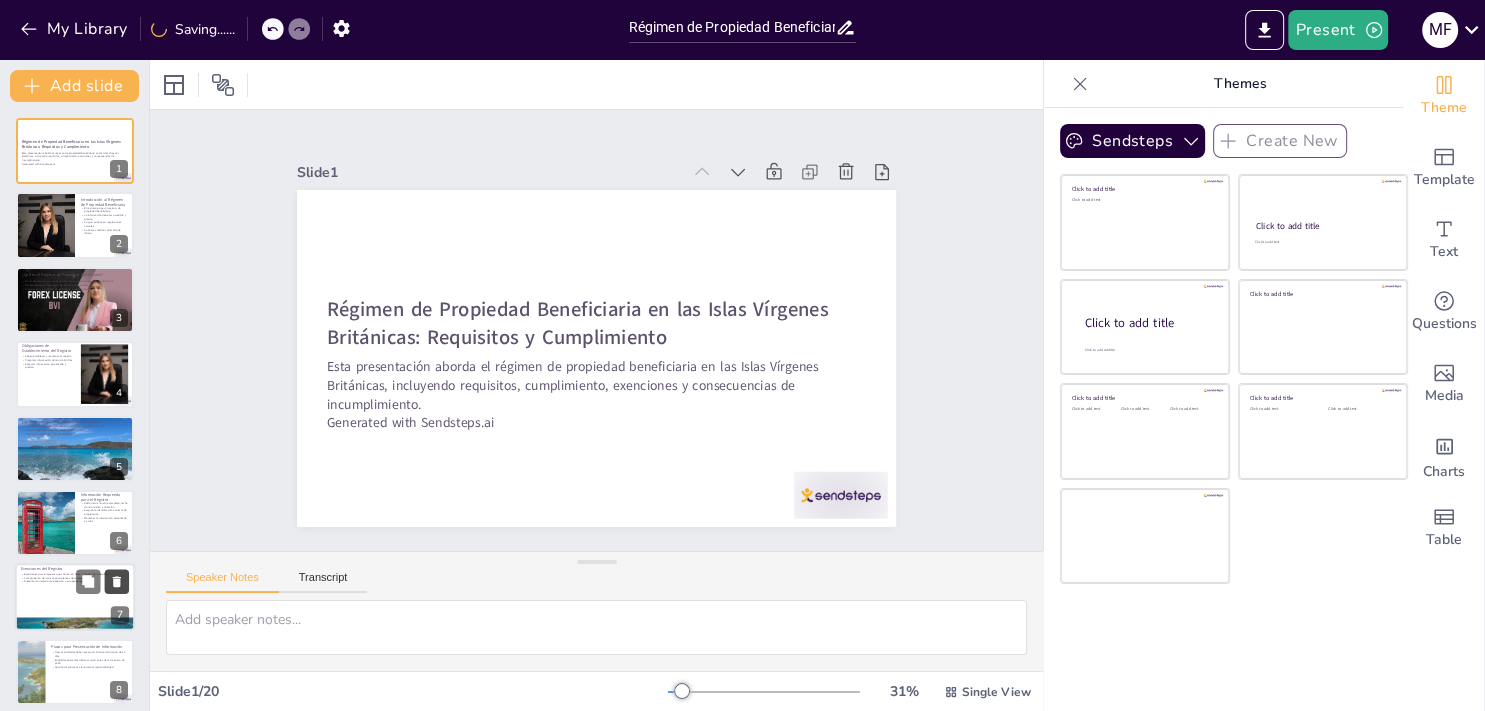 checkbox on "true" 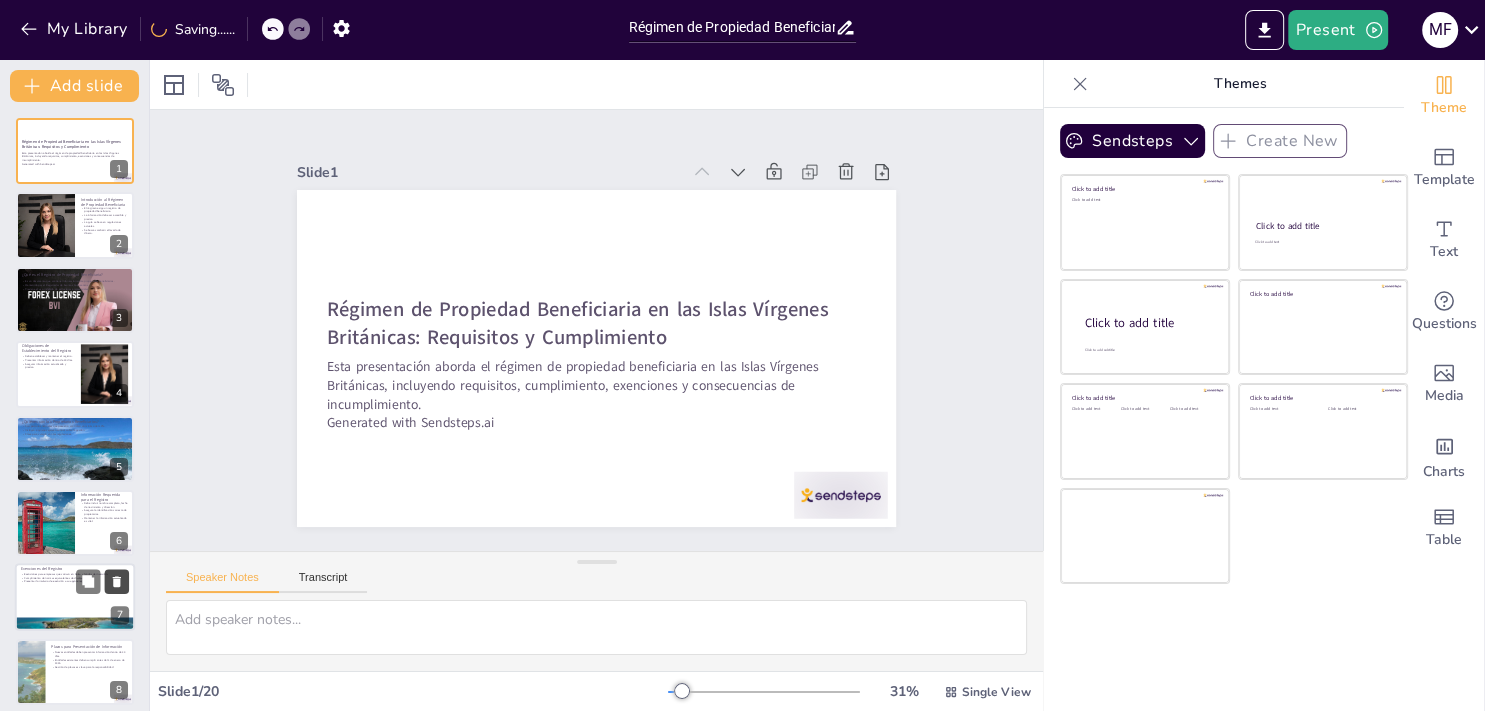 checkbox on "true" 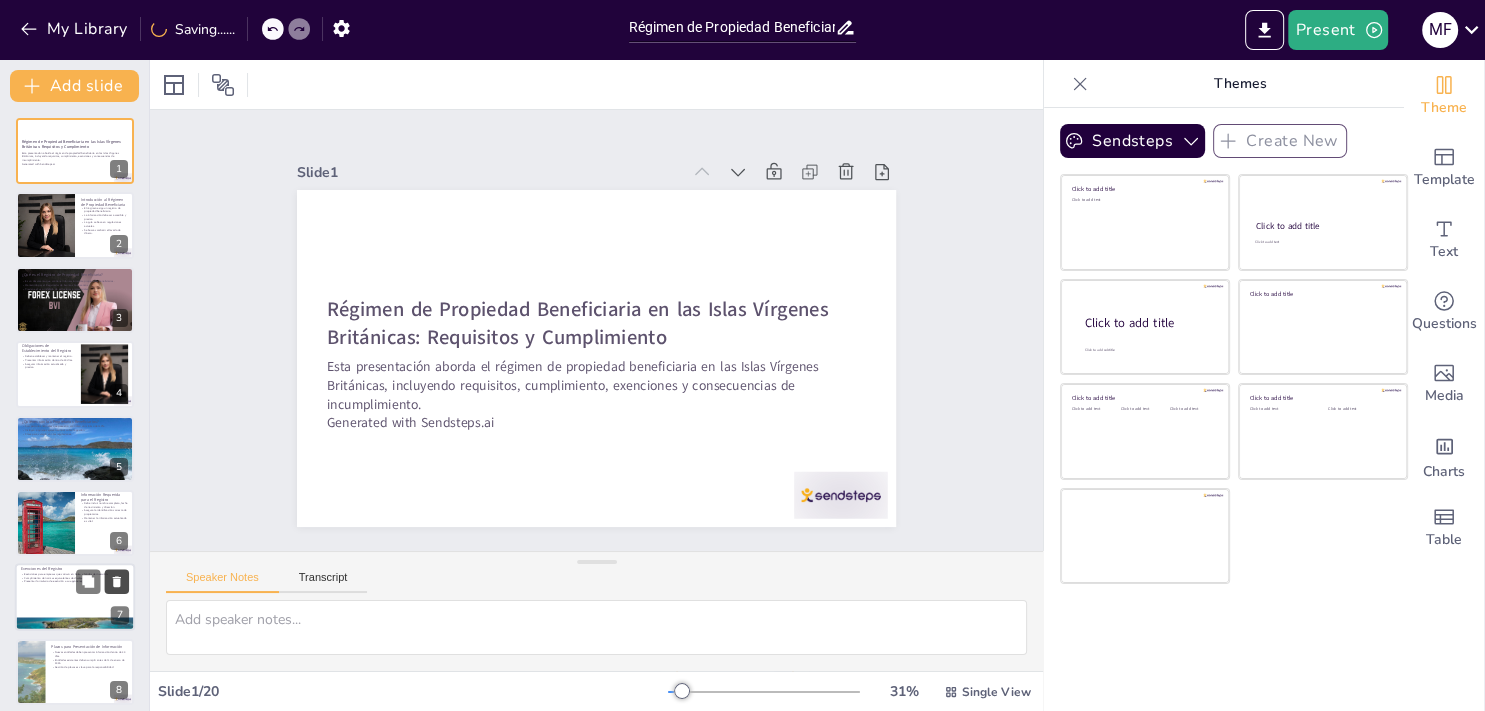 checkbox on "true" 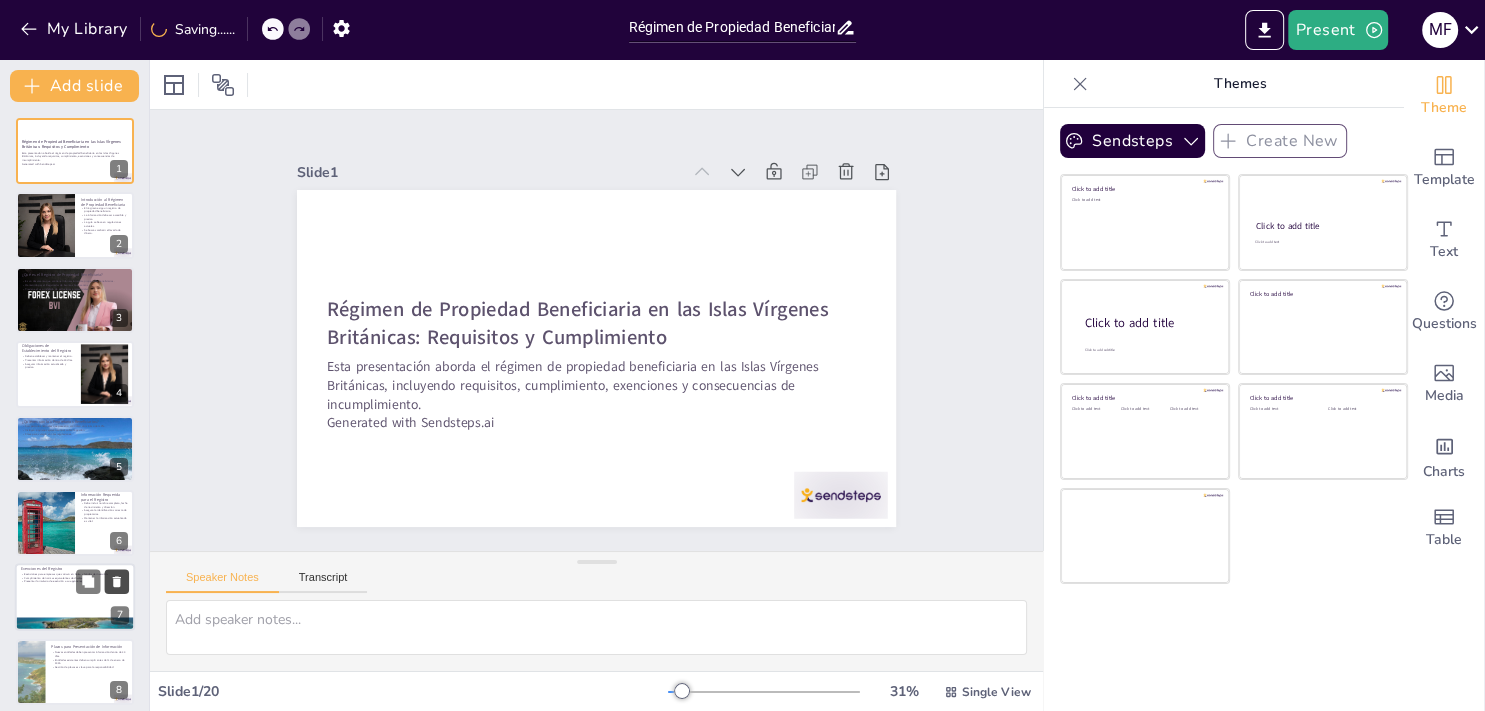 checkbox on "true" 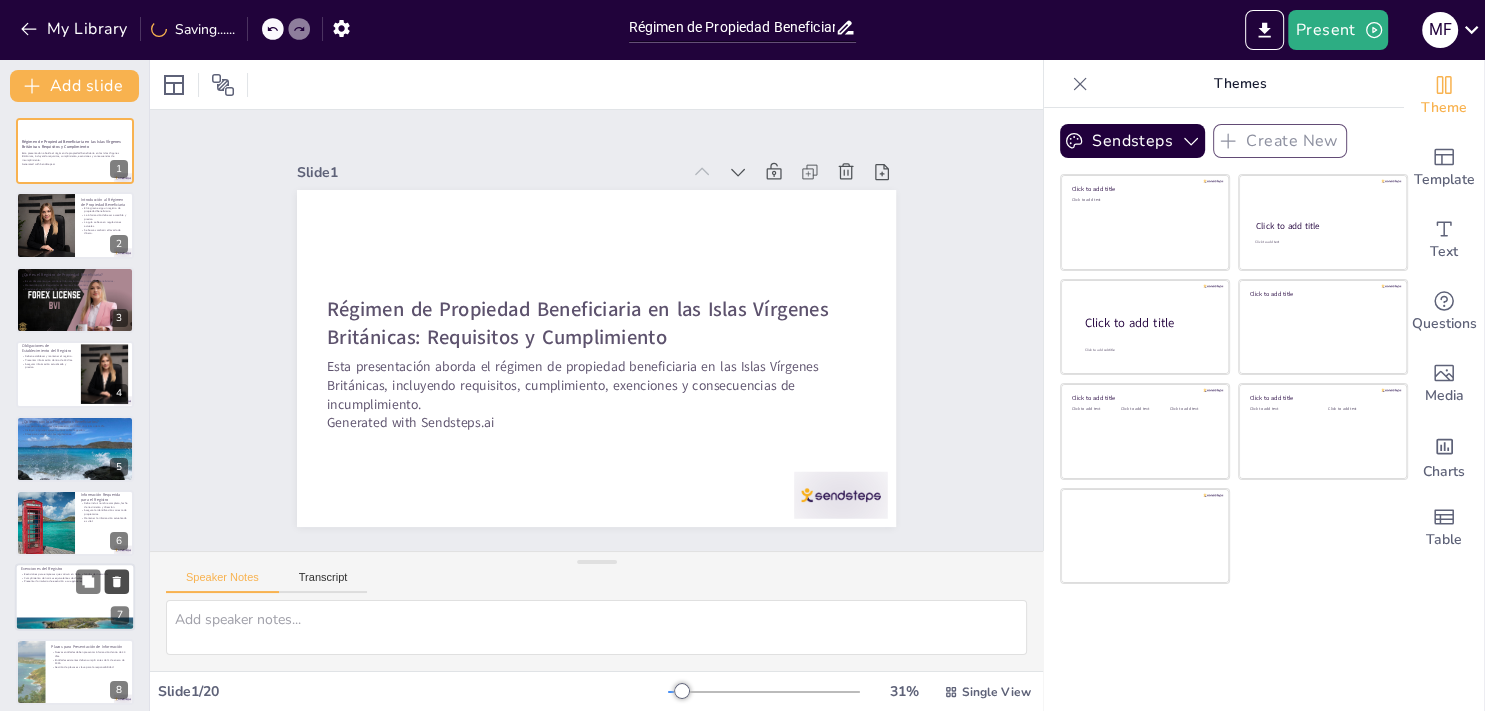 checkbox on "true" 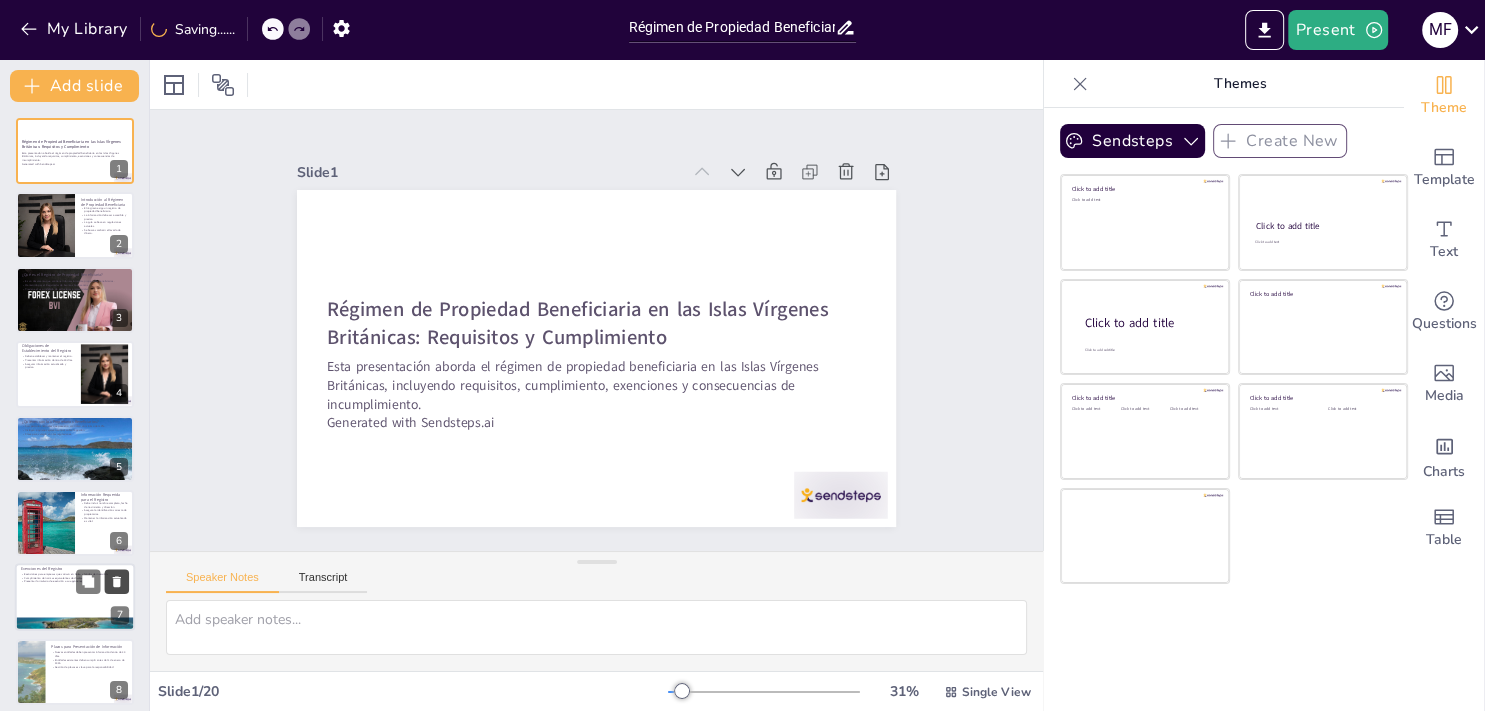 checkbox on "true" 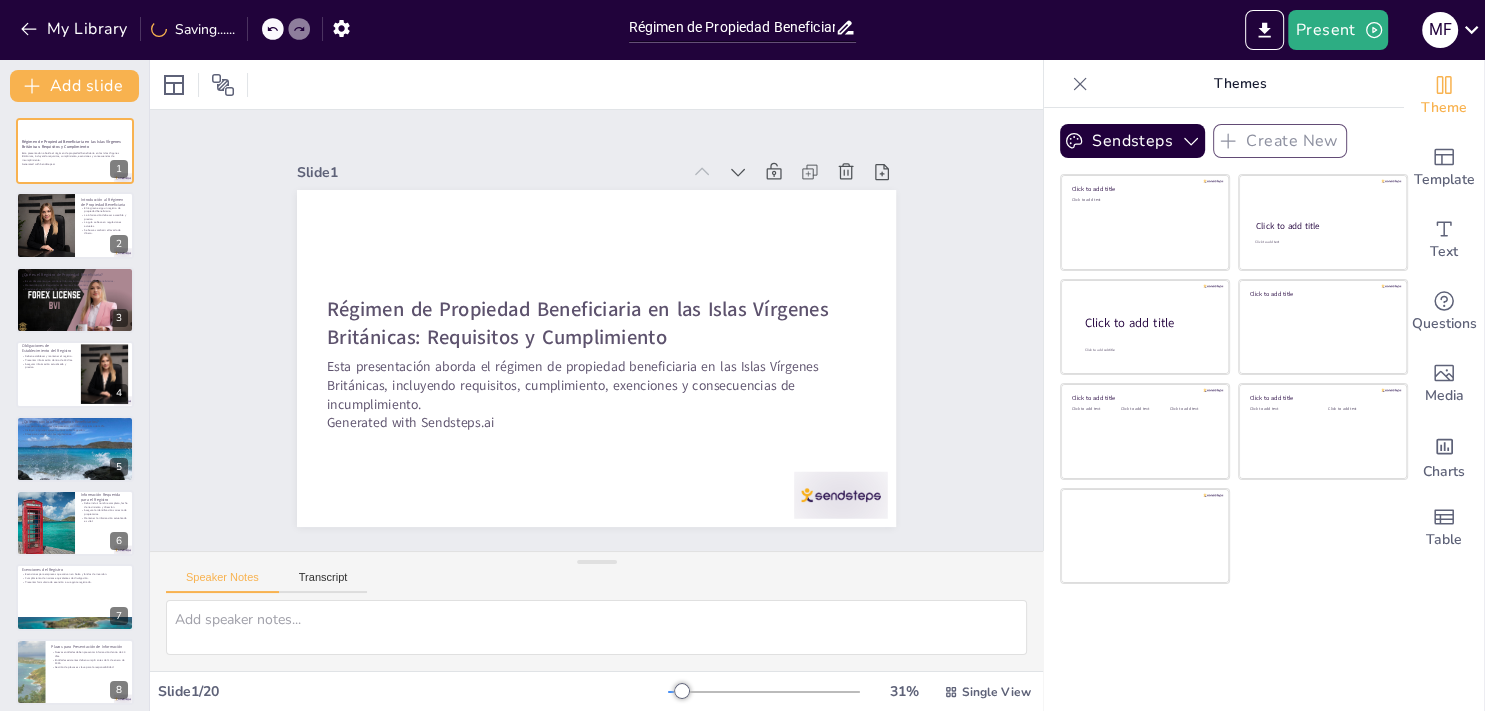 checkbox on "true" 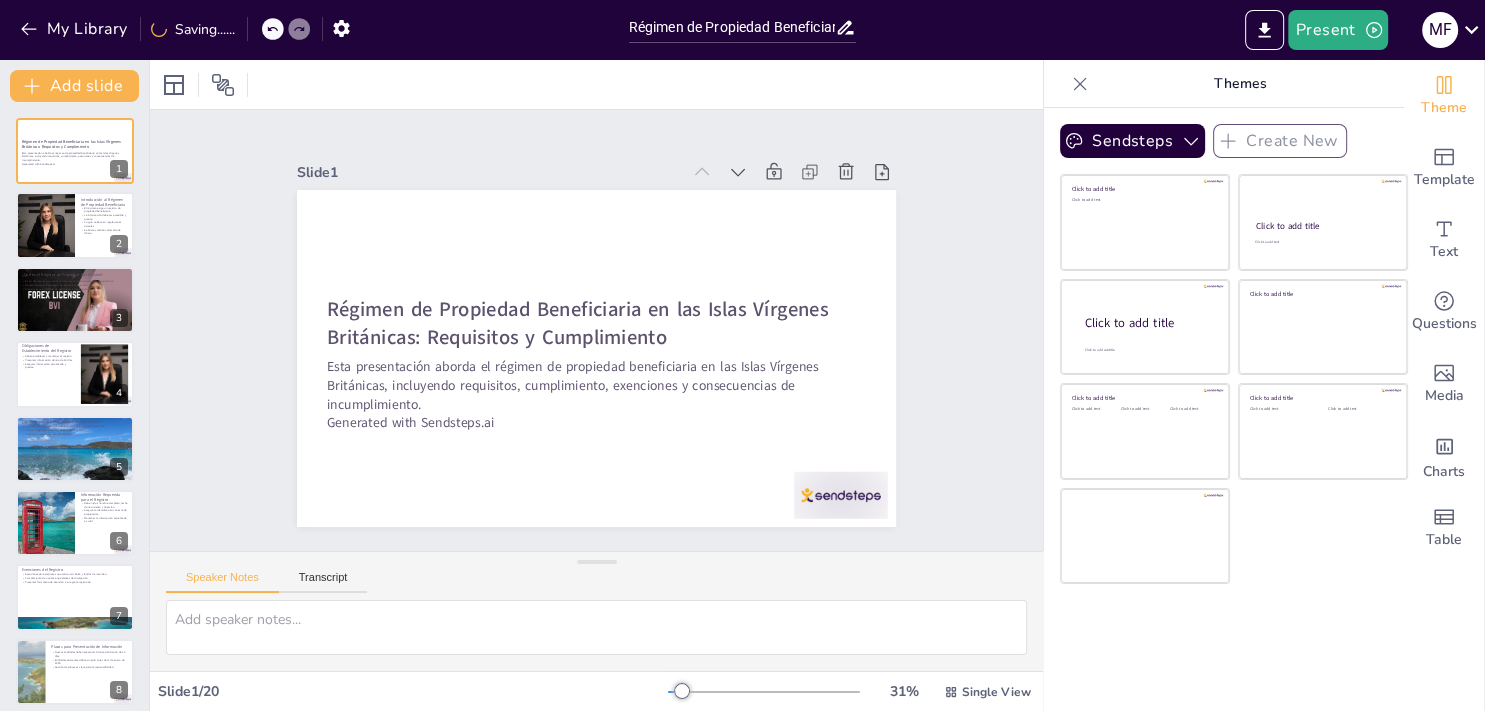 checkbox on "true" 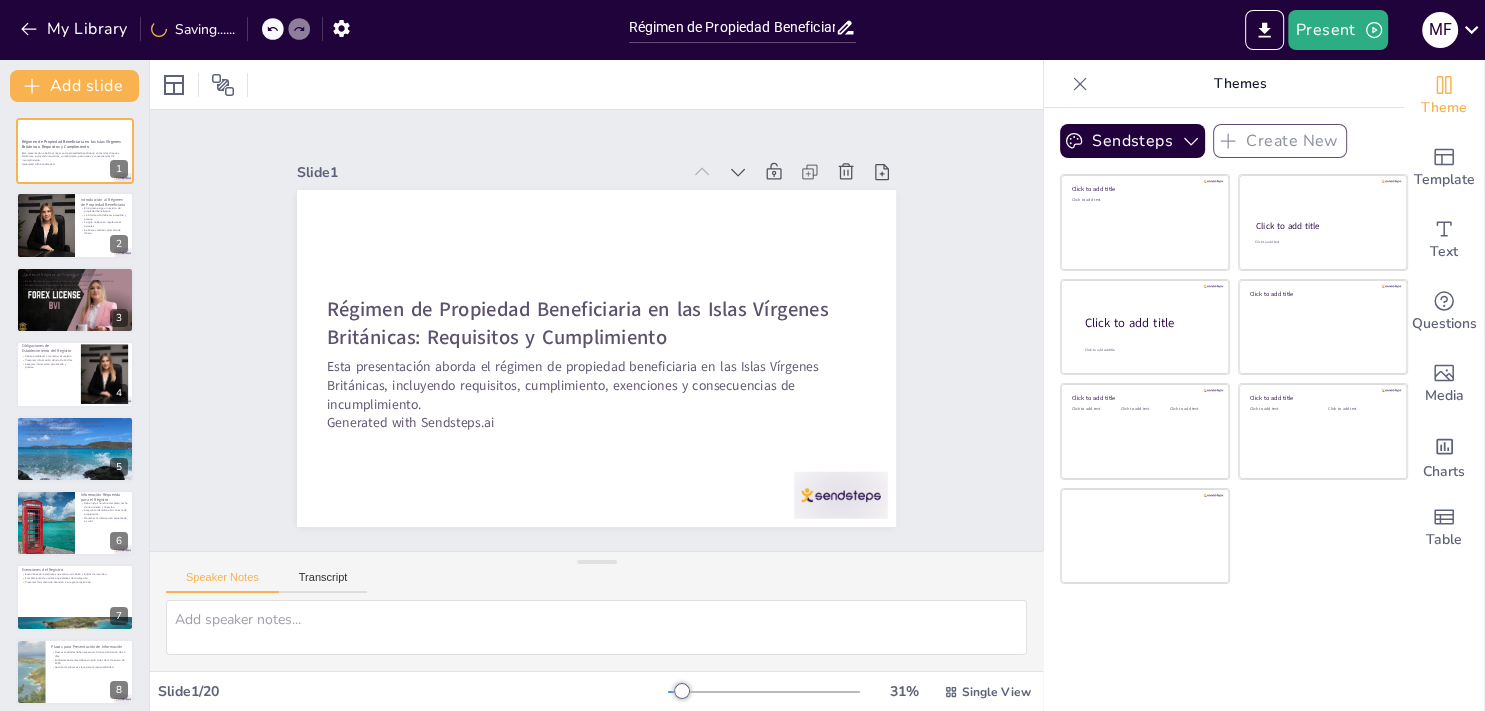 checkbox on "true" 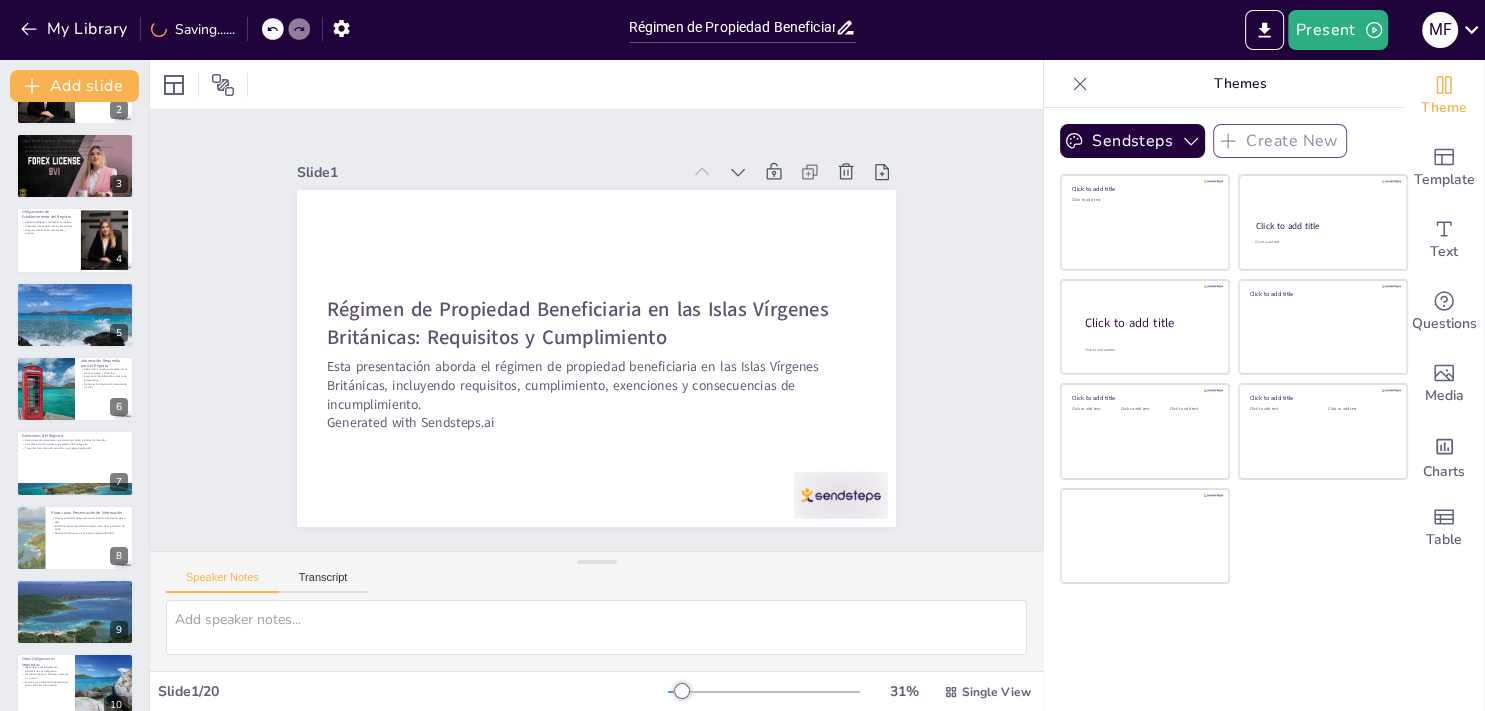 checkbox on "true" 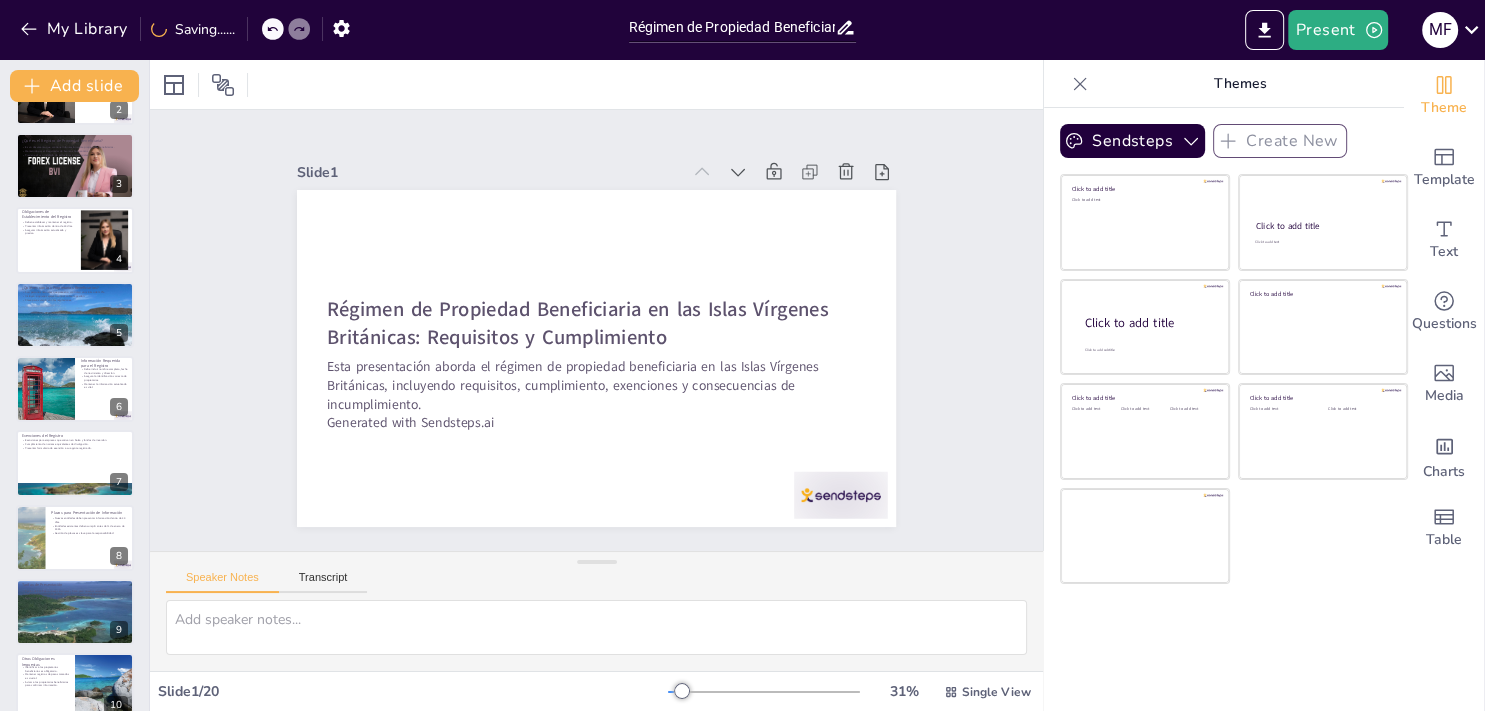checkbox on "true" 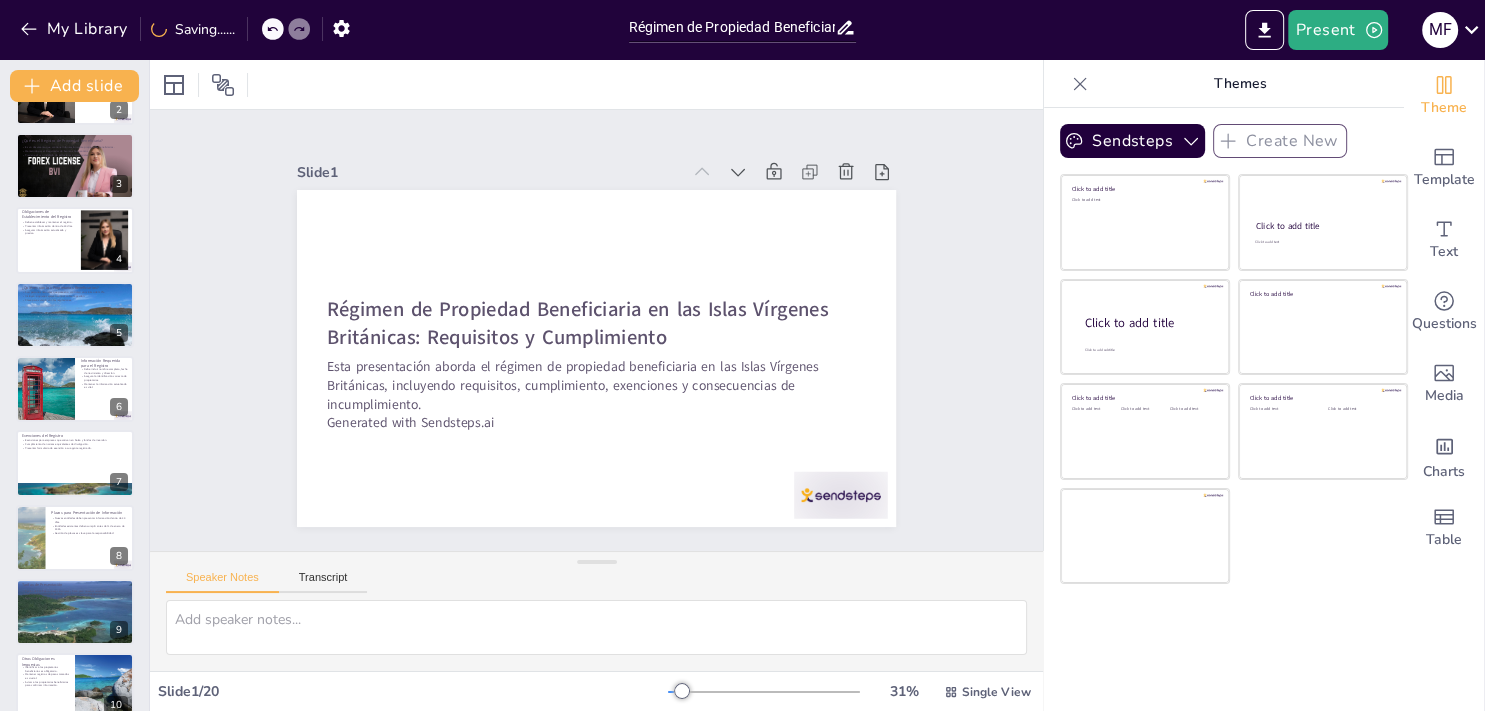 checkbox on "true" 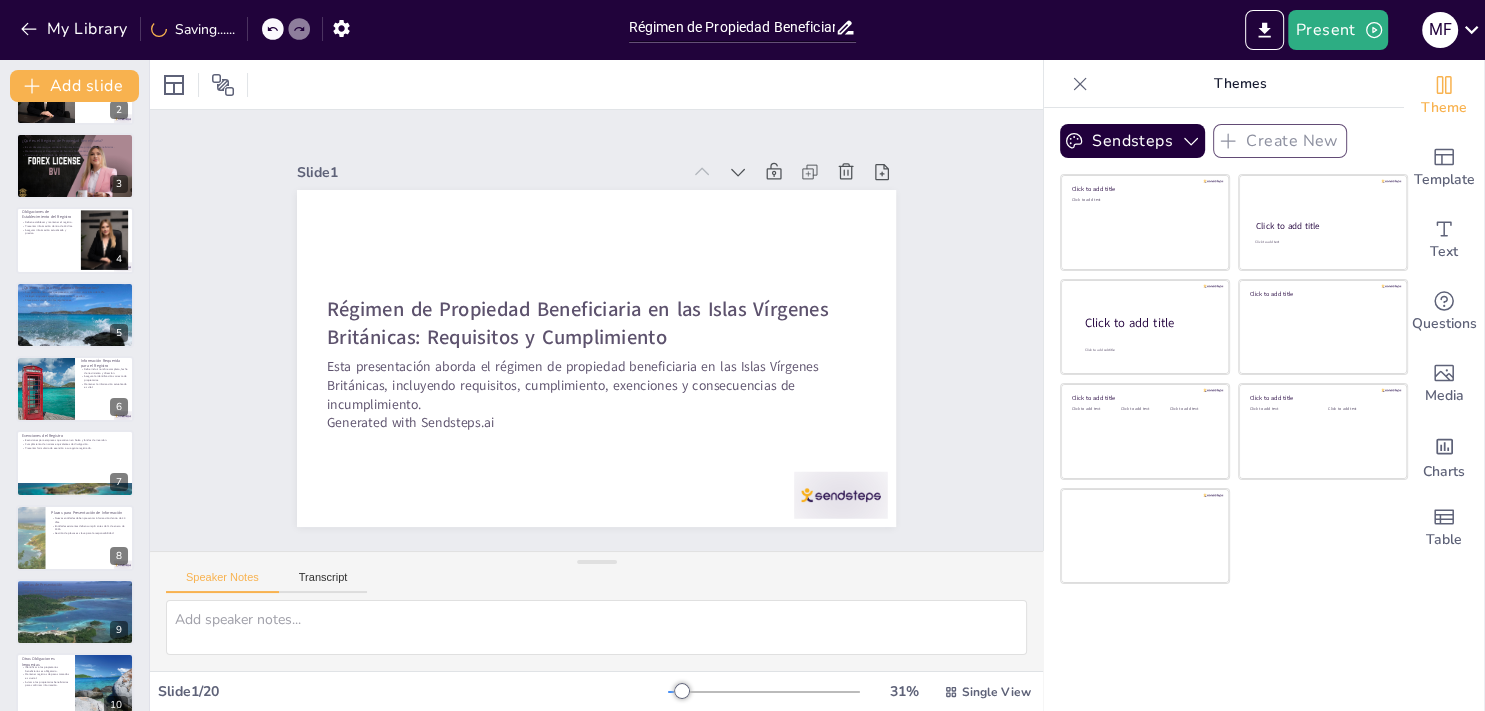 checkbox on "true" 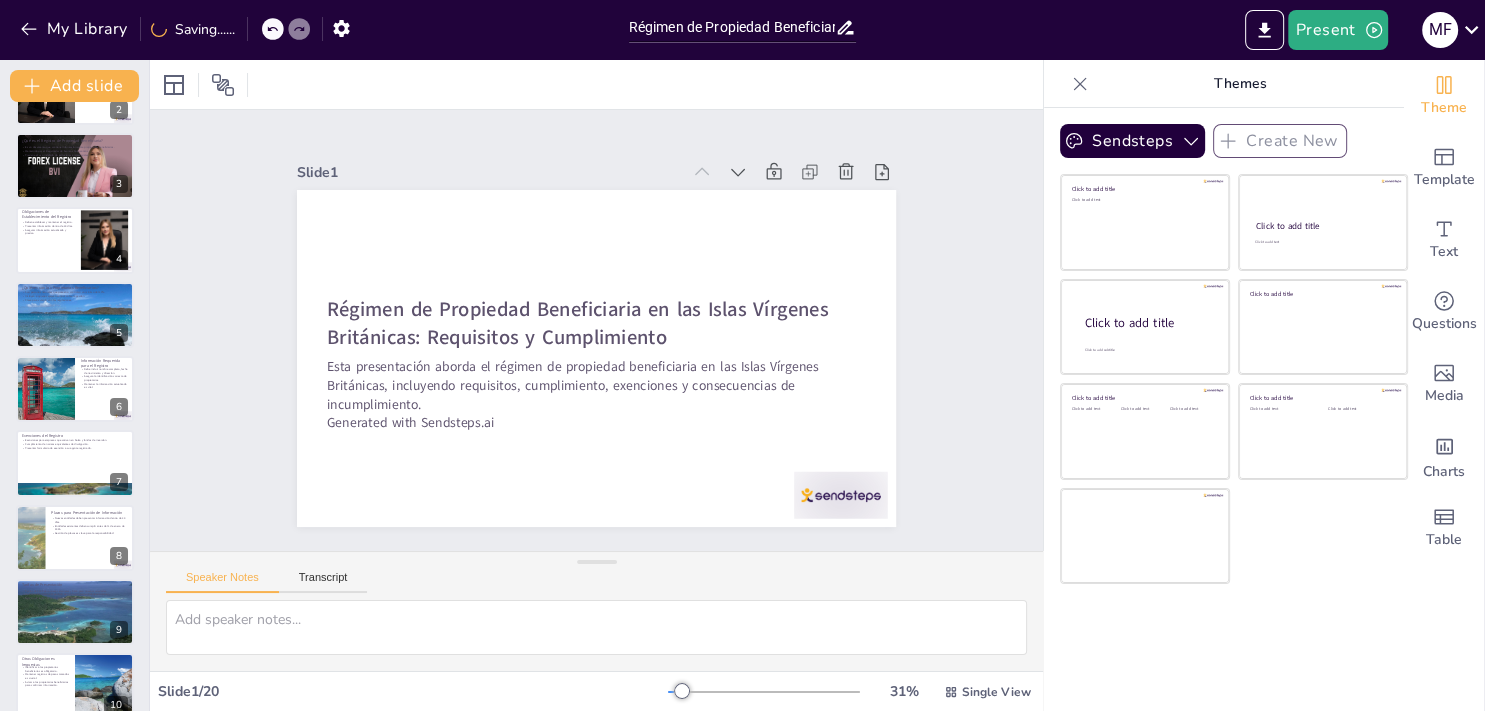 checkbox on "true" 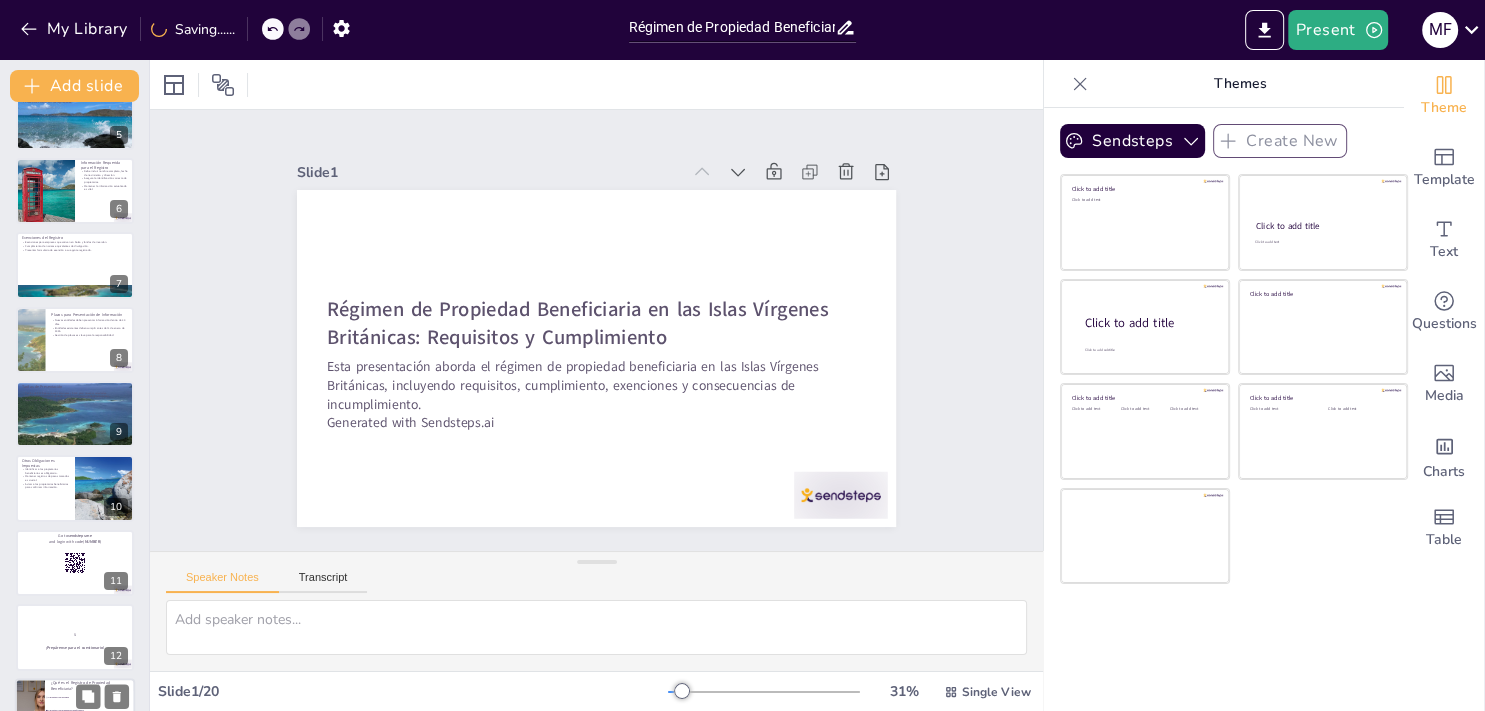 checkbox on "true" 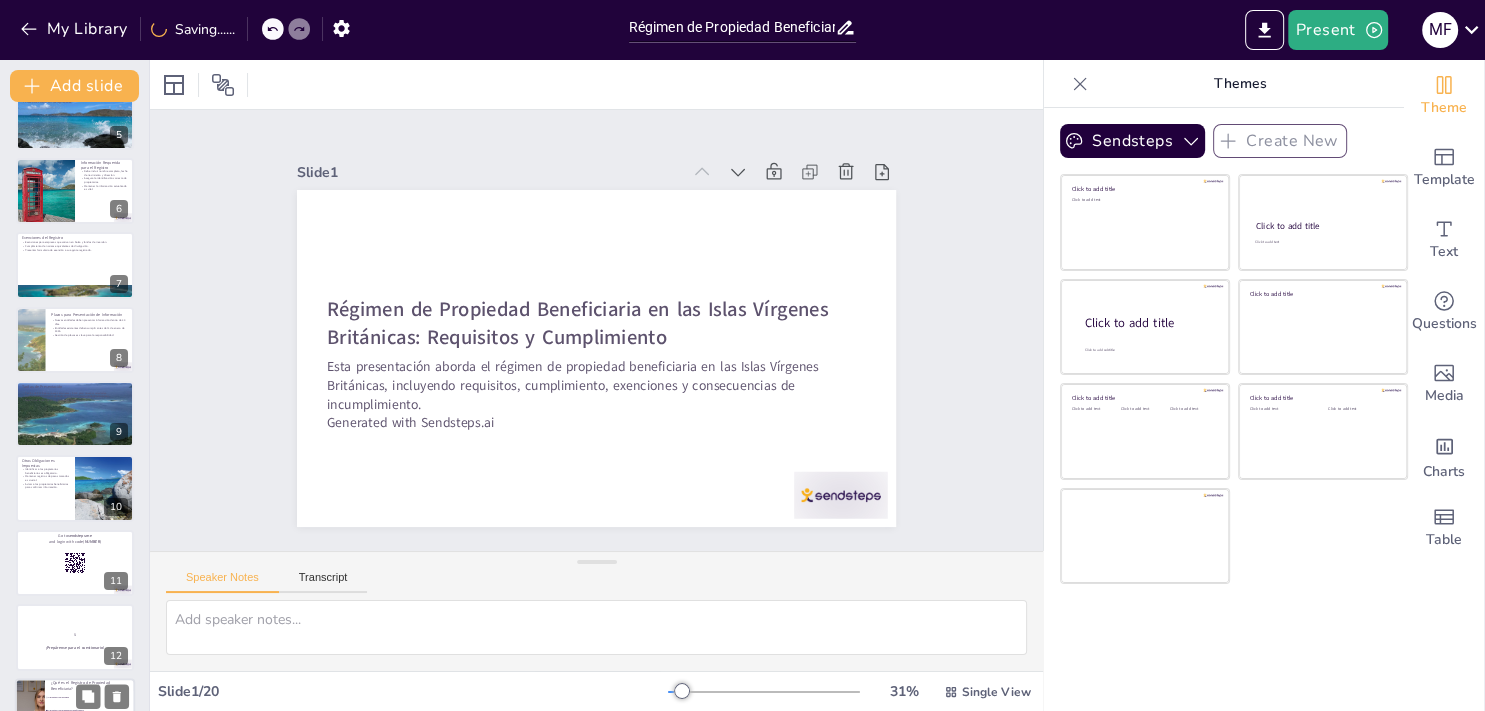 checkbox on "true" 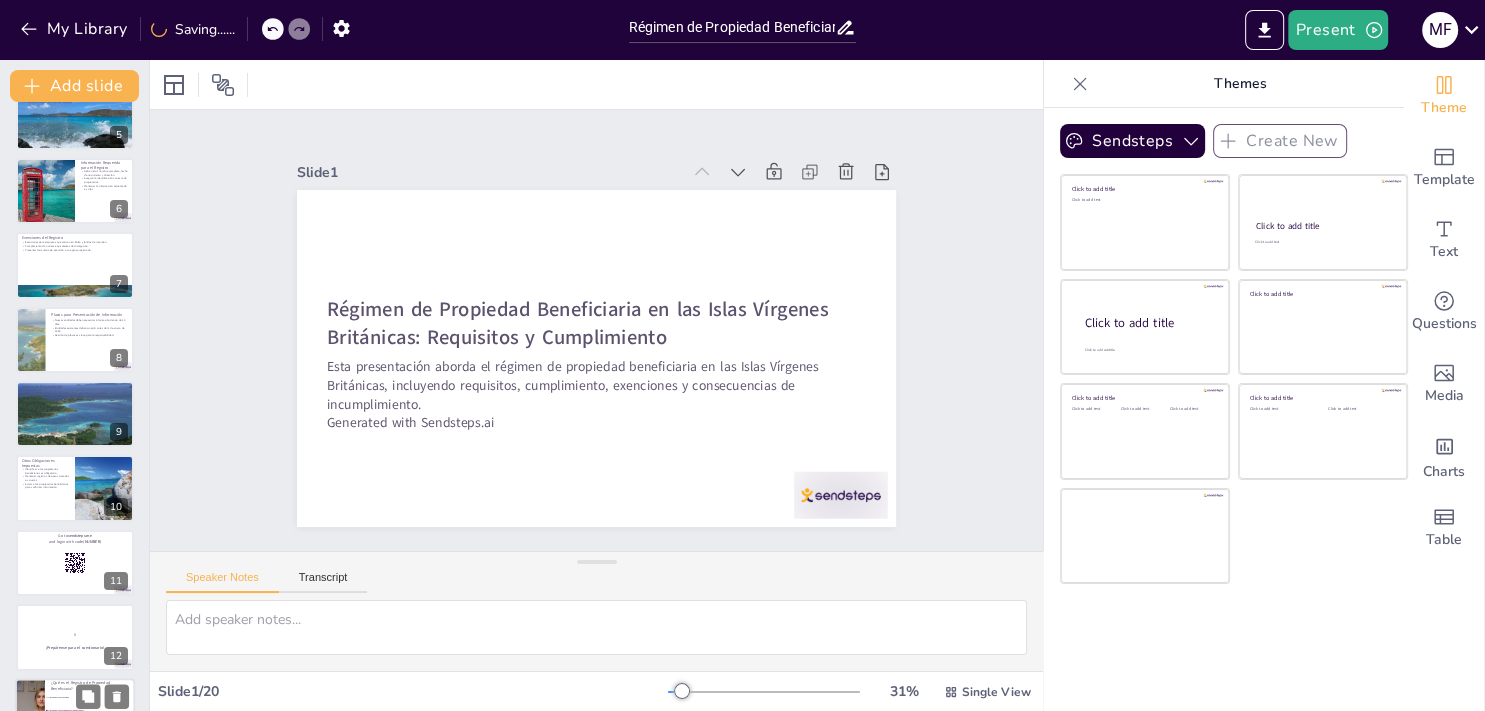 checkbox on "true" 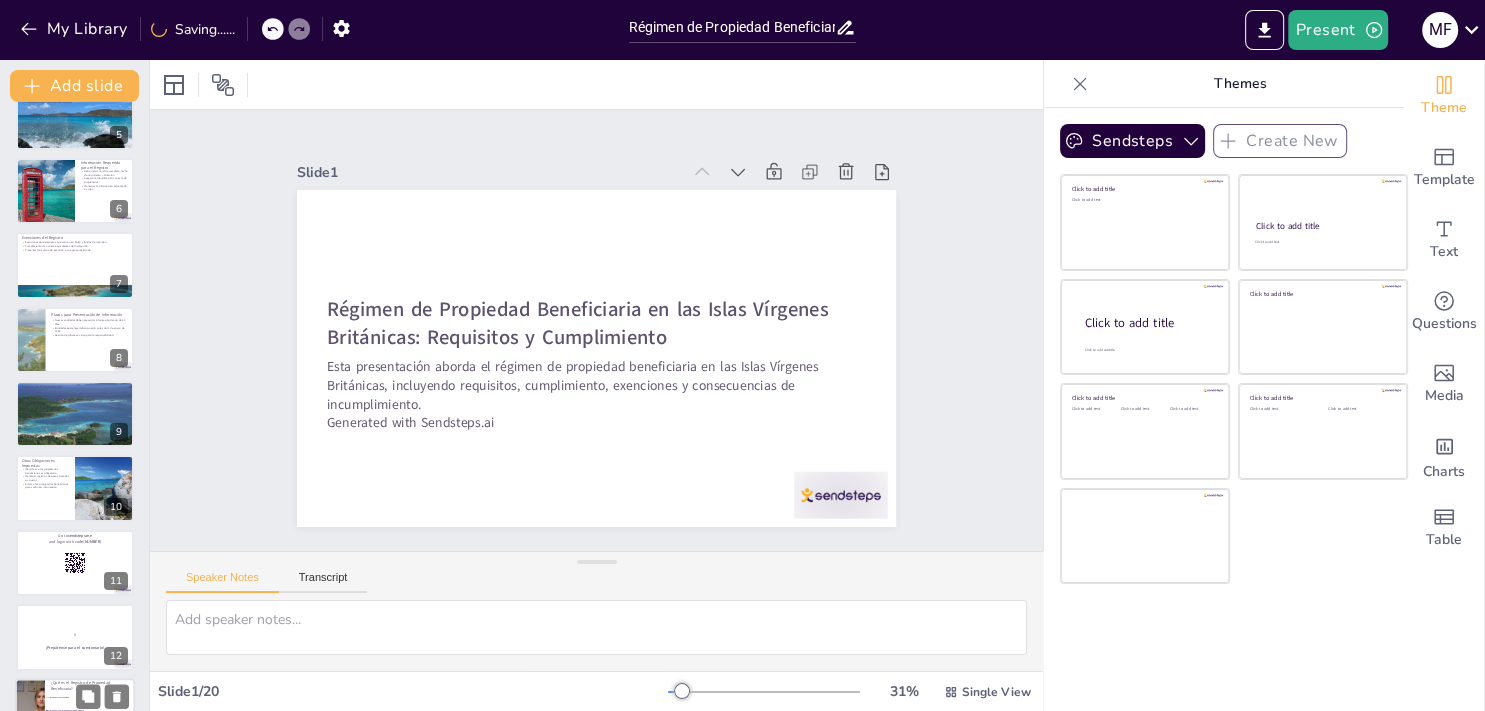 checkbox on "true" 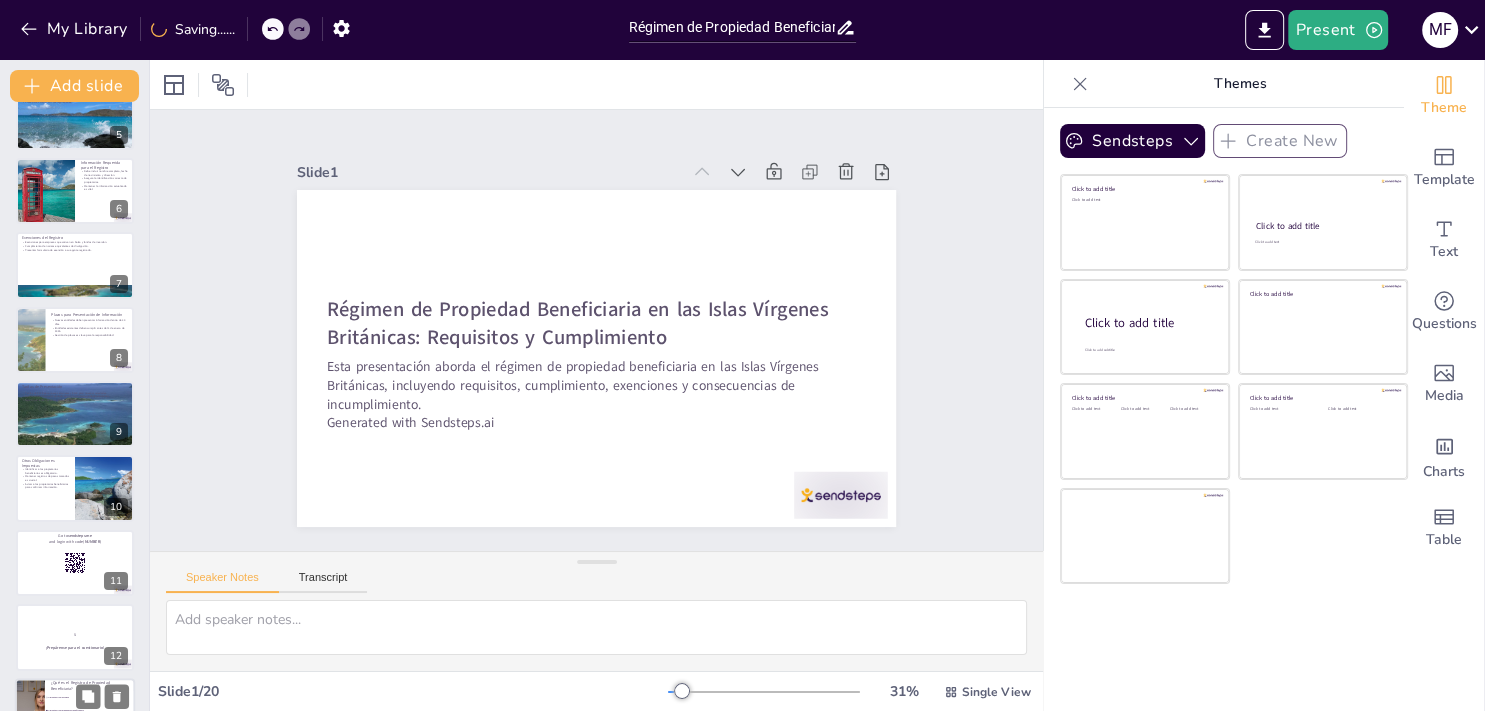 checkbox on "true" 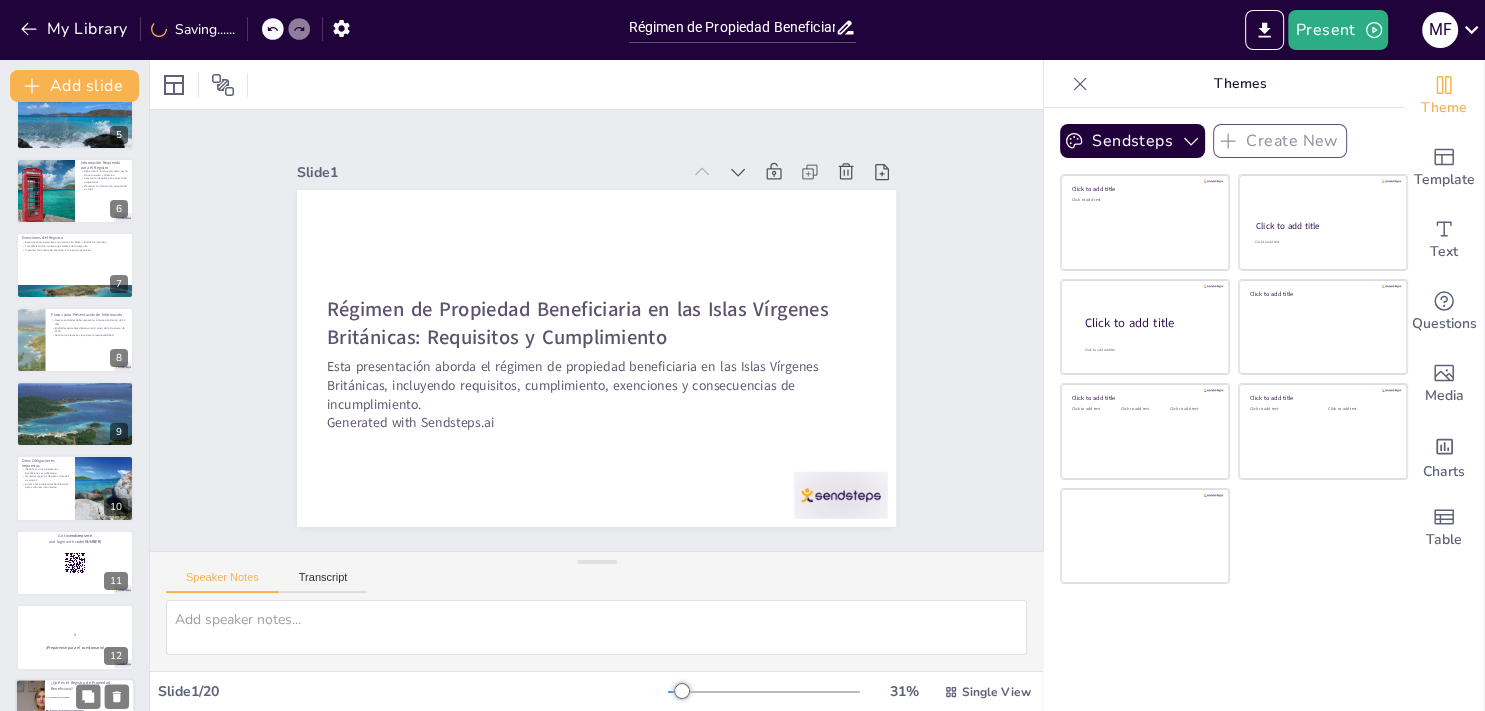 checkbox on "true" 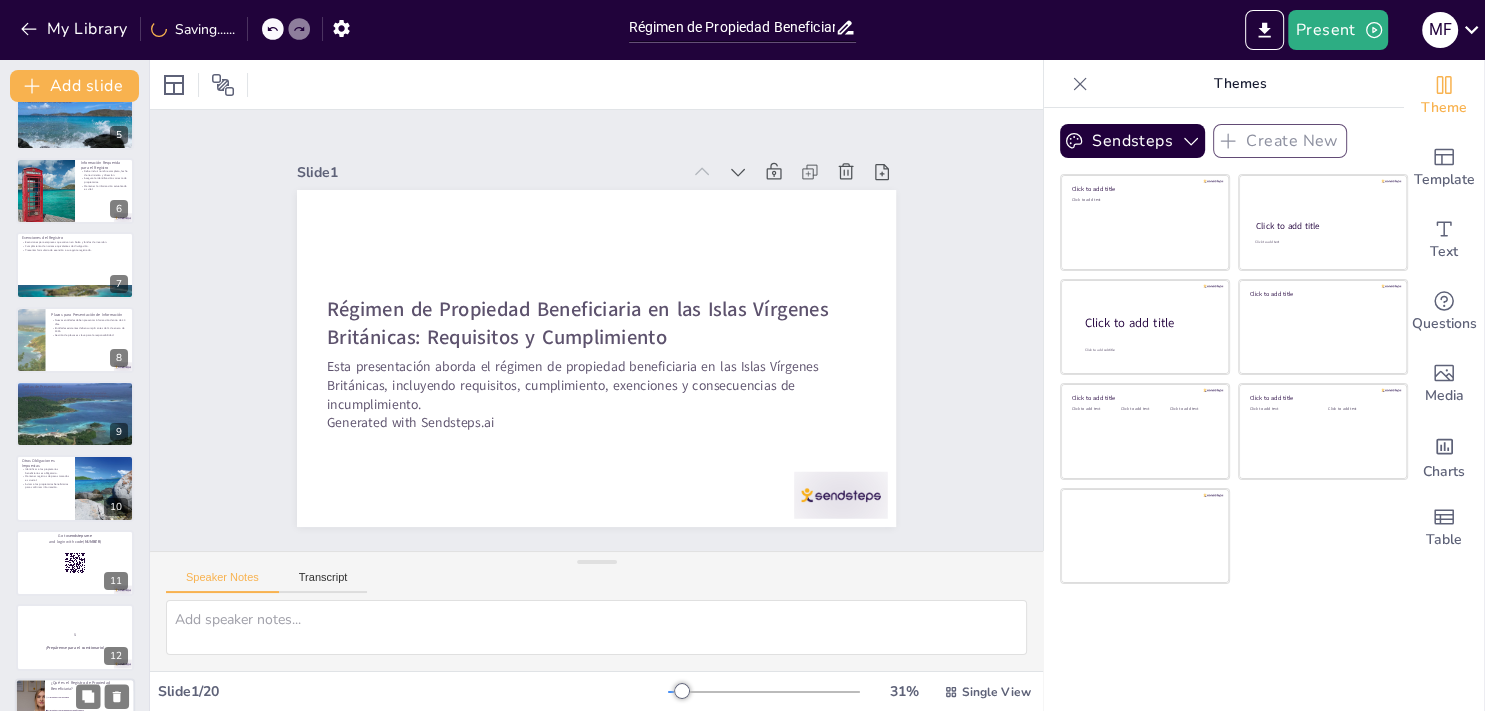 checkbox on "true" 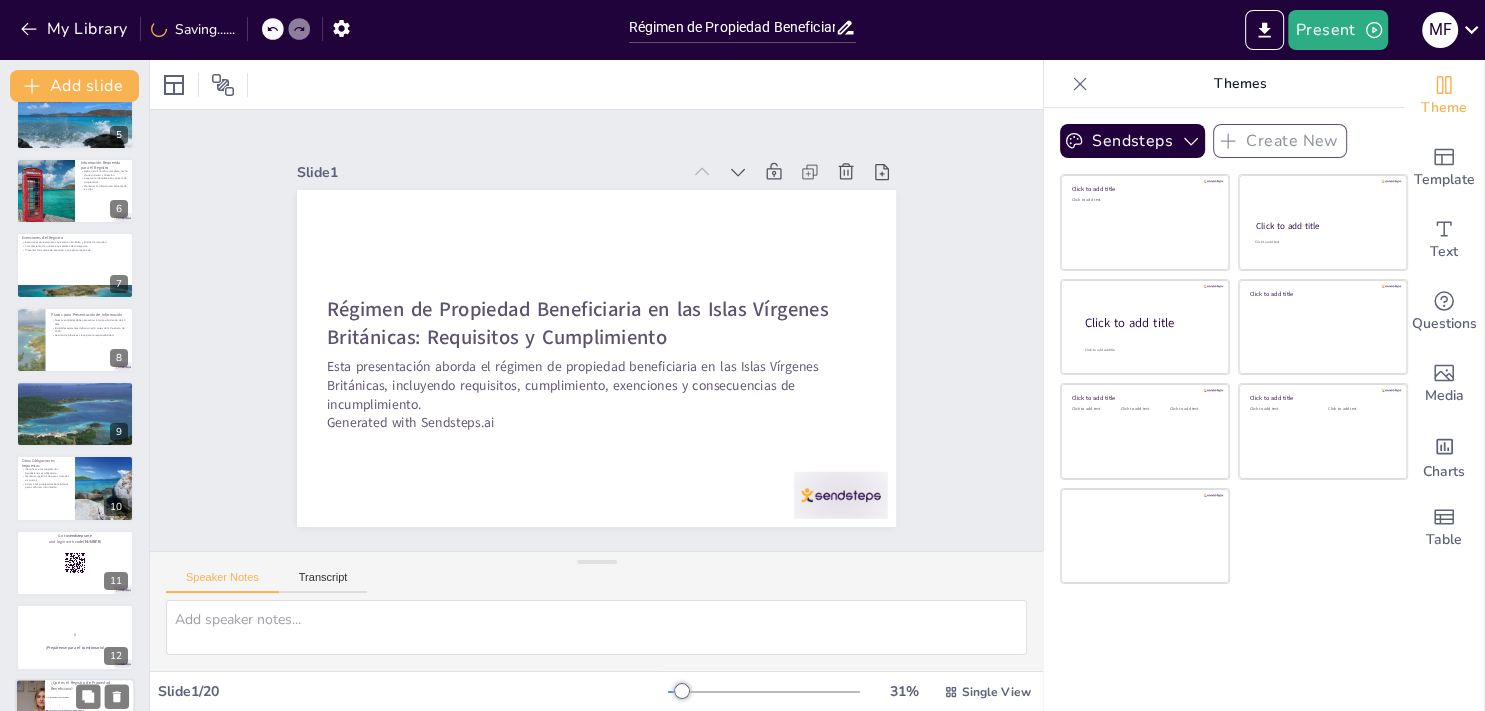checkbox on "true" 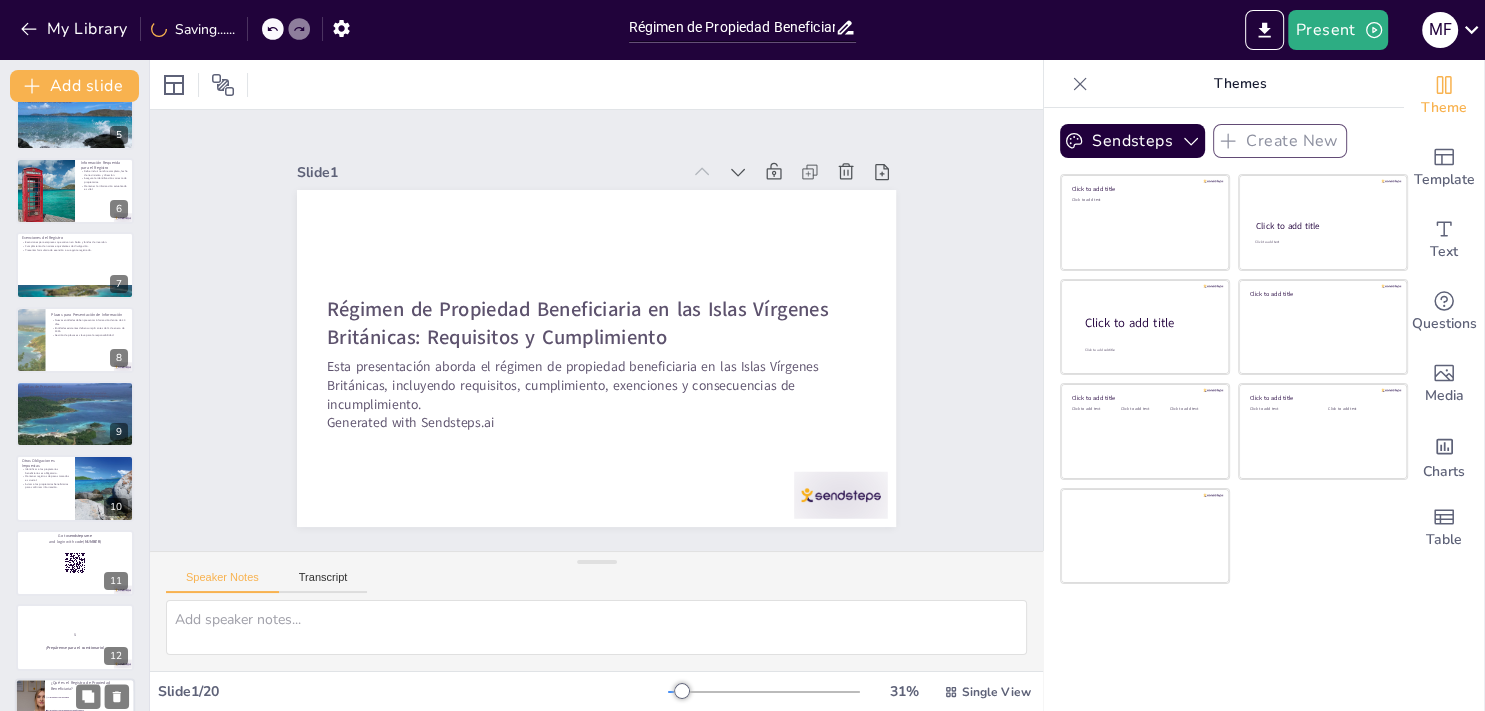 checkbox on "true" 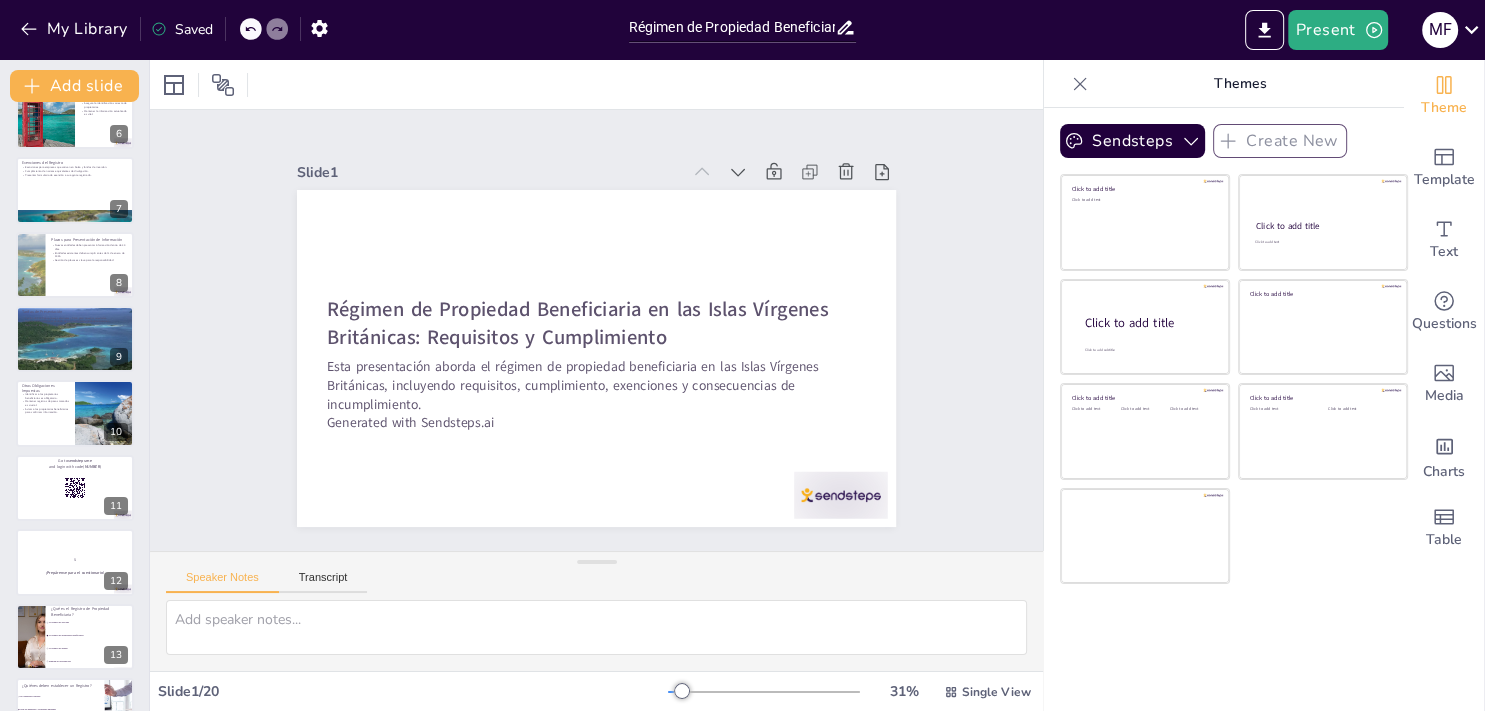 checkbox on "true" 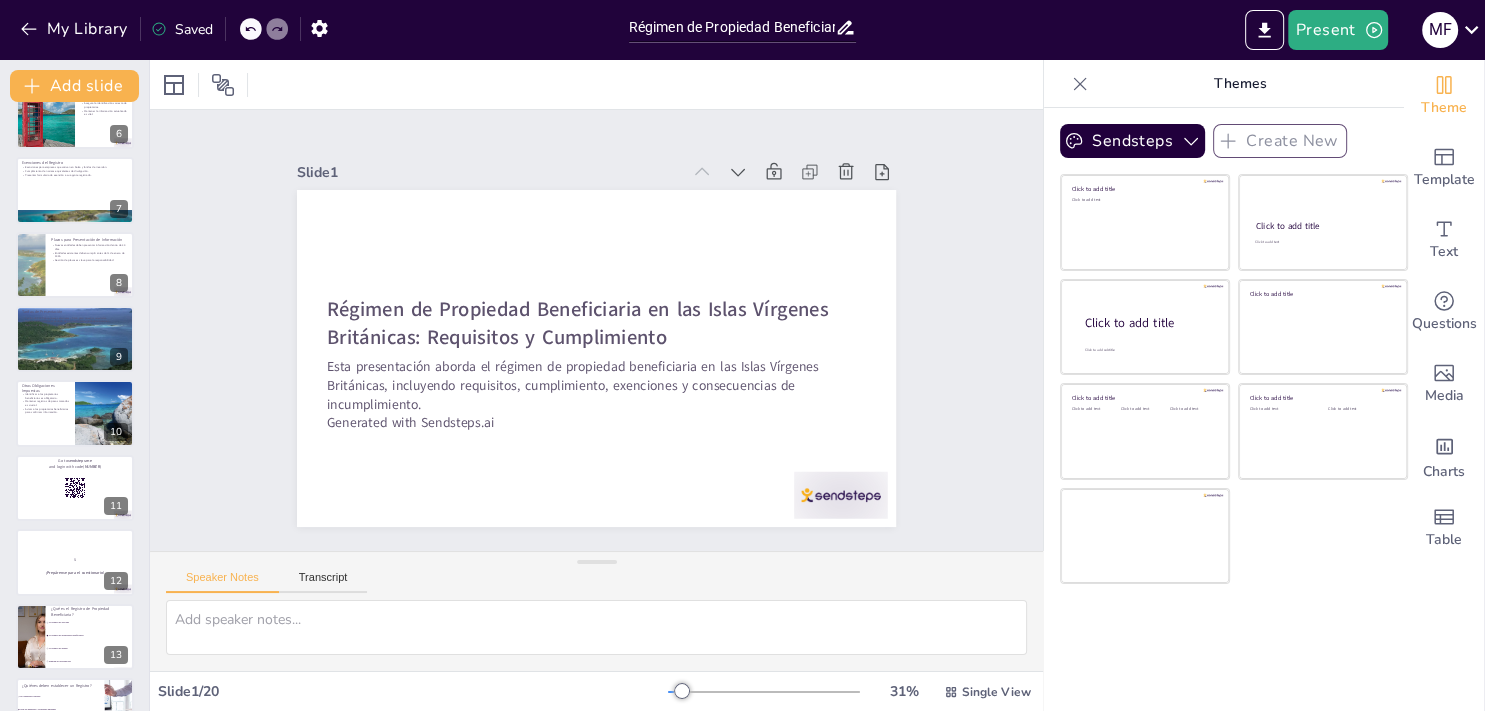 checkbox on "true" 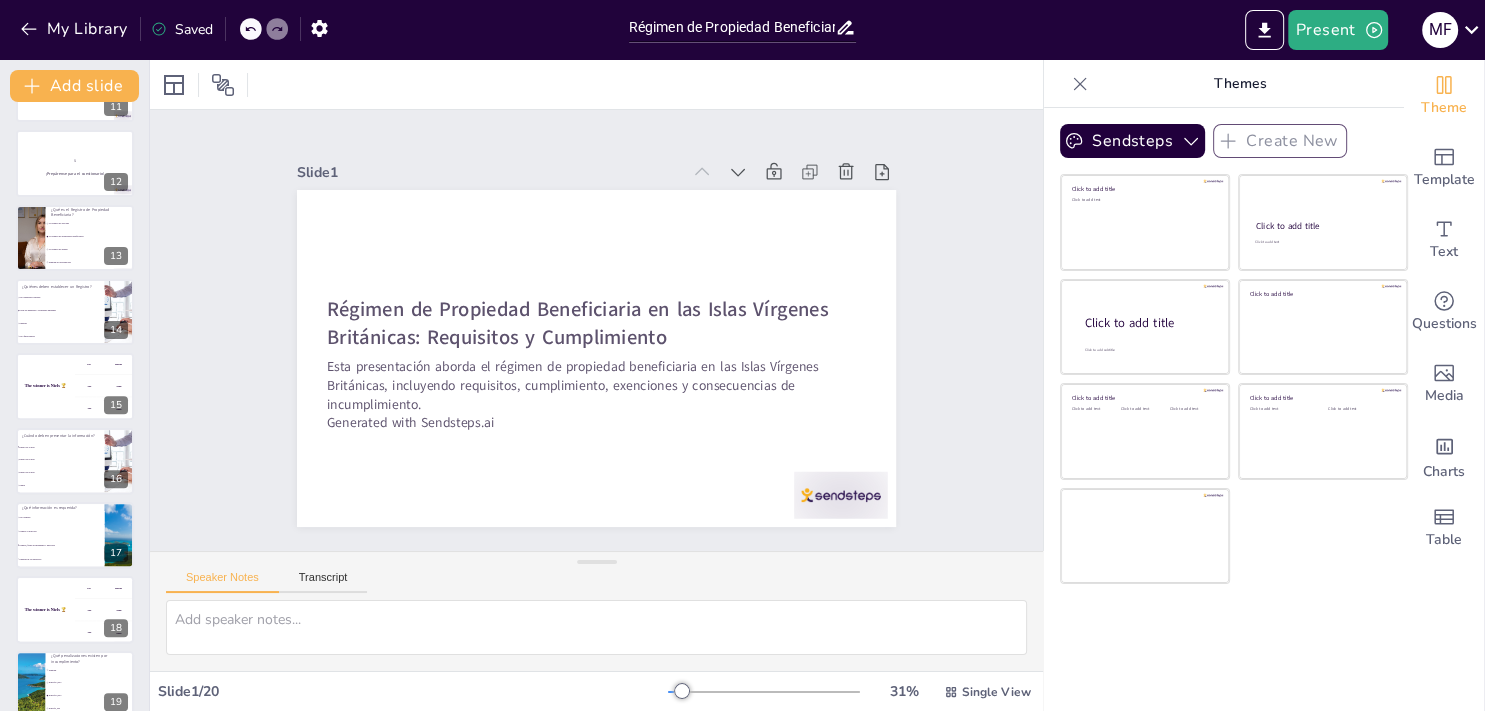 checkbox on "true" 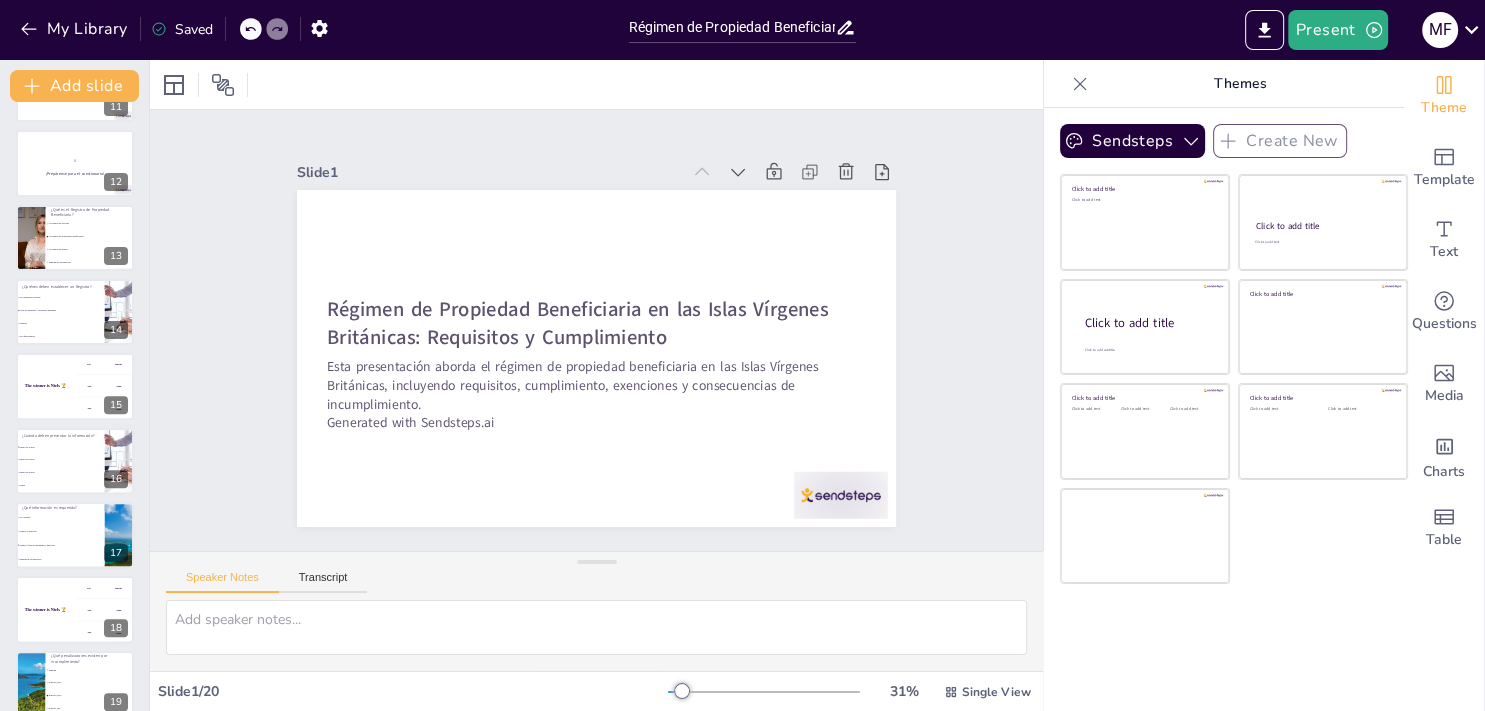 checkbox on "true" 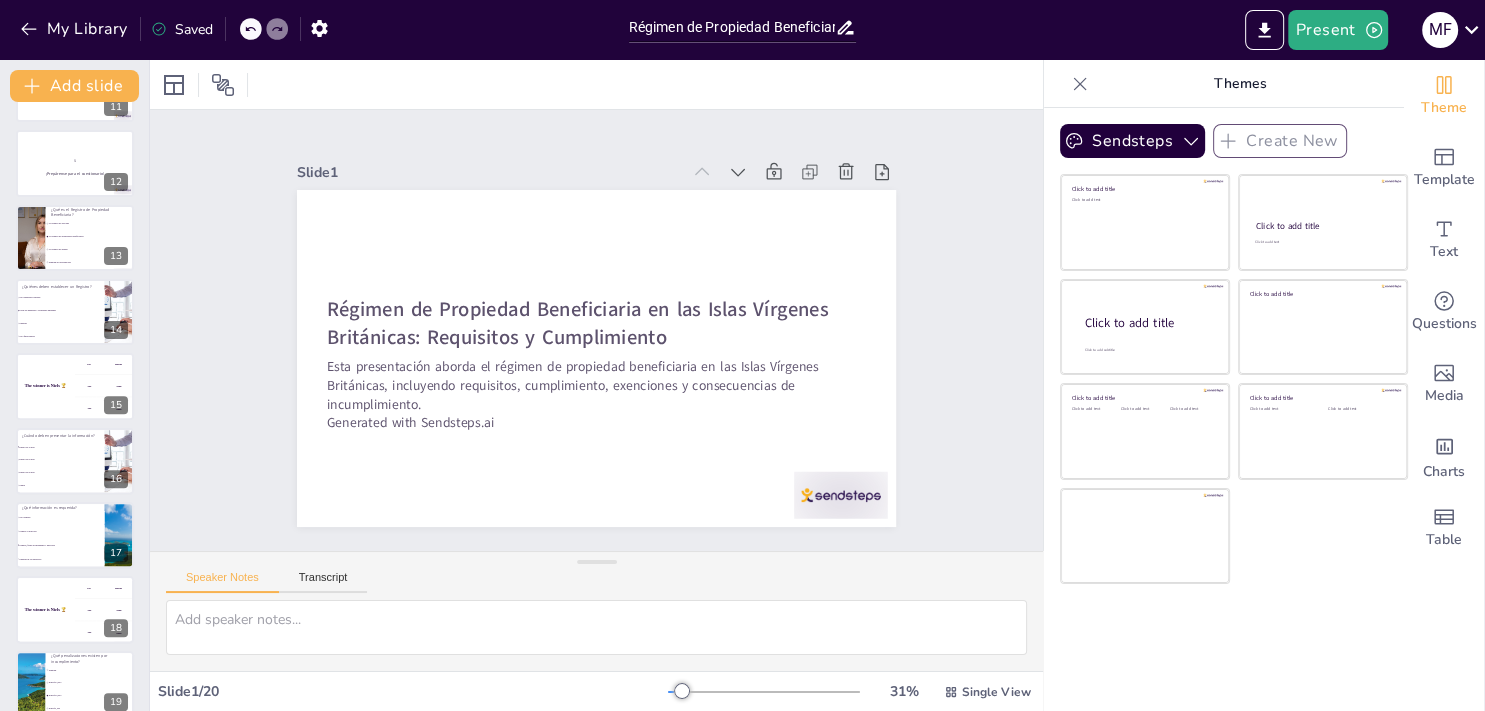 checkbox on "true" 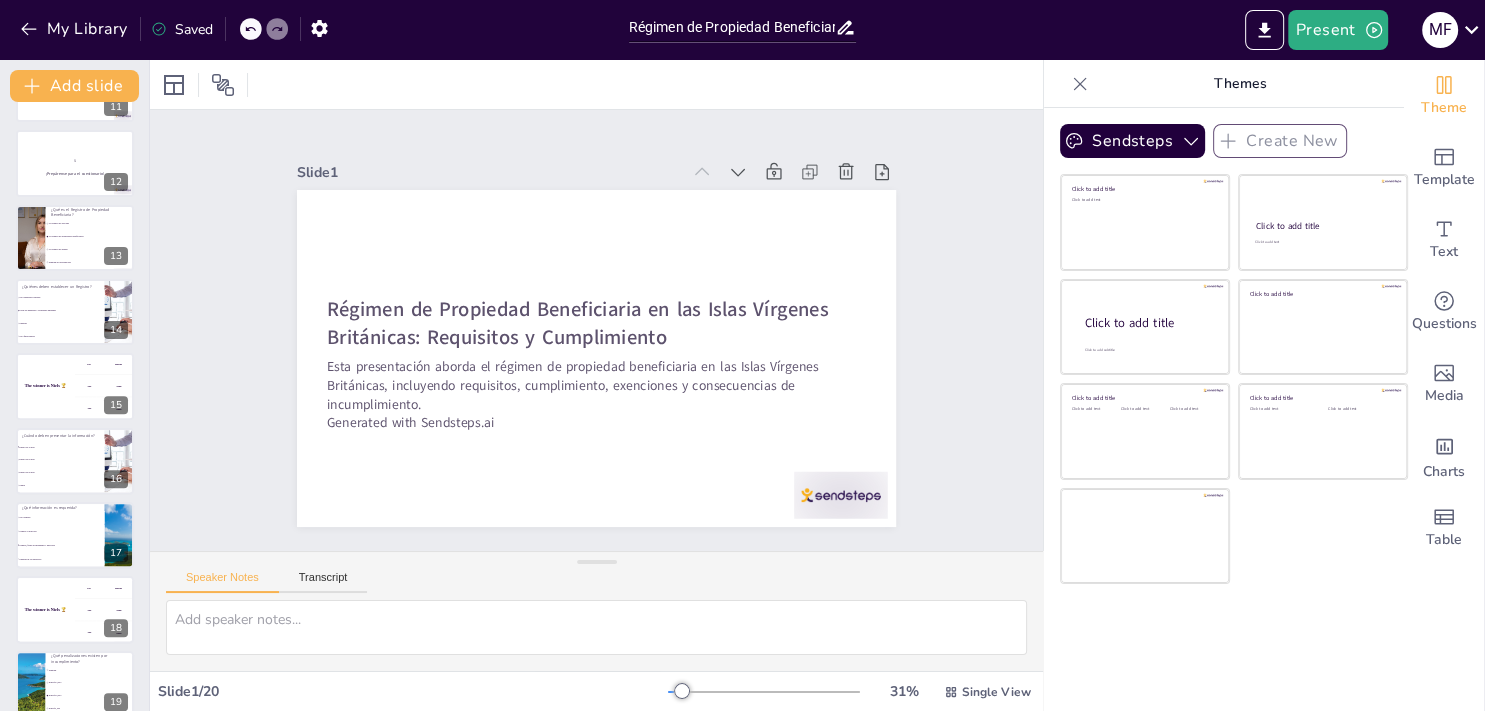 checkbox on "true" 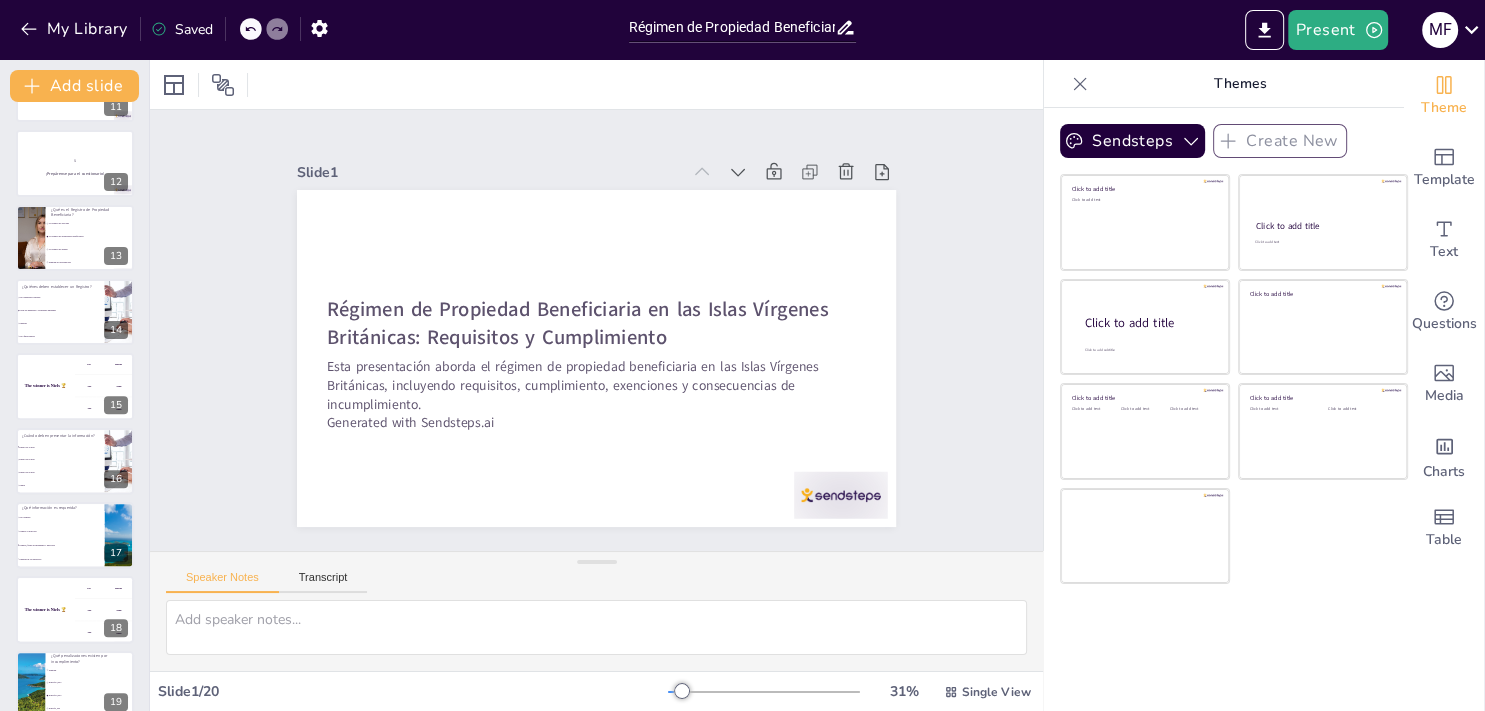 checkbox on "true" 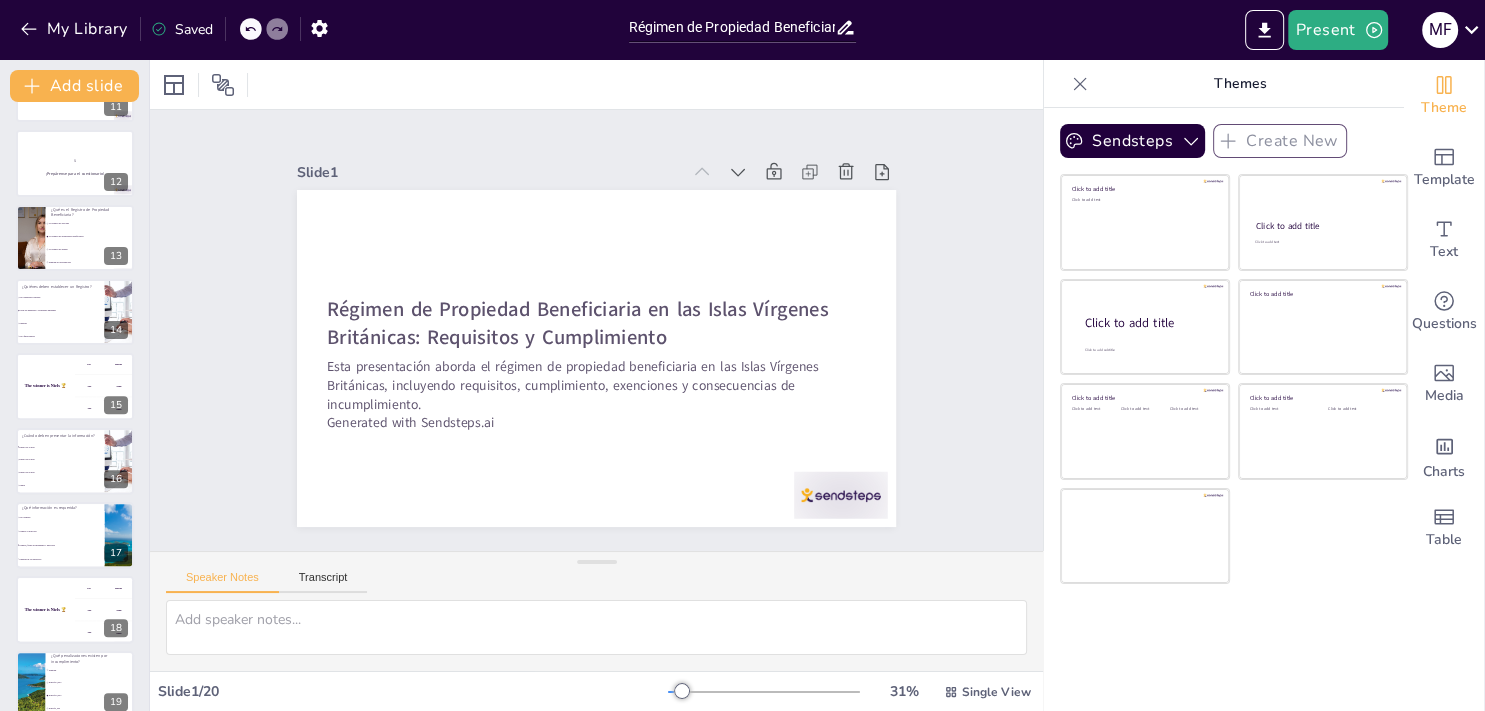 checkbox on "true" 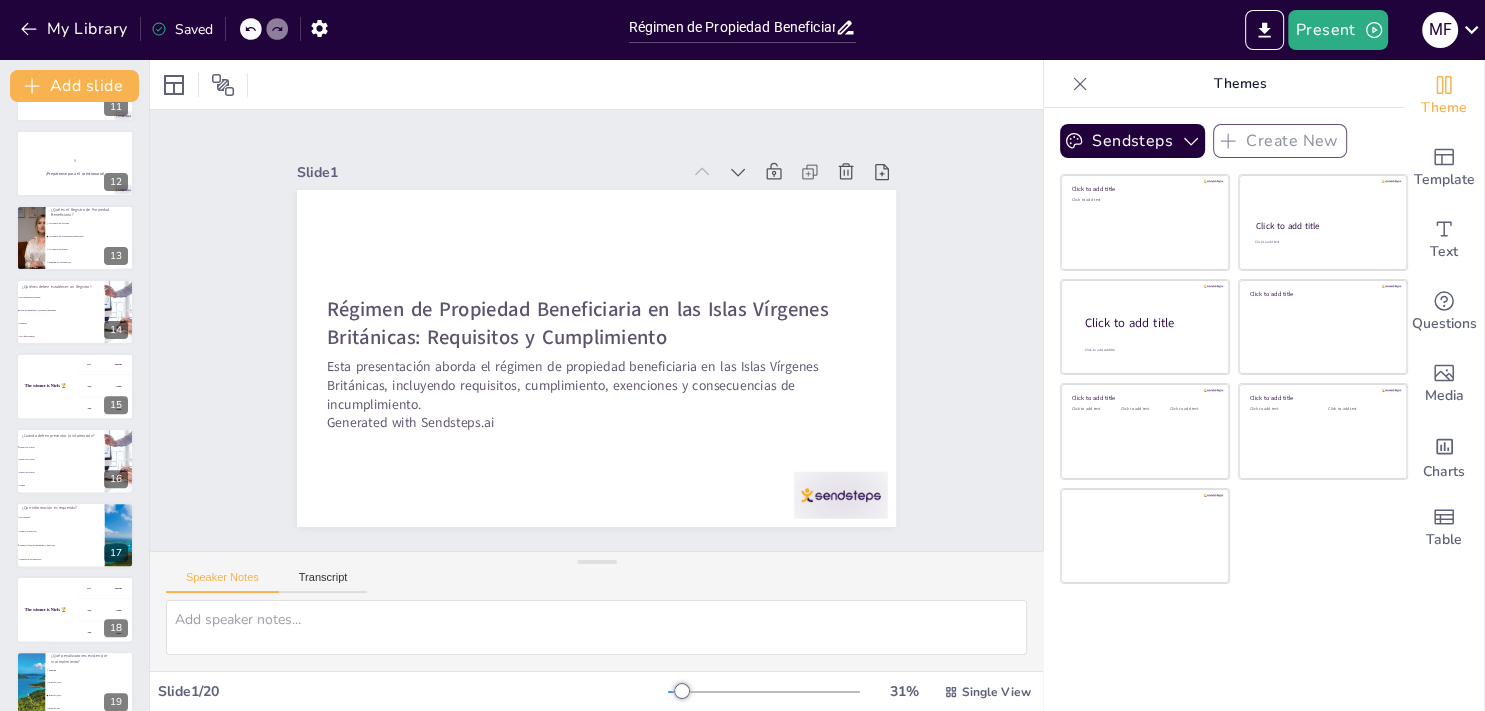 checkbox on "true" 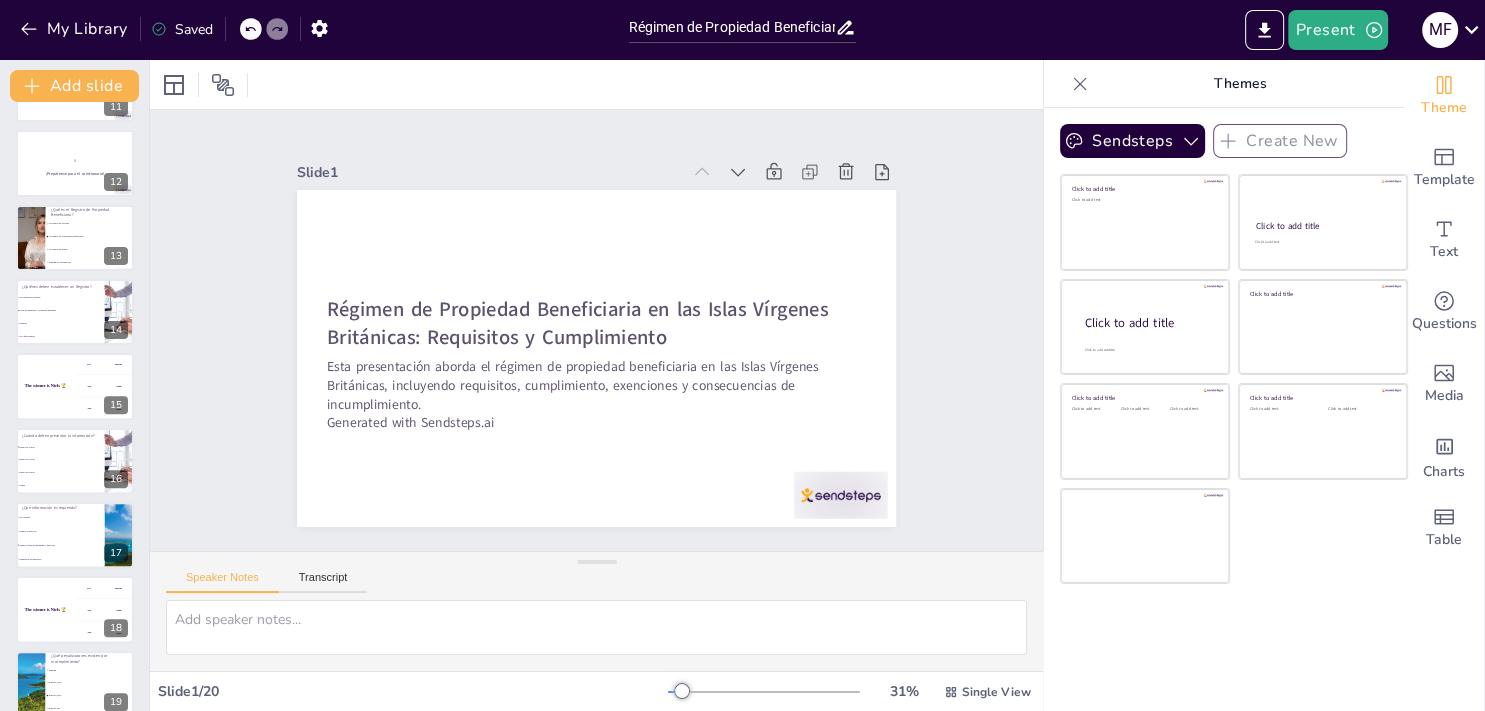 checkbox on "true" 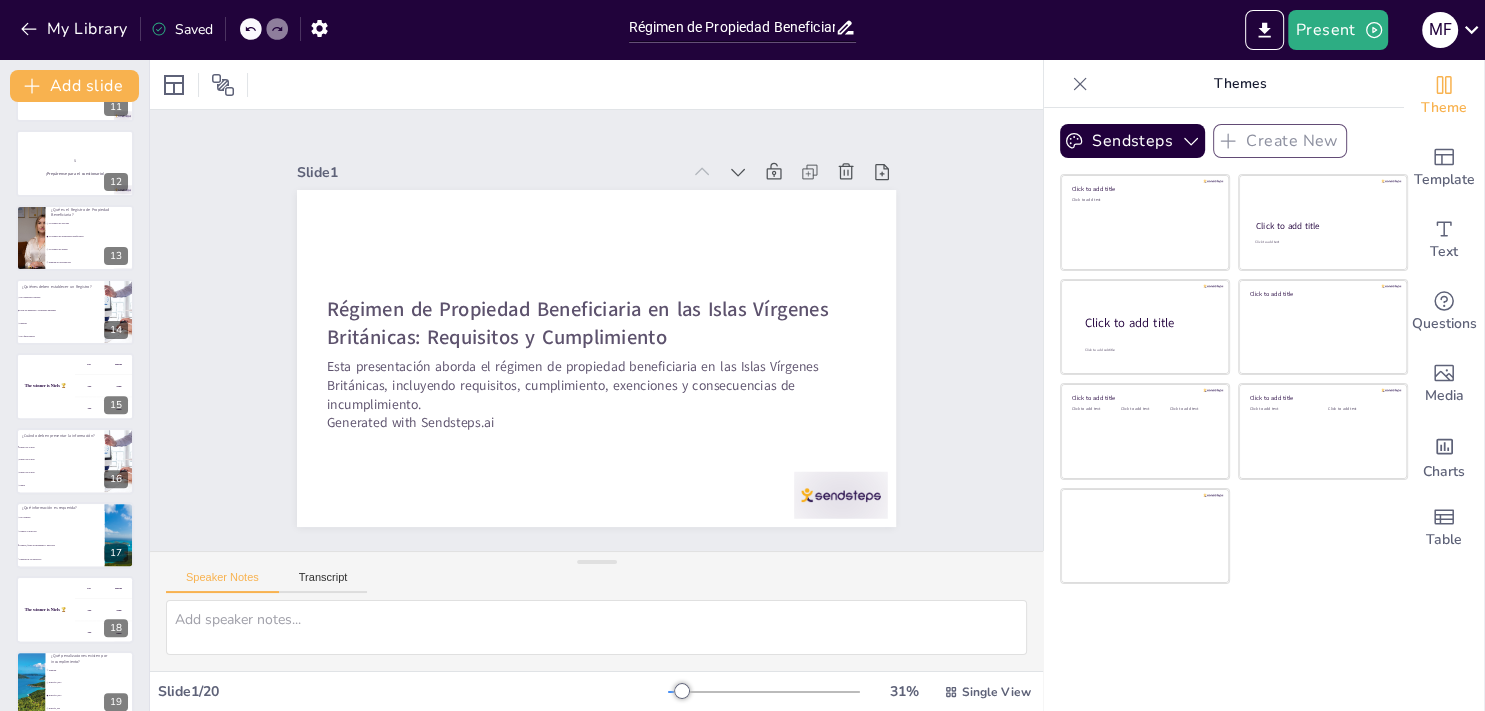 checkbox on "true" 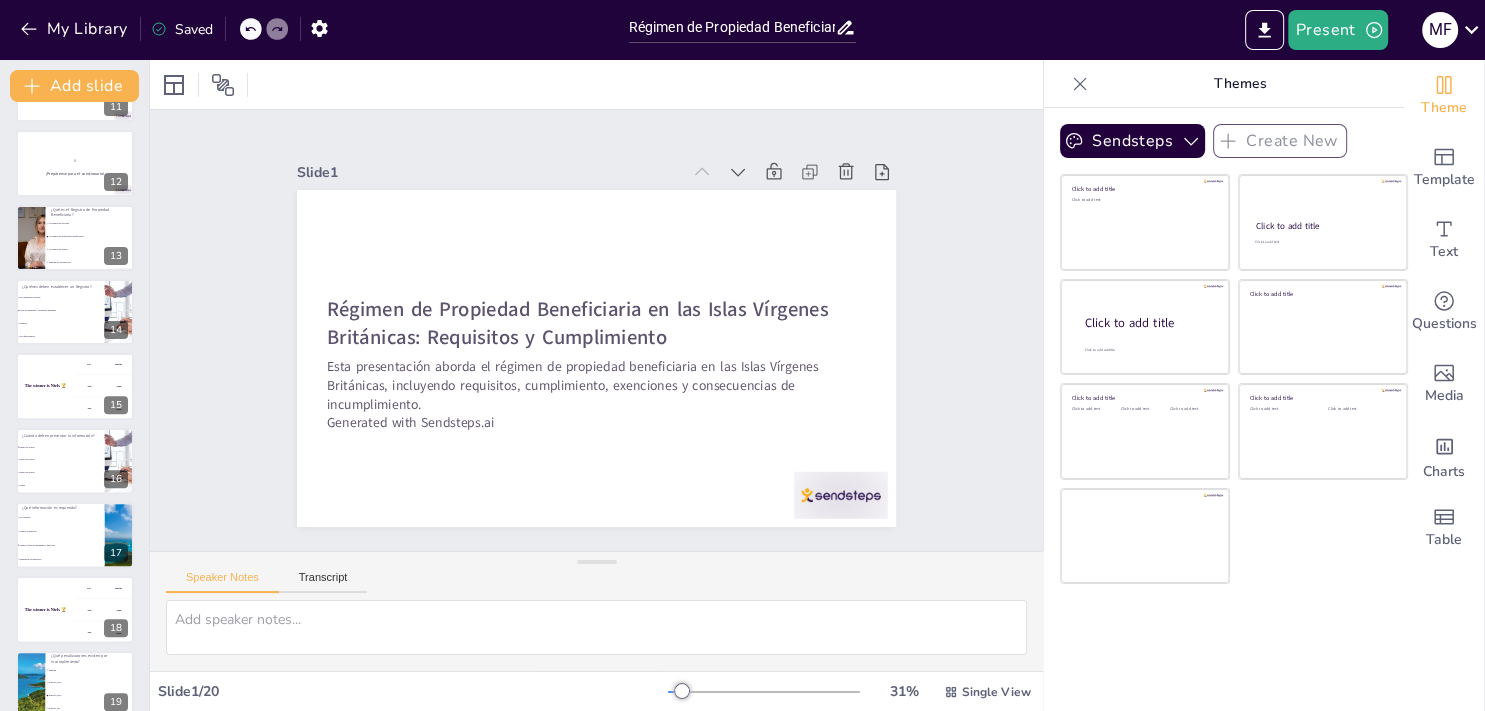 checkbox on "true" 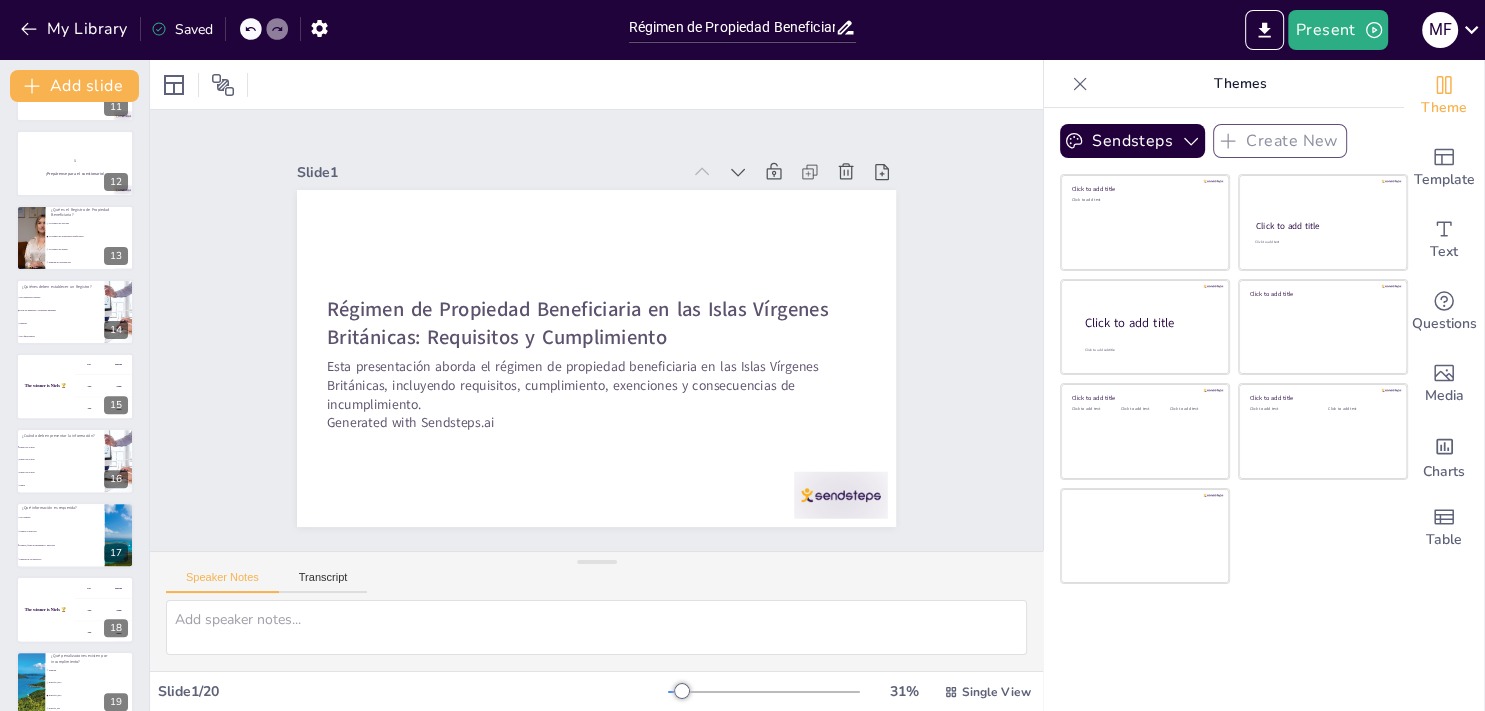checkbox on "true" 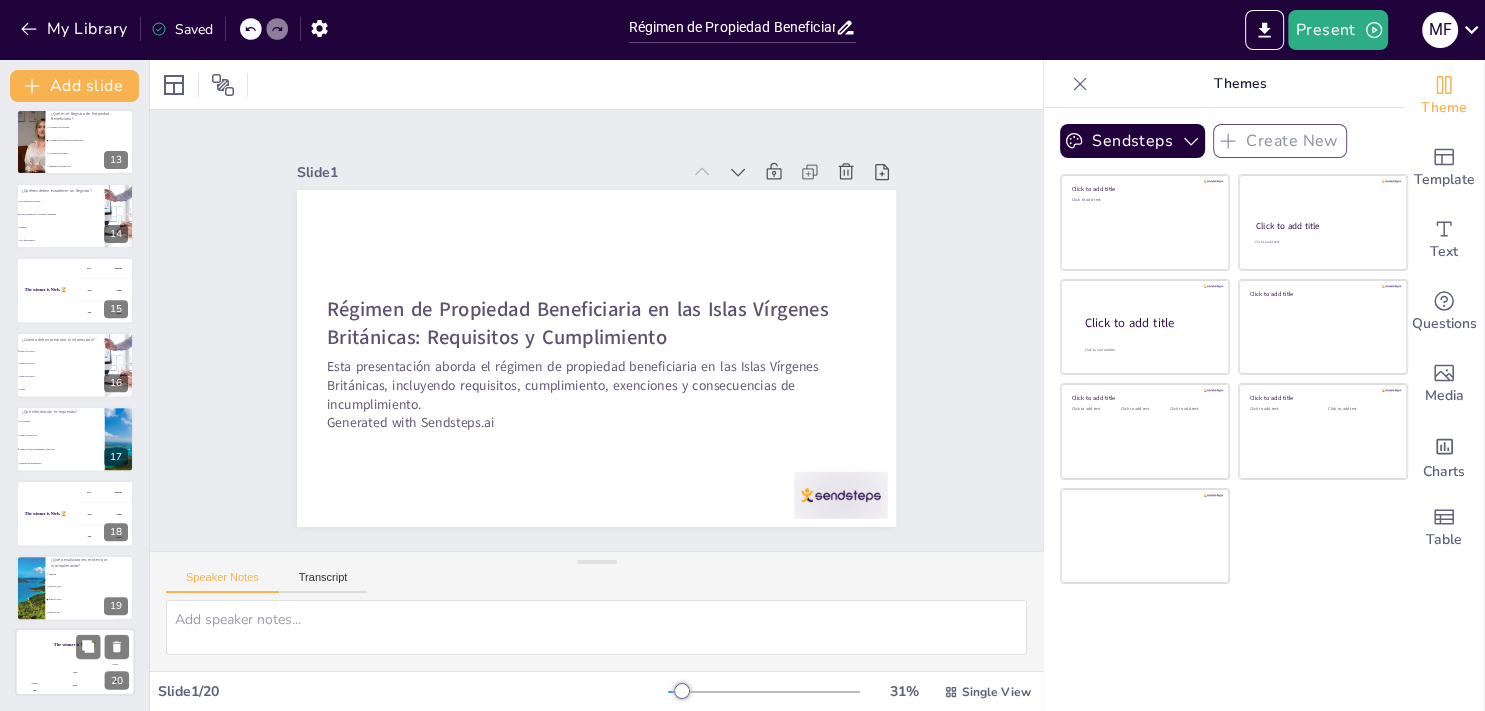 checkbox on "true" 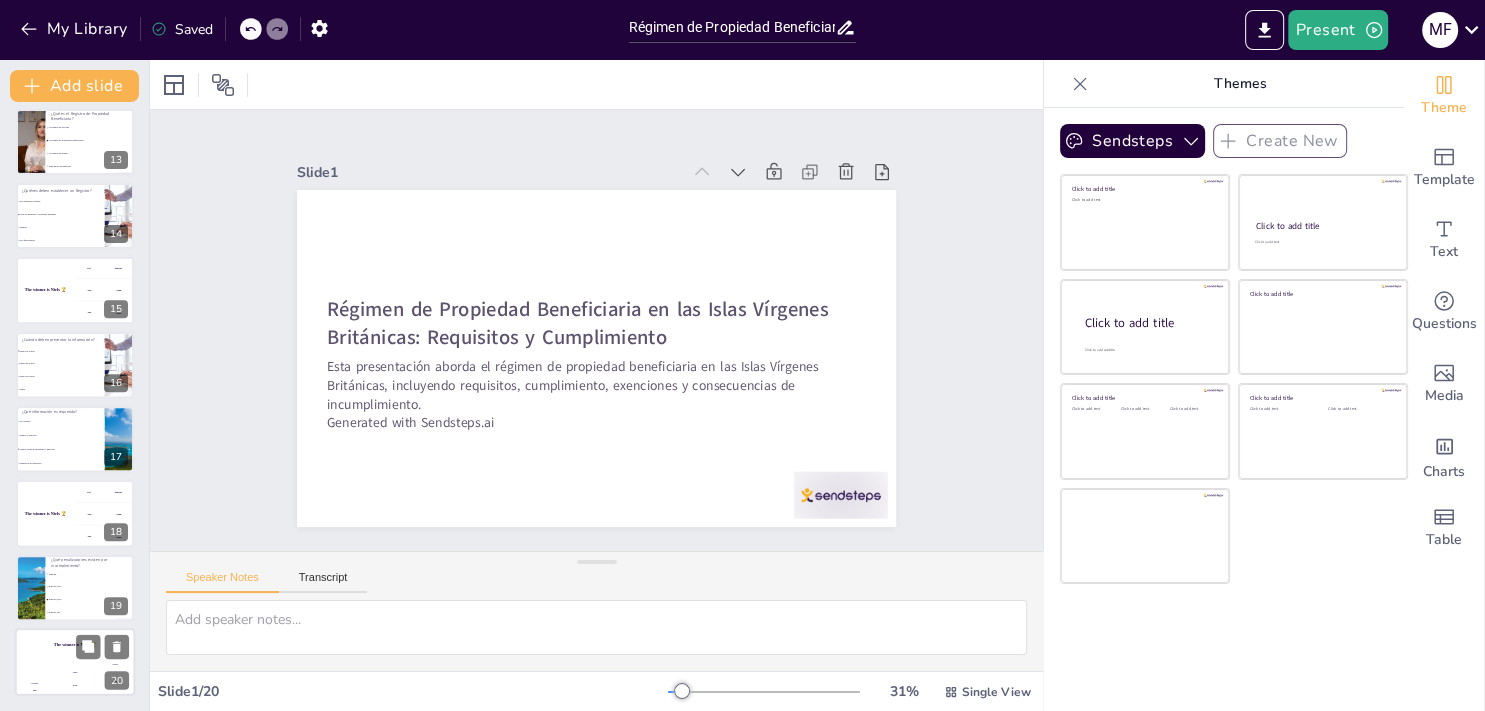checkbox on "true" 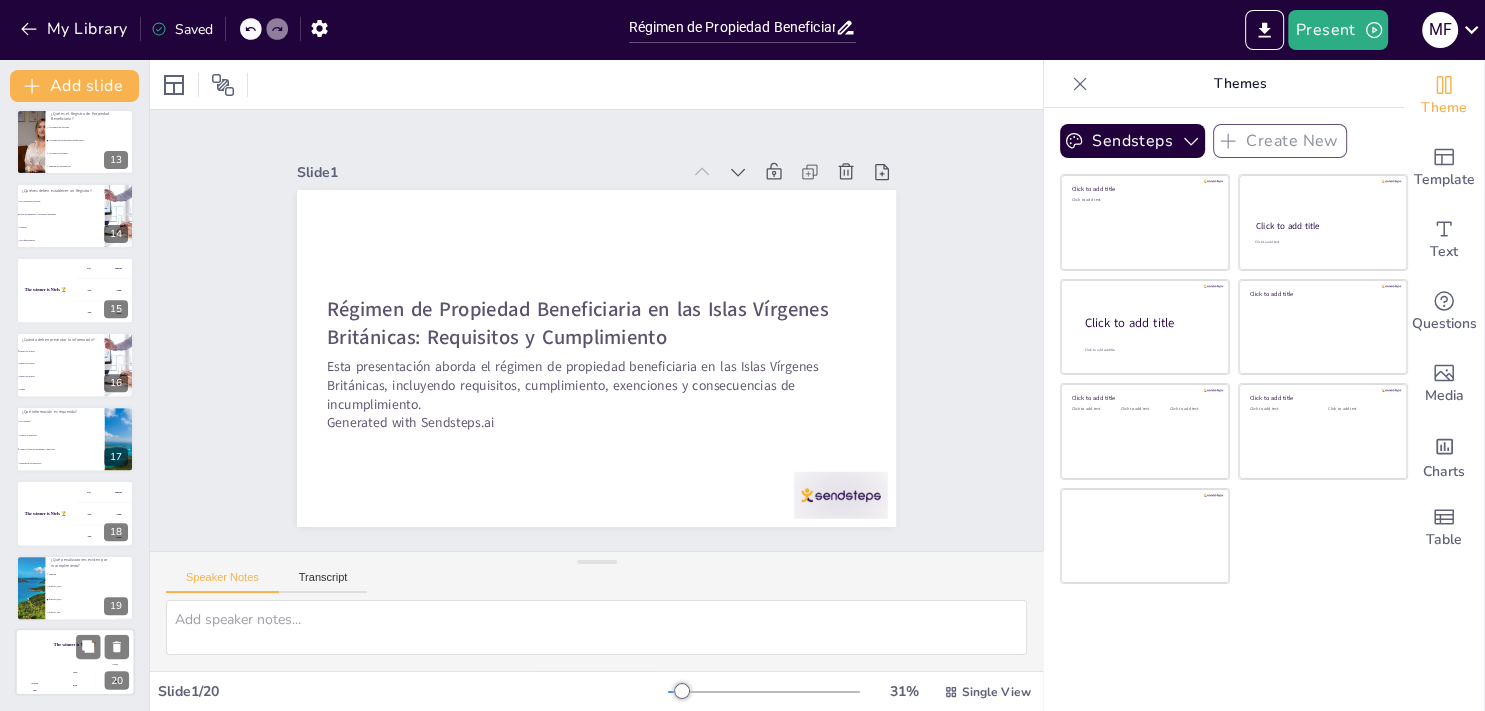 checkbox on "true" 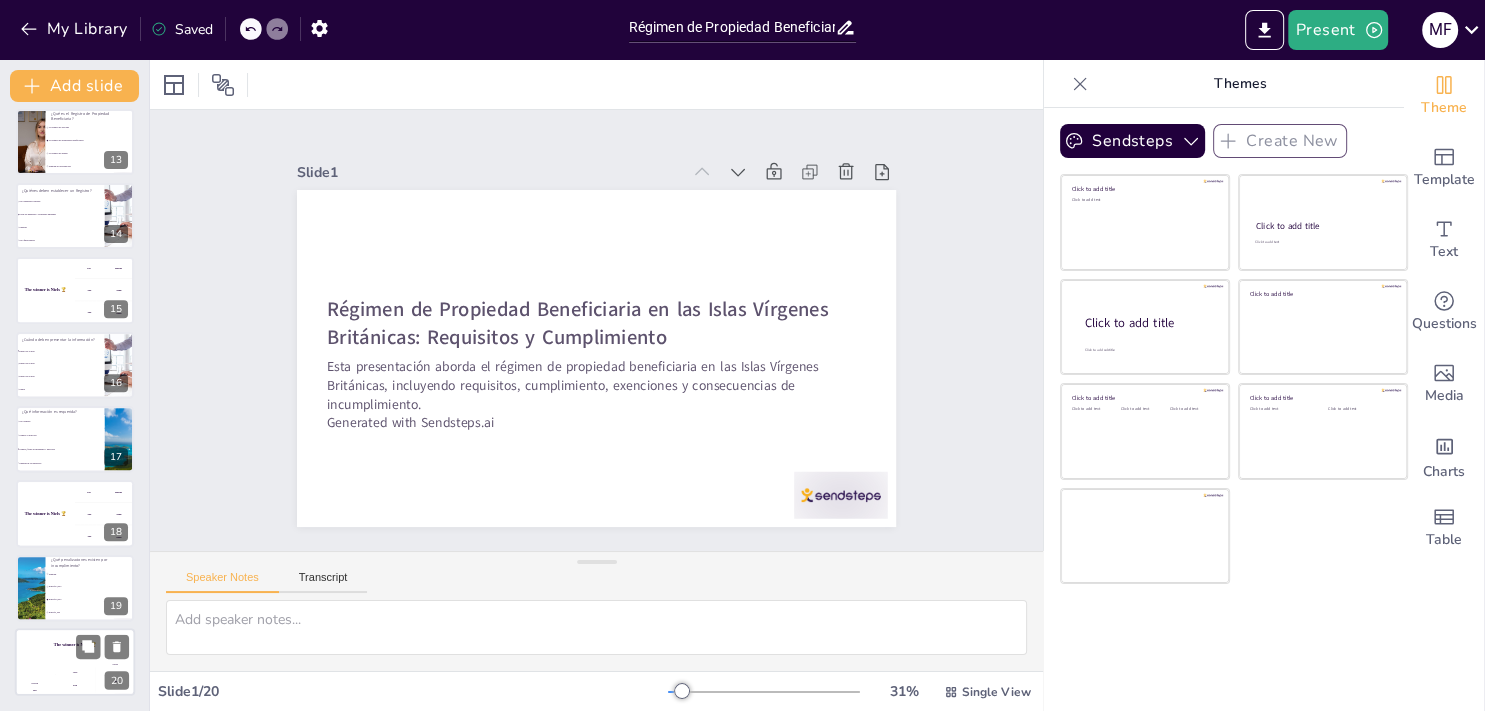 checkbox on "true" 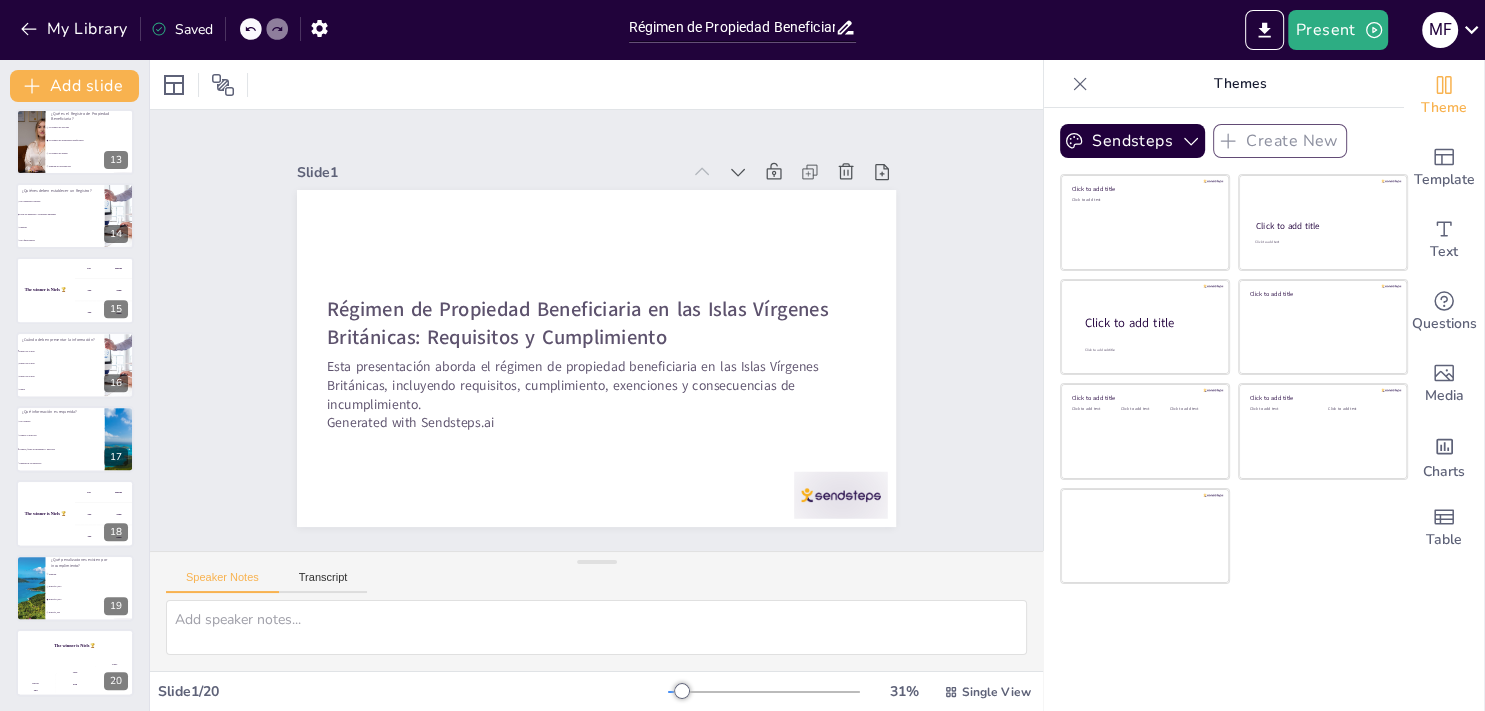 checkbox on "true" 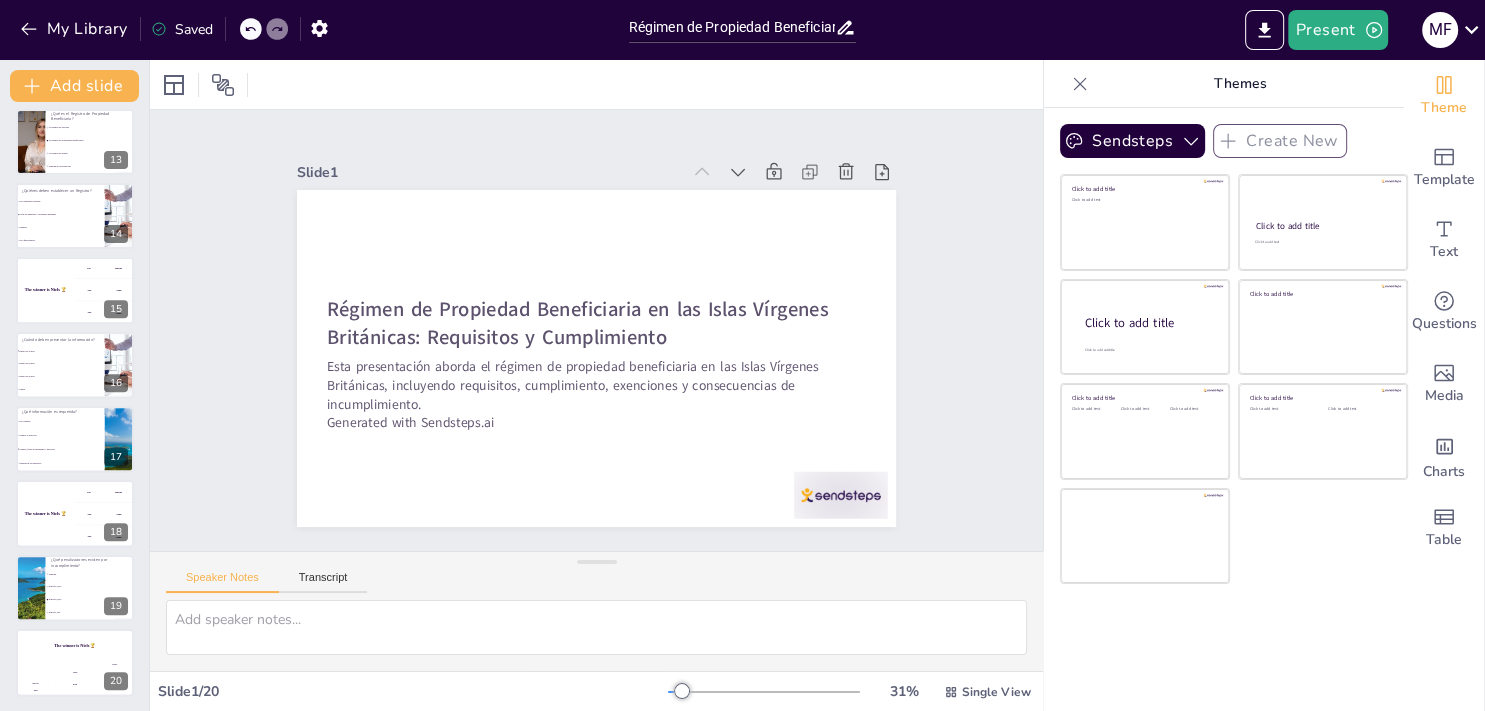 checkbox on "true" 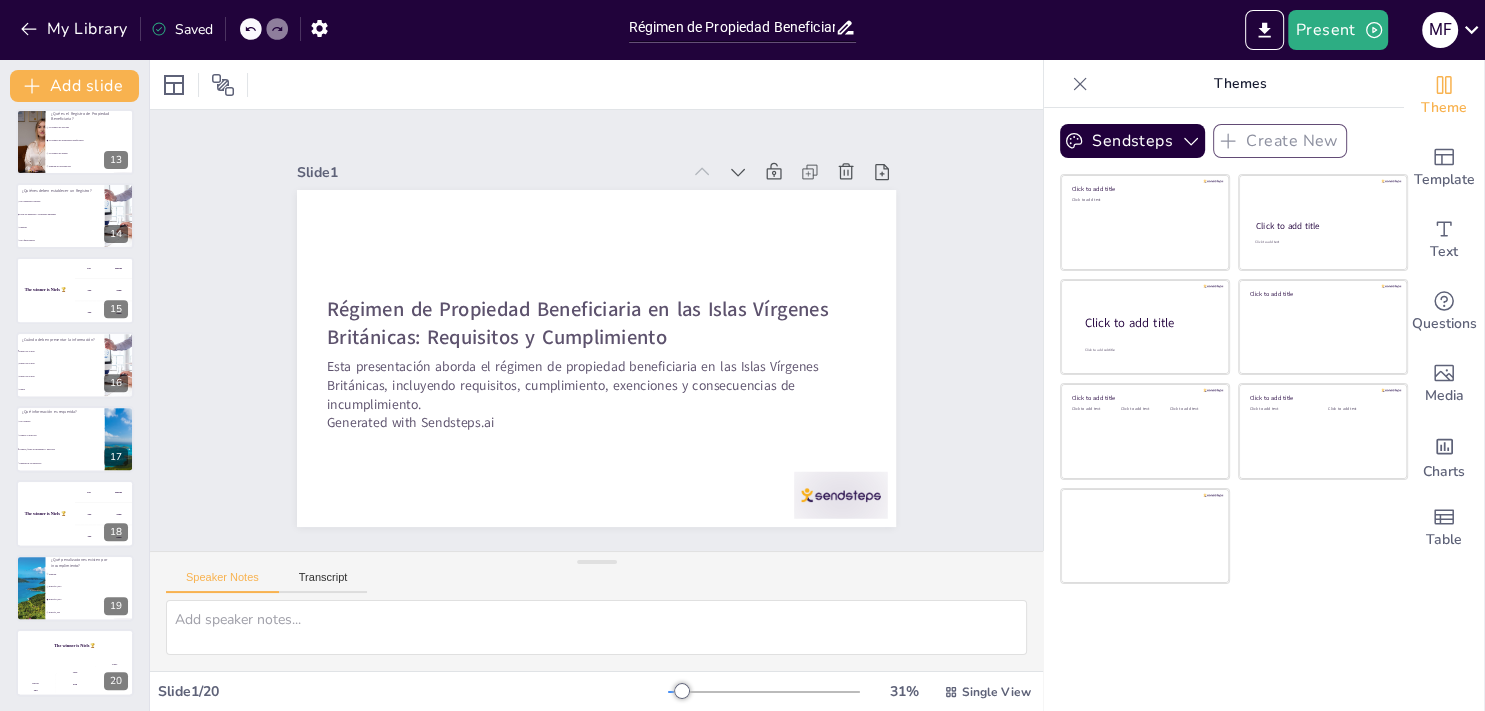 checkbox on "true" 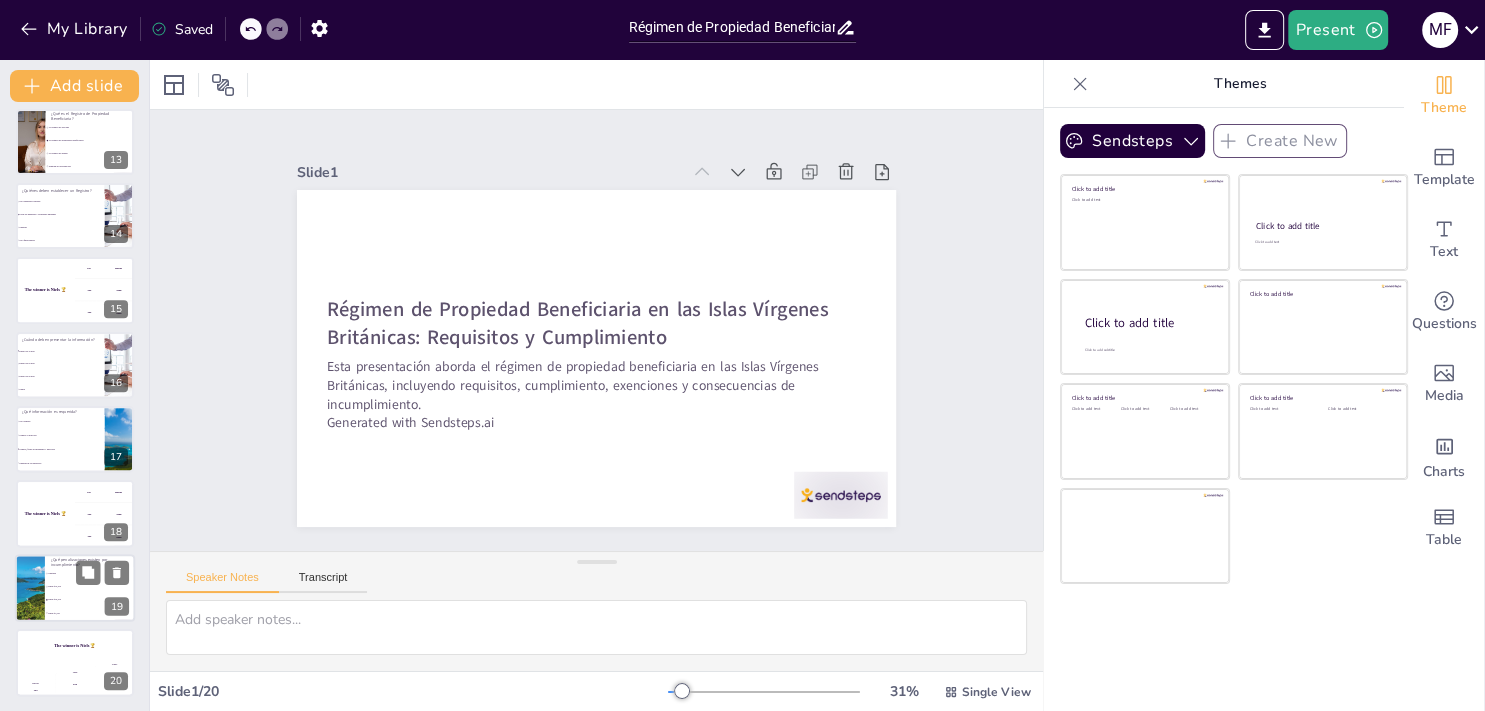type 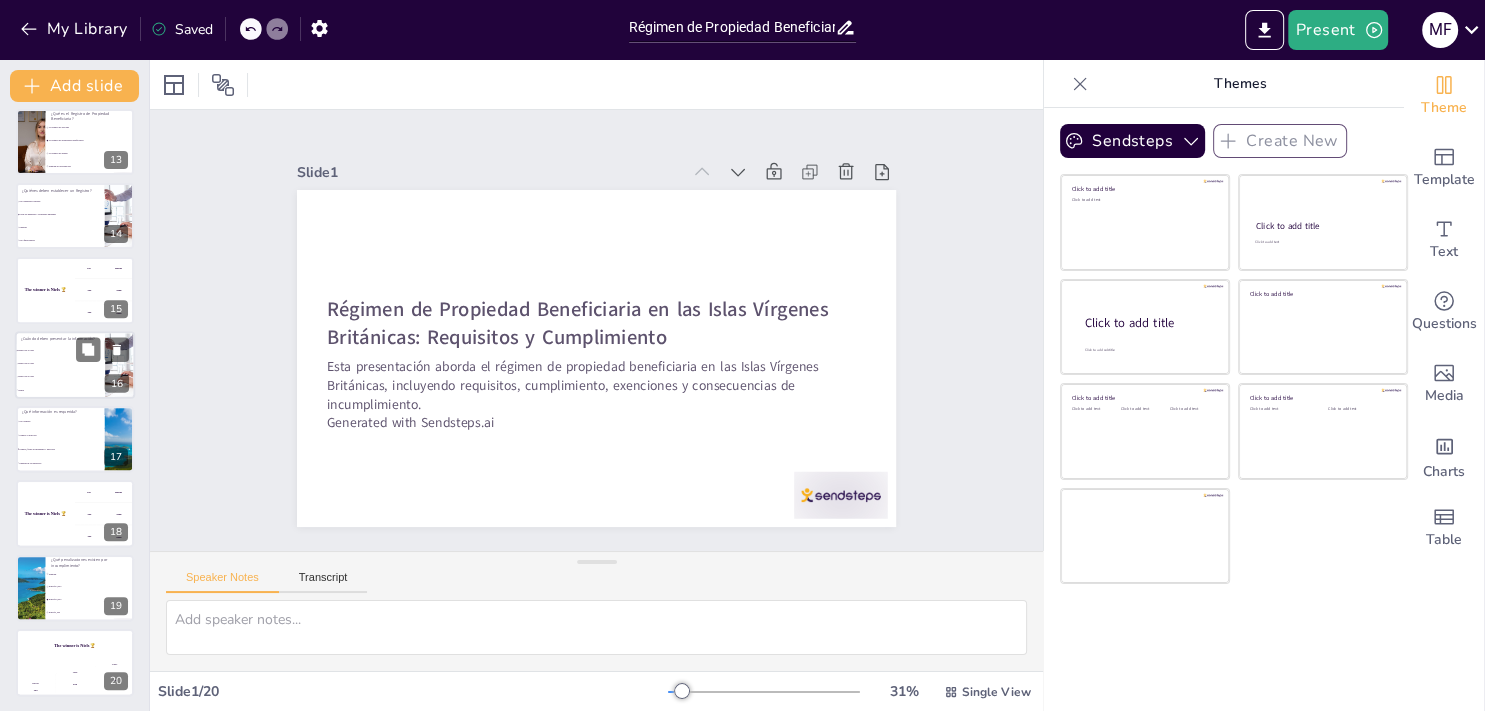 click on "Dentro de 90 días" at bounding box center [60, 376] 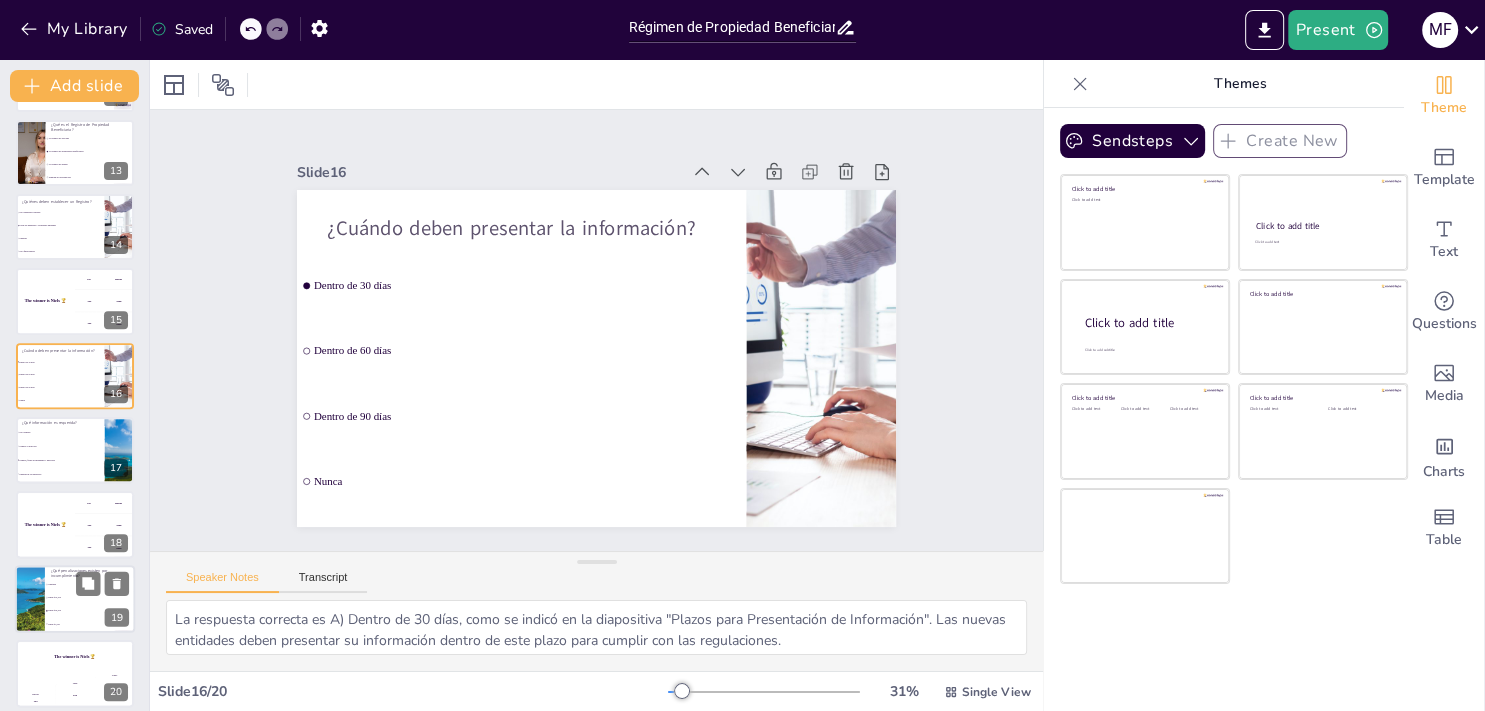 scroll, scrollTop: 902, scrollLeft: 0, axis: vertical 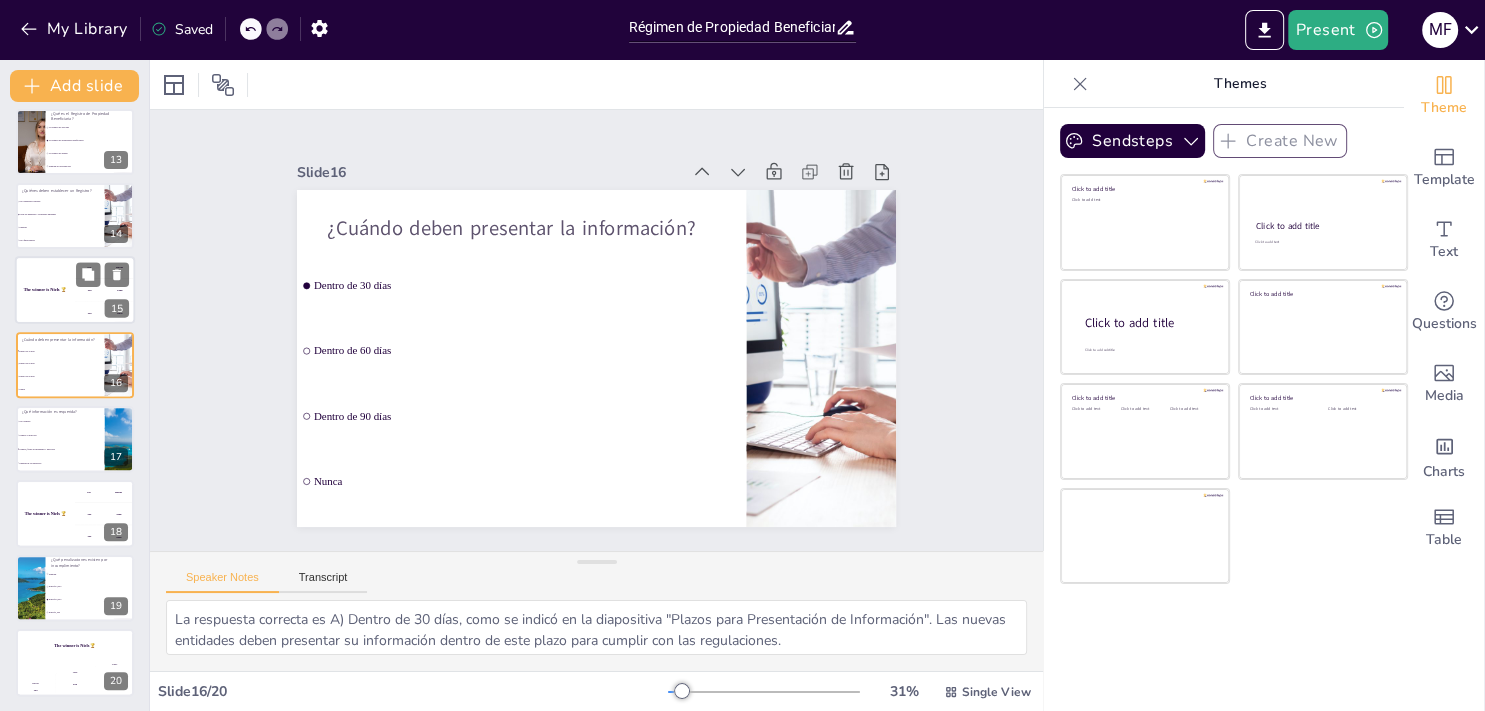 click on "The winner is   Niels 🏆" at bounding box center [45, 291] 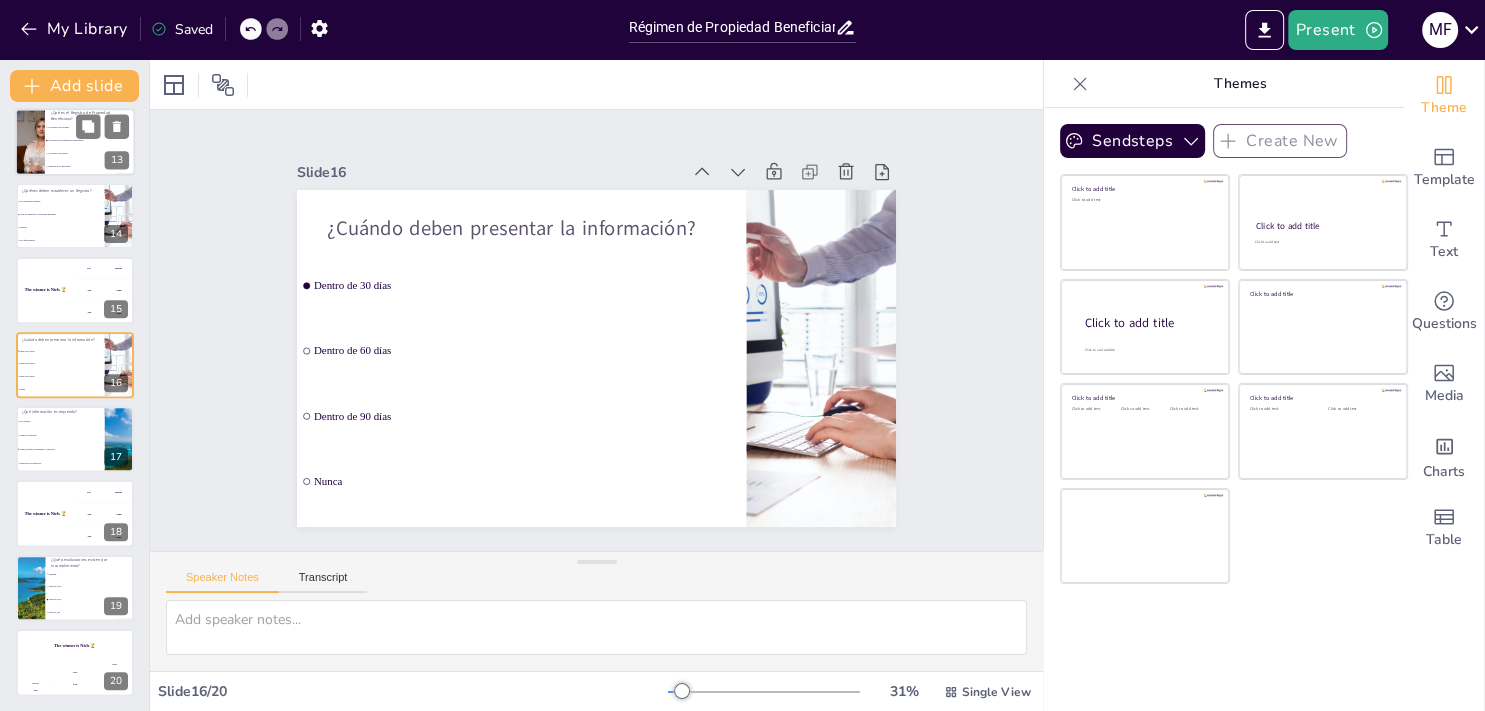 scroll, scrollTop: 786, scrollLeft: 0, axis: vertical 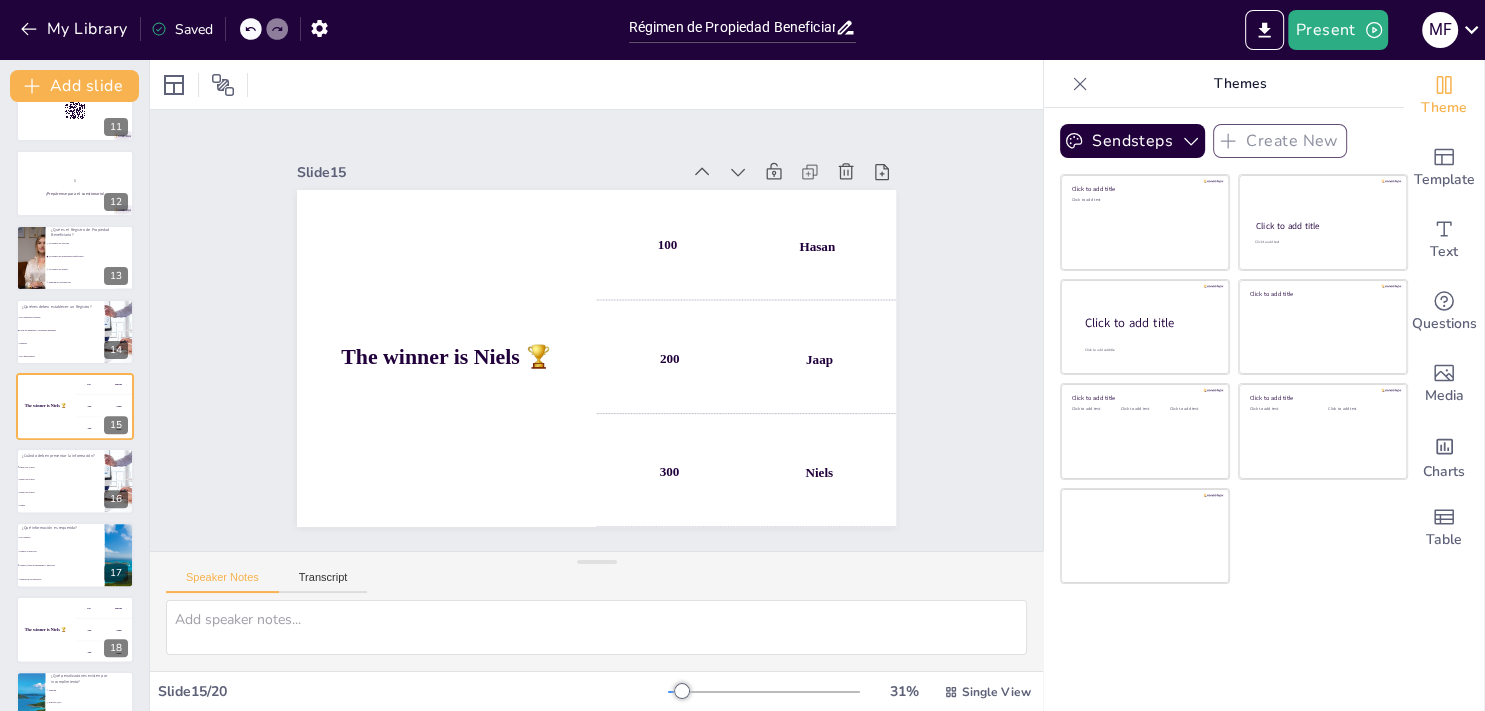 click on "Régimen de Propiedad Beneficiaria en las Islas Vírgenes Británicas: Requisitos y Cumplimiento Esta presentación aborda el régimen de propiedad beneficiaria en las Islas Vírgenes Británicas, incluyendo requisitos, cumplimiento, exenciones y consecuencias de incumplimiento. Generated with Sendsteps.ai 1 Introducción al Régimen de Propiedad Beneficiaria El régimen exige un registro de propiedad beneficiaria. La información debe ser accesible y precisa. La guía se basa en regulaciones actuales. Se busca combatir el lavado de dinero. 2 ¿Qué es el Registro de Propiedad Beneficiaria? Es un documento que contiene información sobre propietarios beneficiarios. Mantenido por el Registrador de Asuntos Corporativos. Previene el uso indebido de estructuras empresariales. 3 Obligaciones de Establecimiento del Registro Deben establecer y mantener el registro. Presentar información dentro de 30 días. Asegurar información actualizada y precisa. 4 ¿Quiénes son los Propietarios Beneficiarios? 5 6 7 8 9 10 11" at bounding box center [74, 72] 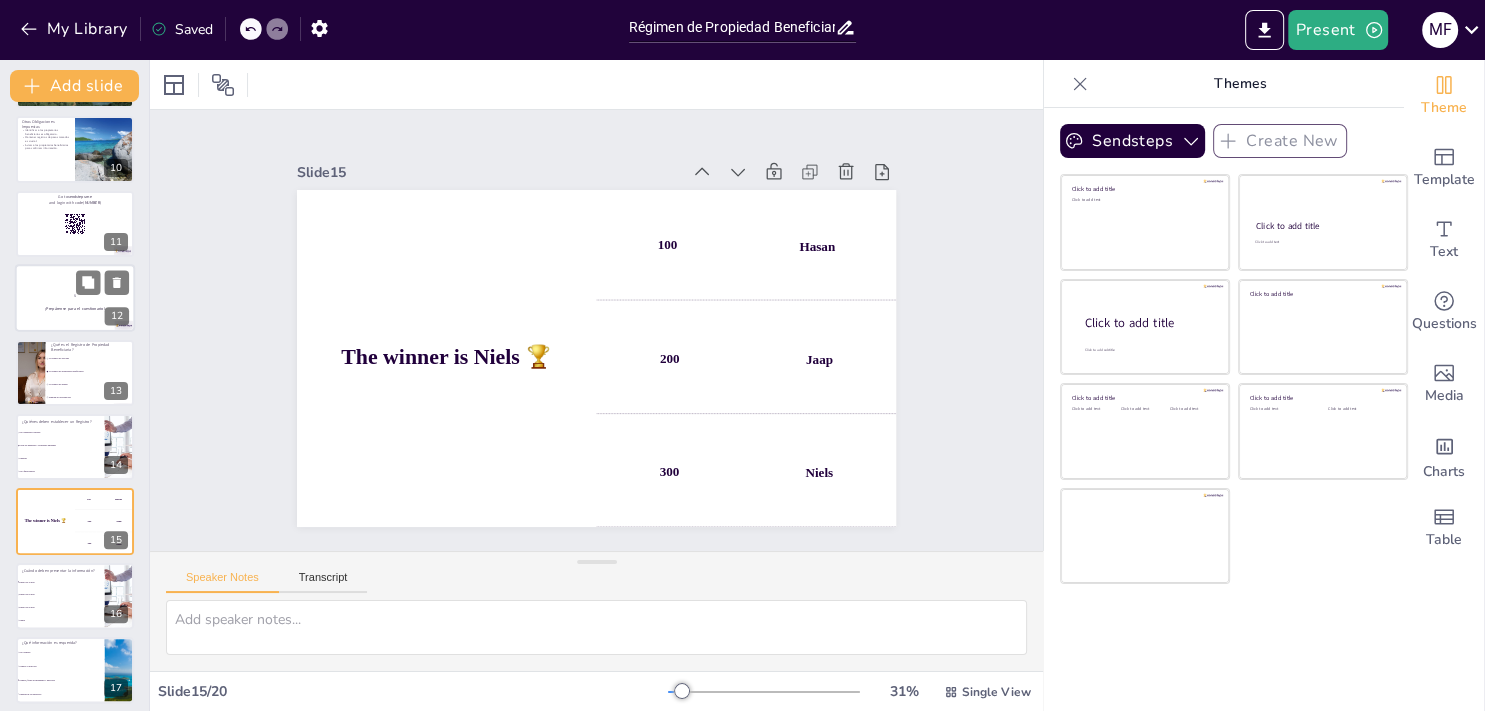 click at bounding box center (75, 298) 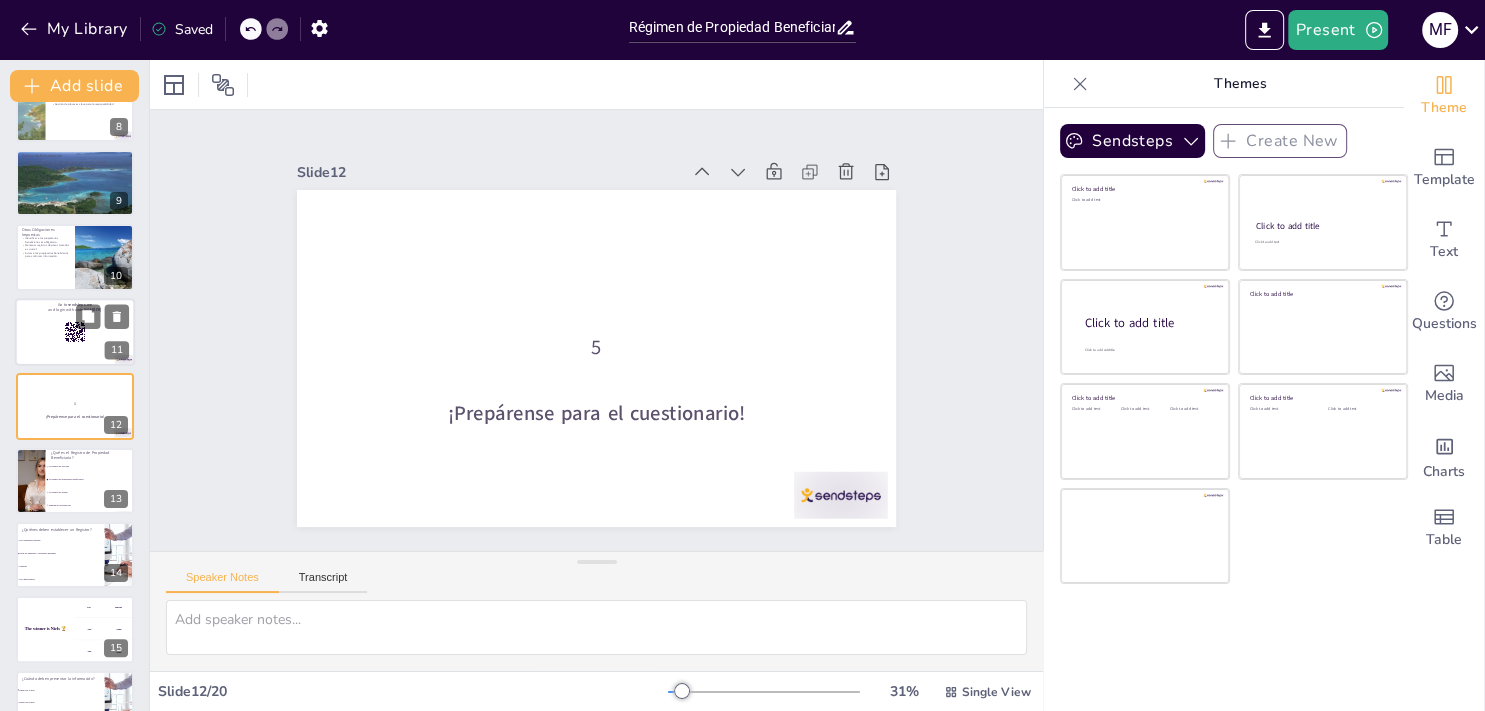 click at bounding box center [75, 332] 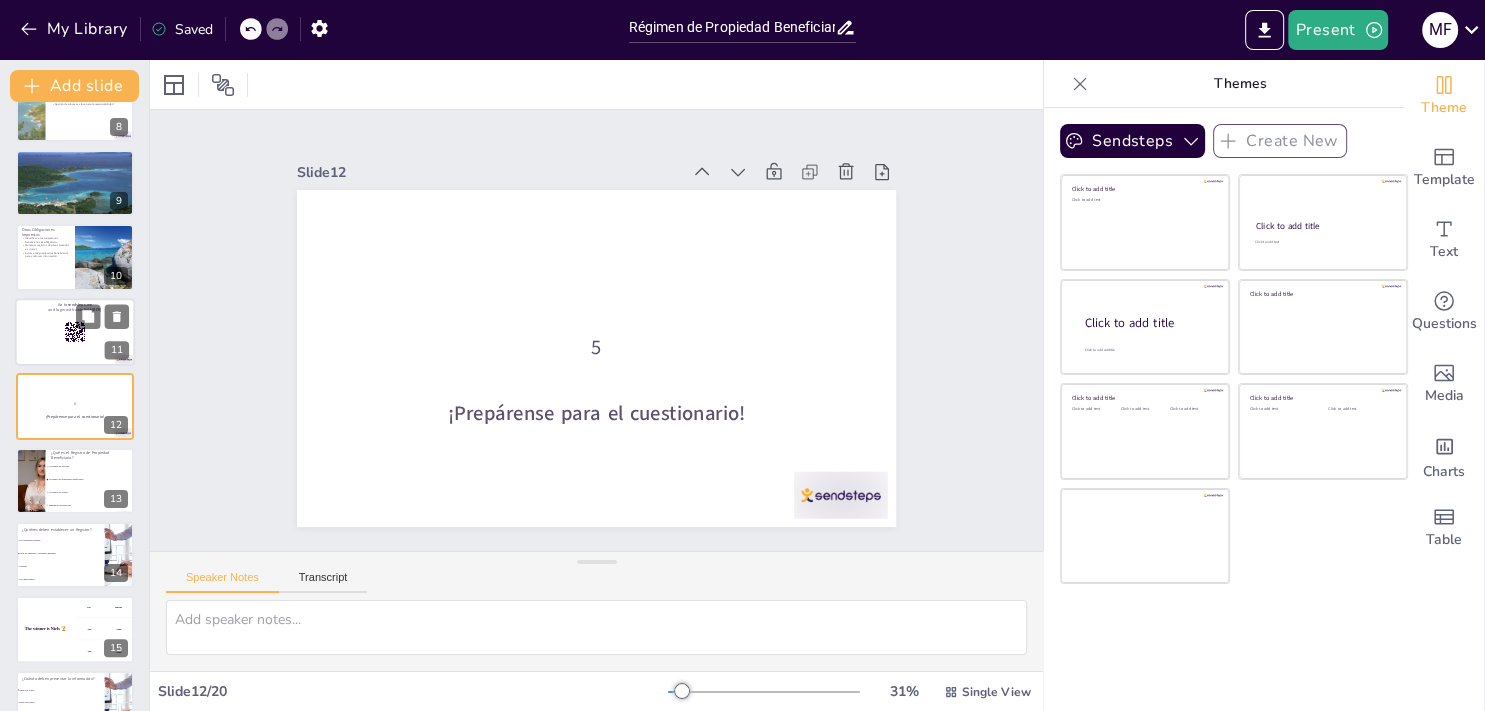 scroll, scrollTop: 488, scrollLeft: 0, axis: vertical 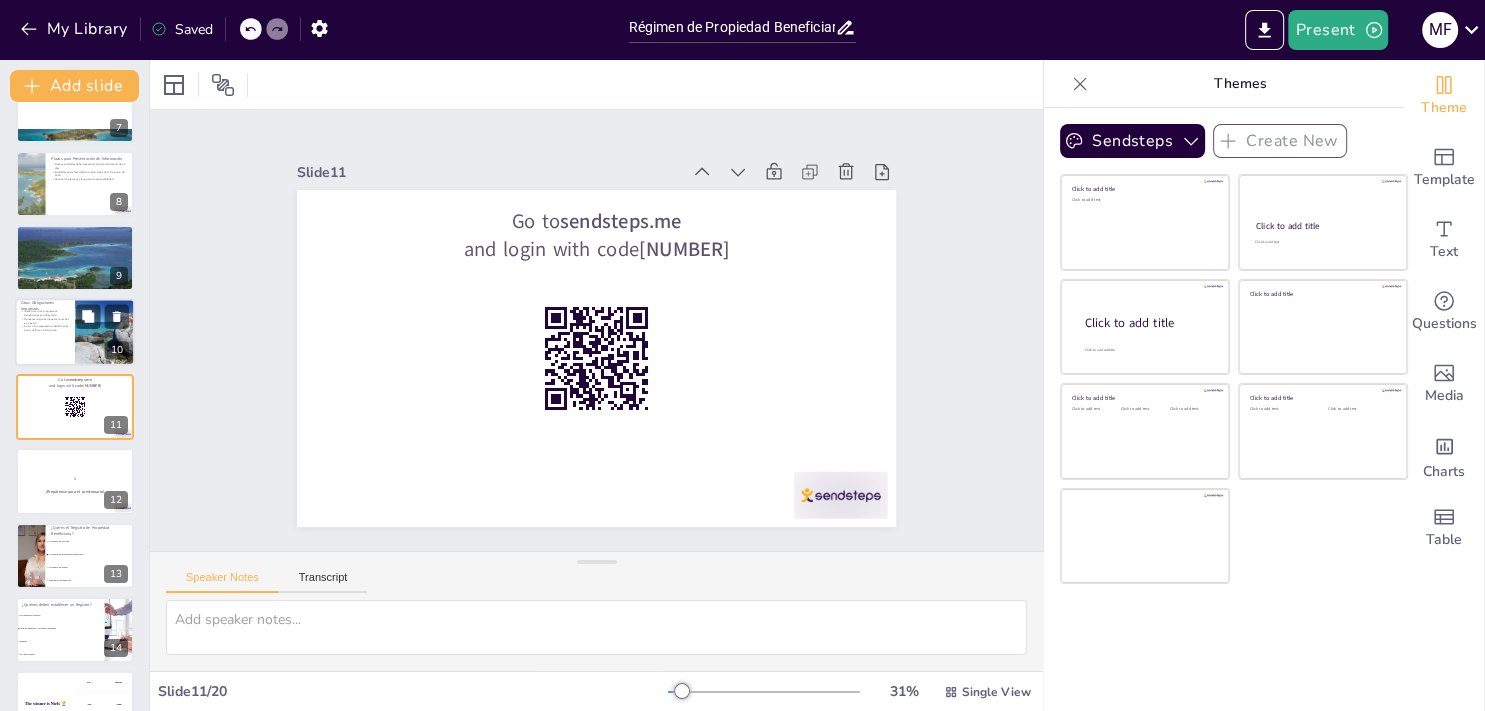 click on "Avisar a los propietarios beneficiarios para confirmar información." at bounding box center [45, 328] 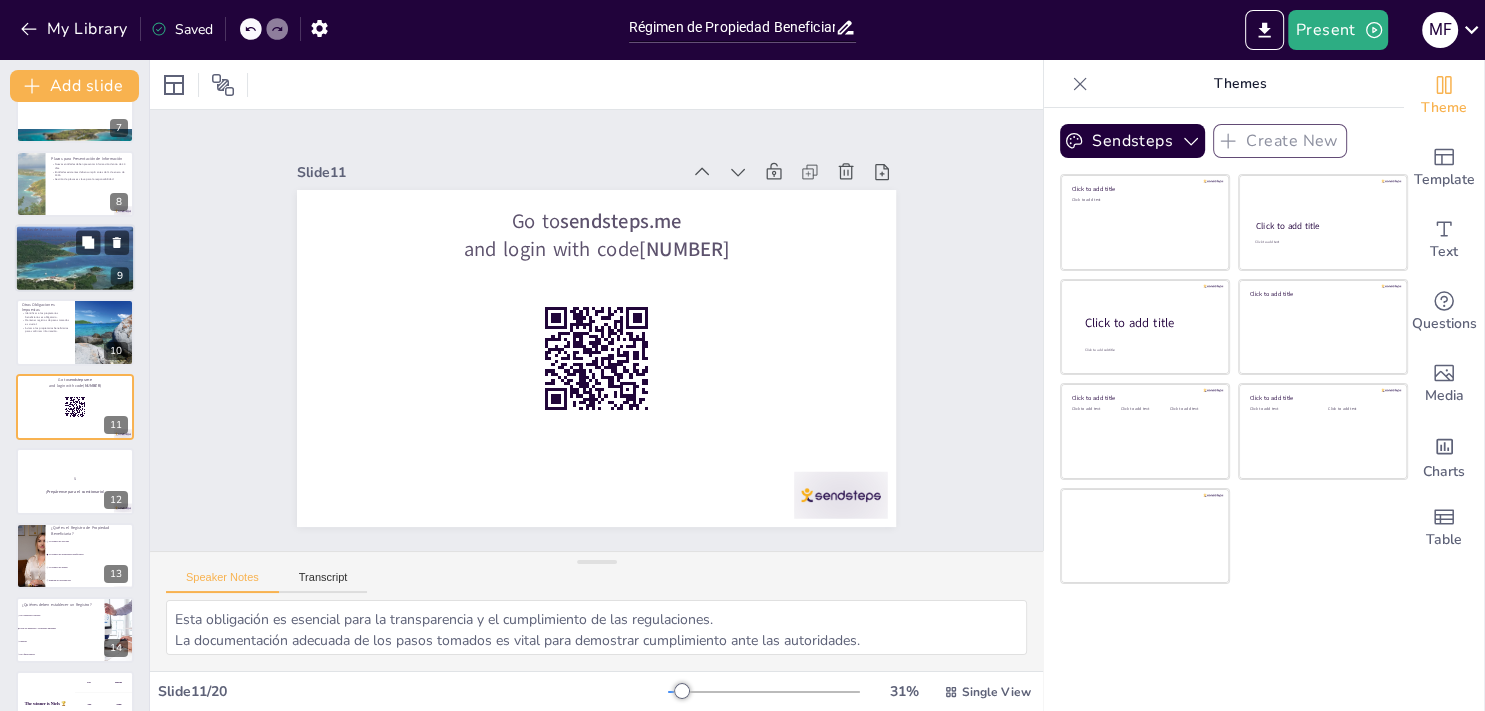 scroll, scrollTop: 414, scrollLeft: 0, axis: vertical 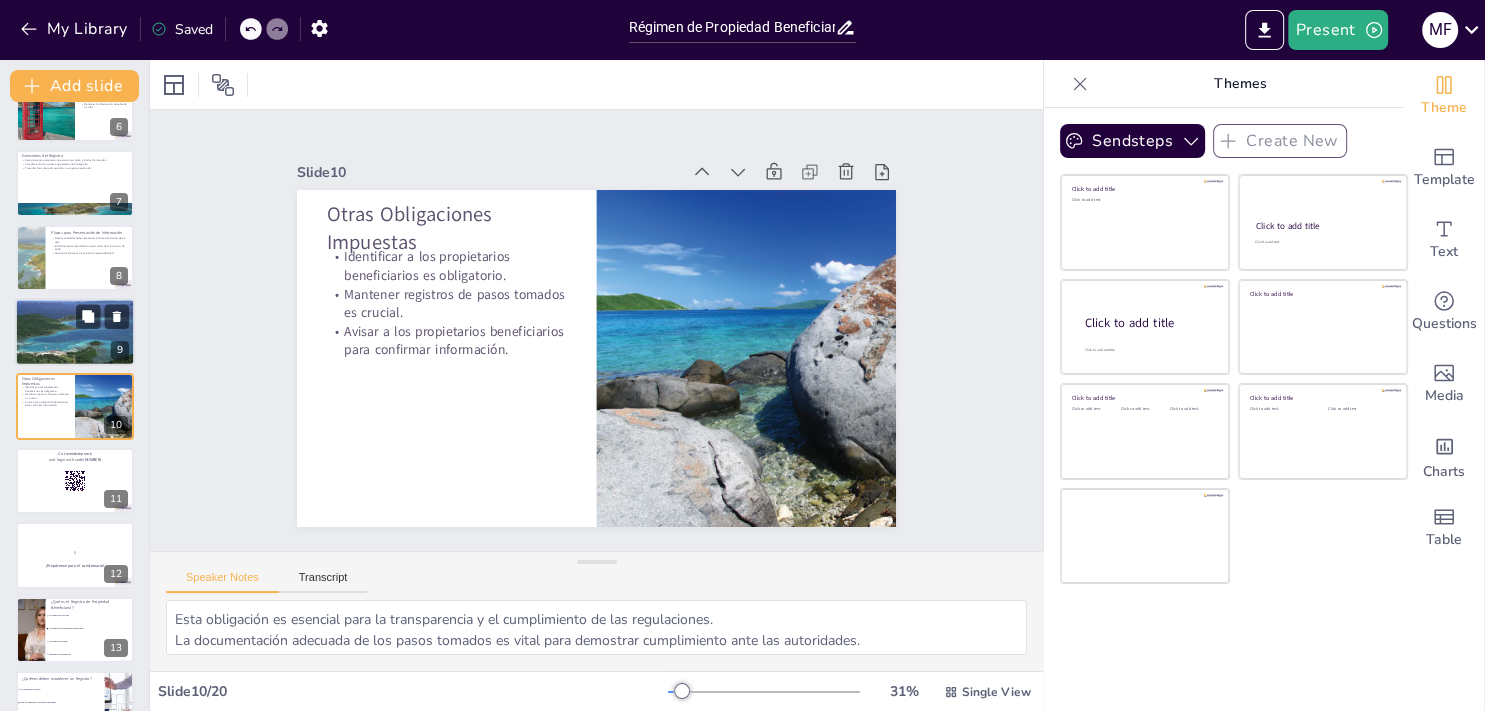 click at bounding box center (75, 332) 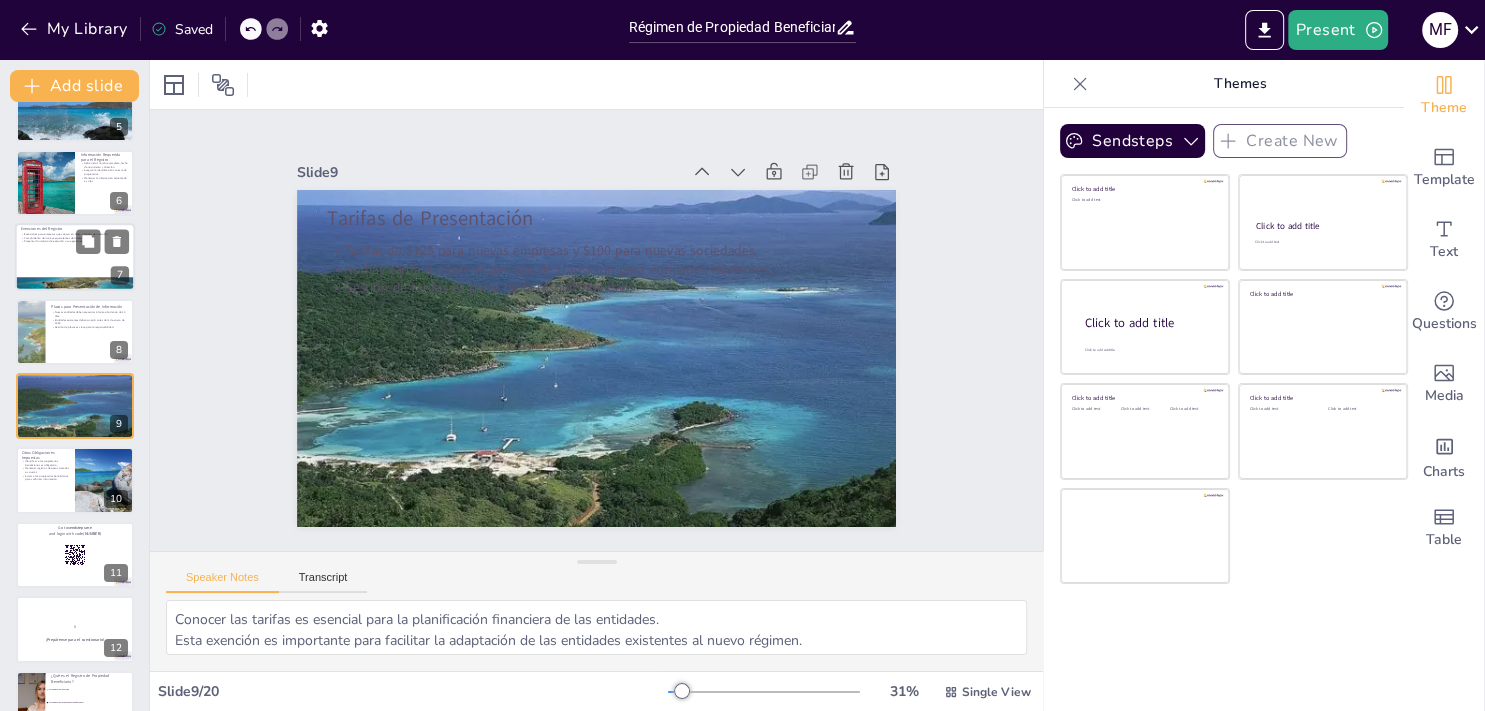 click at bounding box center (75, 258) 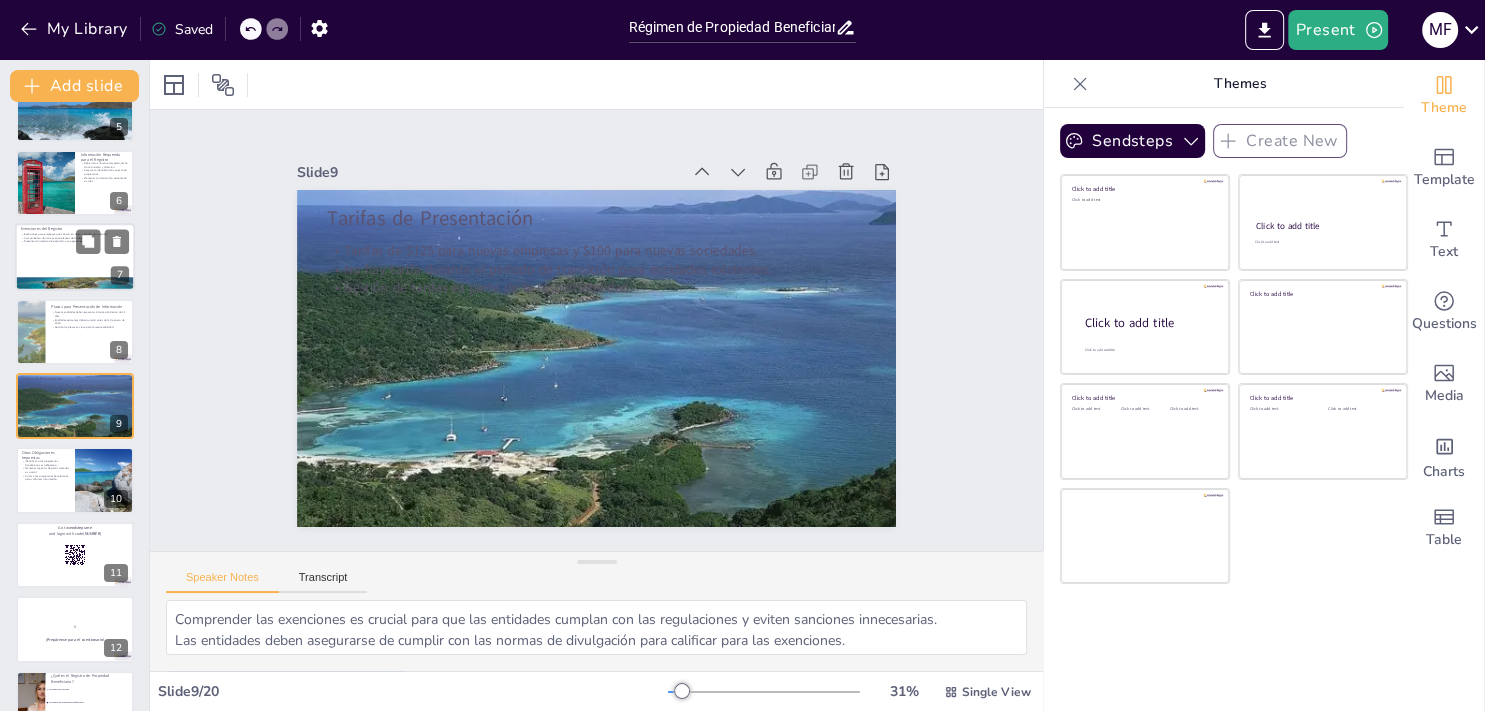 scroll, scrollTop: 191, scrollLeft: 0, axis: vertical 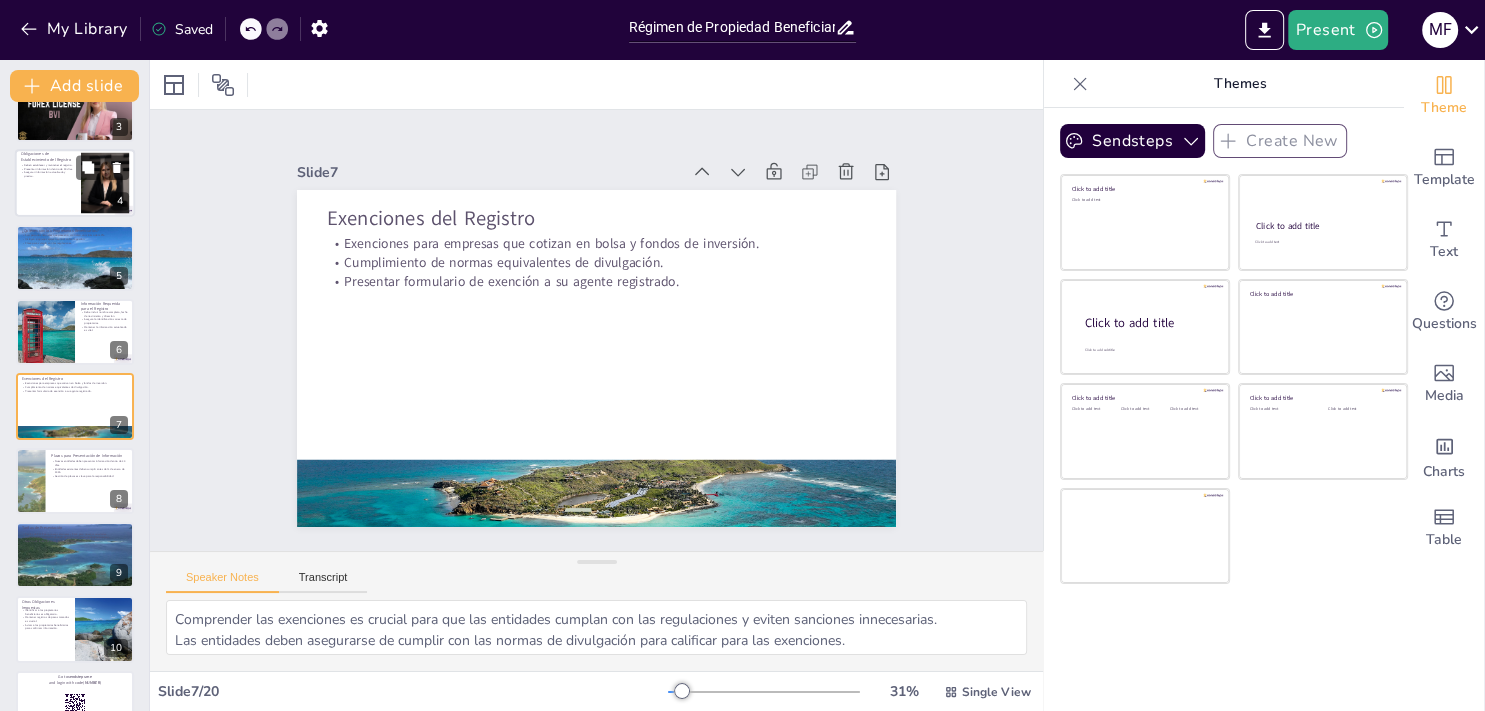 click at bounding box center (75, 183) 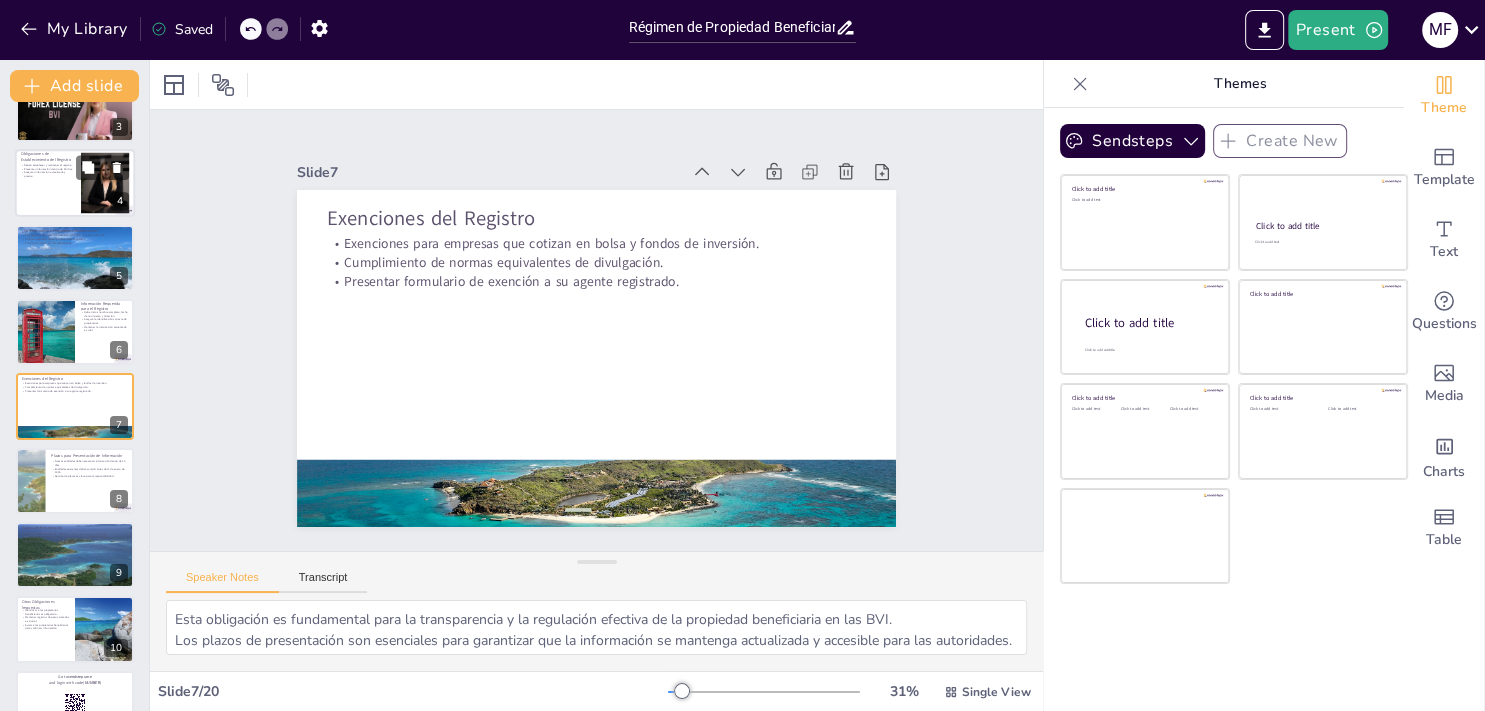 scroll, scrollTop: 0, scrollLeft: 0, axis: both 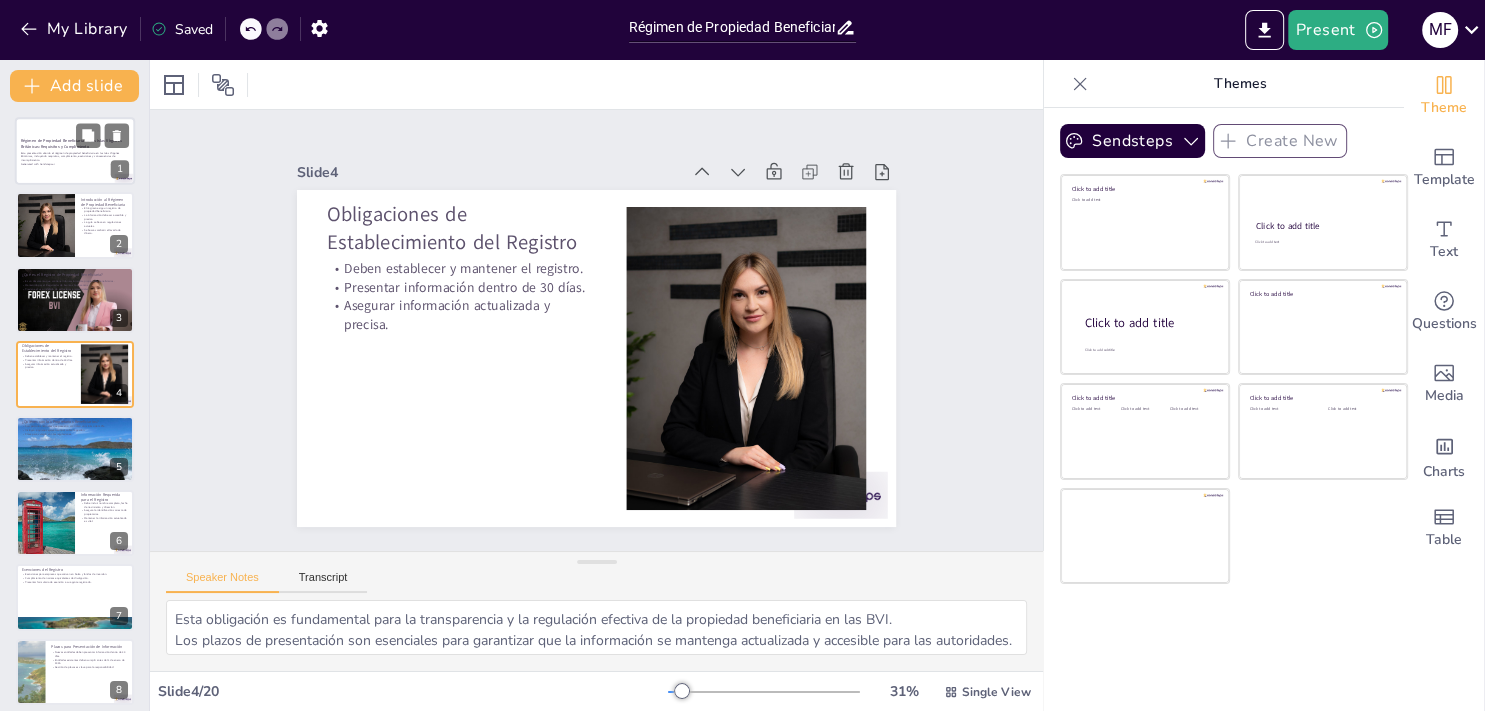 click on "Régimen de Propiedad Beneficiaria en las Islas Vírgenes Británicas: Requisitos y Cumplimiento" at bounding box center (71, 144) 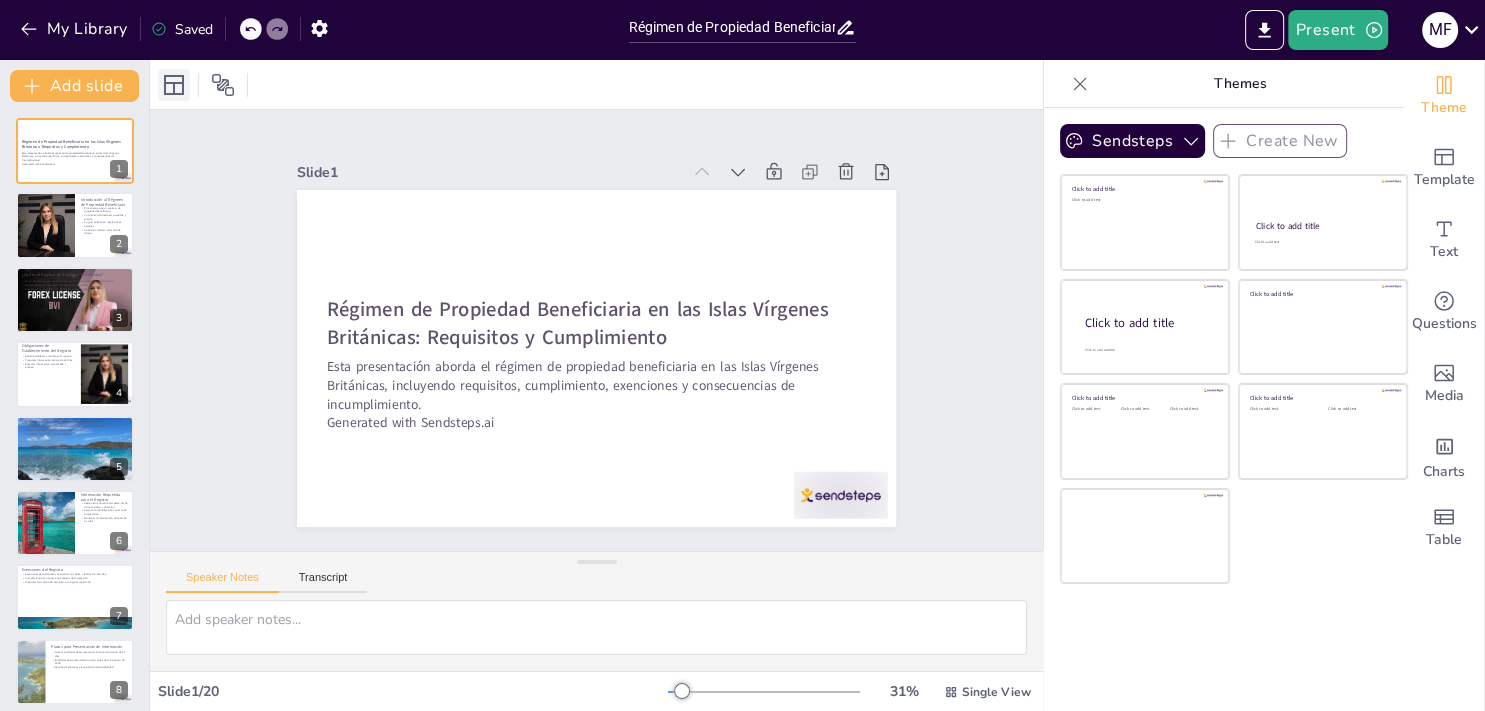 click 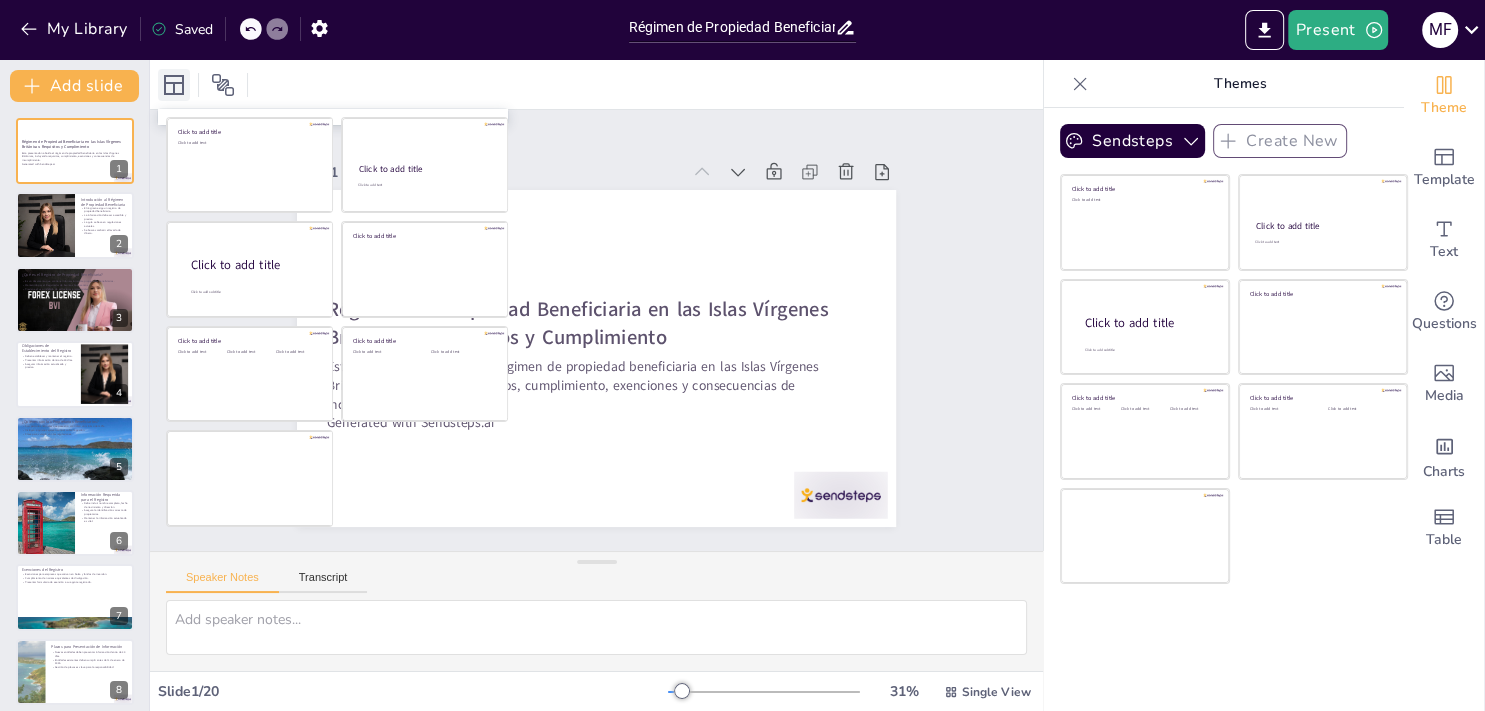 click 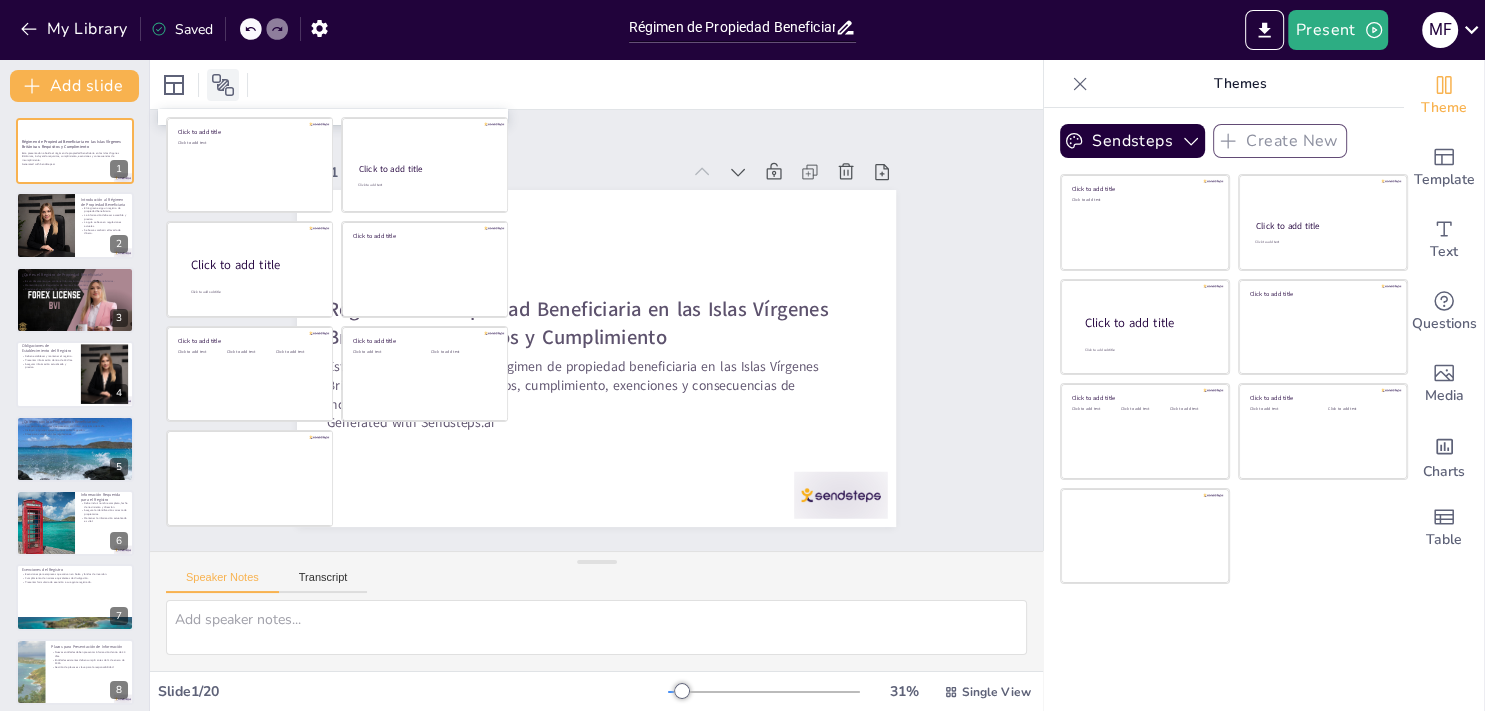 click 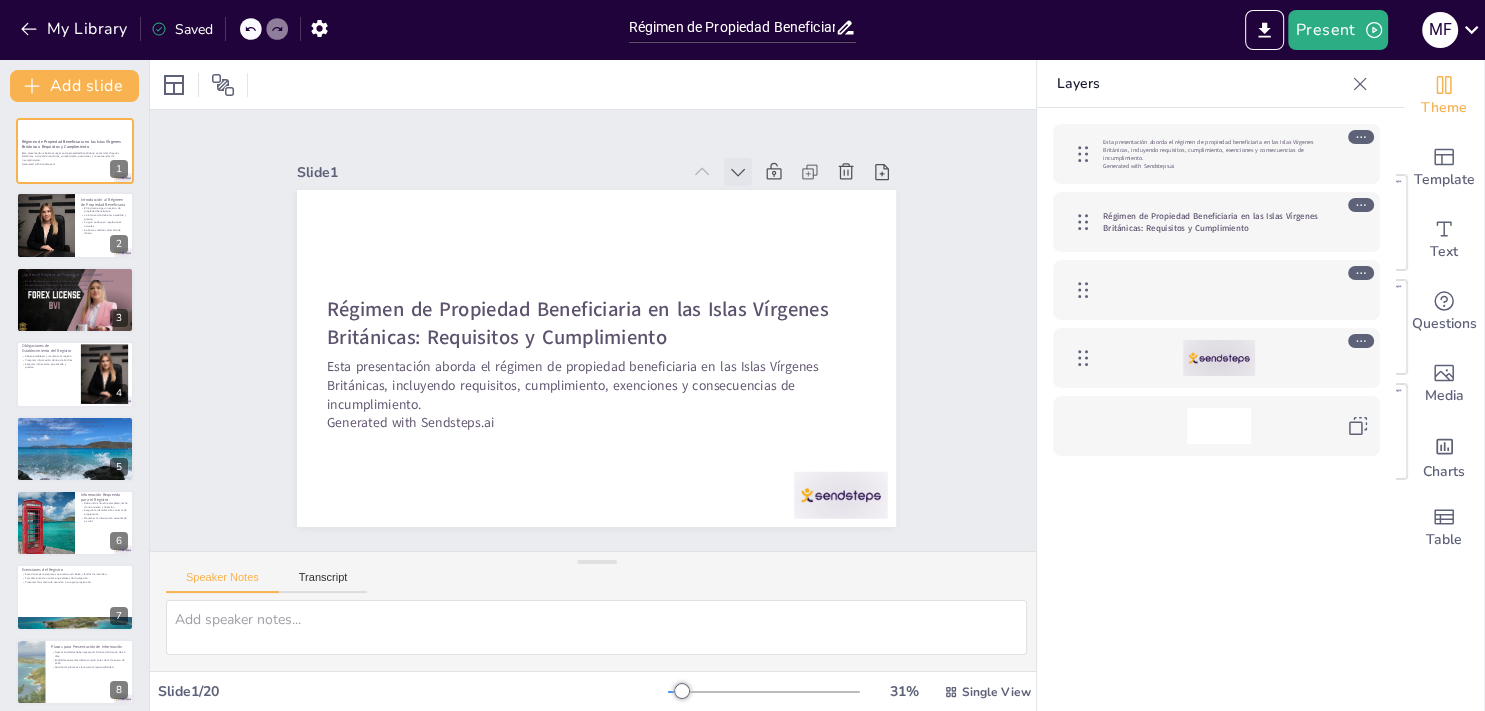 click 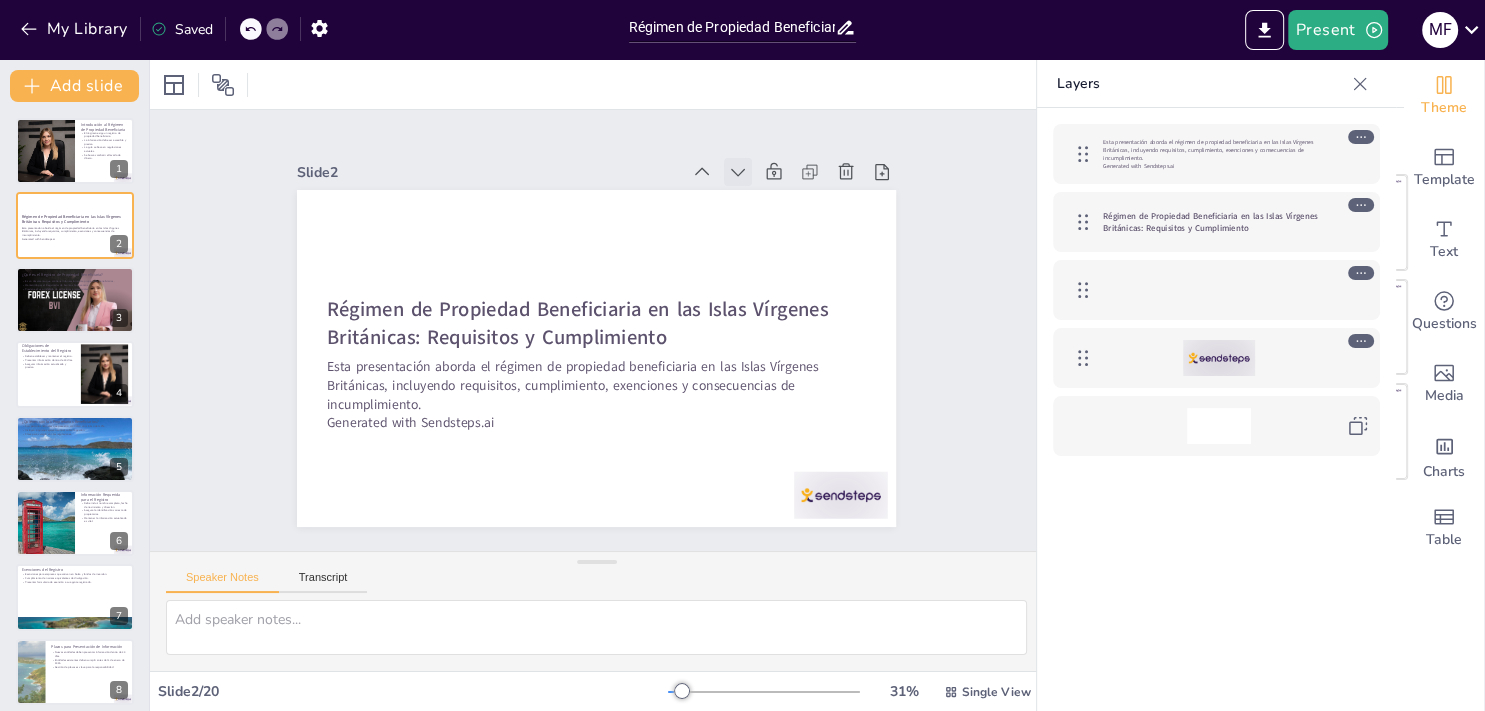 click 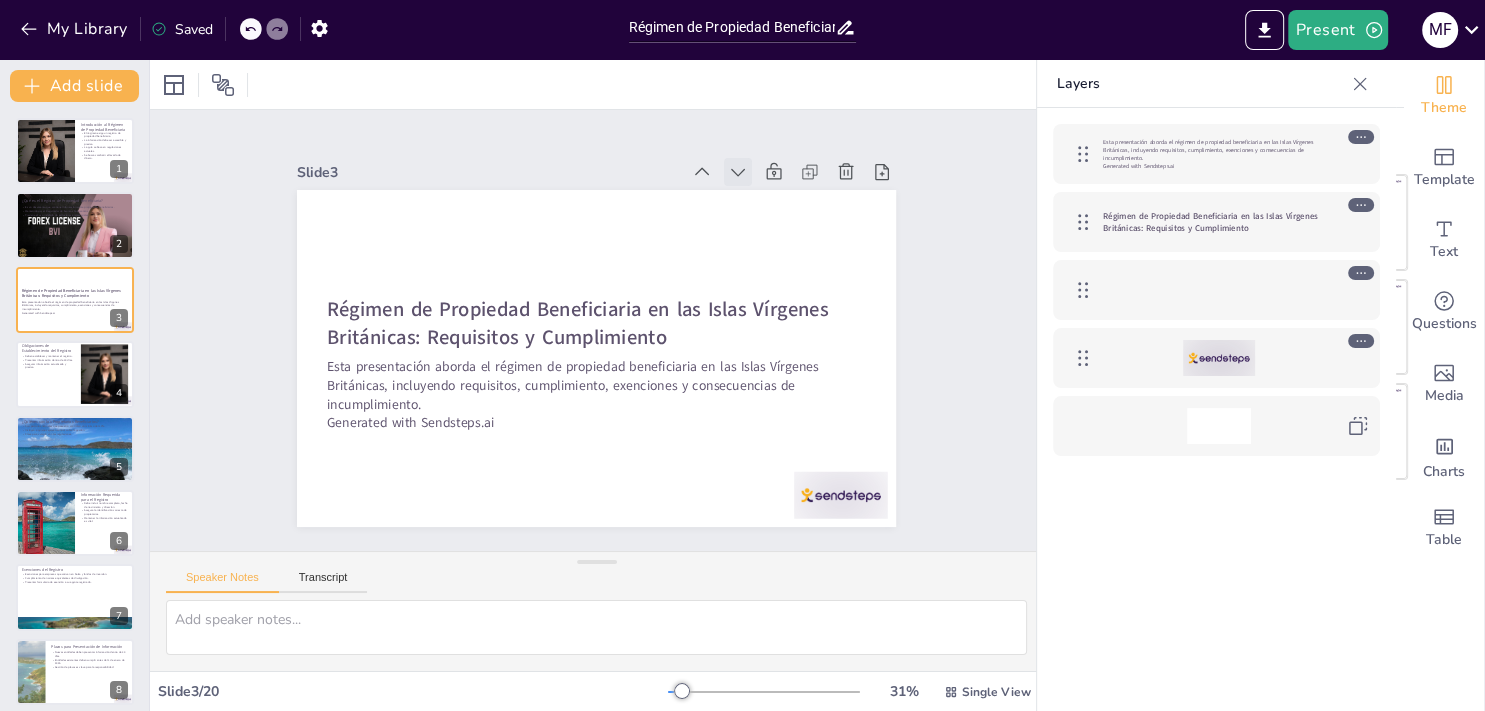 click 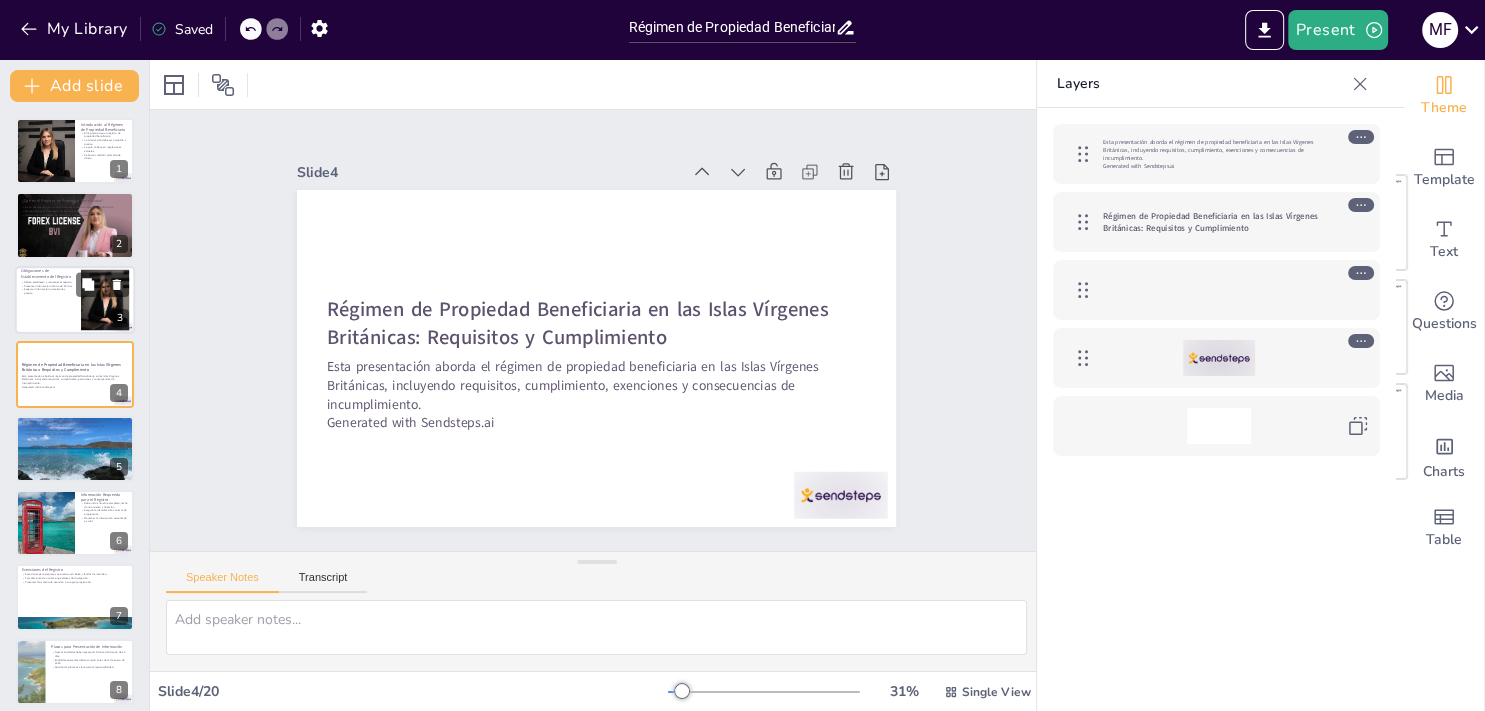 click at bounding box center [75, 300] 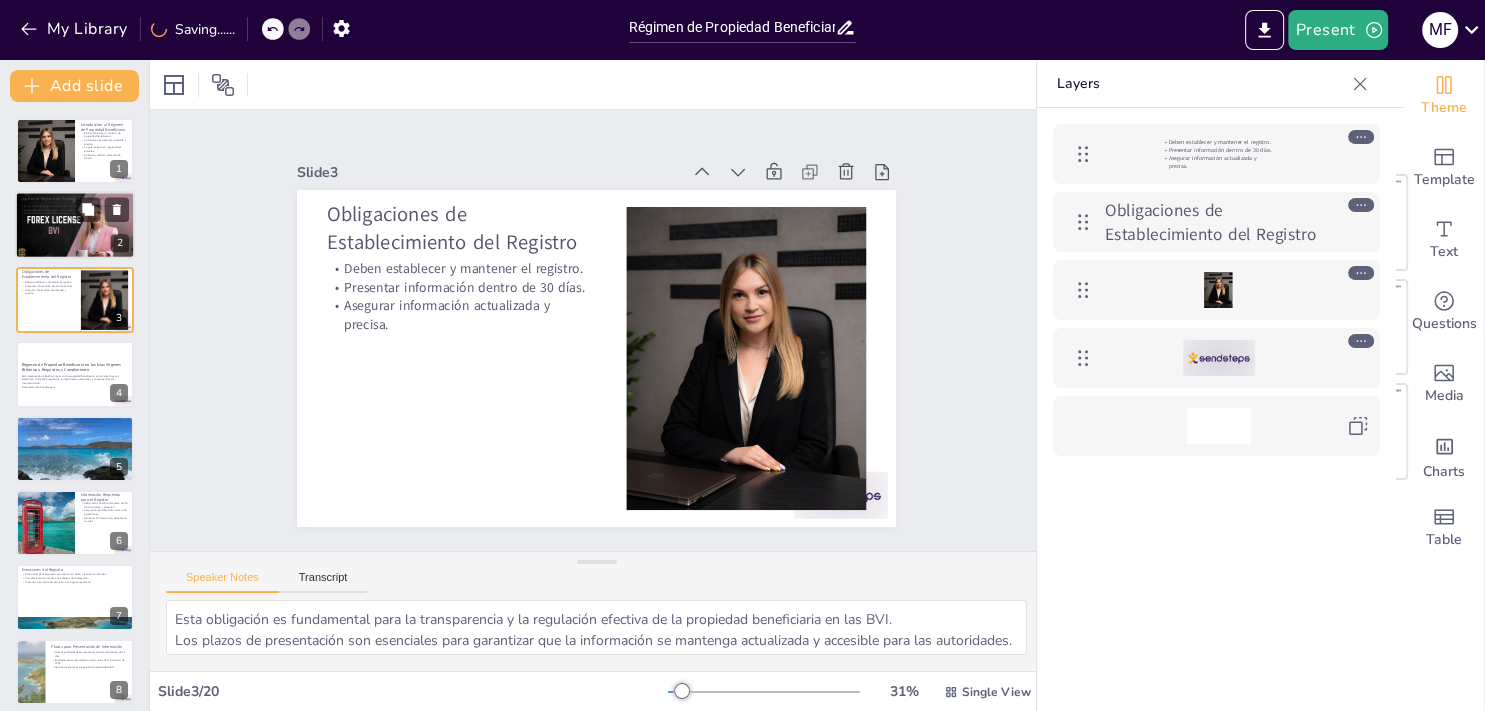 click at bounding box center (75, 226) 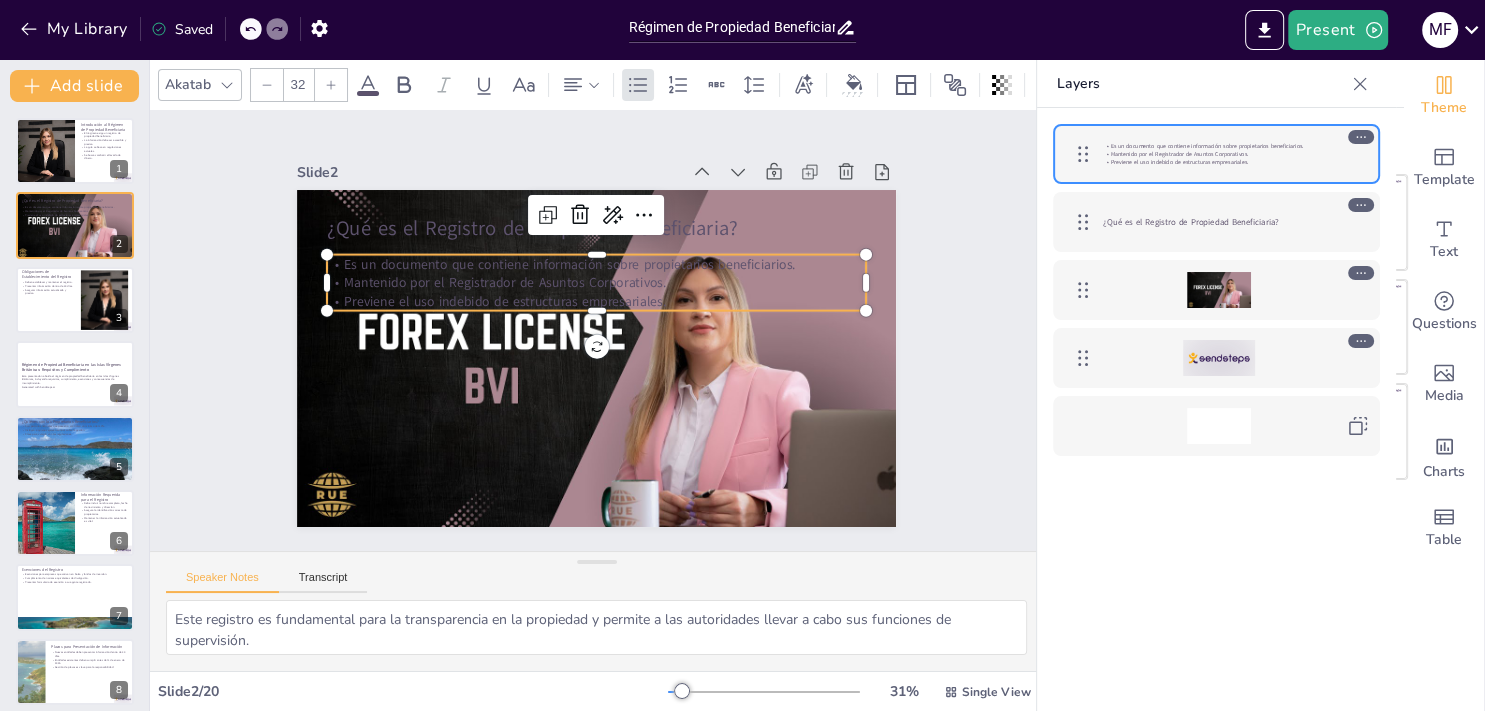 click on "Mantenido por el Registrador de Asuntos Corporativos." at bounding box center (596, 283) 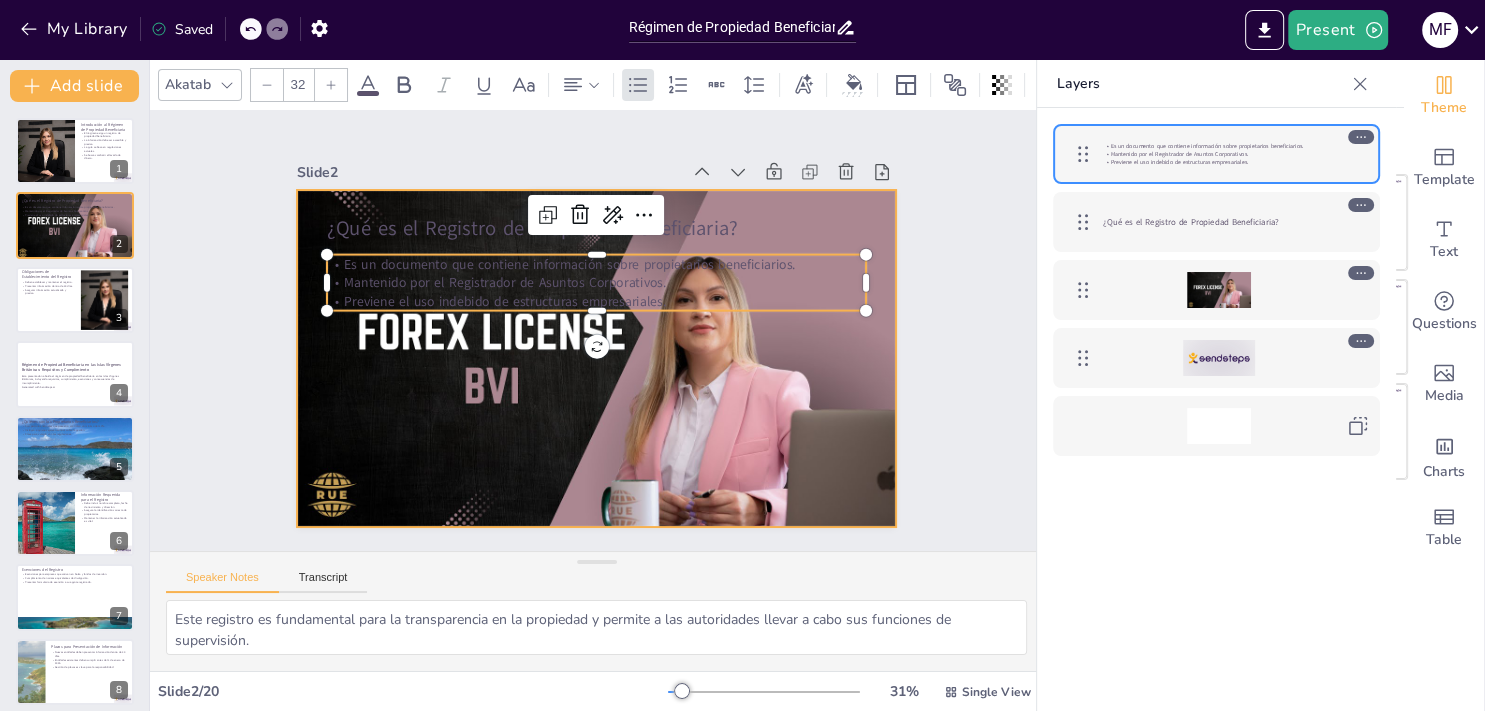 click at bounding box center (596, 358) 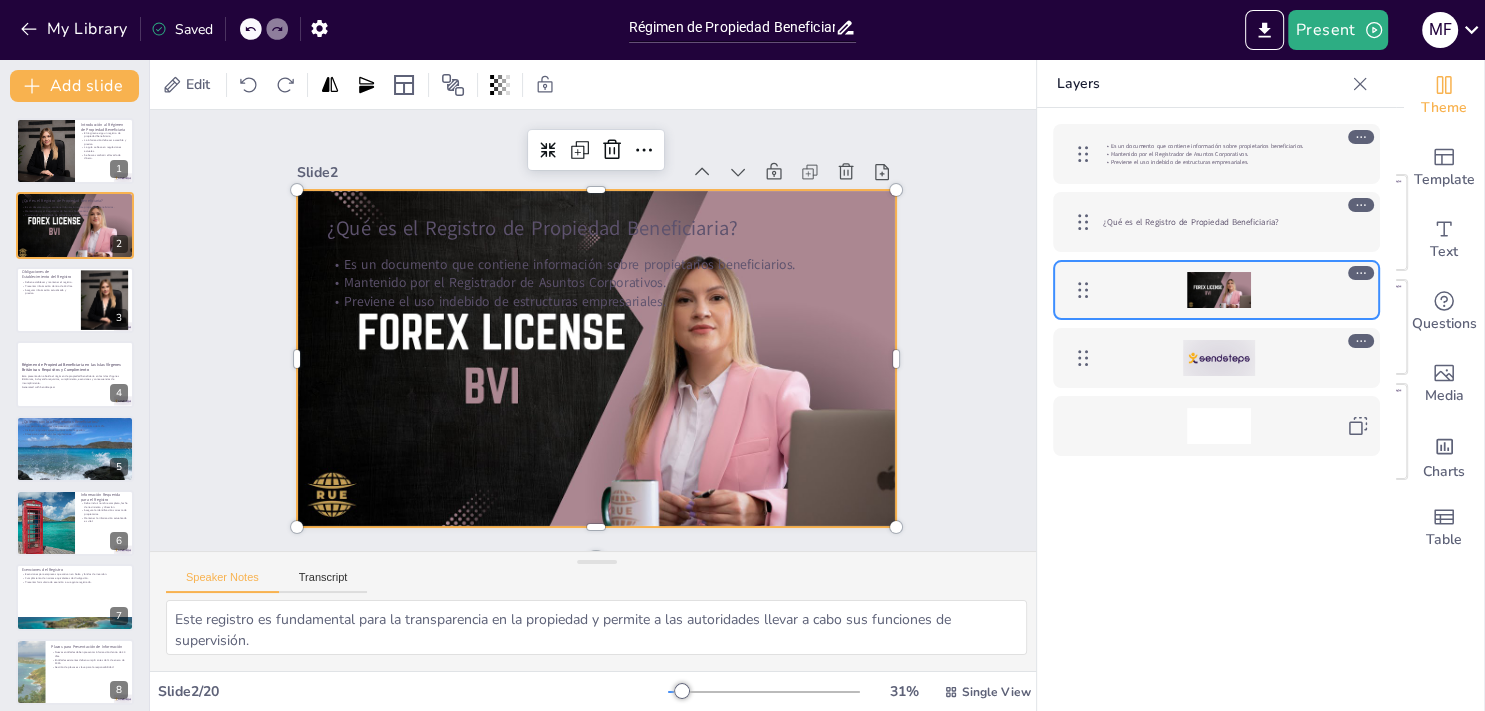 click at bounding box center [593, 358] 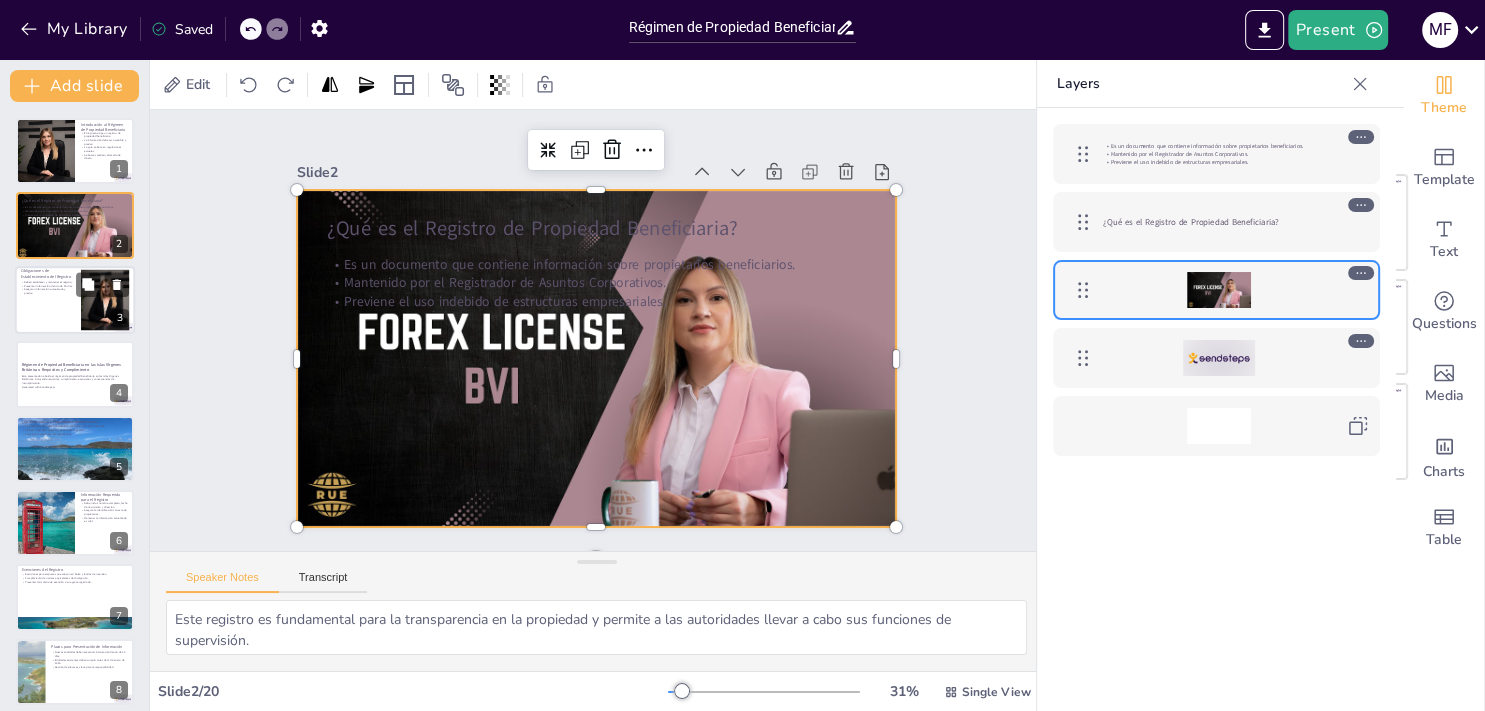 click at bounding box center [75, 300] 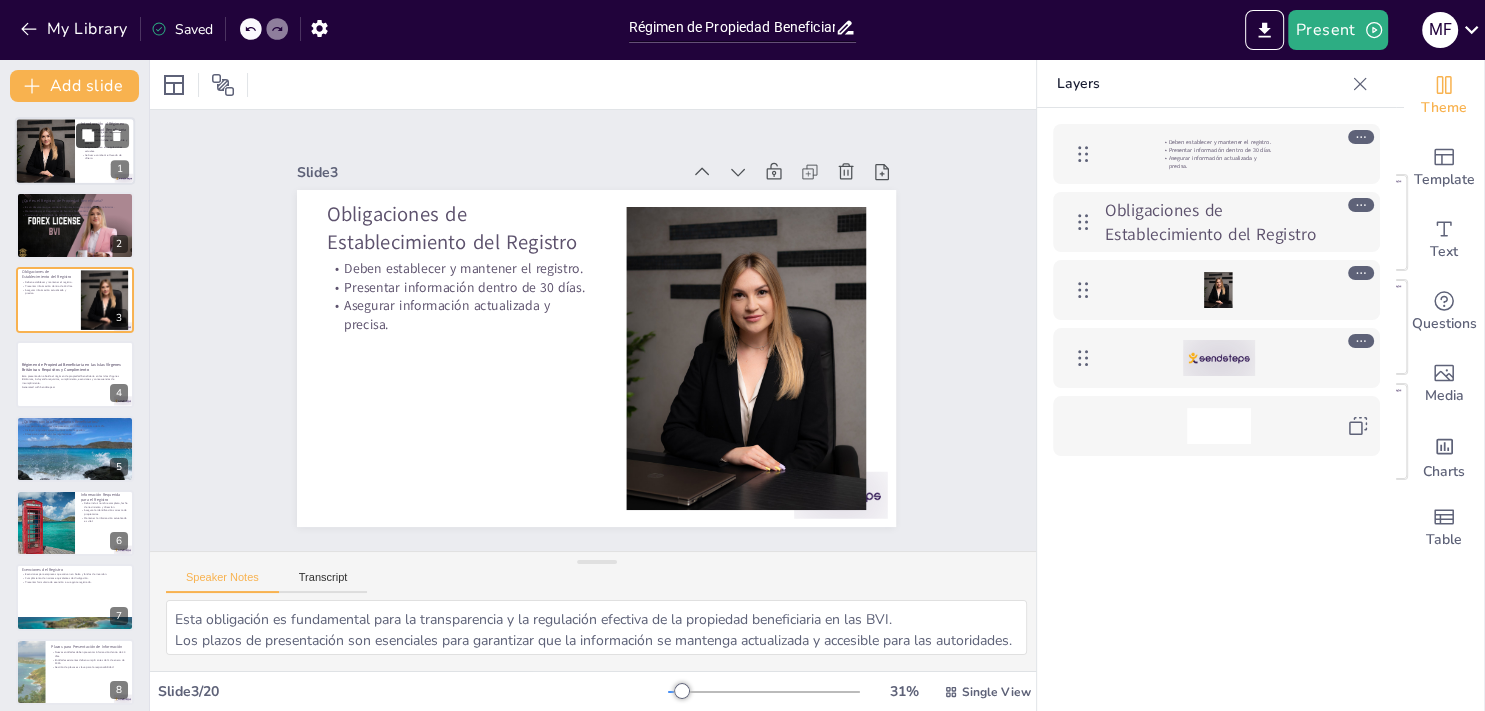 click 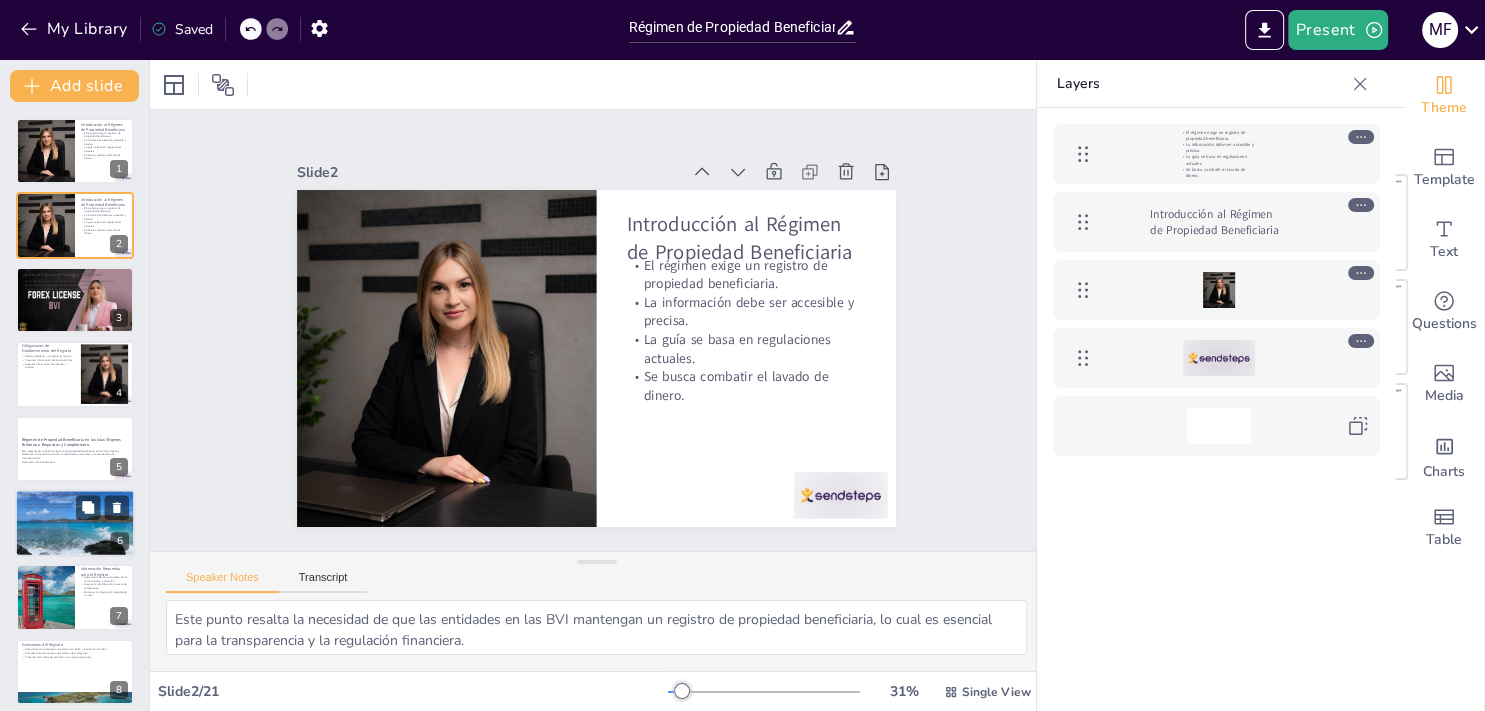 click on "Esta presentación aborda el régimen de propiedad beneficiaria en las Islas Vírgenes Británicas, incluyendo requisitos, cumplimiento, exenciones y consecuencias de incumplimiento." at bounding box center (75, 454) 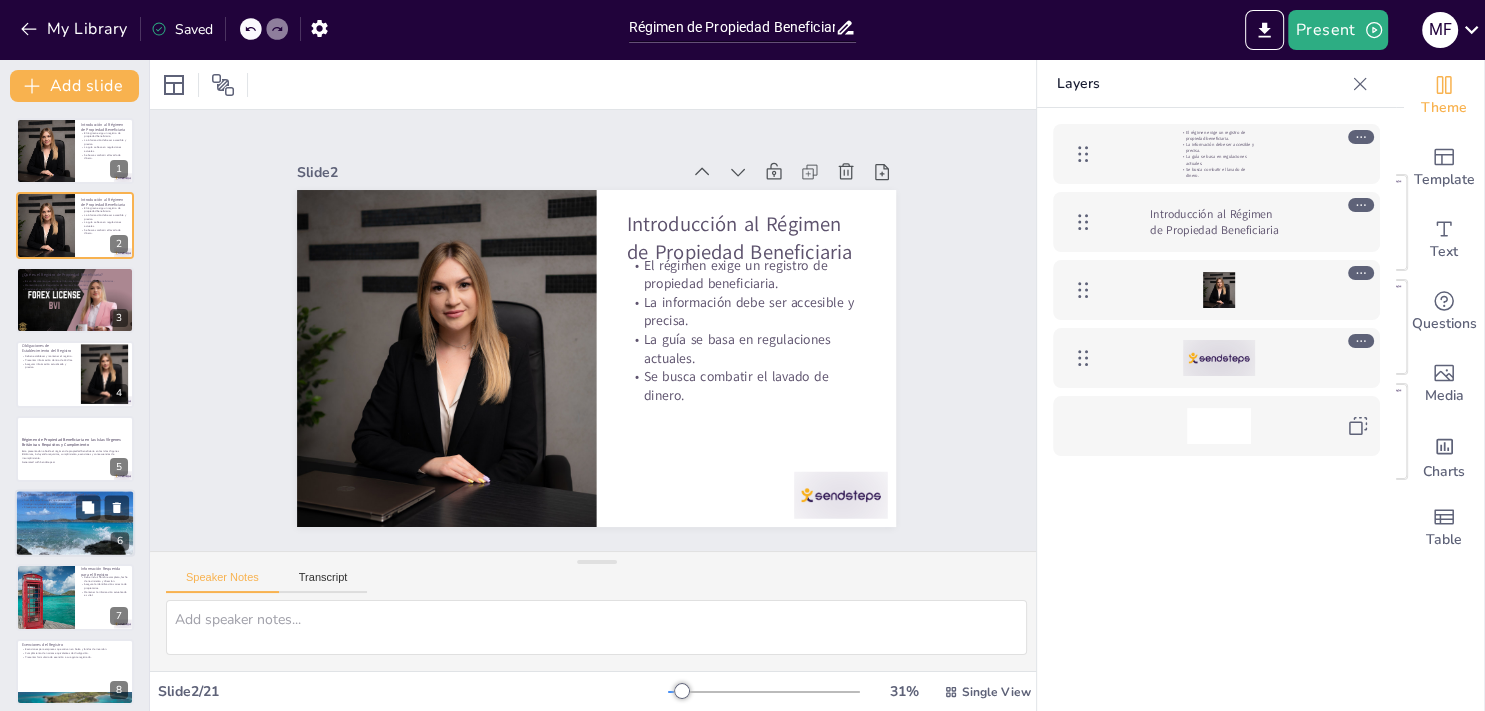 scroll, scrollTop: 42, scrollLeft: 0, axis: vertical 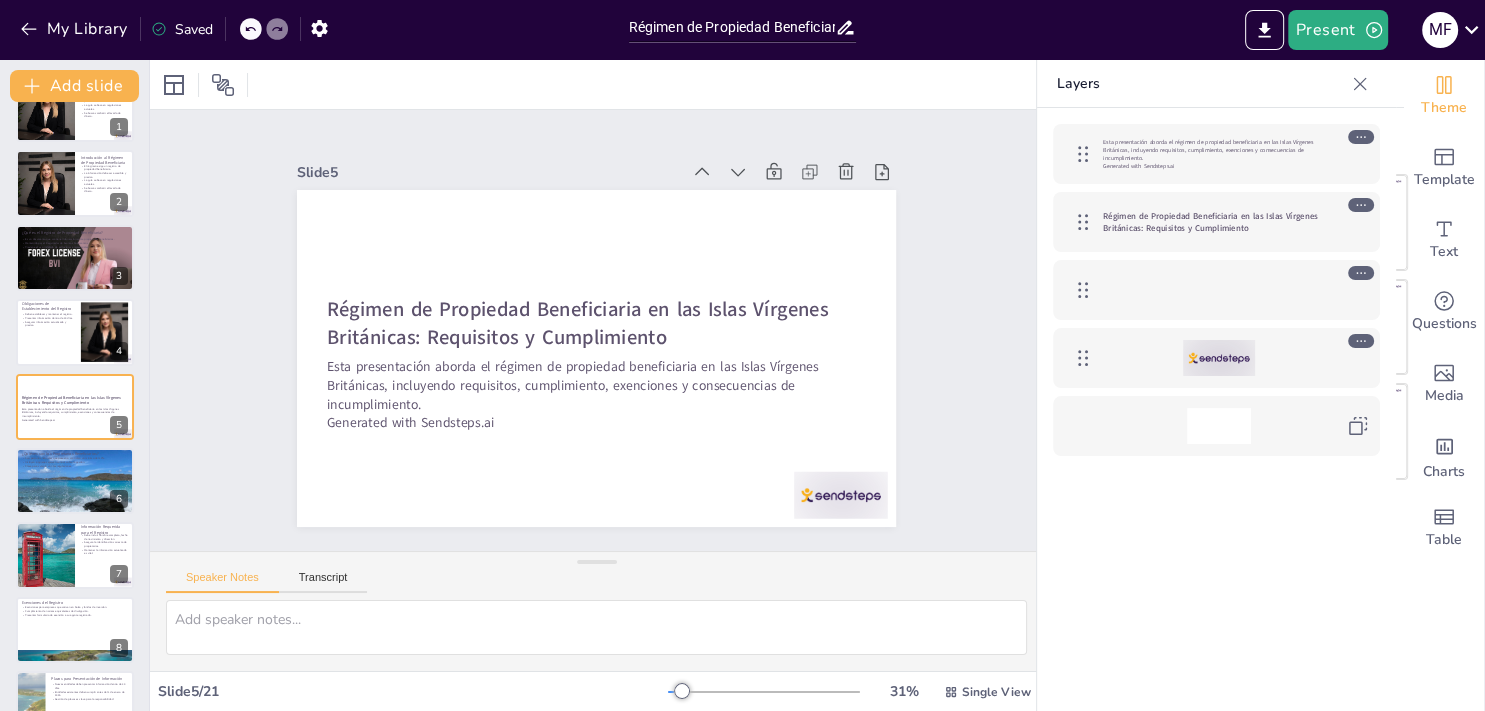 click on "Introducción al Régimen de Propiedad Beneficiaria El régimen exige un registro de propiedad beneficiaria. La información debe ser accesible y precisa. La guía se basa en regulaciones actuales. Se busca combatir el lavado de dinero. 1 Introducción al Régimen de Propiedad Beneficiaria El régimen exige un registro de propiedad beneficiaria. La información debe ser accesible y precisa. La guía se basa en regulaciones actuales. Se busca combatir el lavado de dinero. 2 ¿Qué es el Registro de Propiedad Beneficiaria? Es un documento que contiene información sobre propietarios beneficiarios. Mantenido por el Registrador de Asuntos Corporativos. Previene el uso indebido de estructuras empresariales. 3 Obligaciones de Establecimiento del Registro Deben establecer y mantener el registro. Presentar información dentro de 30 días. Asegurar información actualizada y precisa. 4 Régimen de Propiedad Beneficiaria en las Islas Vírgenes Británicas: Requisitos y Cumplimiento Generated with Sendsteps.ai 5 6 7 8 9" at bounding box center [74, 853] 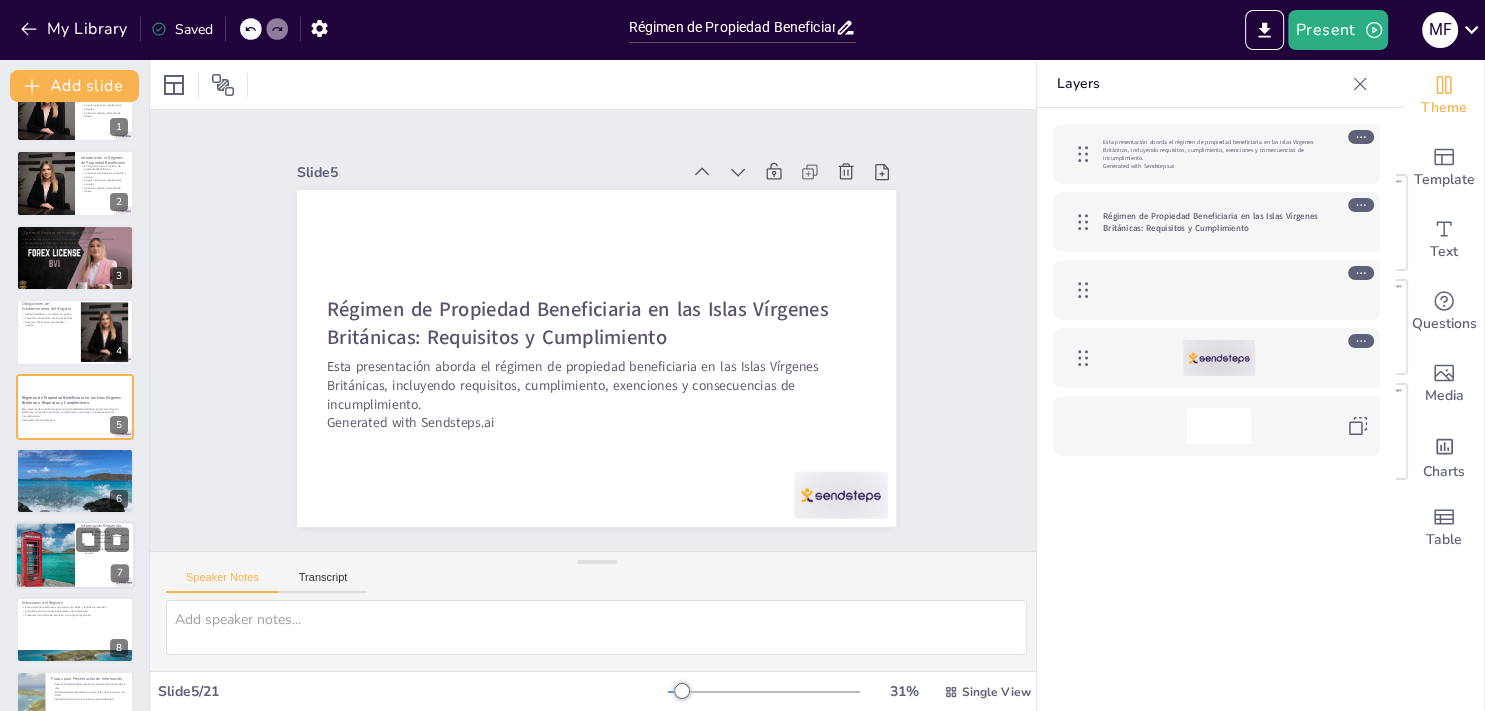 click at bounding box center (44, 556) 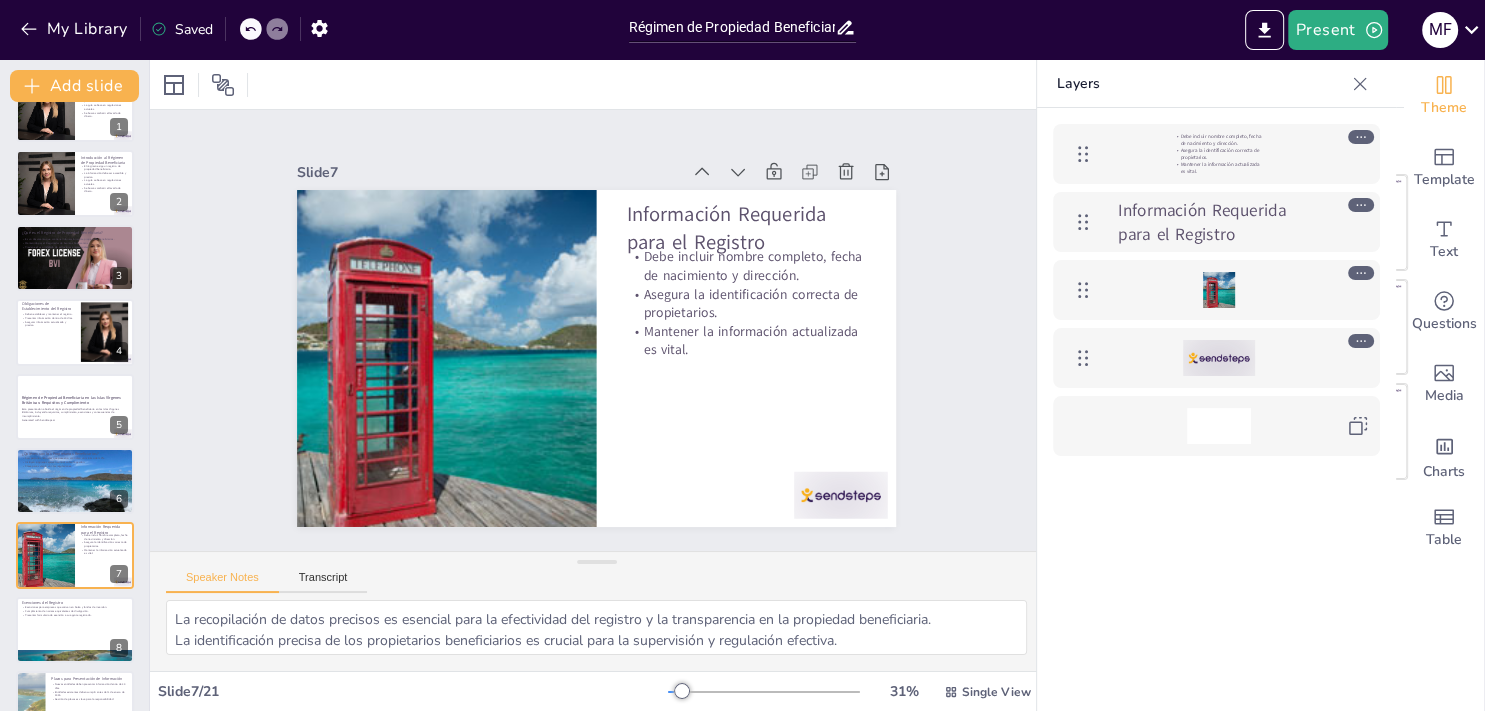 scroll, scrollTop: 191, scrollLeft: 0, axis: vertical 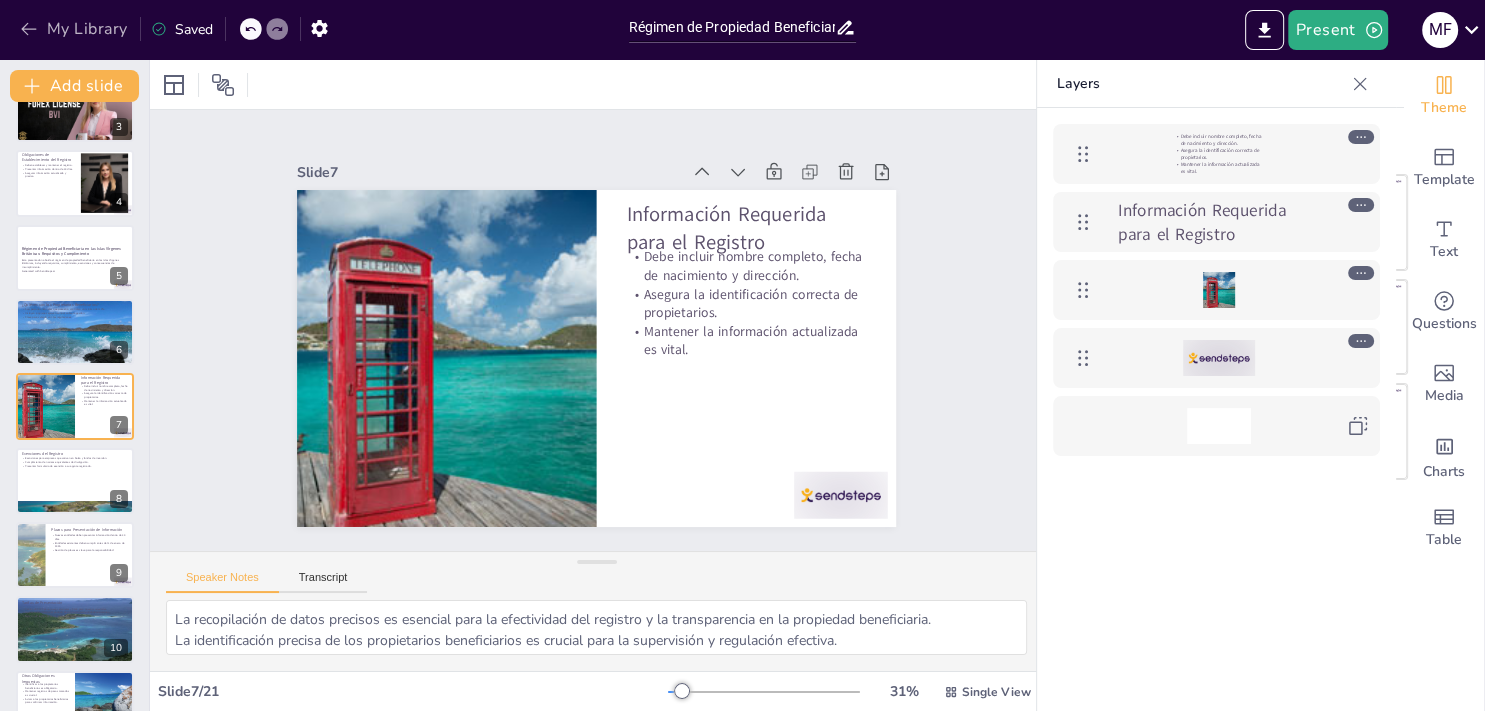click 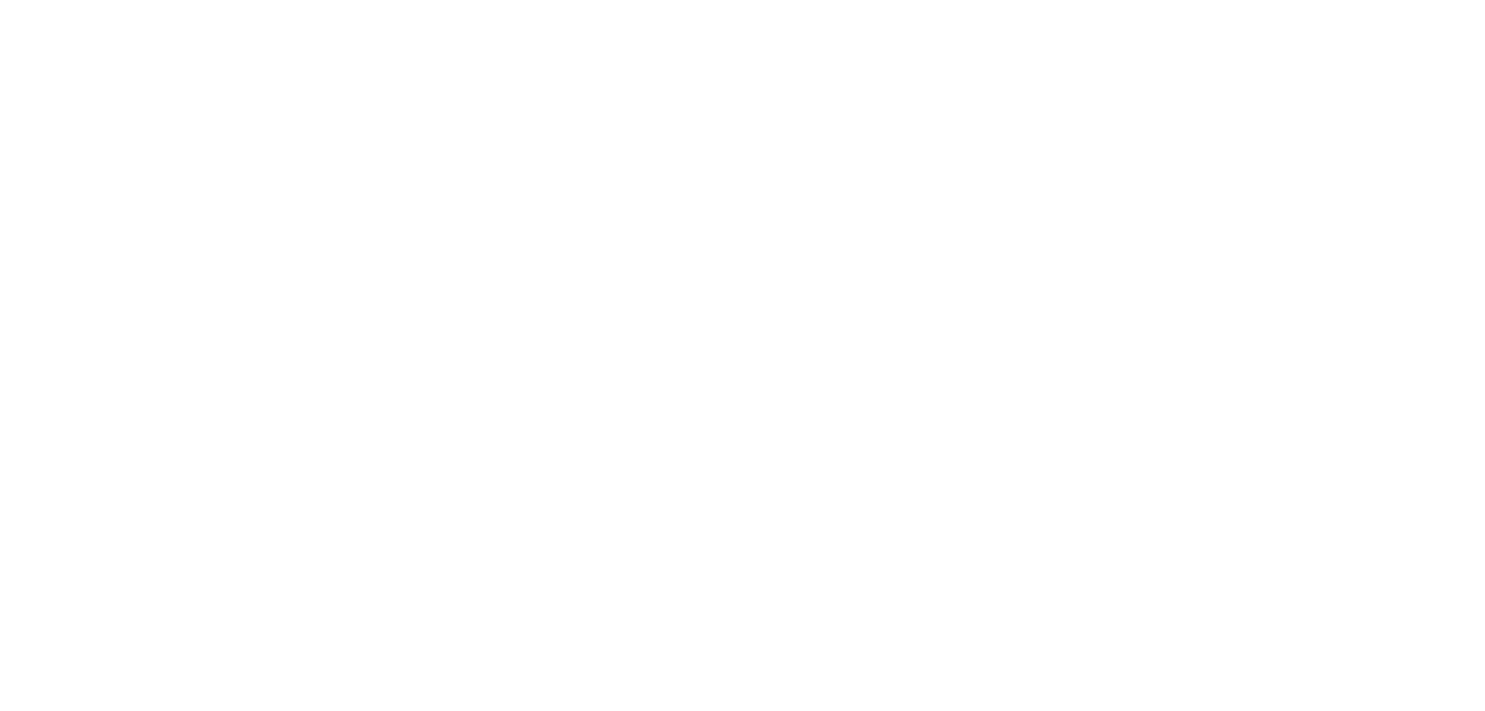 scroll, scrollTop: 0, scrollLeft: 0, axis: both 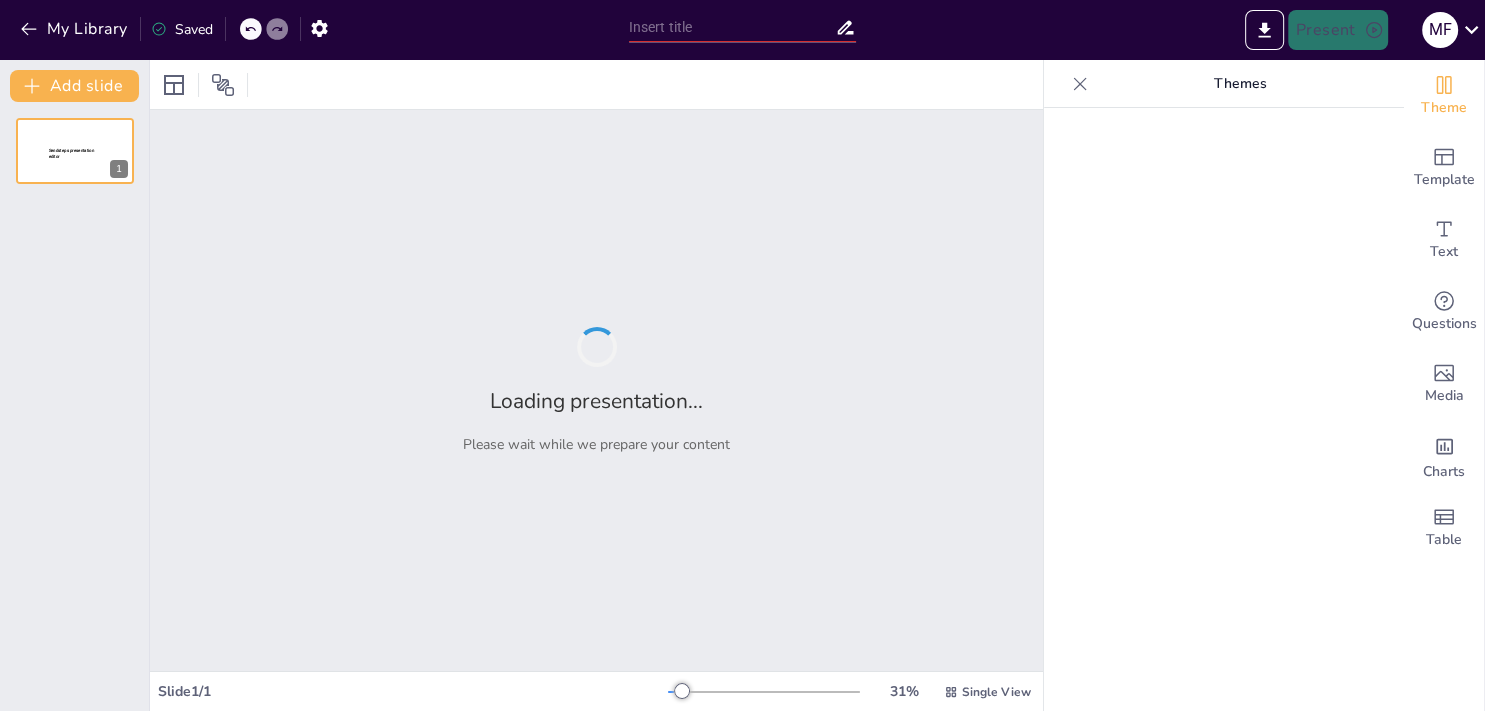 type on "New Sendsteps" 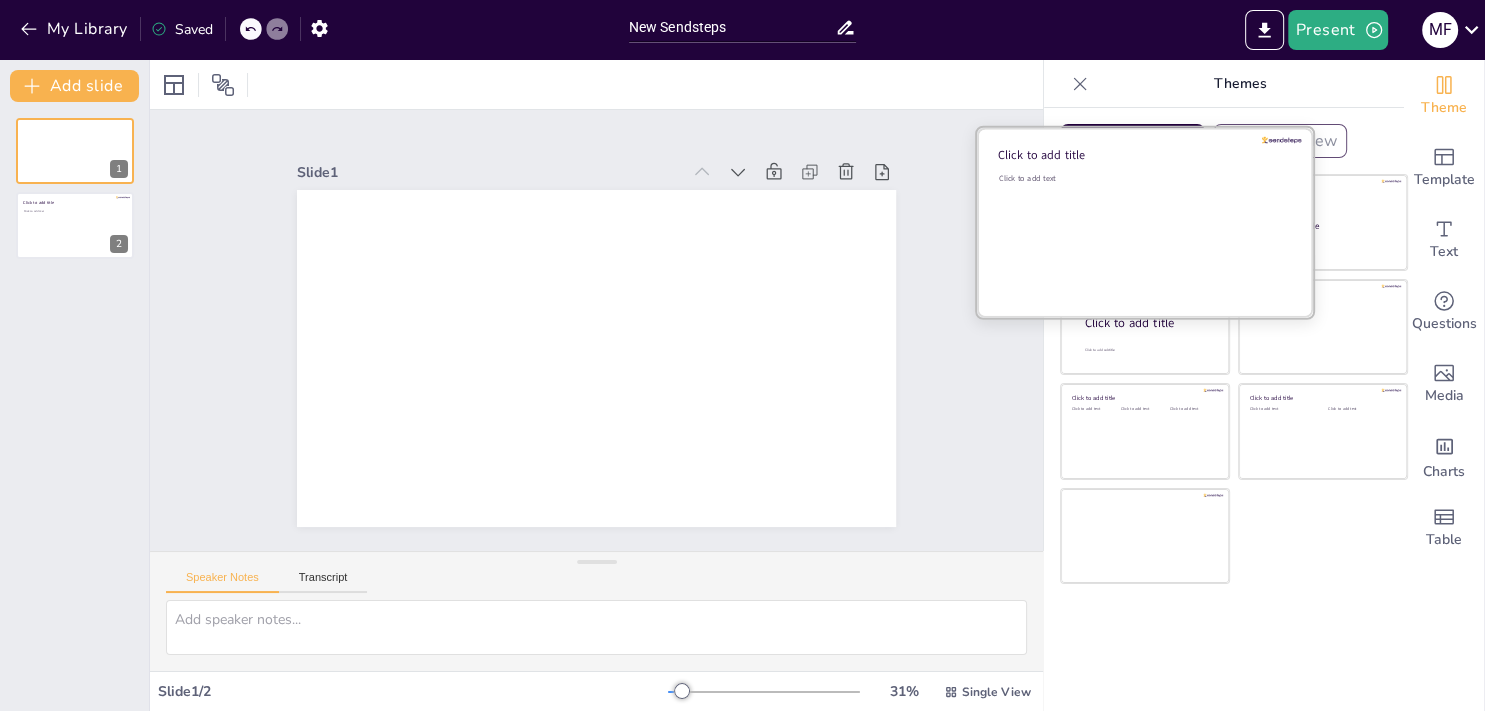 click on "Click to add text" at bounding box center (1142, 235) 